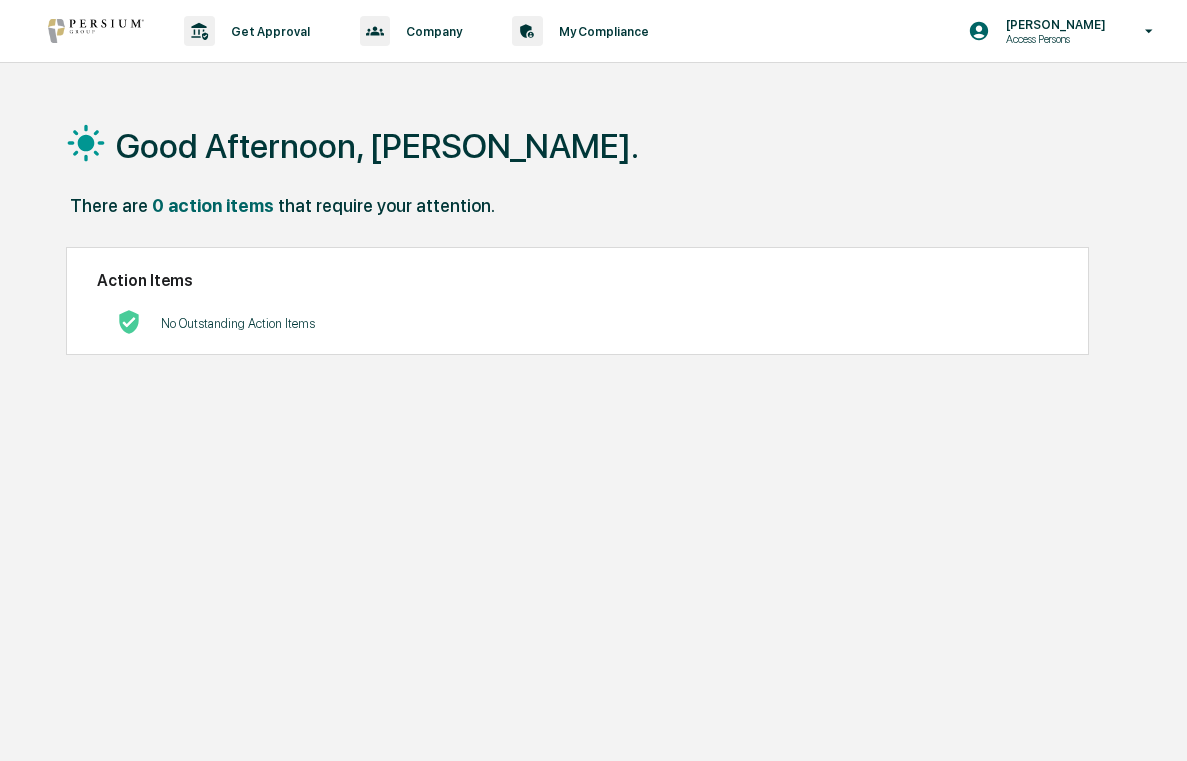 scroll, scrollTop: 0, scrollLeft: 0, axis: both 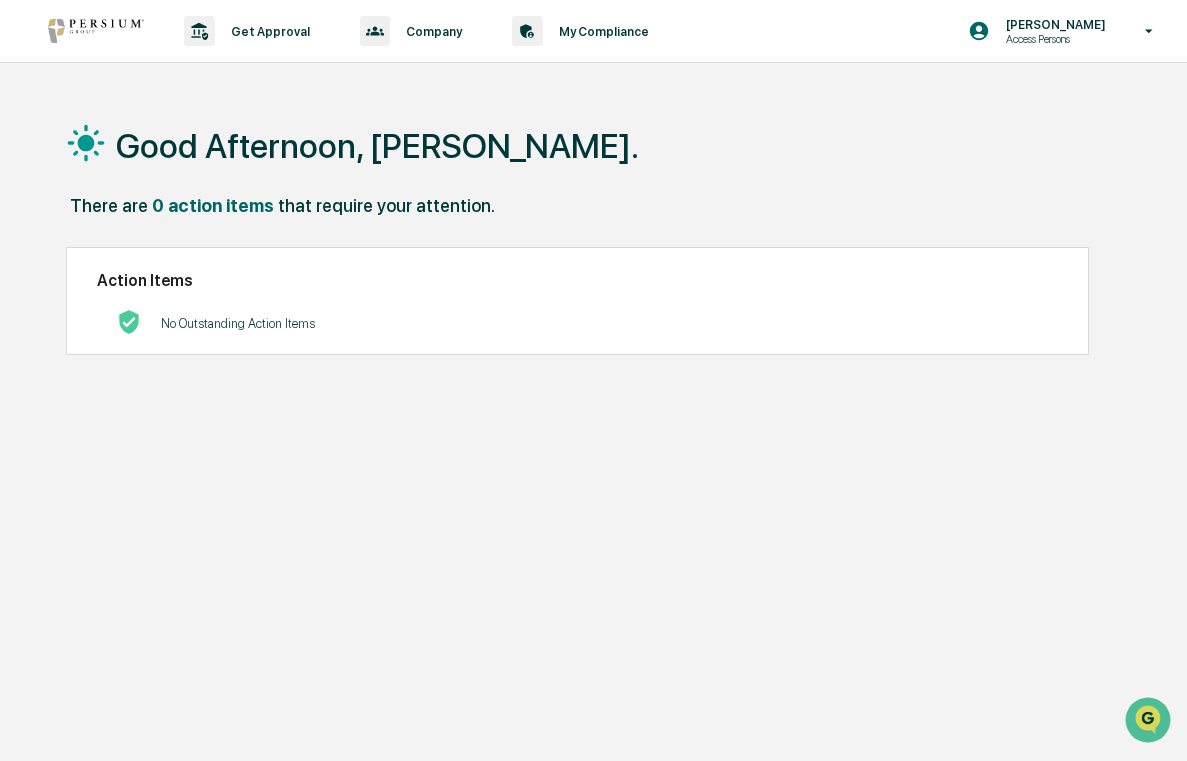 click on "Good Afternoon, [PERSON_NAME]. There are 0 action items that require your attention. Action Items No Outstanding Action Items" at bounding box center [600, 475] 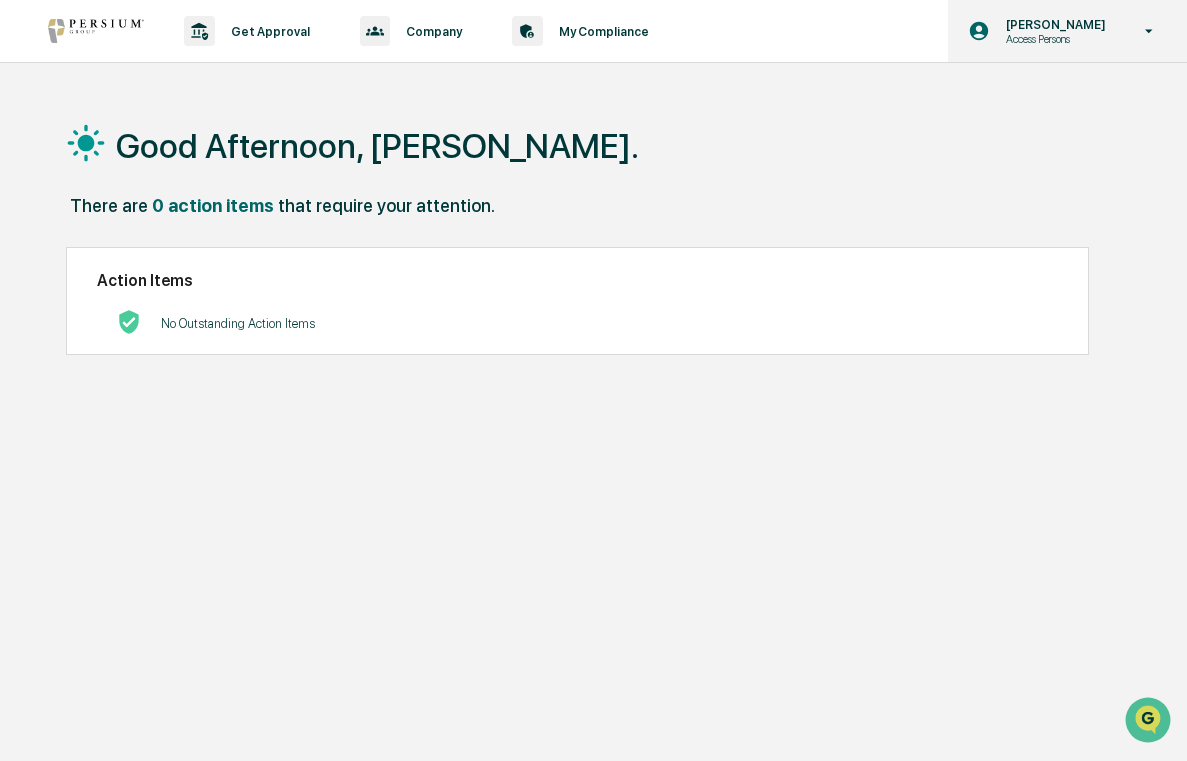 click on "[PERSON_NAME]" at bounding box center [1053, 24] 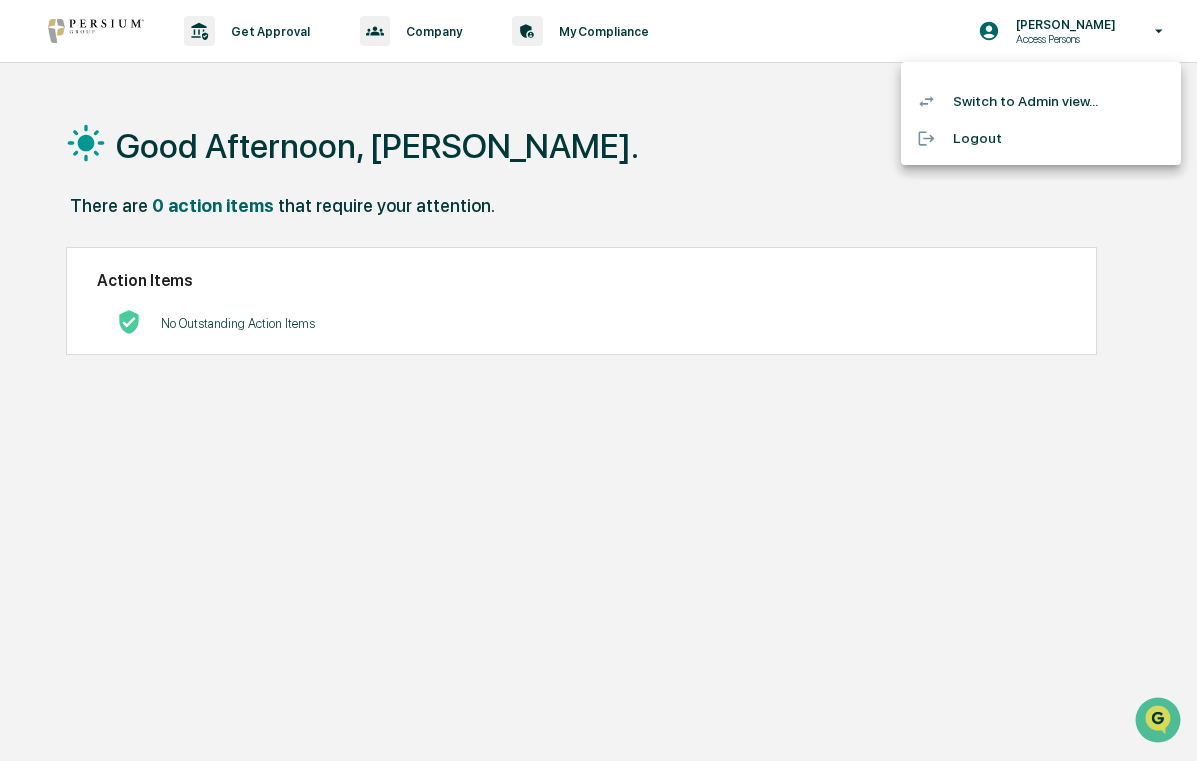click on "Switch to Admin view..." at bounding box center [1041, 101] 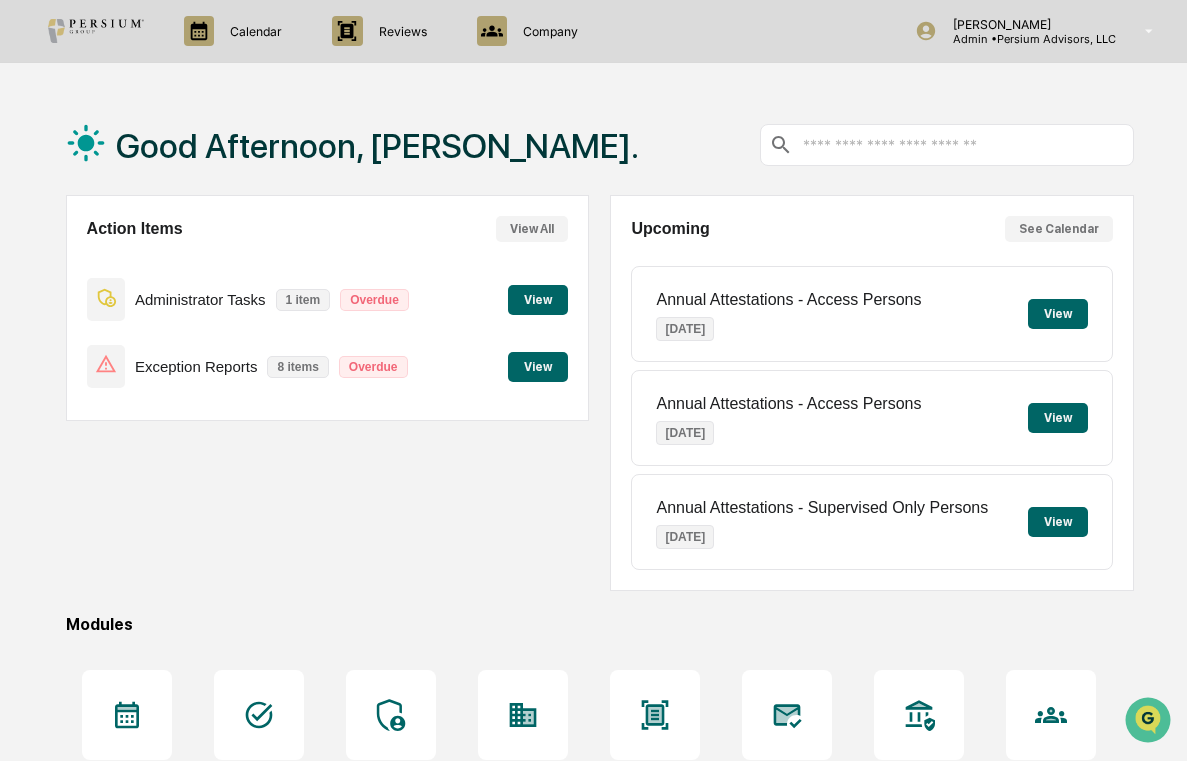 click on "Administrator Tasks" at bounding box center [200, 299] 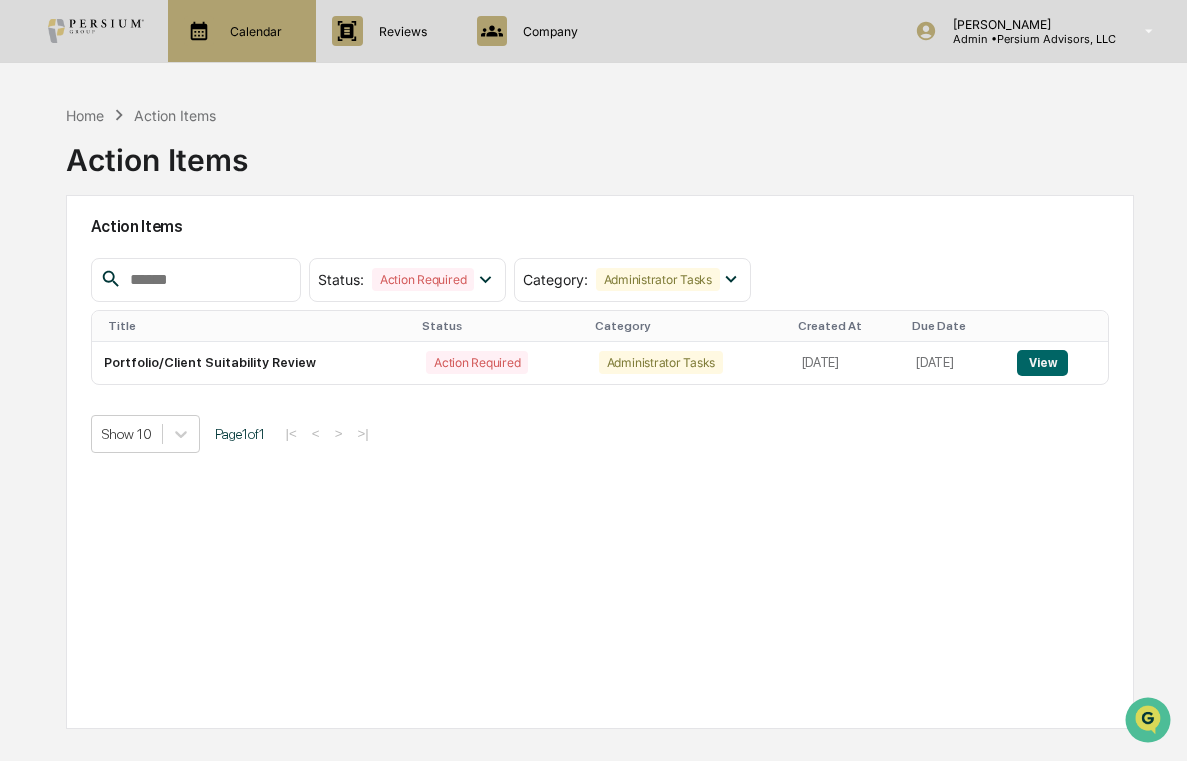 click on "Calendar" at bounding box center (253, 31) 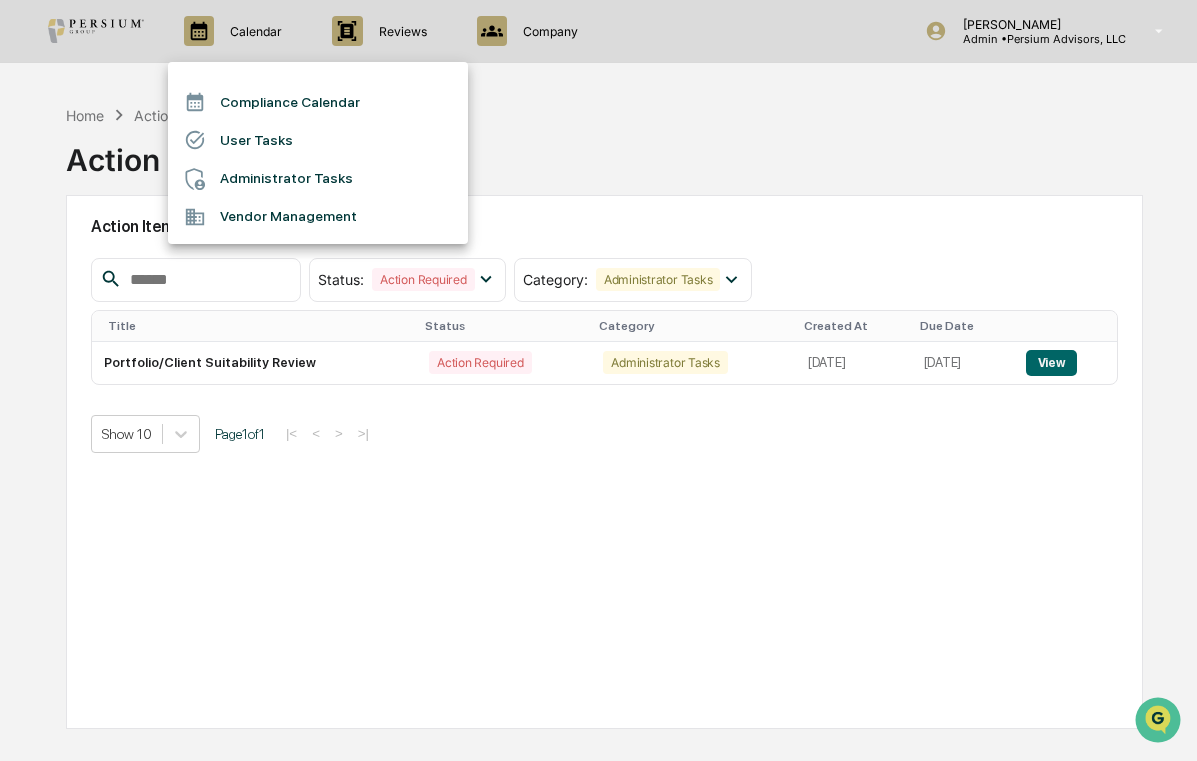 click at bounding box center (598, 380) 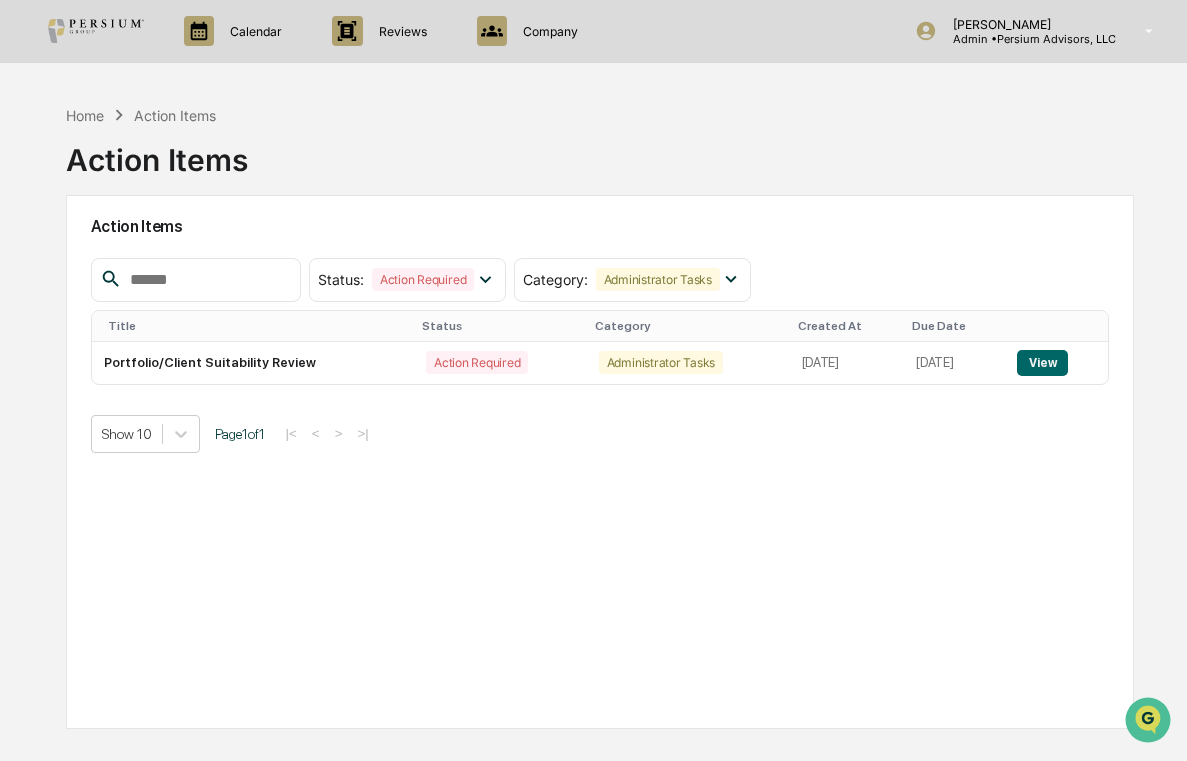 click on "Reviews" at bounding box center [400, 31] 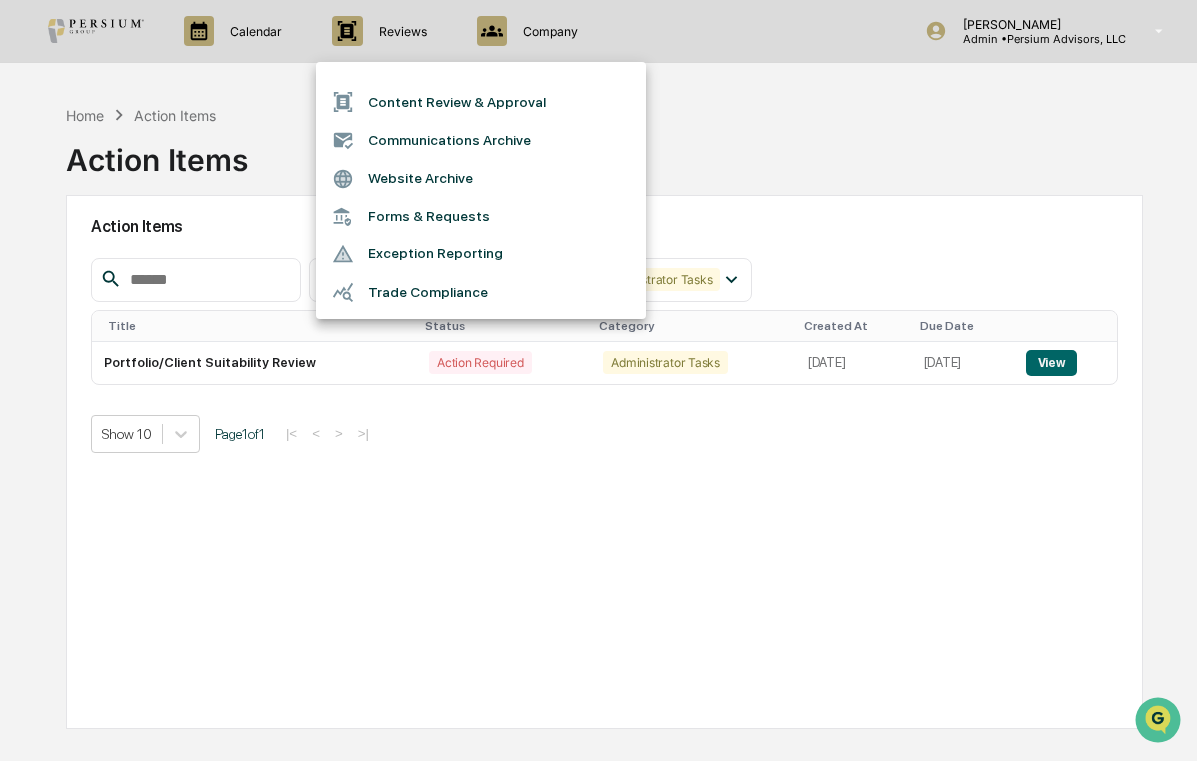 click on "Exception Reporting" at bounding box center [481, 254] 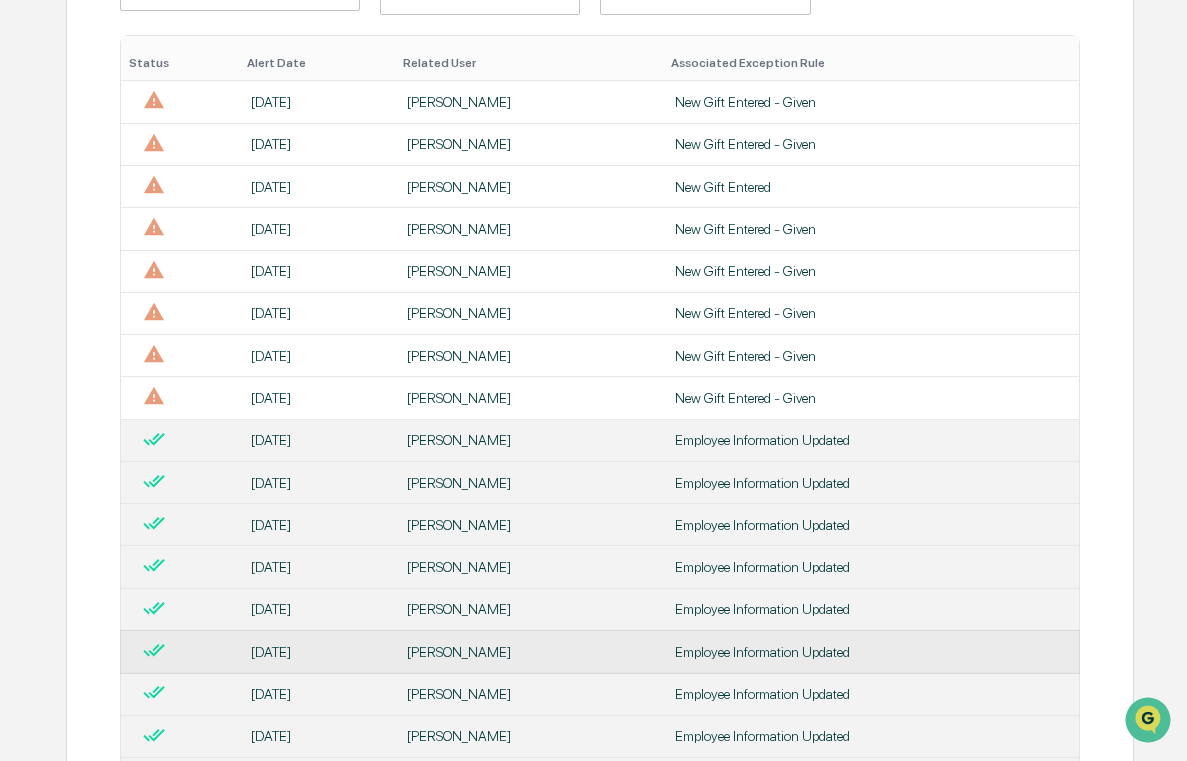 scroll, scrollTop: 0, scrollLeft: 0, axis: both 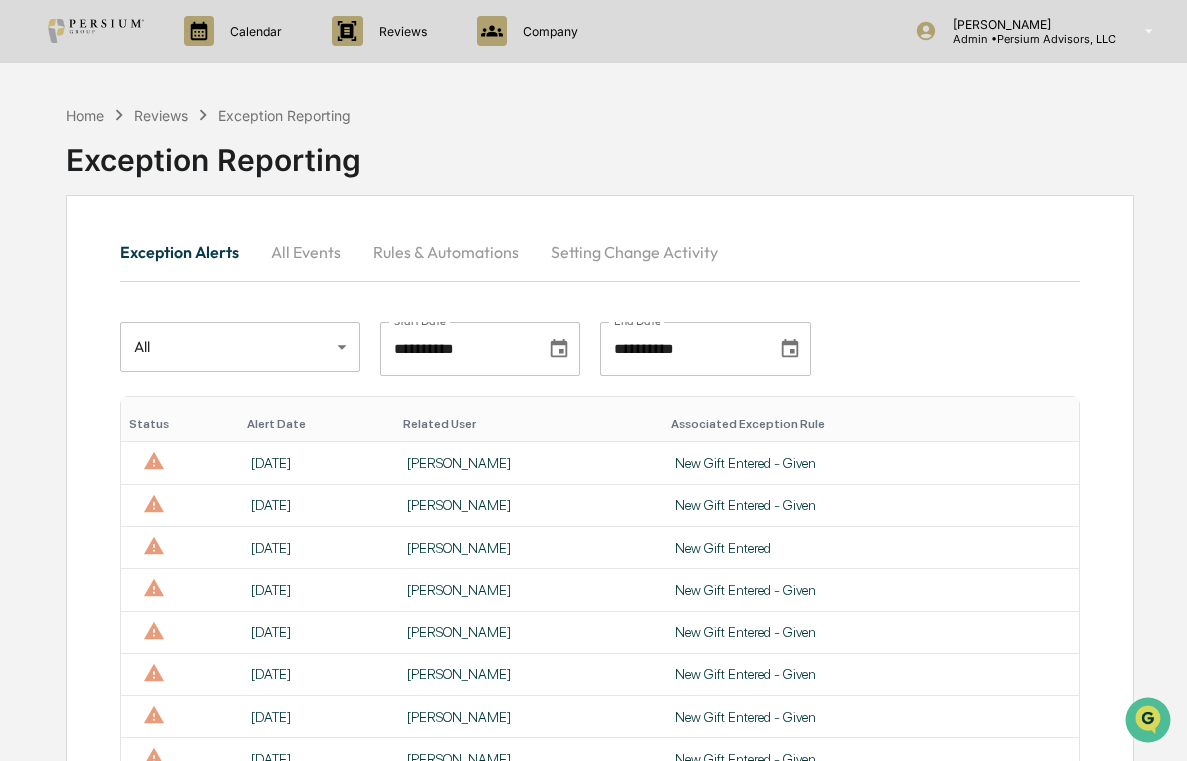 click on "All Events" at bounding box center [306, 252] 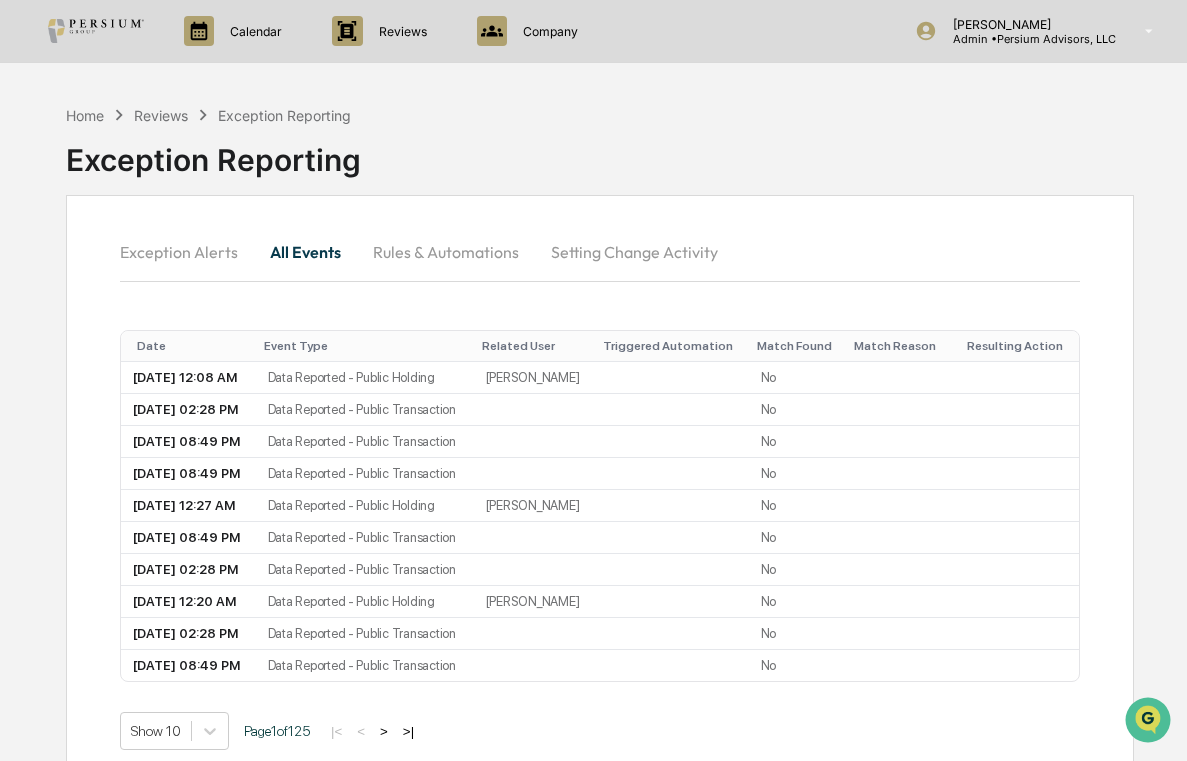 click on "Rules & Automations" at bounding box center (446, 252) 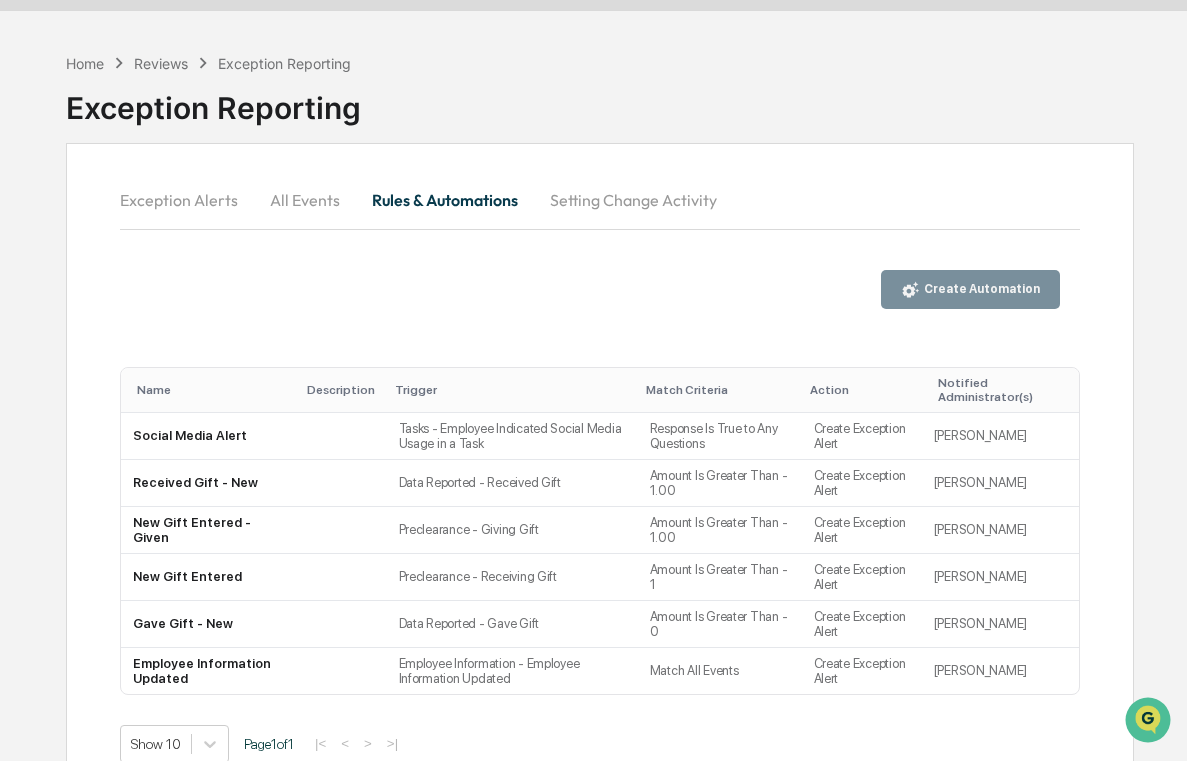 scroll, scrollTop: 95, scrollLeft: 0, axis: vertical 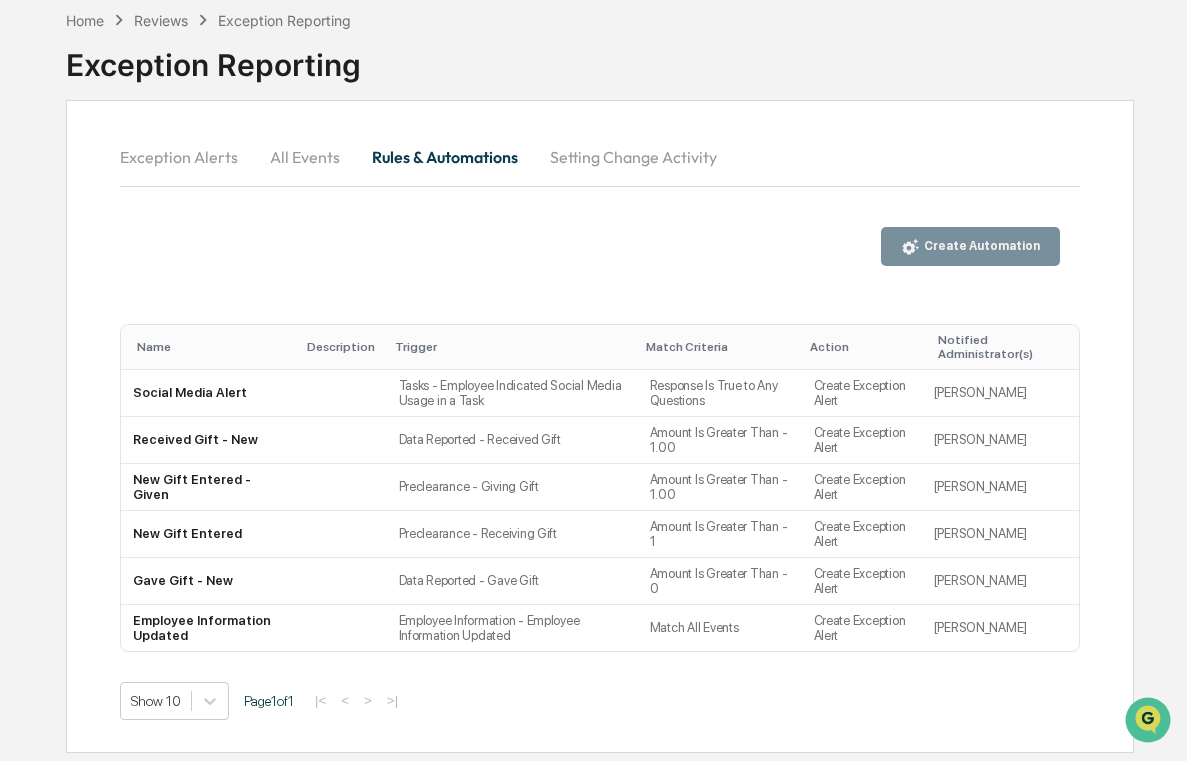 click on "Setting Change Activity" at bounding box center [633, 157] 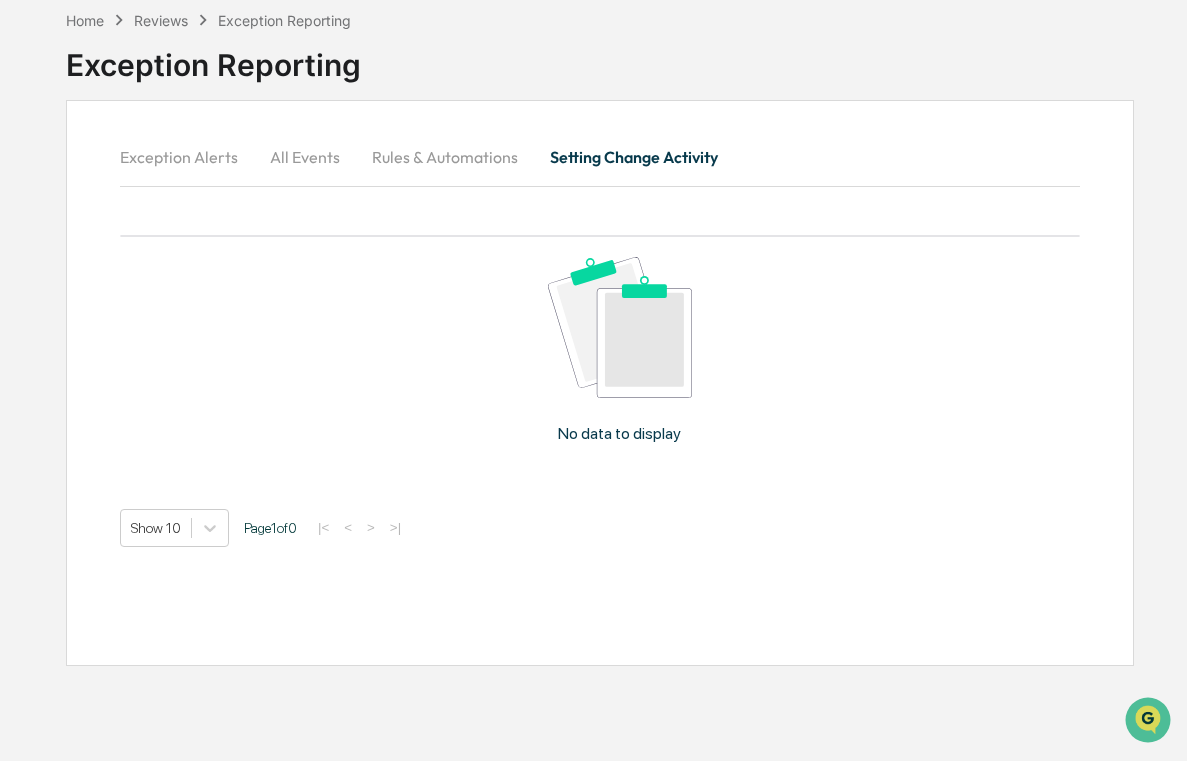 click on "Rules & Automations" at bounding box center (445, 157) 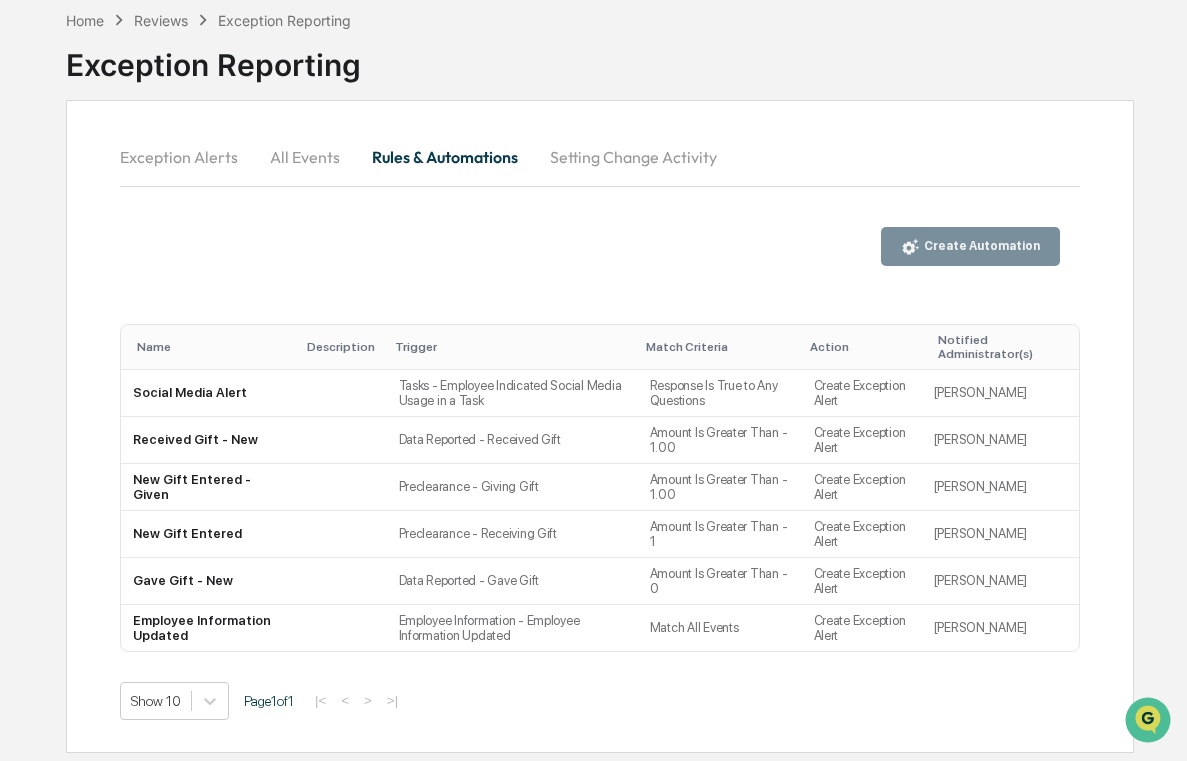 scroll, scrollTop: 0, scrollLeft: 0, axis: both 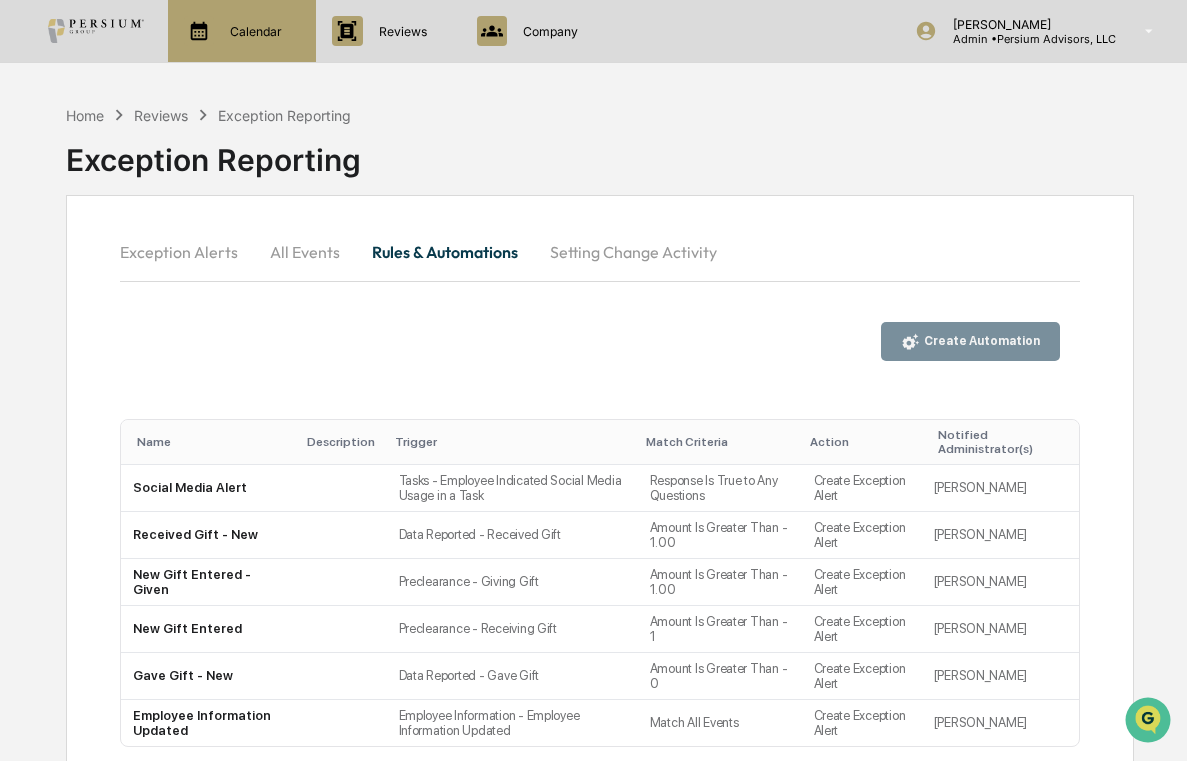 click on "Calendar" at bounding box center [253, 31] 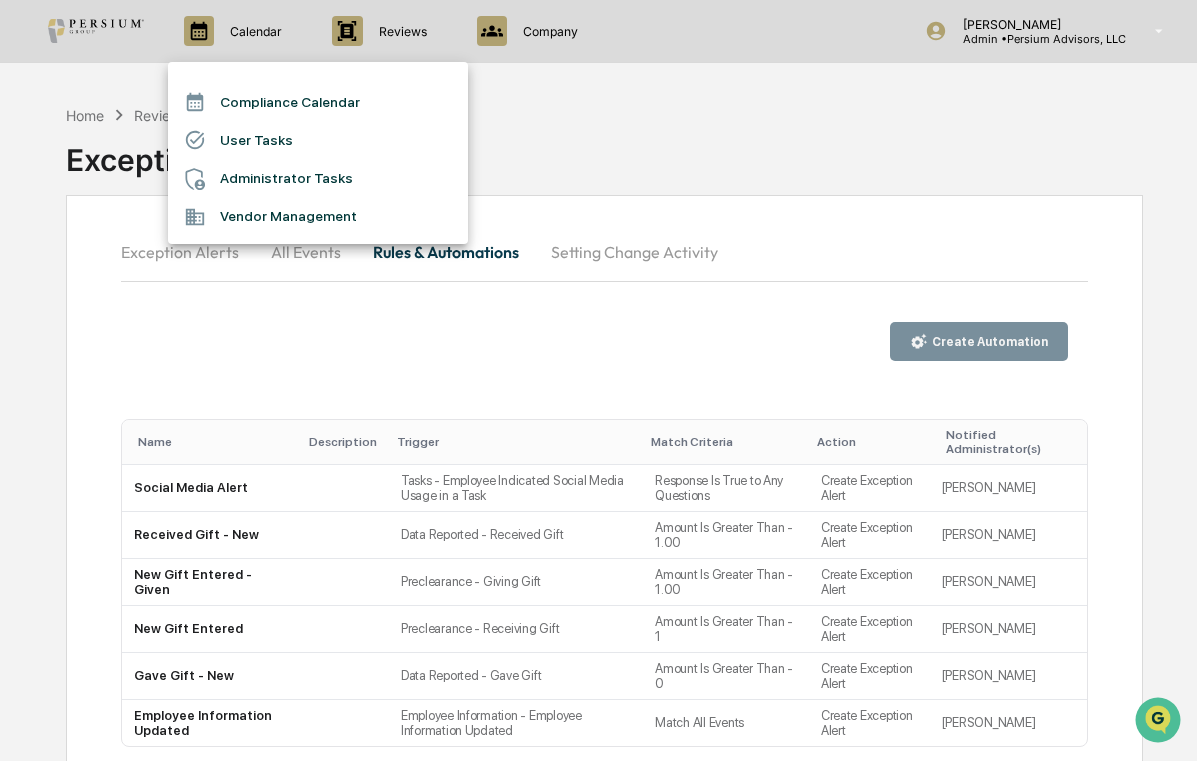 click on "Administrator Tasks" at bounding box center (318, 179) 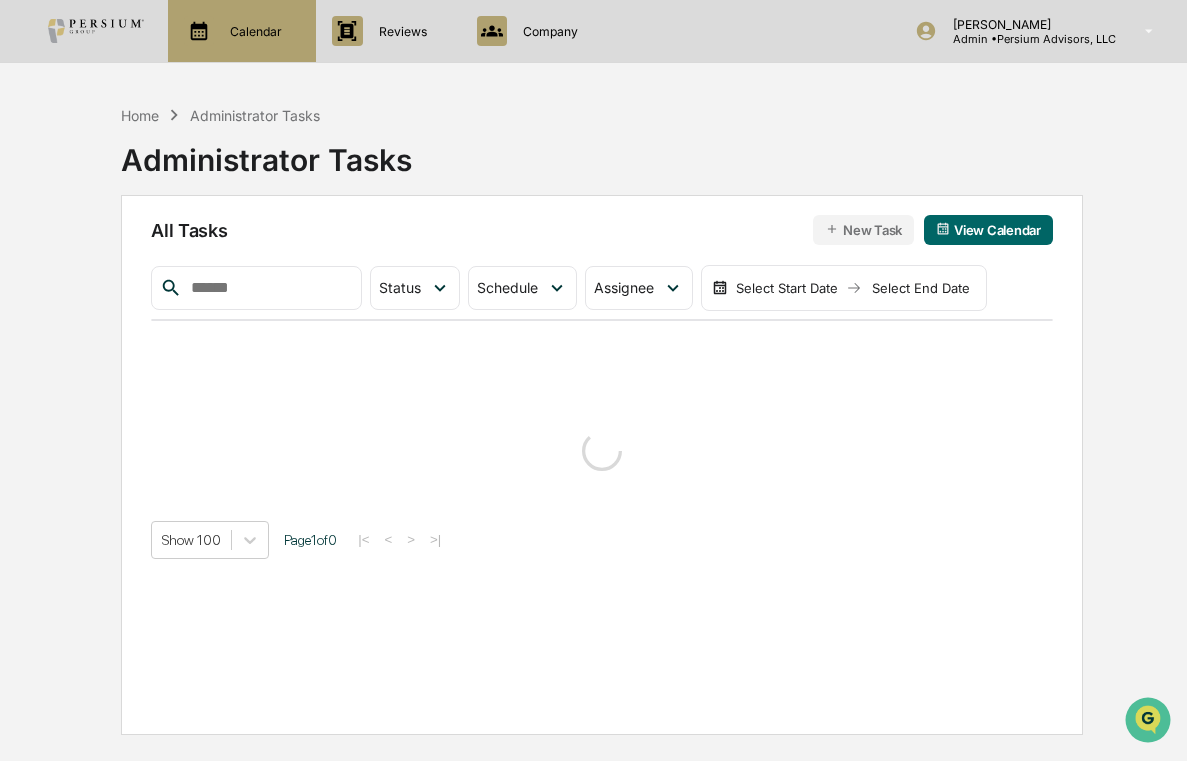 click on "Calendar Manage Tasks" at bounding box center (242, 31) 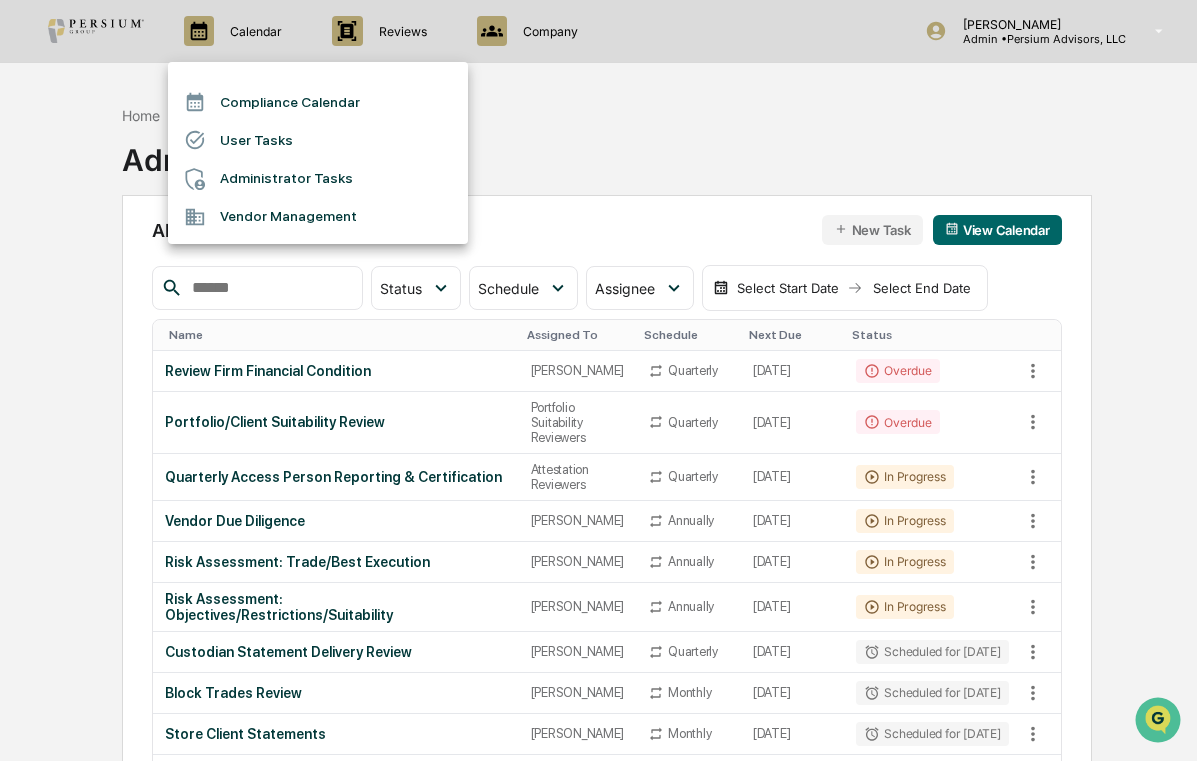 click on "User Tasks" at bounding box center (318, 140) 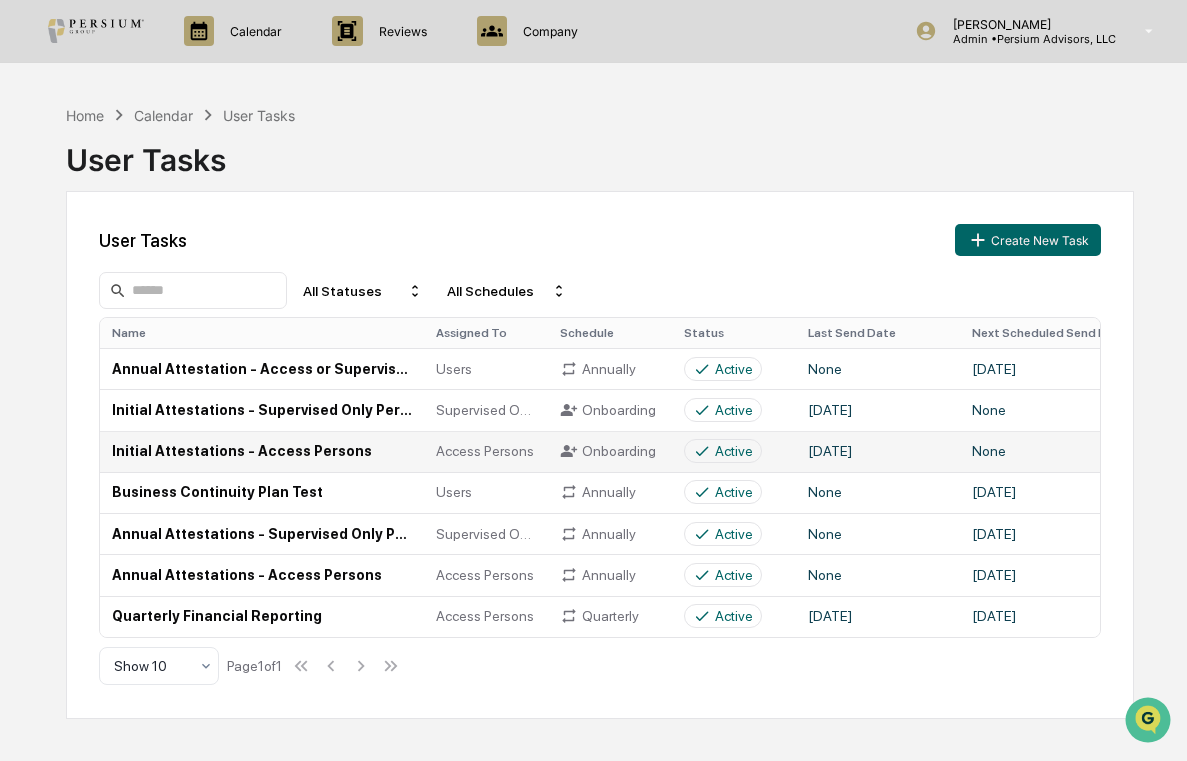 click on "Onboarding" at bounding box center [610, 451] 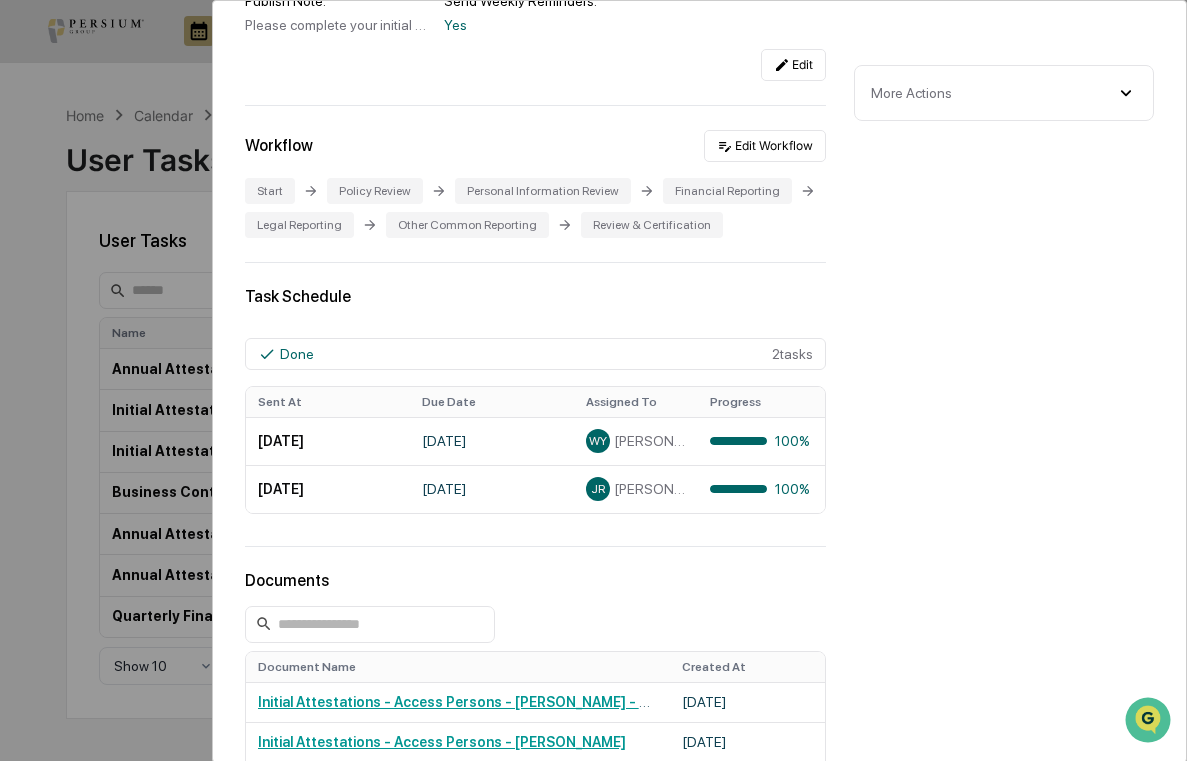 scroll, scrollTop: 300, scrollLeft: 0, axis: vertical 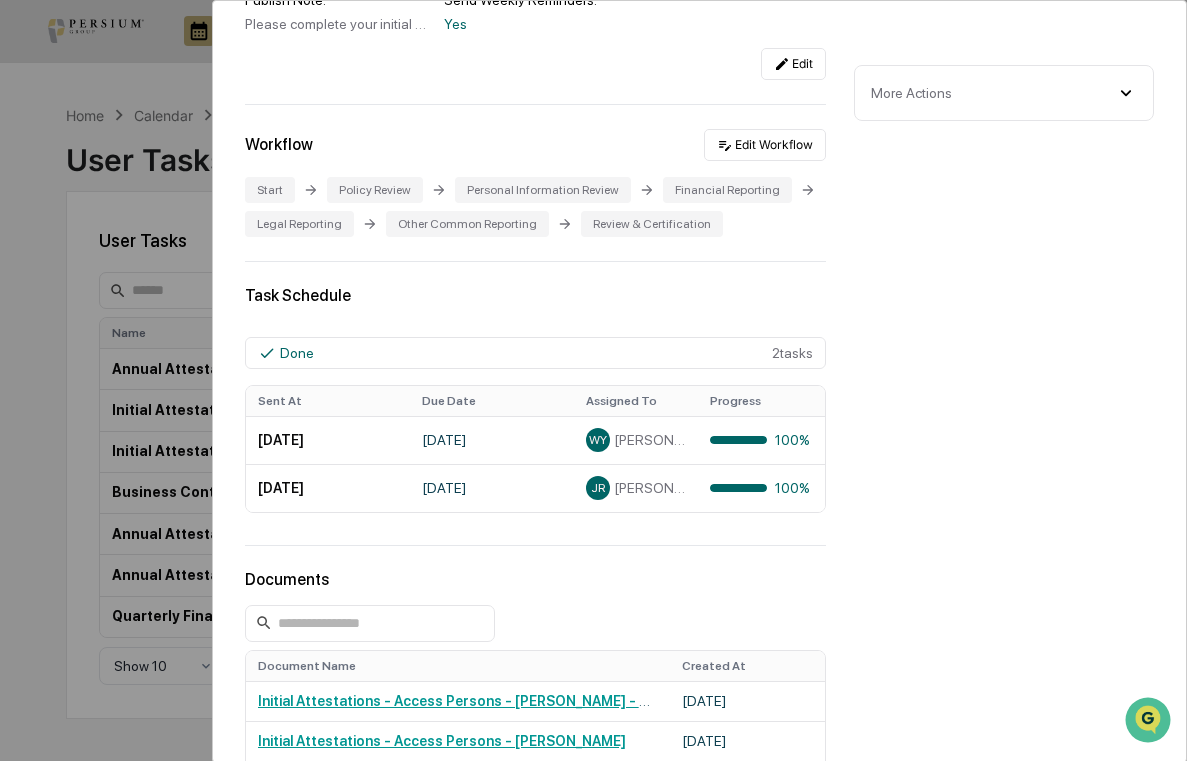 click on "User Tasks Initial Attestations - Access Persons Initial Attestations - Access Persons Active No description Details Assigned Group:  Access Persons Due Date:  Onboarding Task - 10 days Reporting Dates:  Past Year Publish Note:  Please complete your initial attestation and personal reporting. If you have any questions or concerns, please don't hesitate to reach out to the Chief Compliance Officer. Send Weekly Reminders:  Yes Edit Workflow Edit Workflow Start Policy Review Personal Information Review Financial Reporting Legal Reporting Other Common Reporting Review & Certification Task Schedule Done   2  task s Sent At Due Date Reporting Date Assigned To Progress [DATE] [DATE] [DATE]   -  [DATE] [PERSON_NAME] 100% View [DATE] [DATE] June 24, 2025   -  [DATE] JR [PERSON_NAME] 100% View Documents Document Name Created At Created By Initial Attestations - Access Persons - [PERSON_NAME] - Signed [DATE] JR [PERSON_NAME] [DATE] JR [PERSON_NAME]" at bounding box center (593, 380) 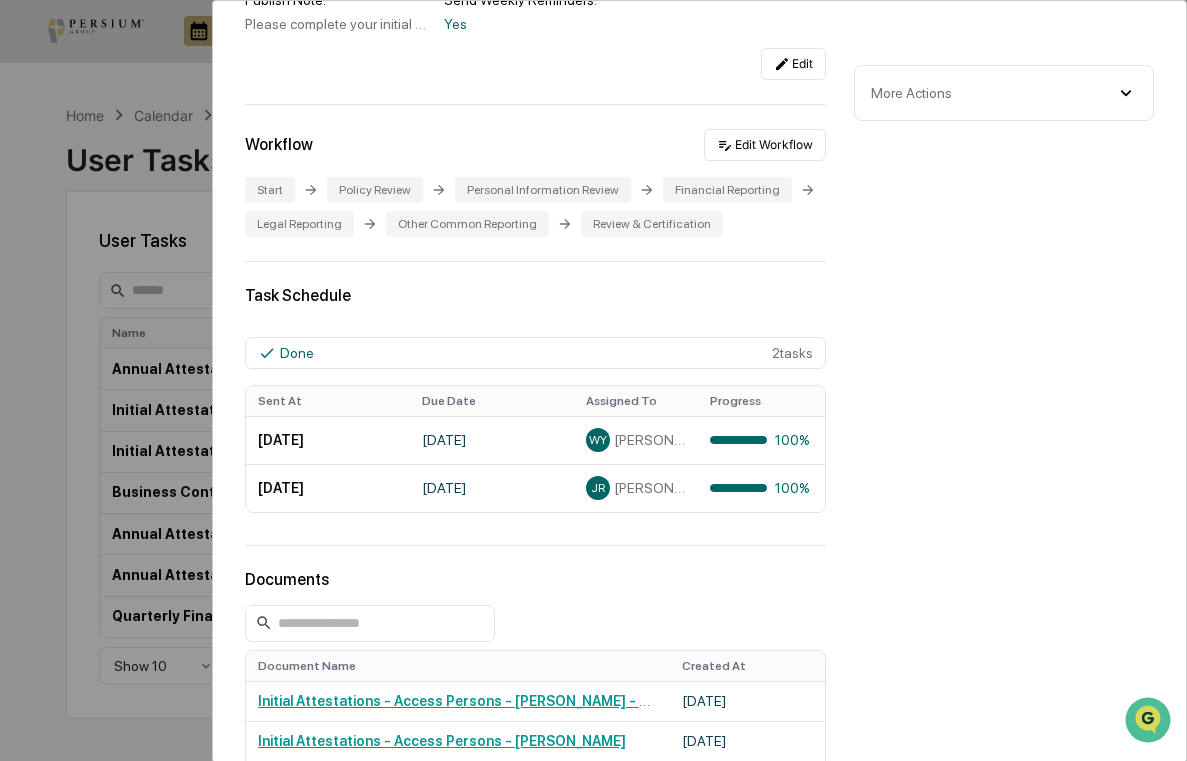 click on "User Tasks Initial Attestations - Access Persons Initial Attestations - Access Persons Active No description Details Assigned Group:  Access Persons Due Date:  Onboarding Task - 10 days Reporting Dates:  Past Year Publish Note:  Please complete your initial attestation and personal reporting. If you have any questions or concerns, please don't hesitate to reach out to the Chief Compliance Officer. Send Weekly Reminders:  Yes Edit Workflow Edit Workflow Start Policy Review Personal Information Review Financial Reporting Legal Reporting Other Common Reporting Review & Certification Task Schedule Done   2  task s Sent At Due Date Reporting Date Assigned To Progress [DATE] [DATE] [DATE]   -  [DATE] [PERSON_NAME] 100% View [DATE] [DATE] June 24, 2025   -  [DATE] JR [PERSON_NAME] 100% View Documents Document Name Created At Created By Initial Attestations - Access Persons - [PERSON_NAME] - Signed [DATE] JR [PERSON_NAME] [DATE] JR [PERSON_NAME]" at bounding box center [593, 380] 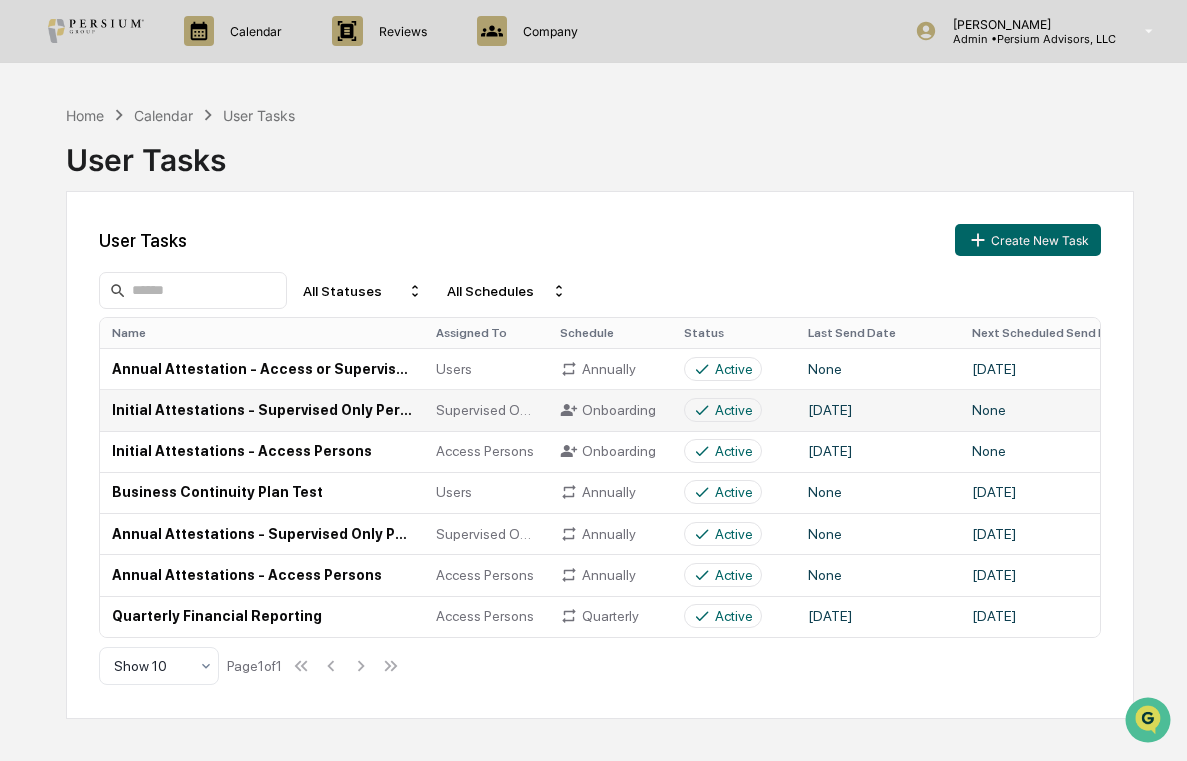 click on "Onboarding" at bounding box center [610, 410] 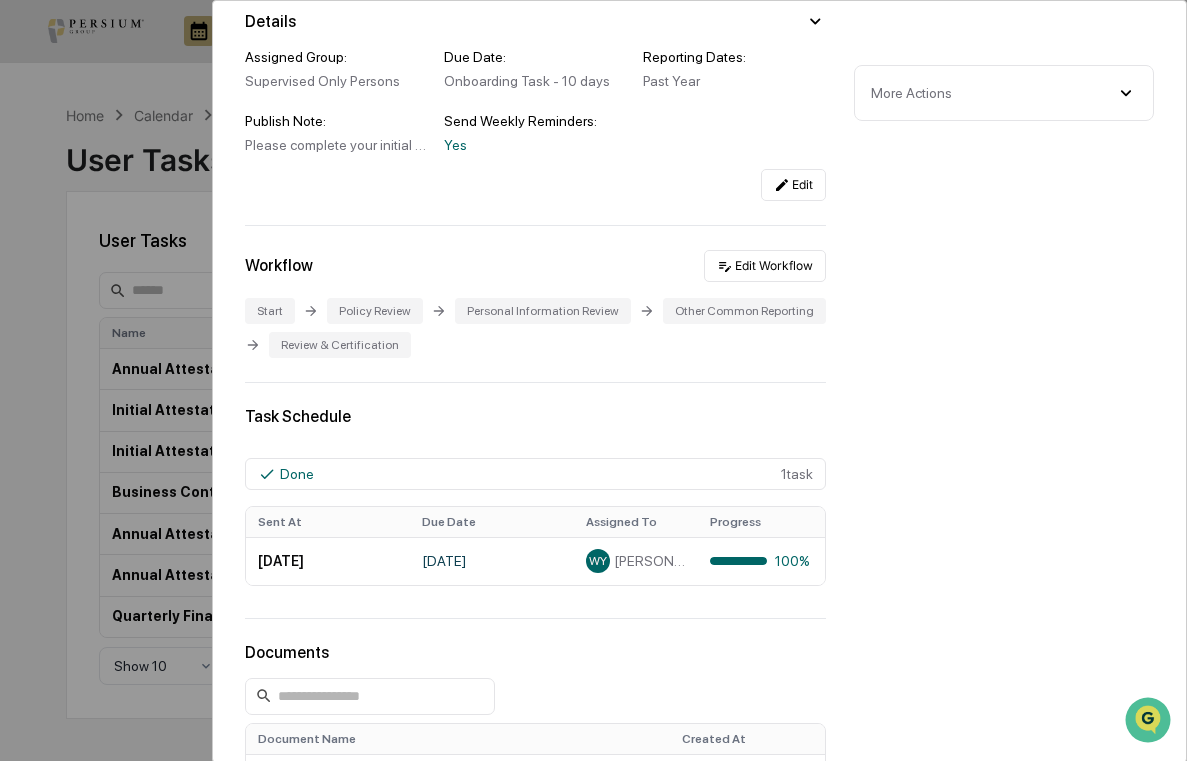 scroll, scrollTop: 200, scrollLeft: 0, axis: vertical 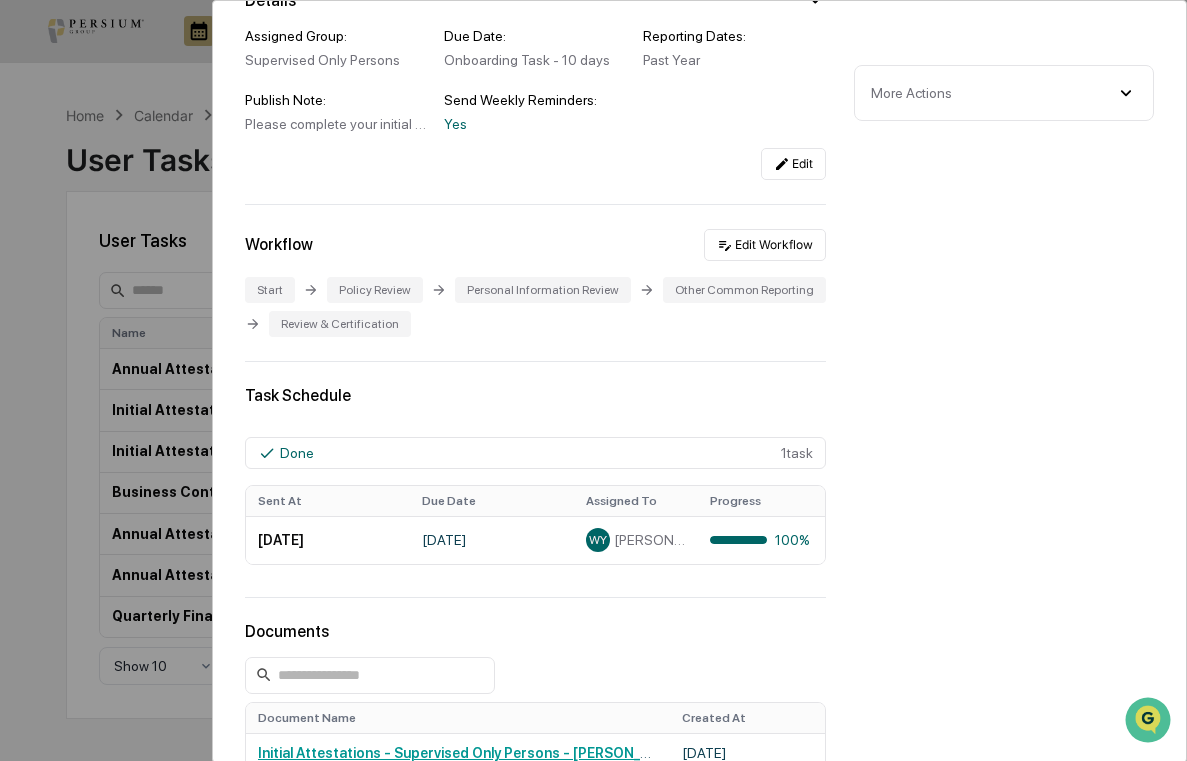 click on "User Tasks Initial Attestations - Supervised Only Persons Initial Attestations - Supervised Only Persons Active No description Details Assigned Group:  Supervised Only Persons Due Date:  Onboarding Task - 10 days Reporting Dates:  Past Year Publish Note:  Please complete your initial attestation and personal reporting. If you have any questions or concerns, please don't hesitate to reach out to the Chief Compliance Officer. Send Weekly Reminders:  Yes Edit Workflow Edit Workflow Start Policy Review Personal Information Review Other Common Reporting Review & Certification Task Schedule Done   1  task Sent At Due Date Reporting Date Assigned To Progress [DATE] [DATE] [DATE]   -  [DATE] [PERSON_NAME] 100% View Documents Document Name Created At Created By Initial Attestations - Supervised Only Persons - [PERSON_NAME] - Signed [DATE] [PERSON_NAME] Initial Attestations - Supervised Only Persons - [PERSON_NAME] [DATE] [PERSON_NAME] [DATE] [PERSON_NAME]" at bounding box center (593, 380) 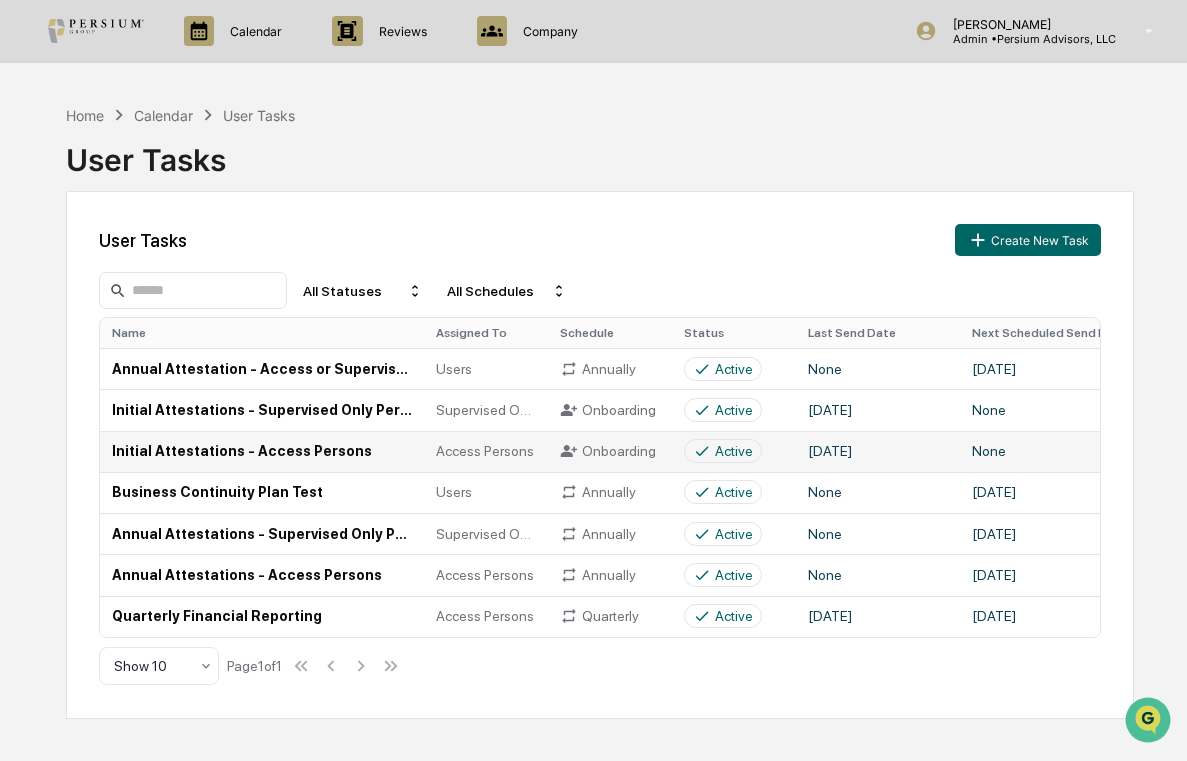 click on "Onboarding" at bounding box center [610, 451] 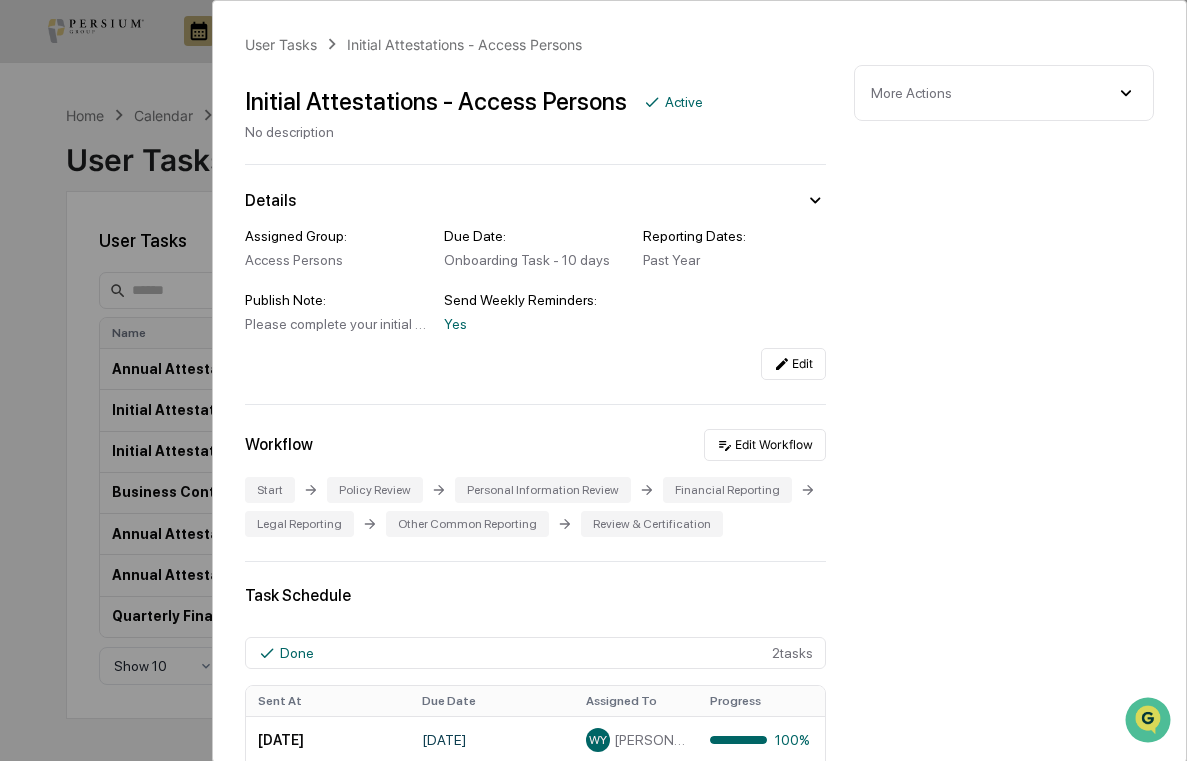 click on "Please complete your initial attestation and personal reporting. If you have any questions or concerns, please don't hesitate to reach out to the Chief Compliance Officer." at bounding box center [336, 324] 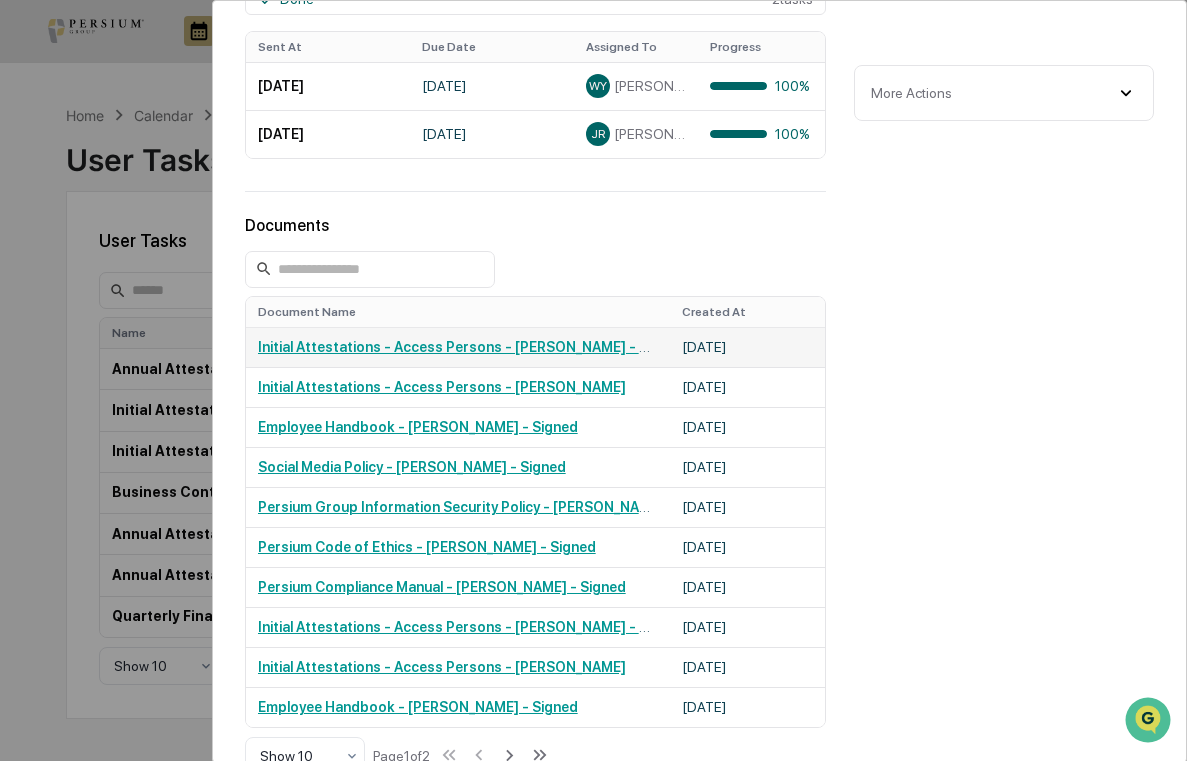 scroll, scrollTop: 700, scrollLeft: 0, axis: vertical 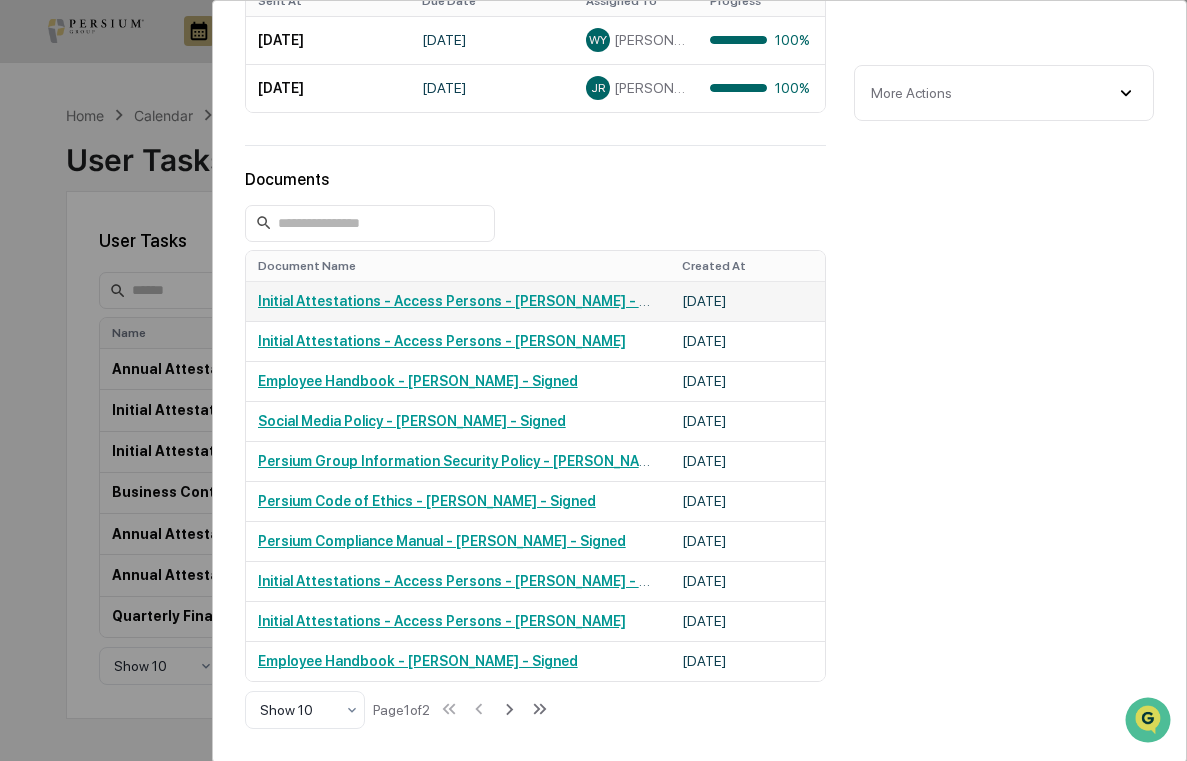click on "Initial Attestations - Access Persons - [PERSON_NAME] - Signed" at bounding box center [471, 301] 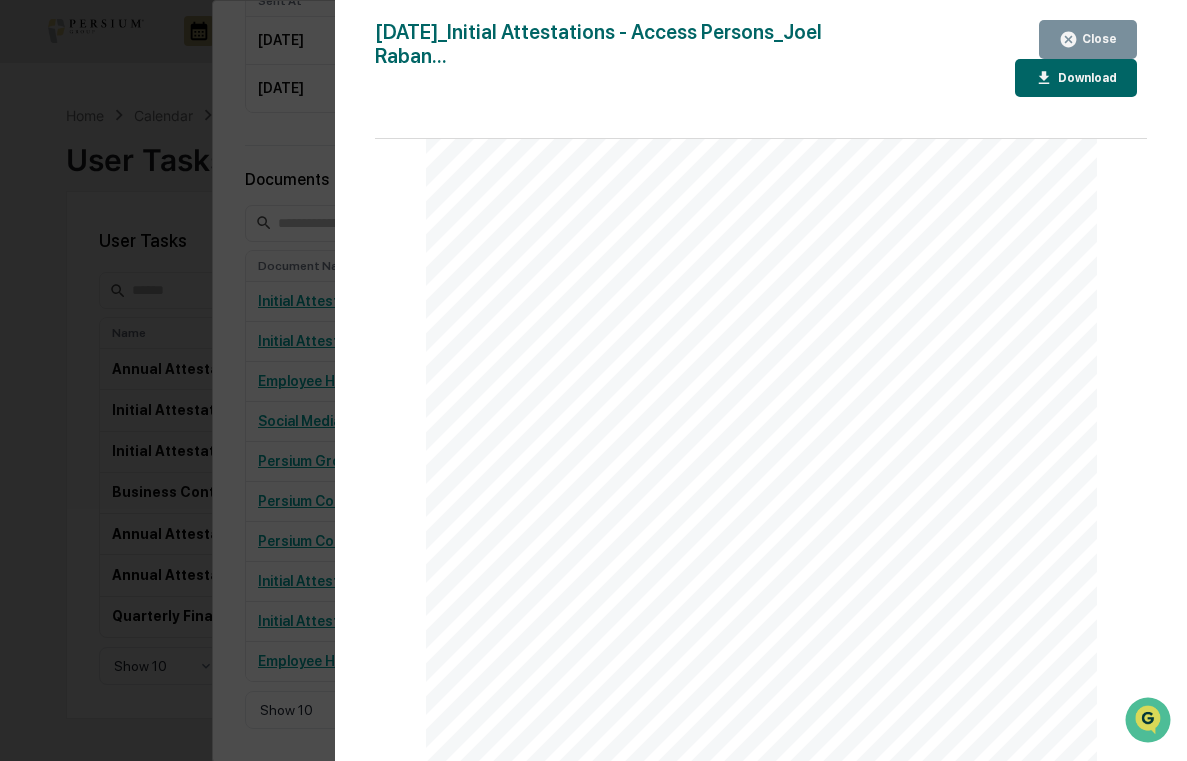 scroll, scrollTop: 2600, scrollLeft: 0, axis: vertical 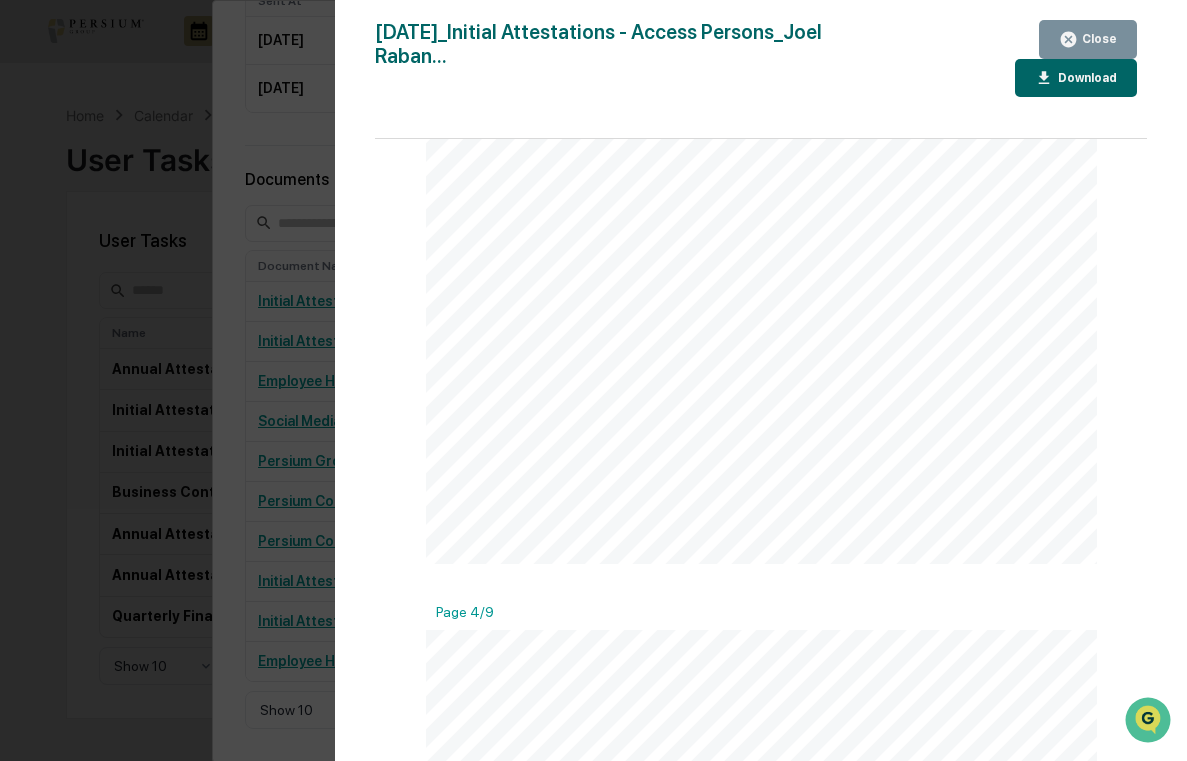 click on "Close" at bounding box center [1088, 39] 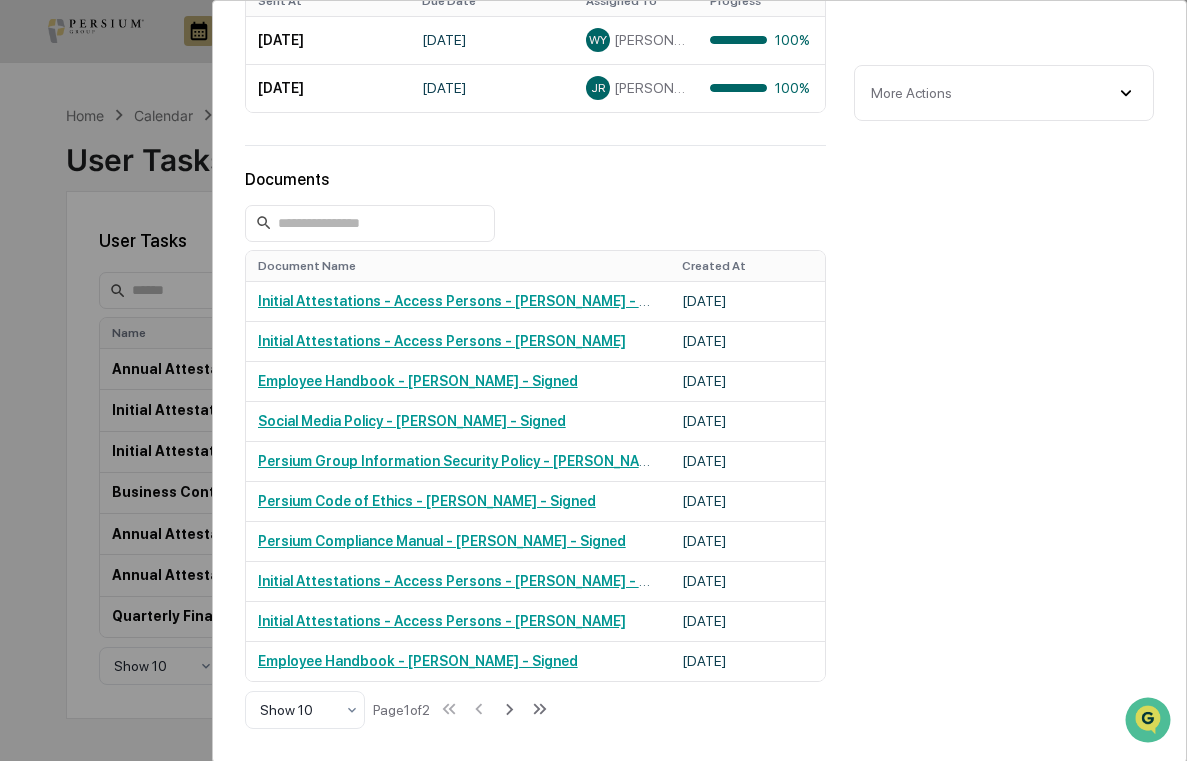 scroll, scrollTop: 0, scrollLeft: 0, axis: both 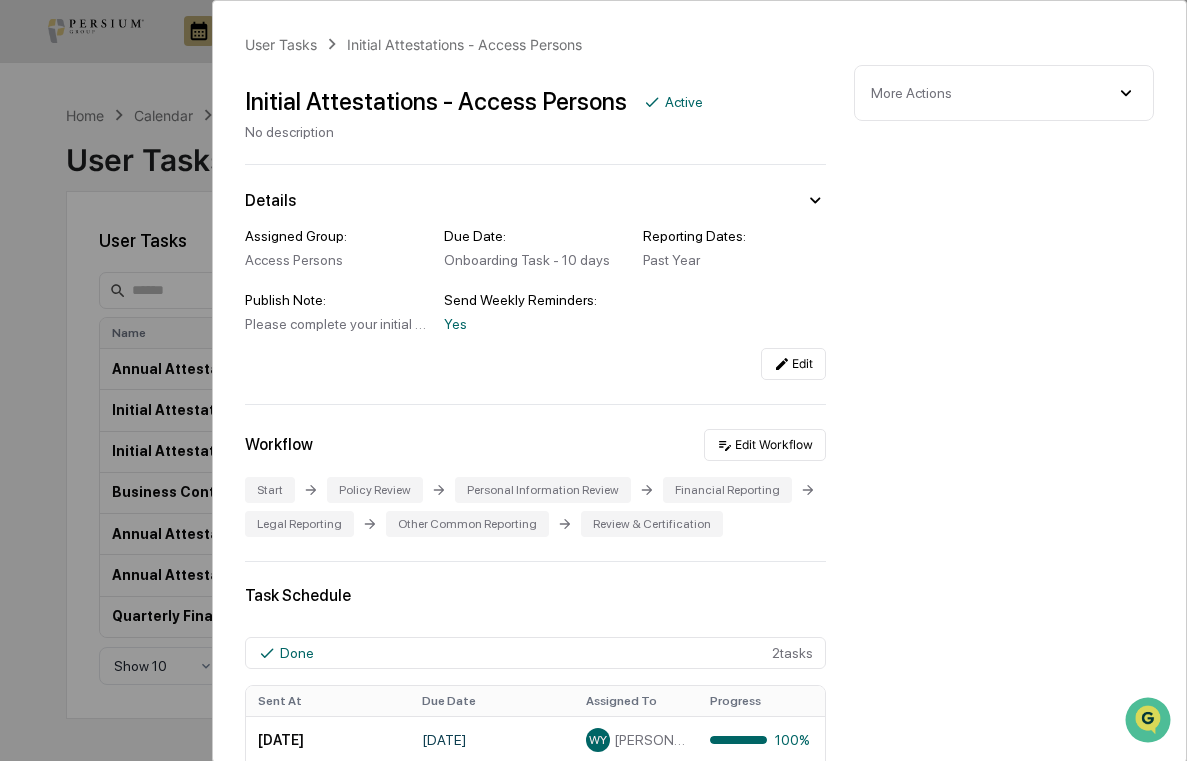 click on "Reporting Dates:" at bounding box center [734, 236] 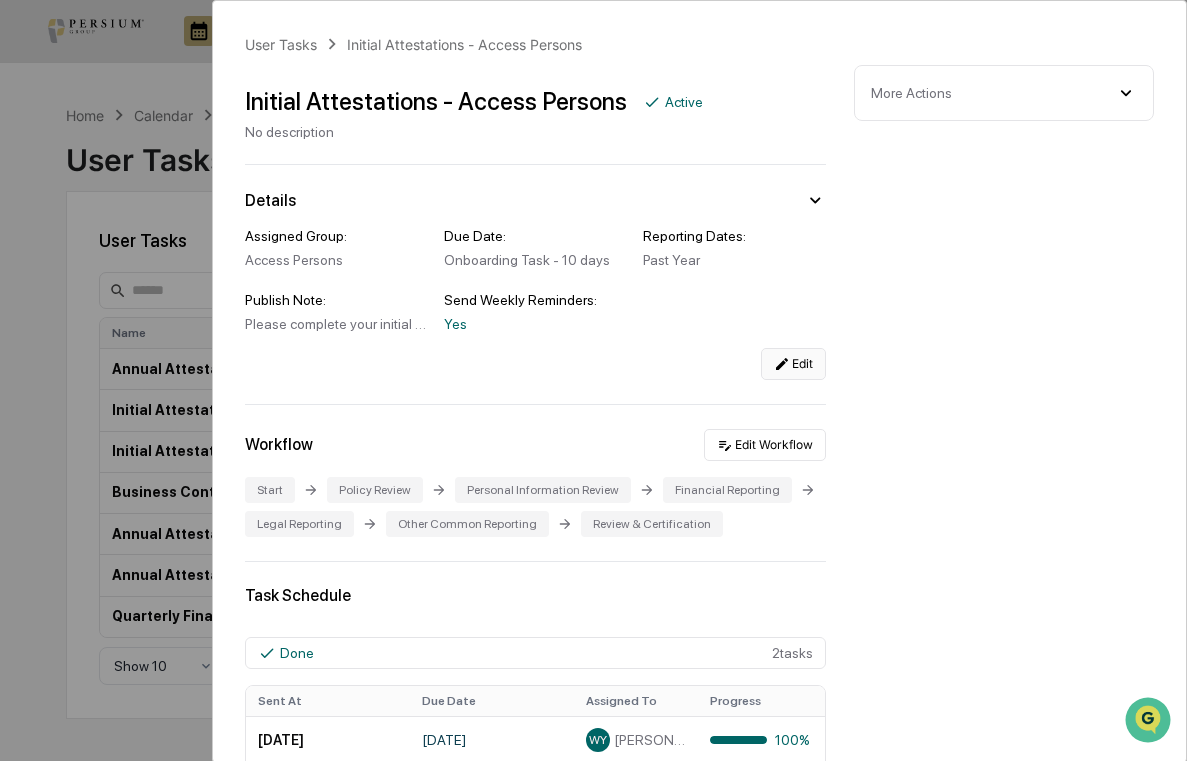 click on "Edit" at bounding box center (793, 364) 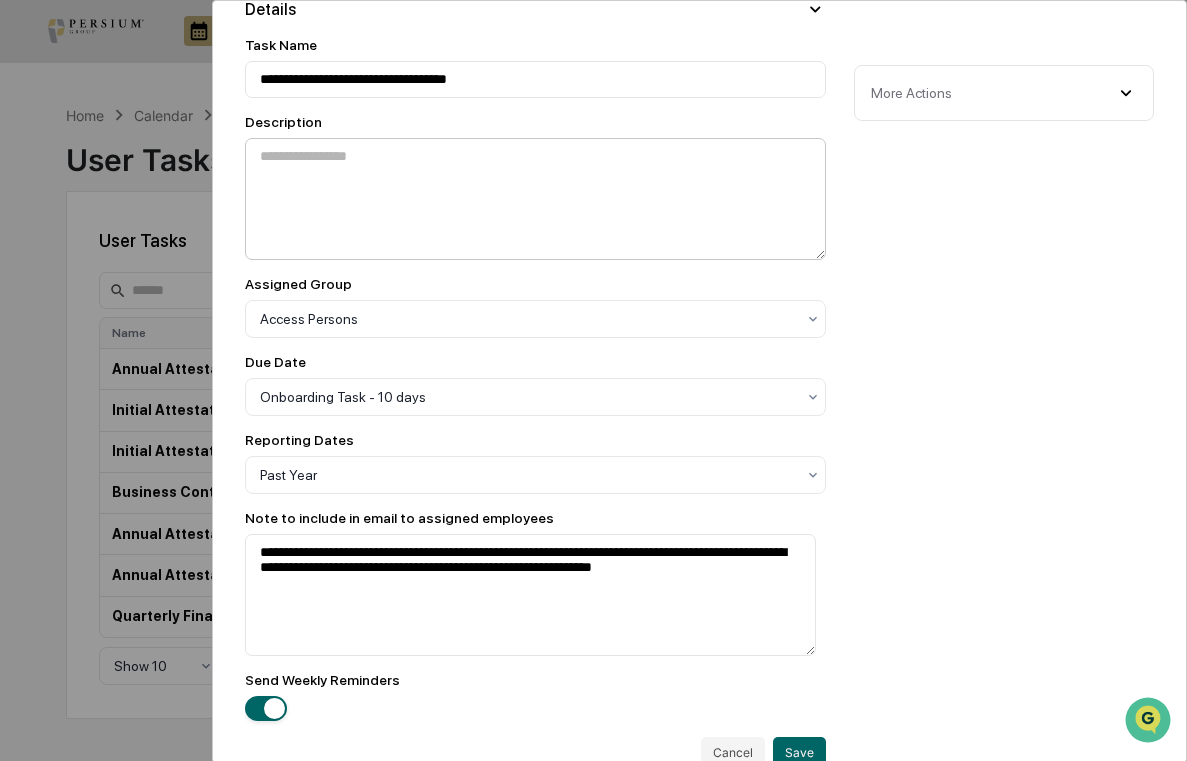 scroll, scrollTop: 200, scrollLeft: 0, axis: vertical 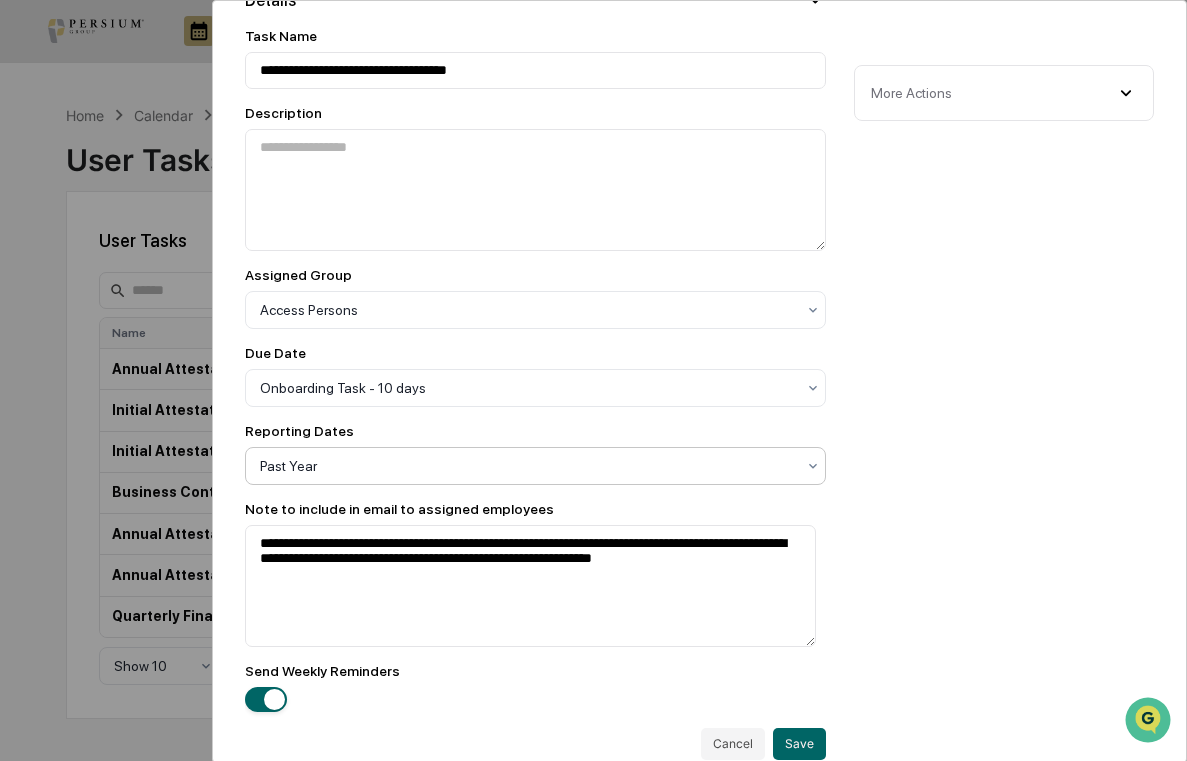 click at bounding box center [527, 310] 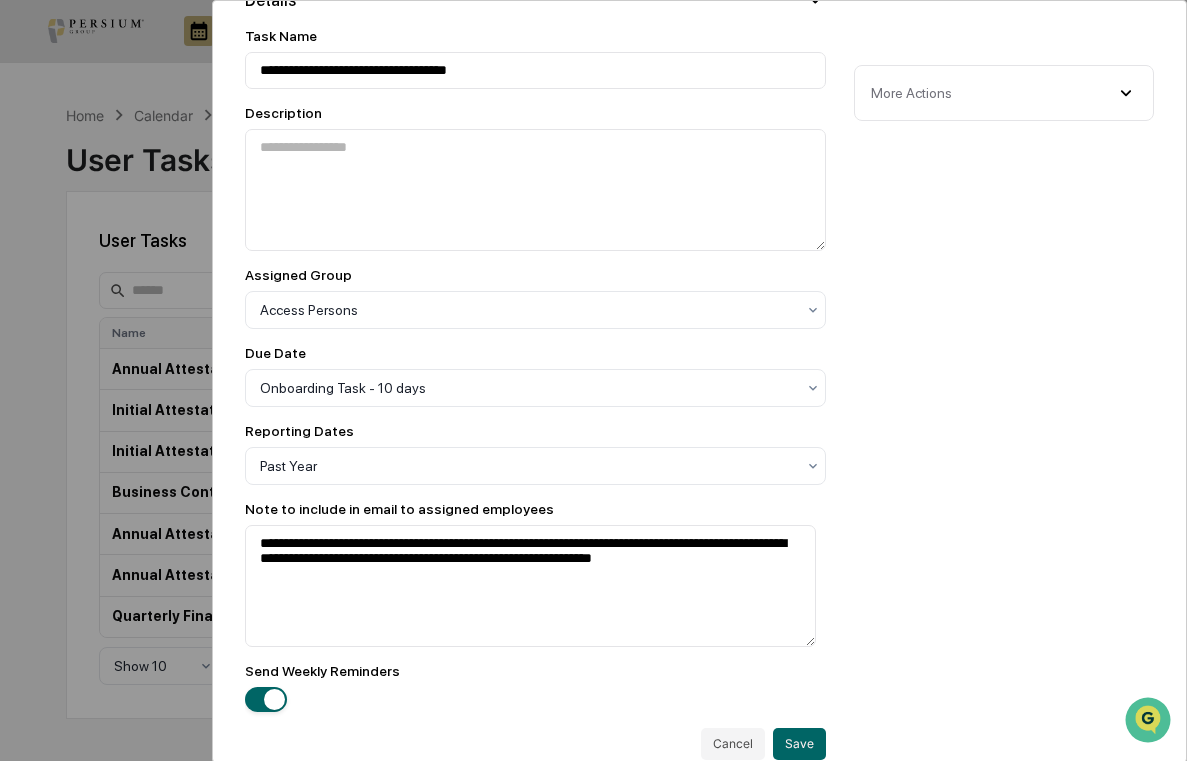 click on "**********" at bounding box center (699, 905) 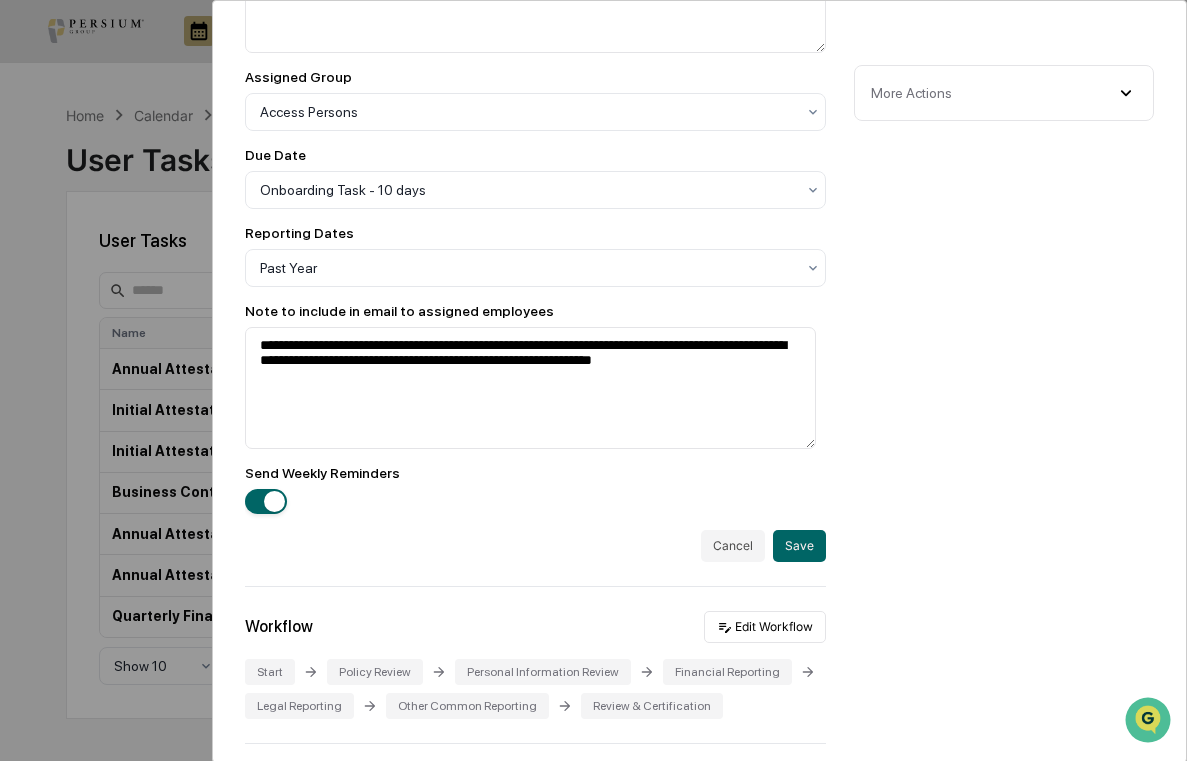 scroll, scrollTop: 500, scrollLeft: 0, axis: vertical 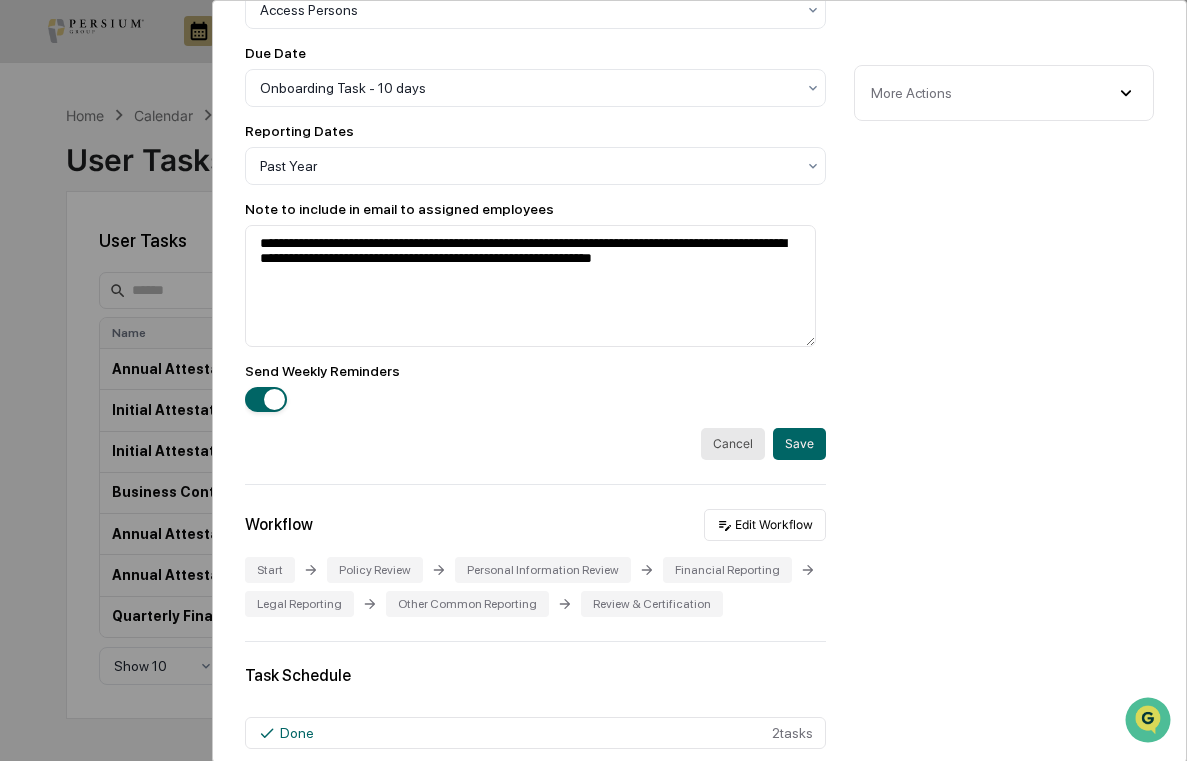 click on "Cancel" at bounding box center [733, 444] 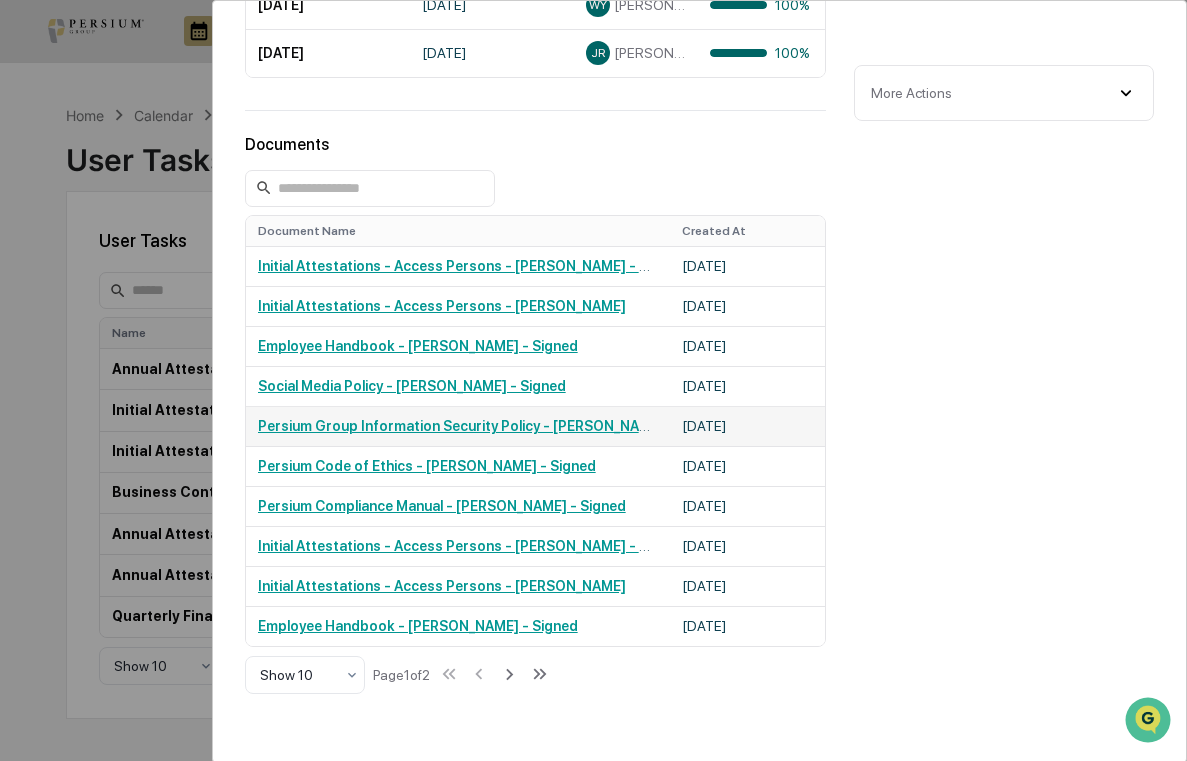 scroll, scrollTop: 700, scrollLeft: 0, axis: vertical 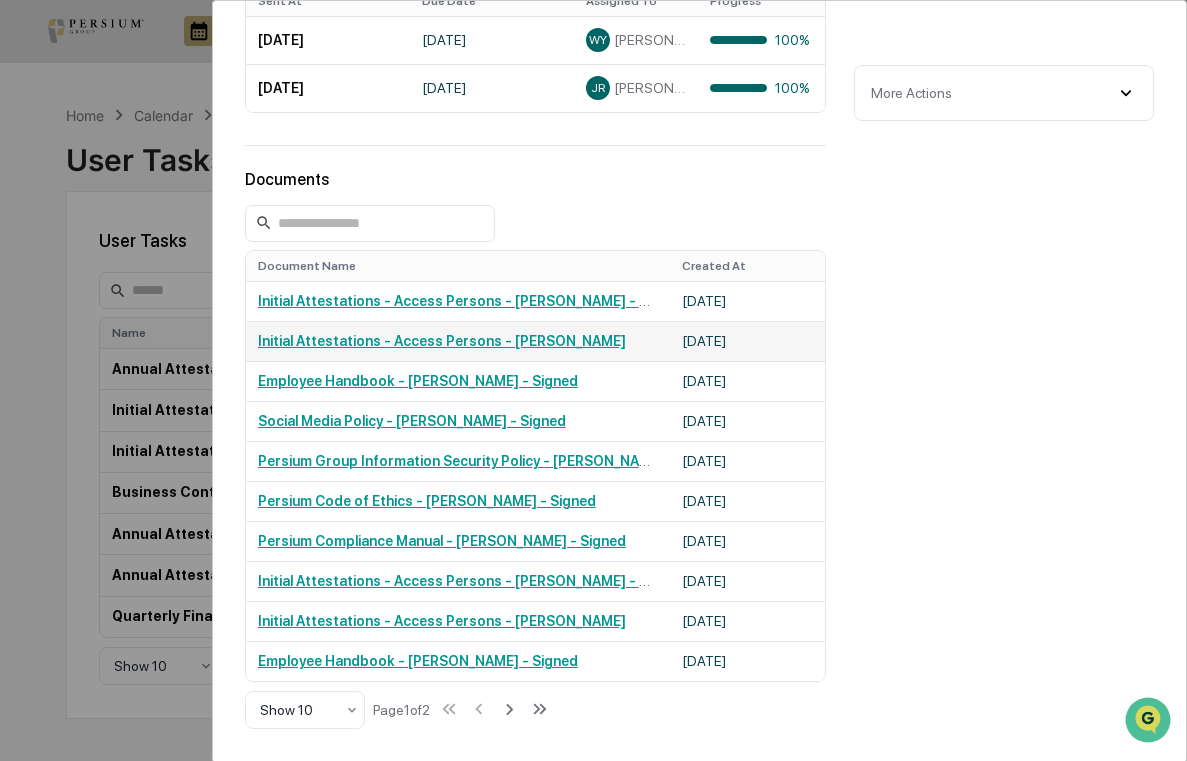 click on "Initial Attestations - Access Persons - [PERSON_NAME]" at bounding box center (442, 341) 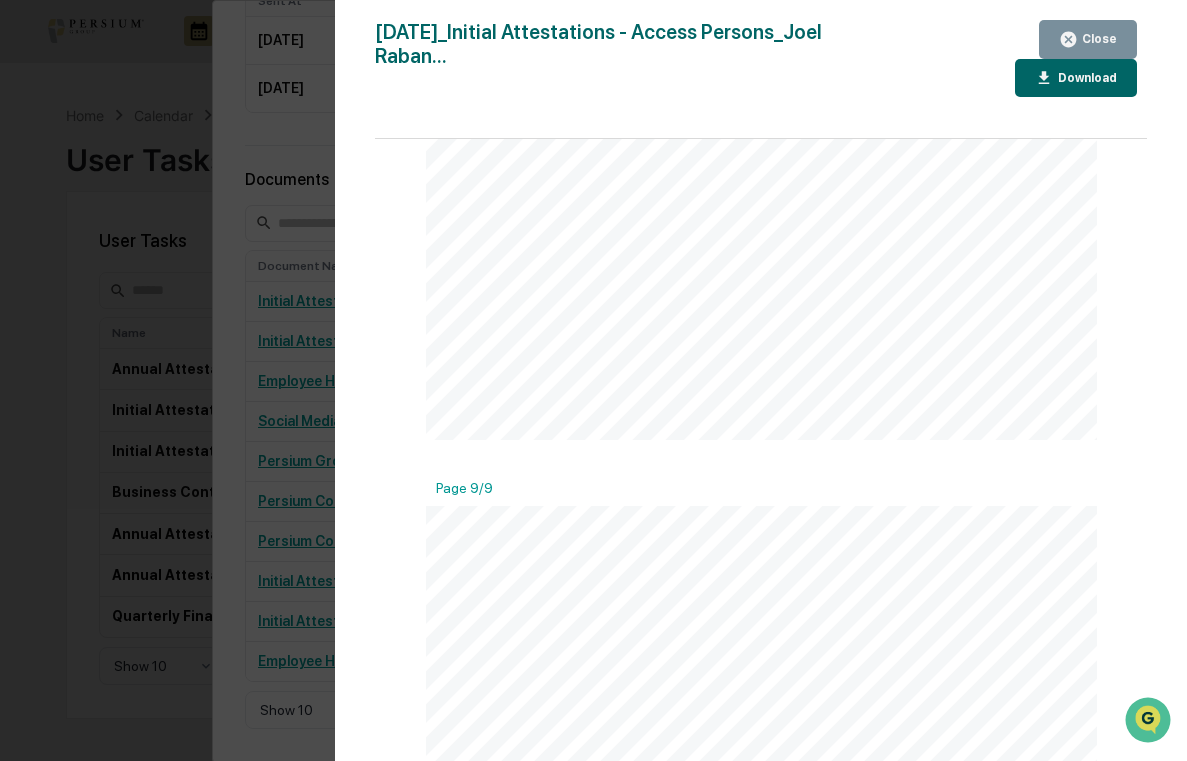 scroll, scrollTop: 8200, scrollLeft: 0, axis: vertical 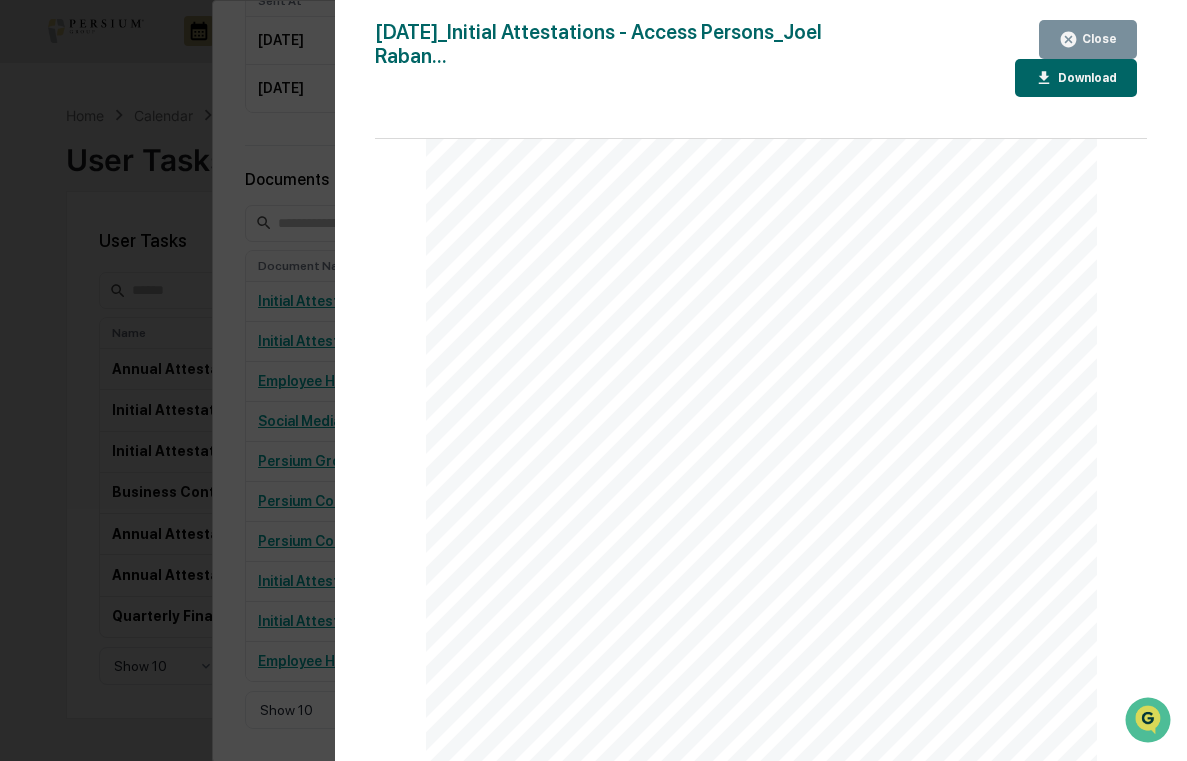 click on "Version History [DATE] 05:41 PM [PERSON_NAME] [DATE]_Initial Attestations - Access Persons_Joel Raban...   Close   Download Page 1/9 [DATE] Persium   Advisors,   LLC Initial   Attestations   -   Access   Persons   -   [PERSON_NAME] Contents Definitions   2 Financial   Reporting   6 Brokerage   Holdings:   [DATE]   6 Brokerage   Transactions:   [DATE]   to   [DATE]   6 Legal   Reporting   7 Other   Reporting   8 Page   1   of   8 Page 2/9 Definitions Public   Security:   a   financial   instrument   or   investment   that   is   available   for   purchase   by   the   general   public,   and   that   is   freely   traded   on   an   exchange. Examples   of   public   securities   include: Stocks:   Shares   of   publicly- traded   companies   that   represent   ownership   in   the   company   and   provide   the   potential   for   capital   appreciation   and dividends. Bonds:   Debt   instruments   issued   by   governments   or   corporations   to   raise   capital," at bounding box center (593, 380) 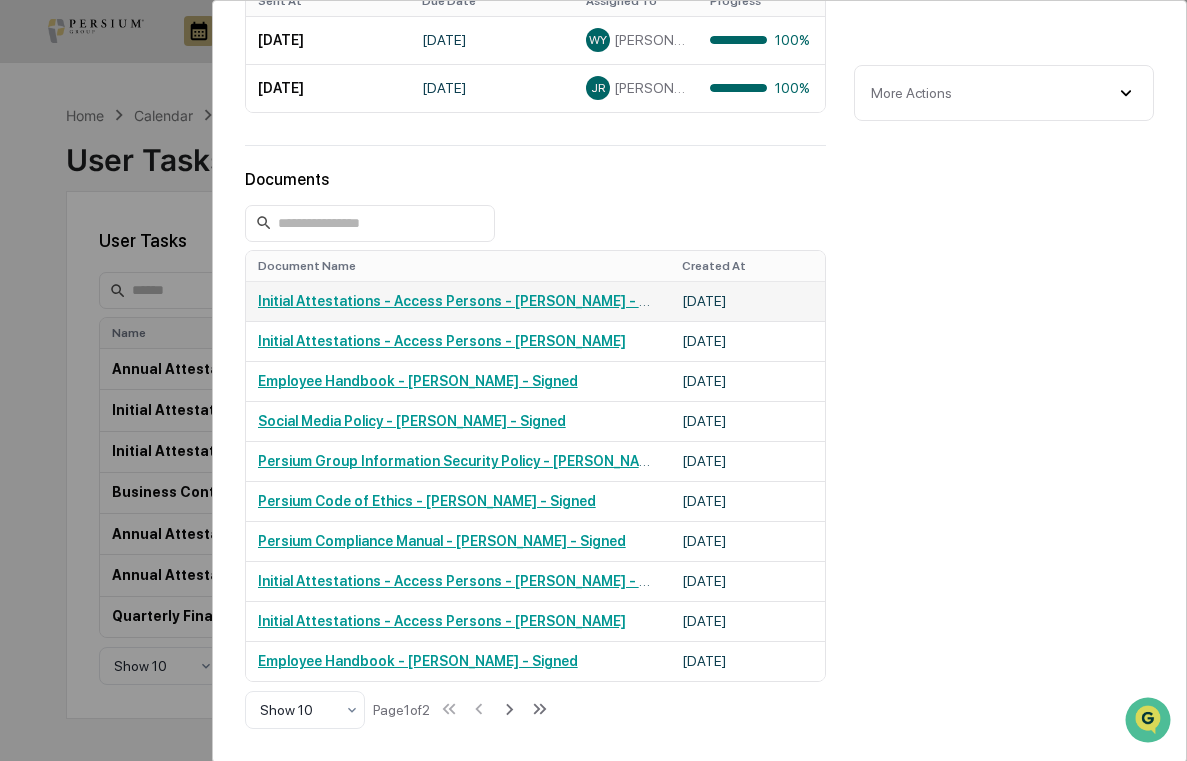click on "Initial Attestations - Access Persons - [PERSON_NAME] - Signed" at bounding box center [471, 301] 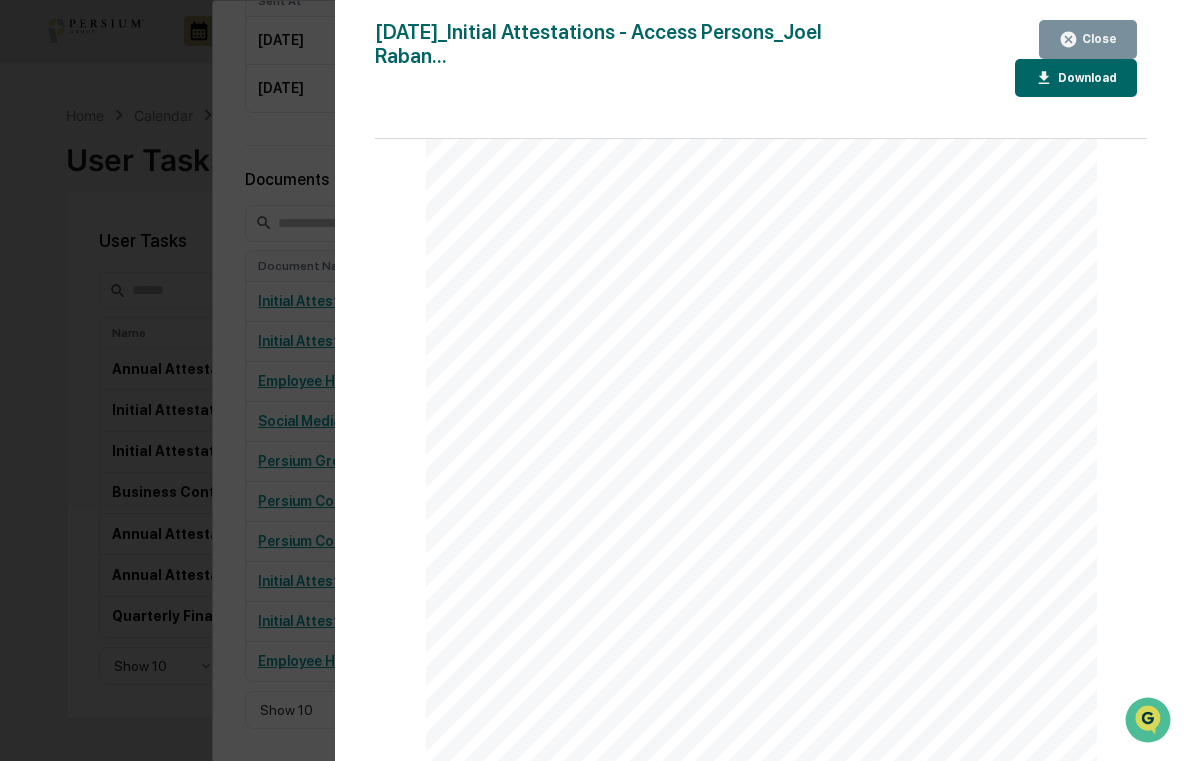 scroll, scrollTop: 200, scrollLeft: 0, axis: vertical 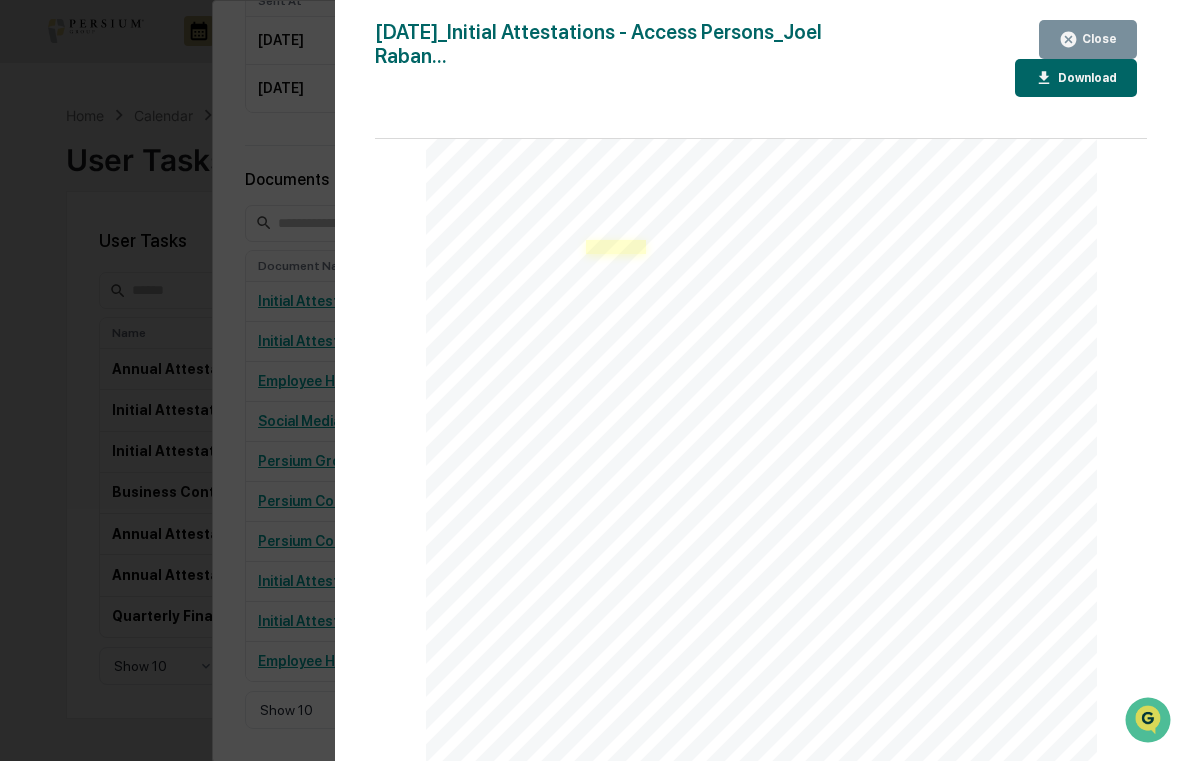 click at bounding box center [616, 247] 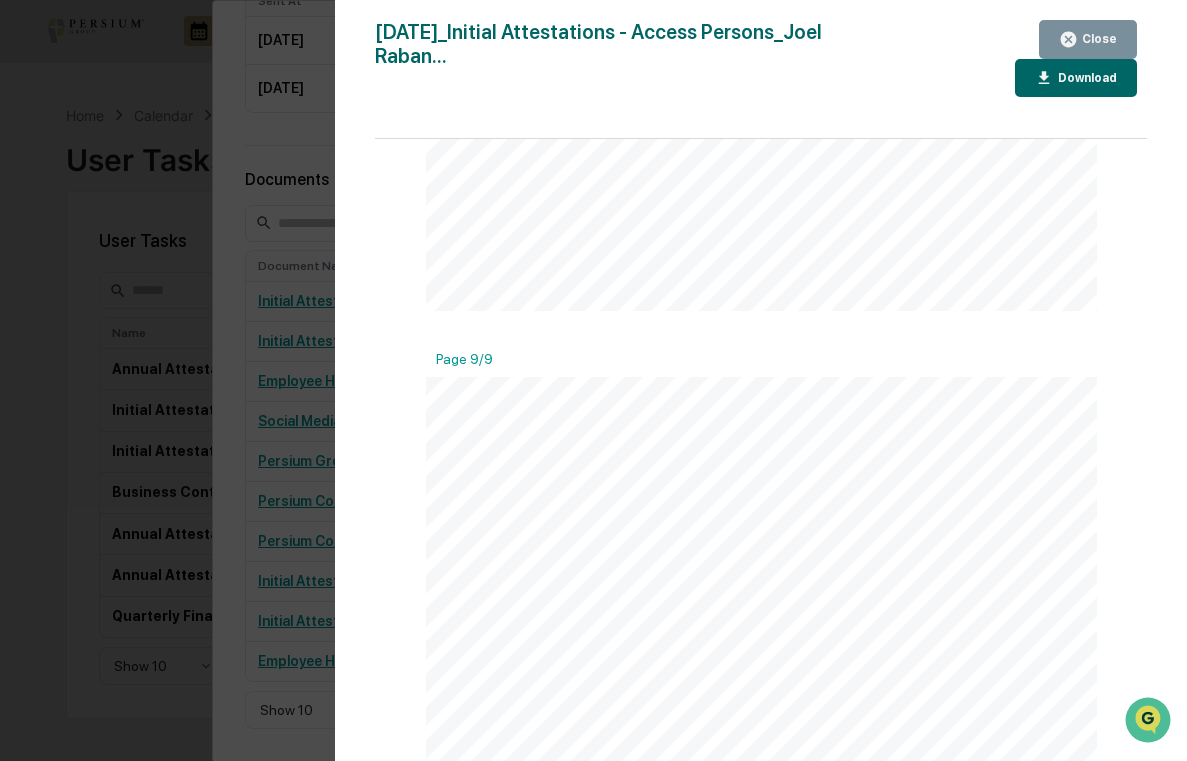 scroll, scrollTop: 8413, scrollLeft: 0, axis: vertical 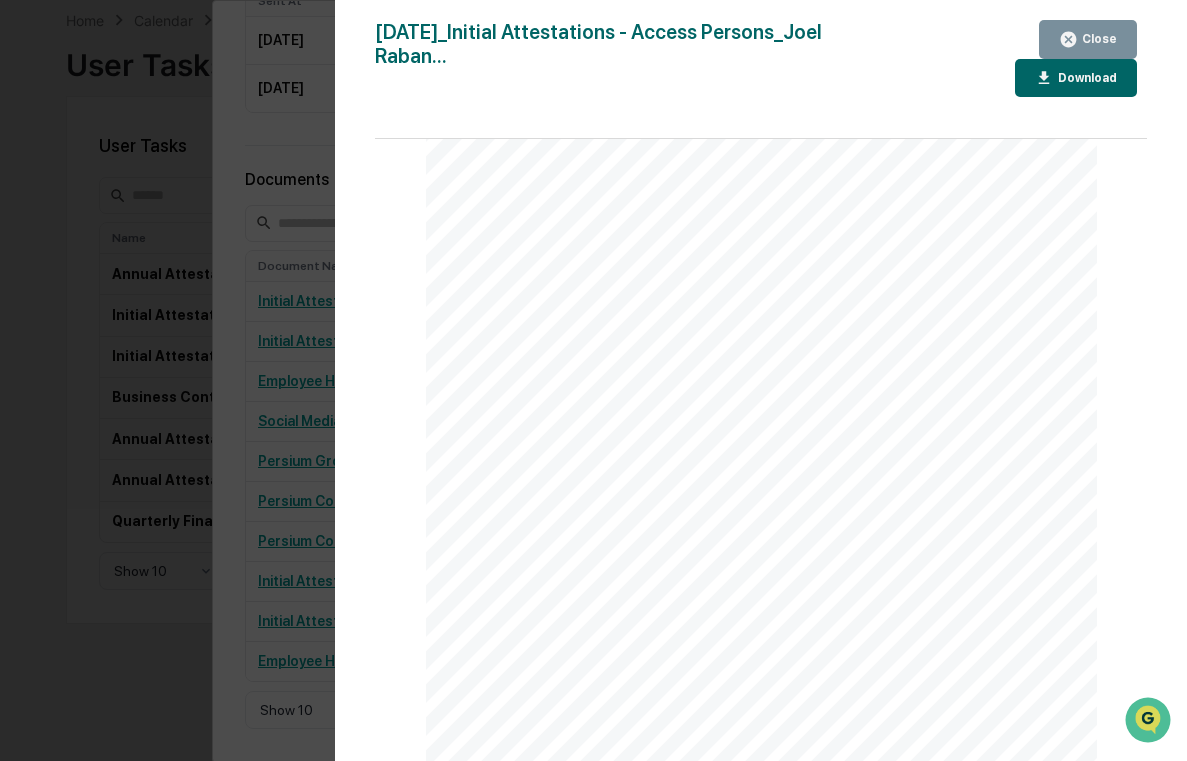 click on "Version History [DATE] 05:42 PM [PERSON_NAME] [DATE]_Initial Attestations - Access Persons_Joel Raban...   Close   Download Page 1/9 [DATE] Persium   Advisors,   LLC Initial   Attestations   -   Access   Persons   -   [PERSON_NAME] Contents Definitions   2 Financial   Reporting   6 Brokerage   Holdings:   [DATE]   6 Brokerage   Transactions:   [DATE]   to   [DATE]   6 Legal   Reporting   7 Other   Reporting   8 Page   1   of   8 Page 2/9 Definitions Public   Security:   a   financial   instrument   or   investment   that   is   available   for   purchase   by   the   general   public,   and   that   is   freely   traded   on   an   exchange. Examples   of   public   securities   include: Stocks:   Shares   of   publicly- traded   companies   that   represent   ownership   in   the   company   and   provide   the   potential   for   capital   appreciation   and dividends. Bonds:   Debt   instruments   issued   by   governments   or   corporations   to   raise   capital," at bounding box center [593, 380] 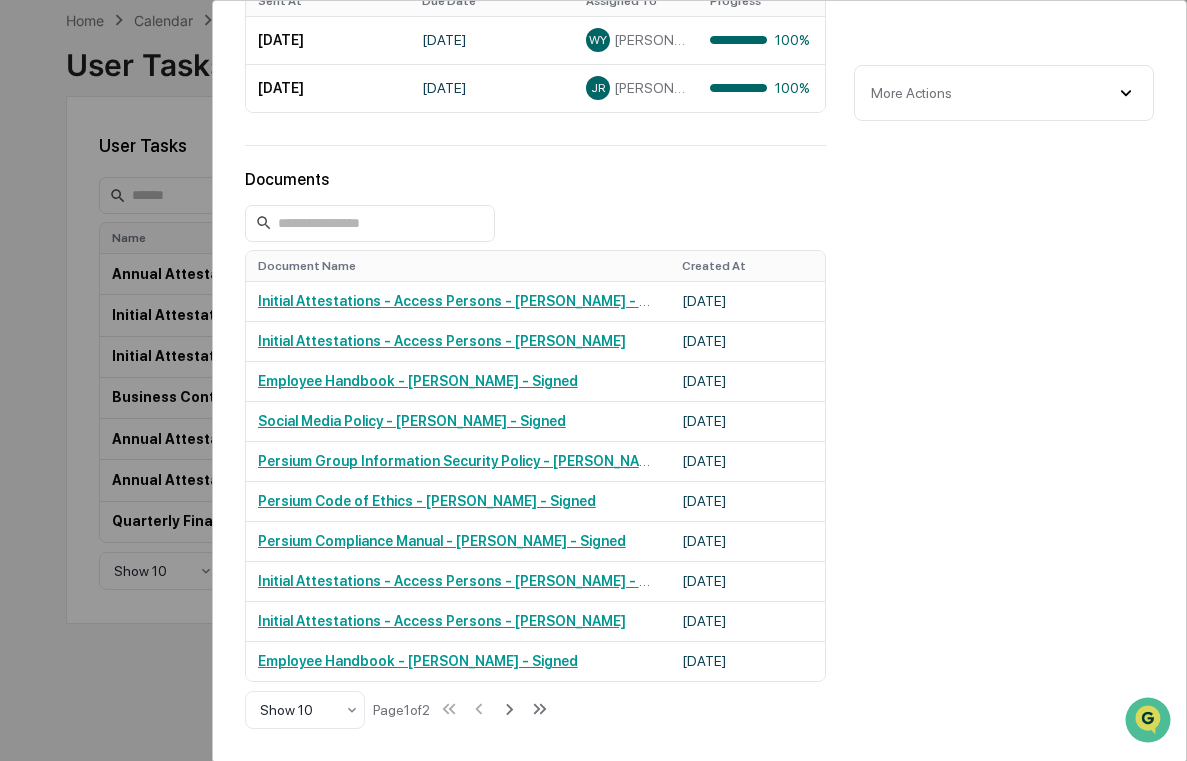 click on "User Tasks Initial Attestations - Access Persons Initial Attestations - Access Persons Active No description Details Assigned Group:  Access Persons Due Date:  Onboarding Task - 10 days Reporting Dates:  Past Year Publish Note:  Please complete your initial attestation and personal reporting. If you have any questions or concerns, please don't hesitate to reach out to the Chief Compliance Officer. Send Weekly Reminders:  Yes Edit Workflow Edit Workflow Start Policy Review Personal Information Review Financial Reporting Legal Reporting Other Common Reporting Review & Certification Task Schedule Done   2  task s Sent At Due Date Reporting Date Assigned To Progress [DATE] [DATE] [DATE]   -  [DATE] [PERSON_NAME] 100% View [DATE] [DATE] June 24, 2025   -  [DATE] JR [PERSON_NAME] 100% View Documents Document Name Created At Created By Initial Attestations - Access Persons - [PERSON_NAME] - Signed [DATE] JR [PERSON_NAME] [DATE] JR [PERSON_NAME]" at bounding box center (593, 380) 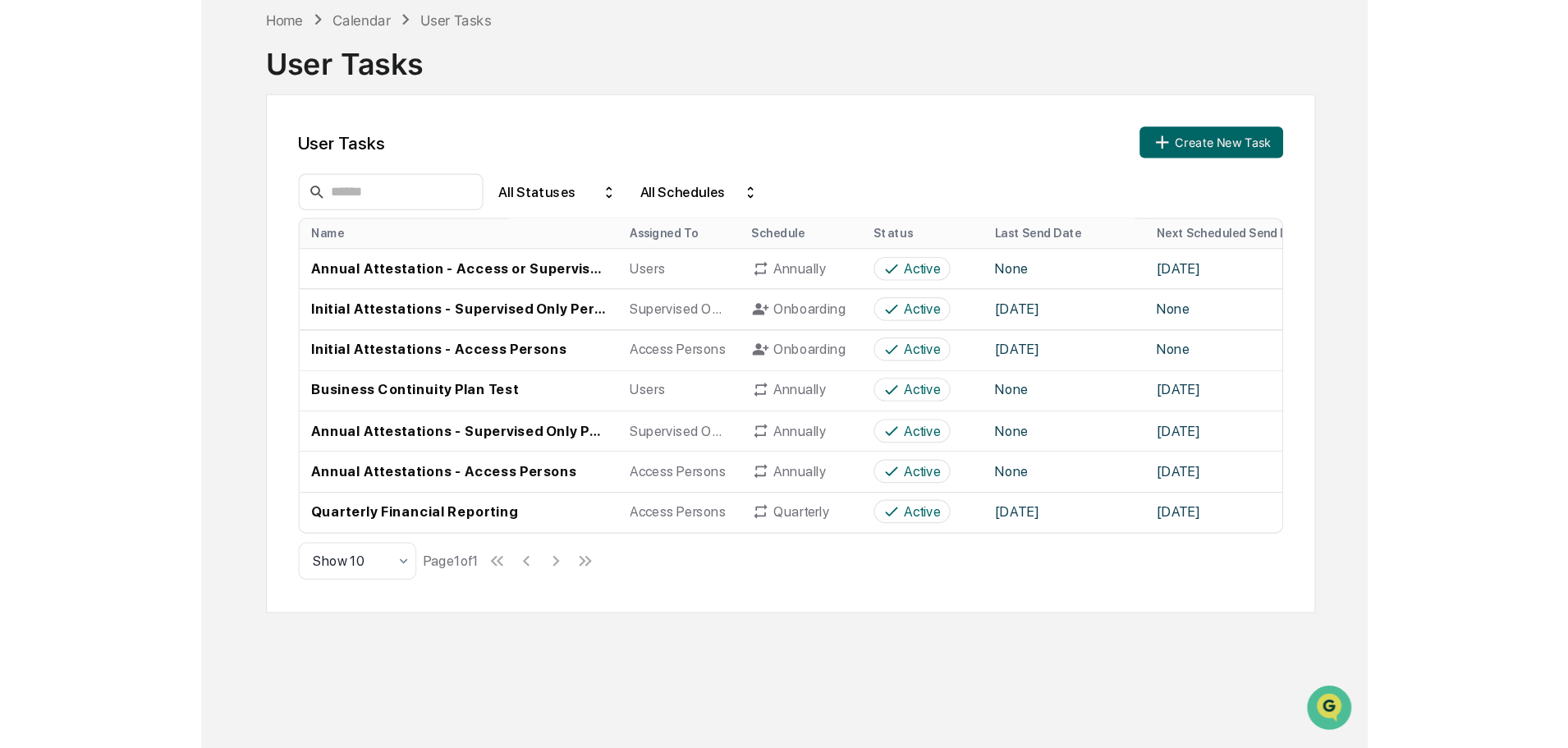 scroll, scrollTop: 0, scrollLeft: 0, axis: both 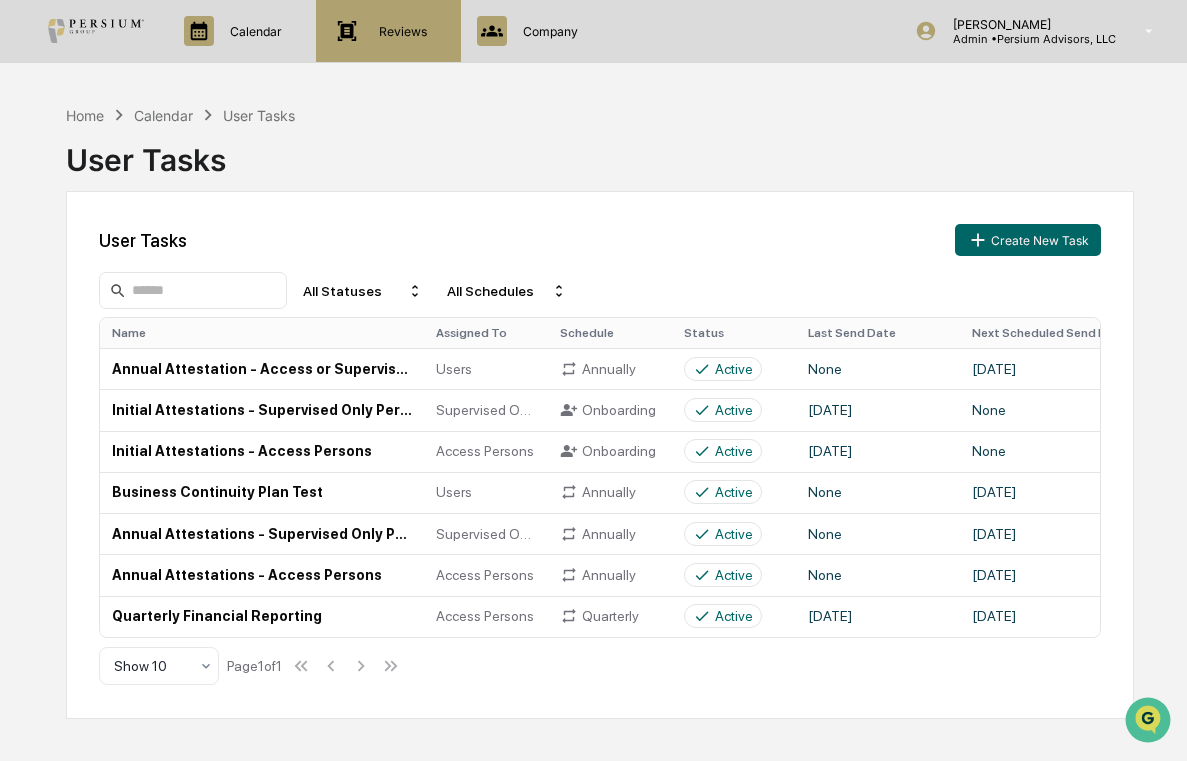 click on "Reviews Approval Management" at bounding box center (386, 31) 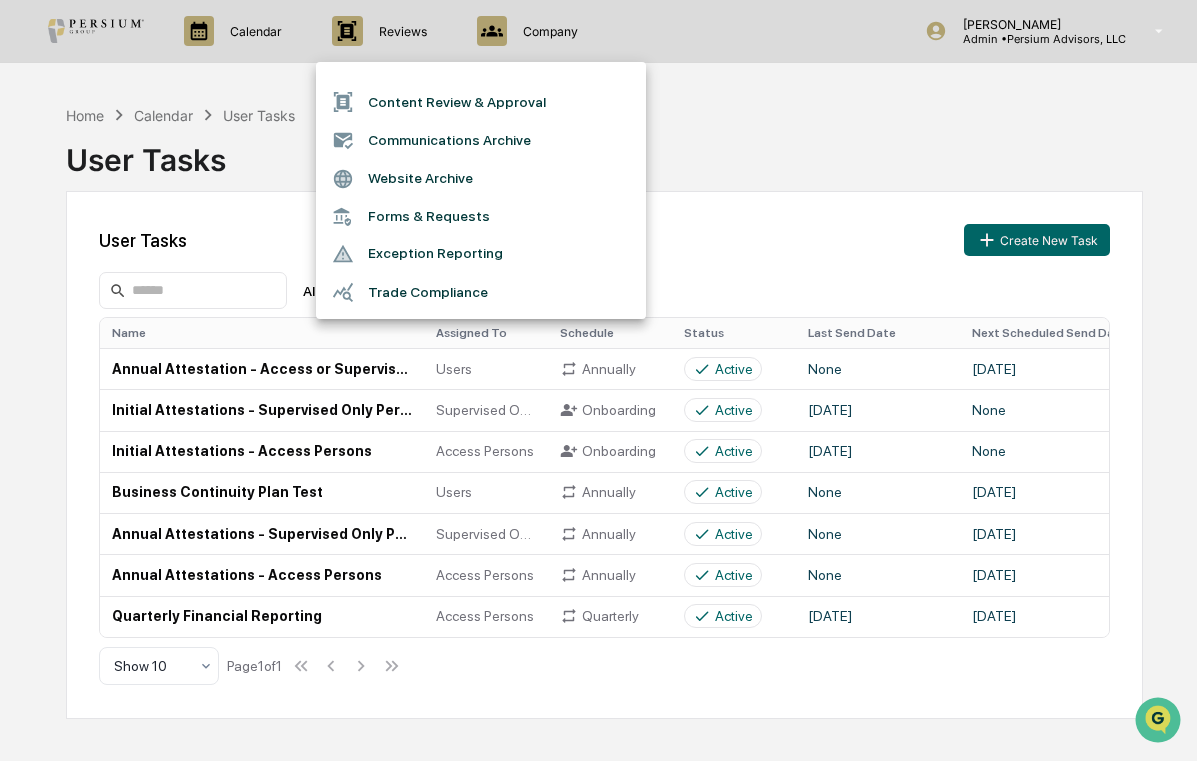 click at bounding box center (598, 380) 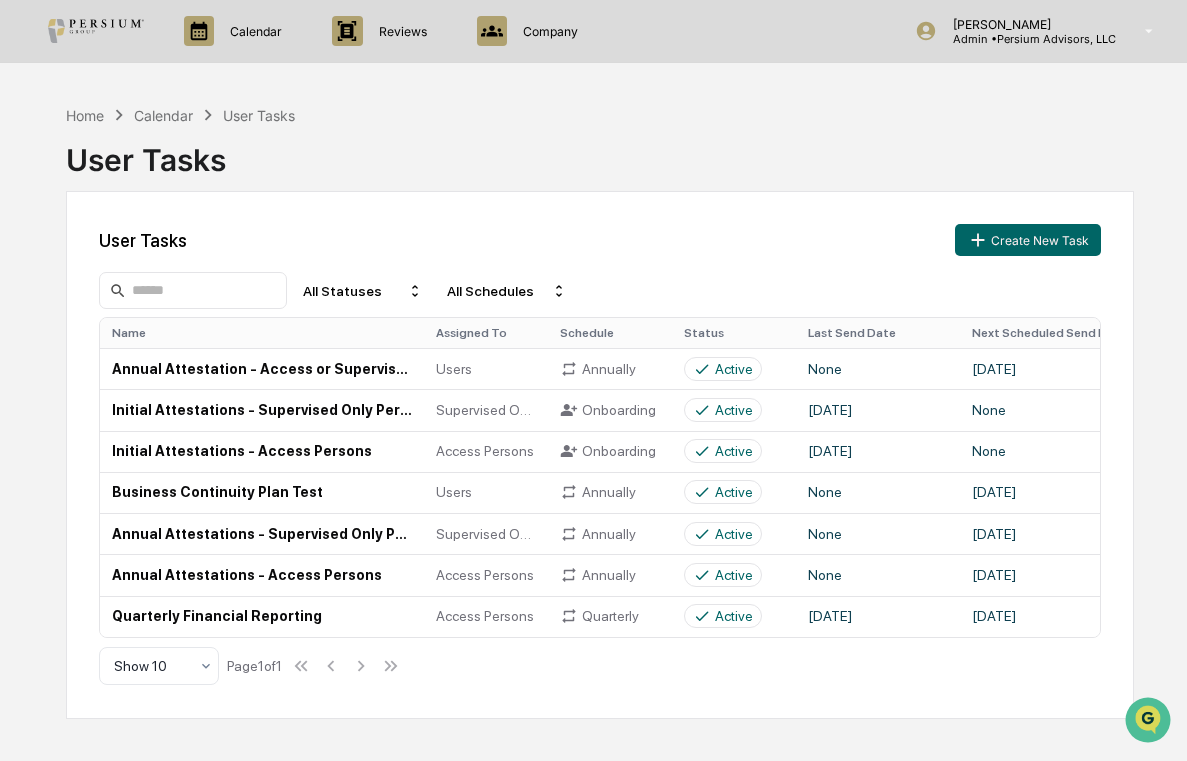 click on "User Tasks" at bounding box center (259, 115) 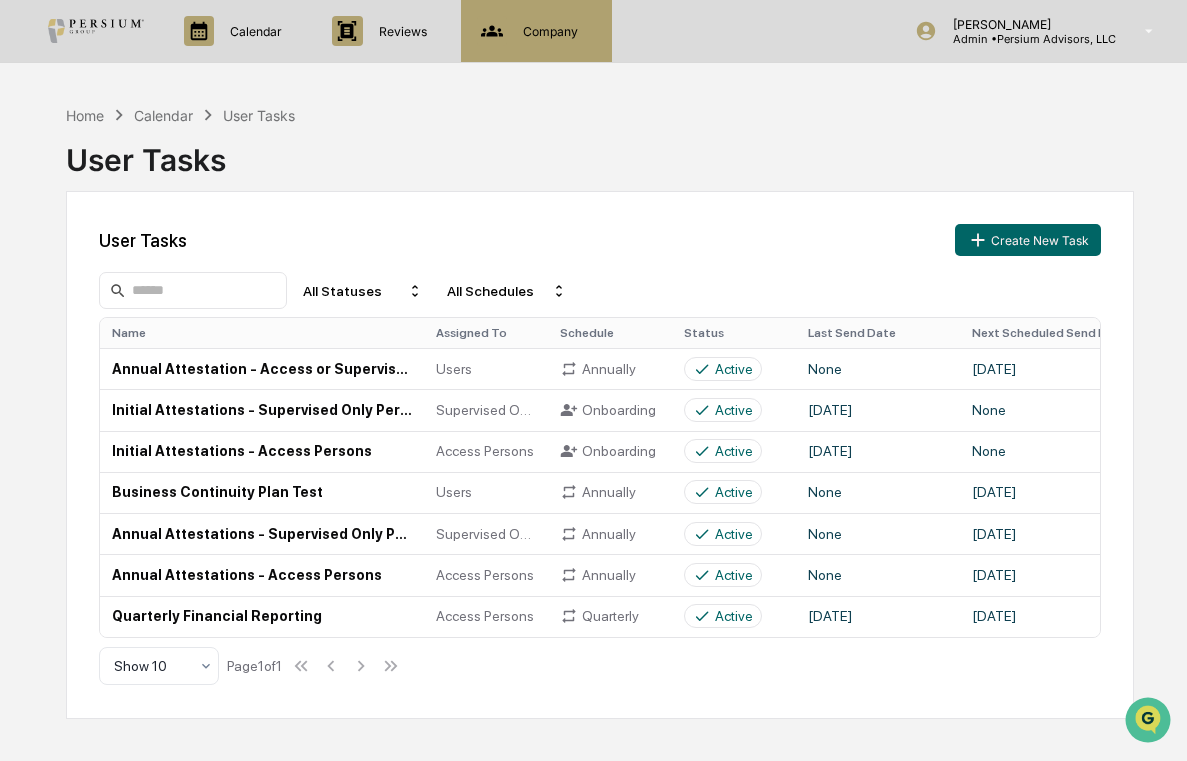 click on "Company" at bounding box center (547, 31) 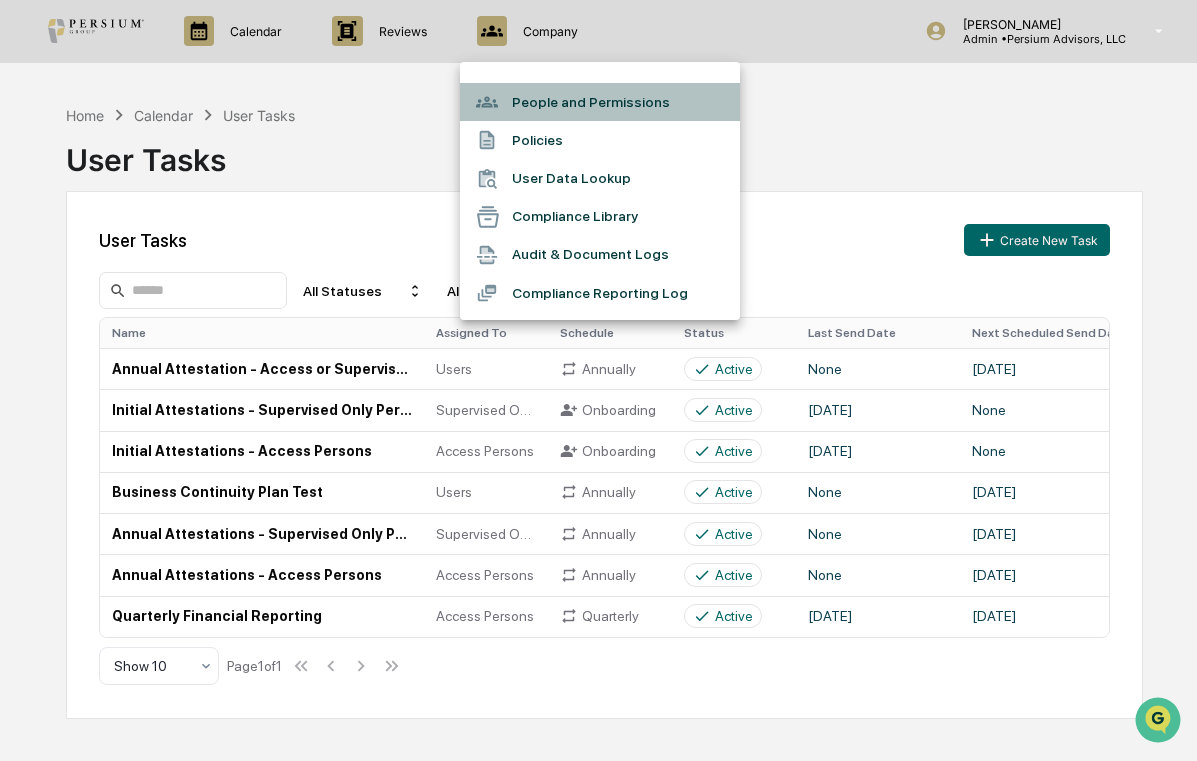click on "People and Permissions" at bounding box center (600, 102) 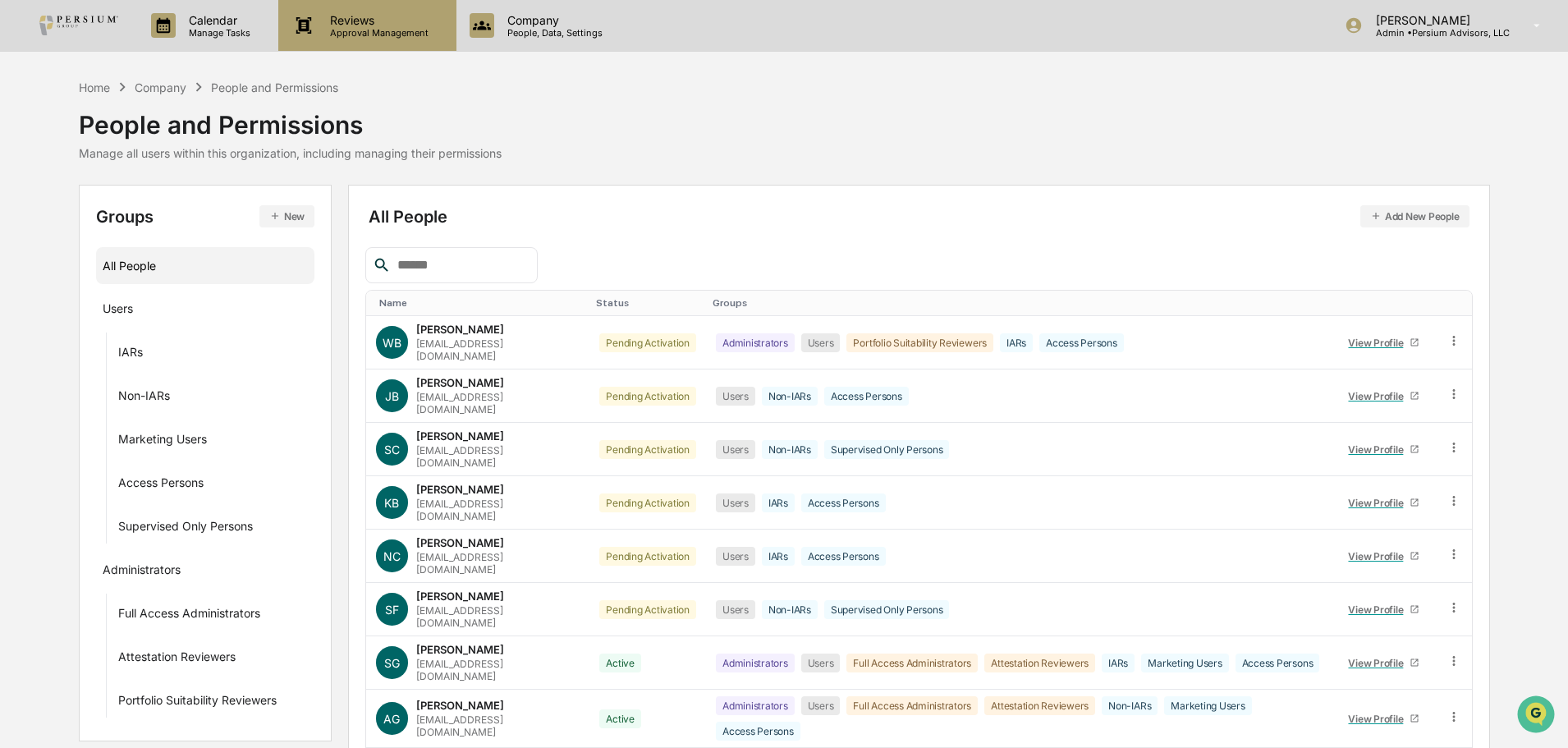 click on "Approval Management" at bounding box center (377, 33) 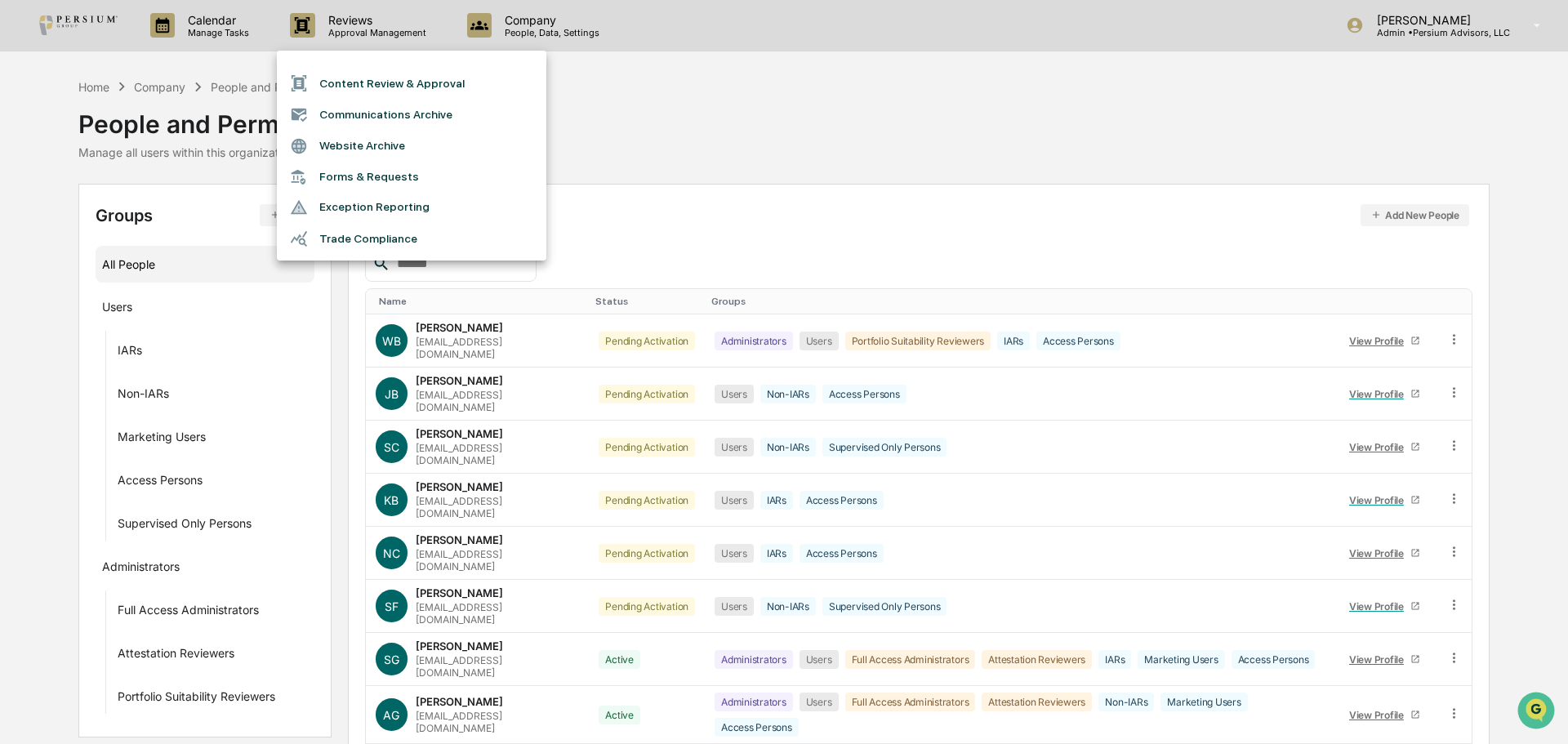 click at bounding box center (784, 372) 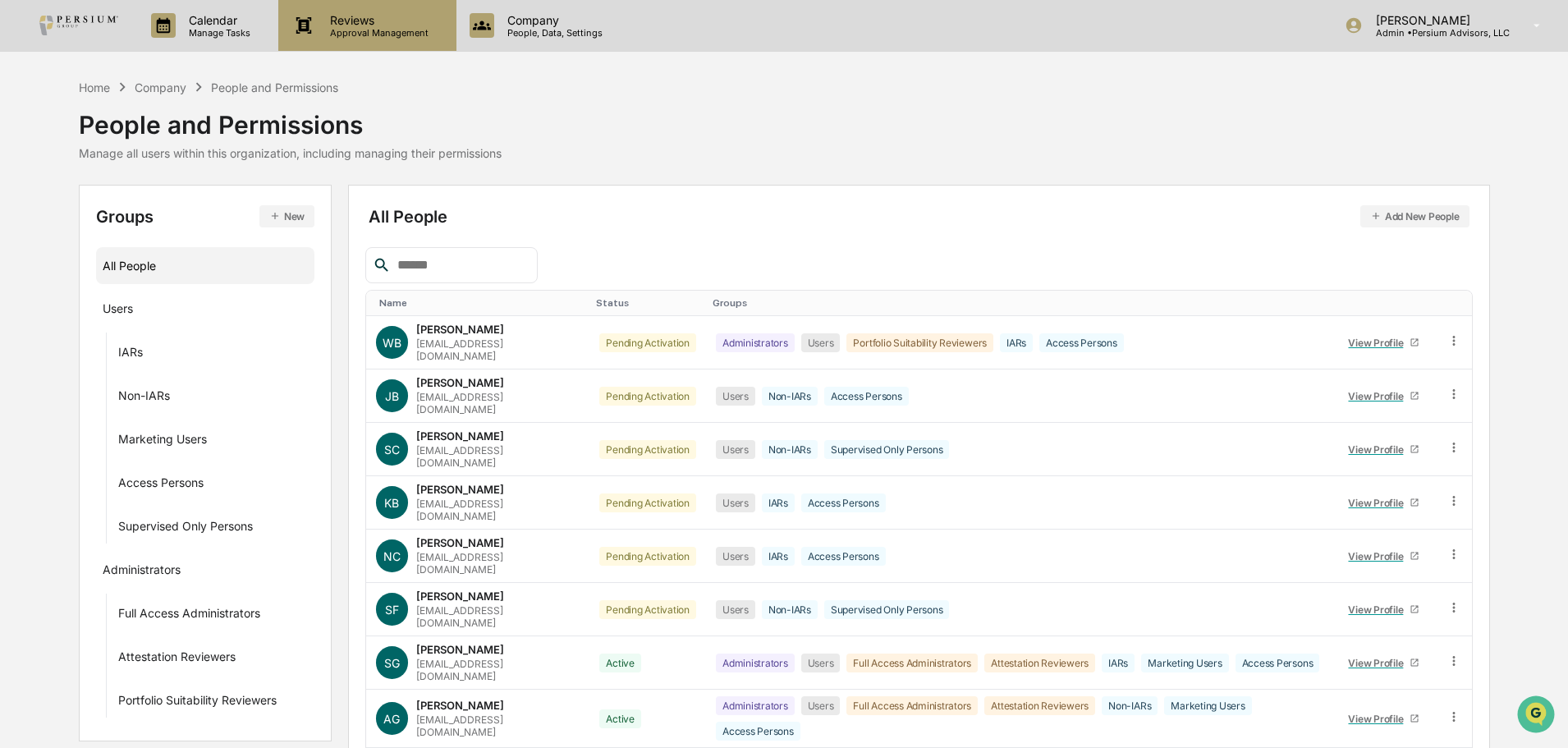 click on "Approval Management" at bounding box center [377, 33] 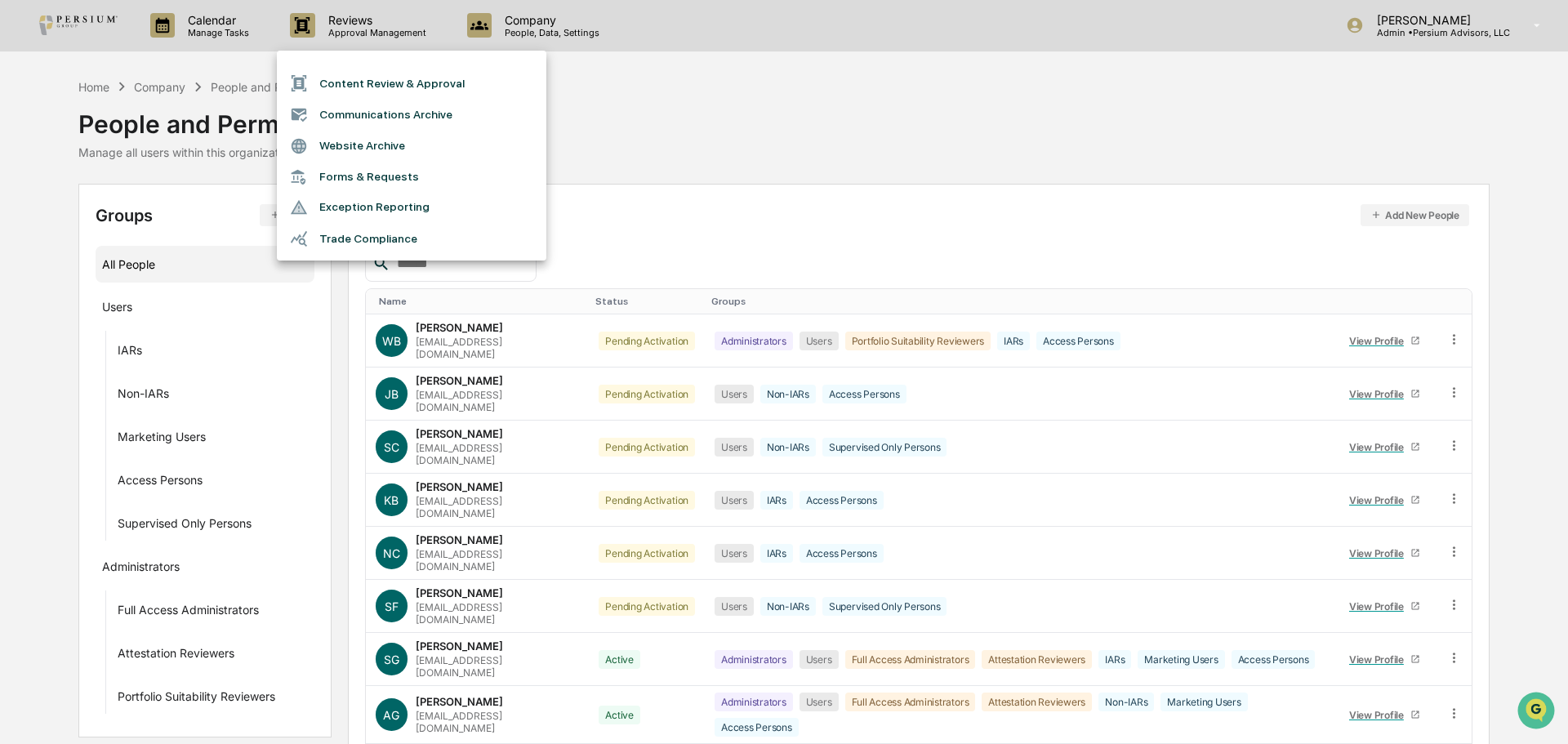click on "Trade Compliance" at bounding box center [412, 238] 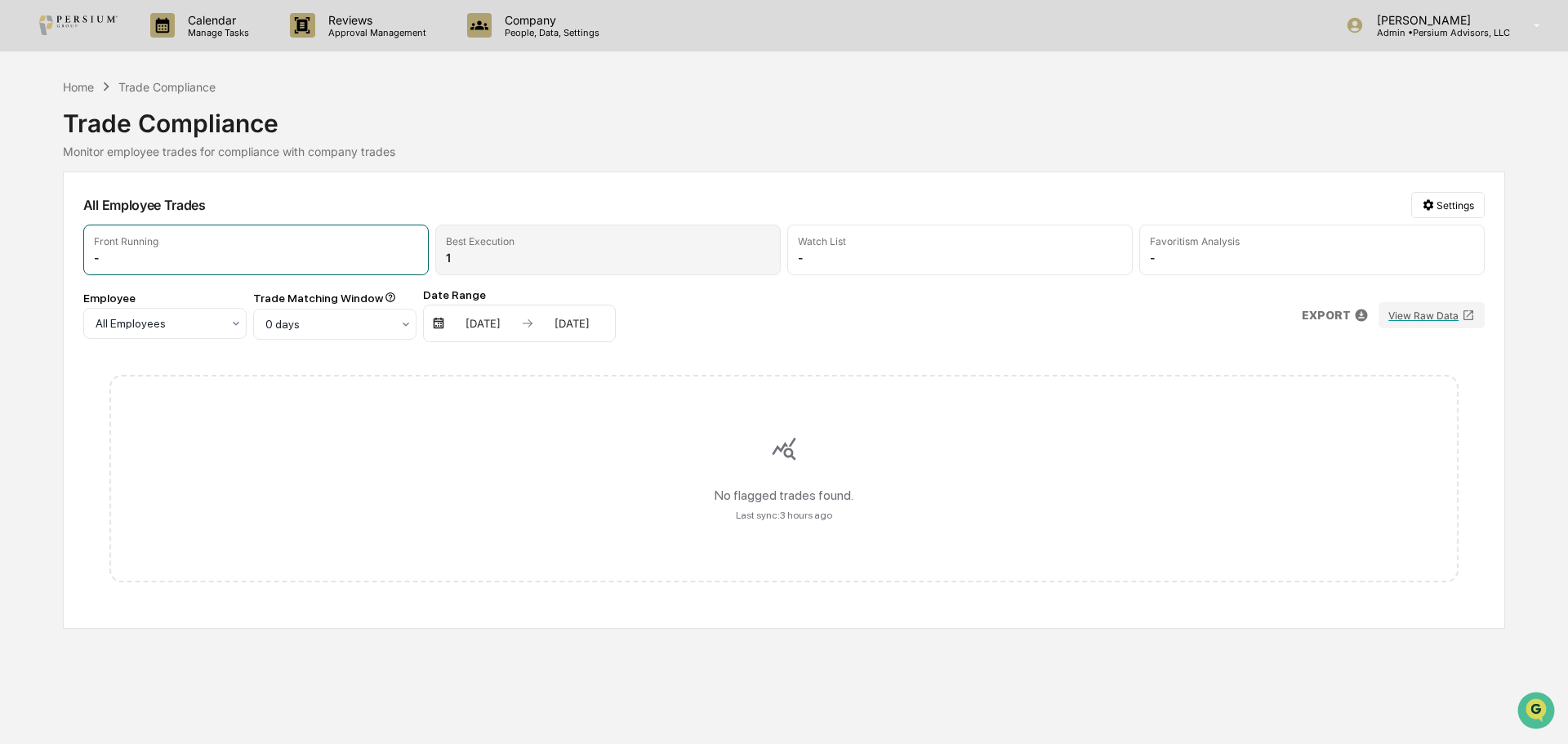 click on "Best Execution" at bounding box center [608, 241] 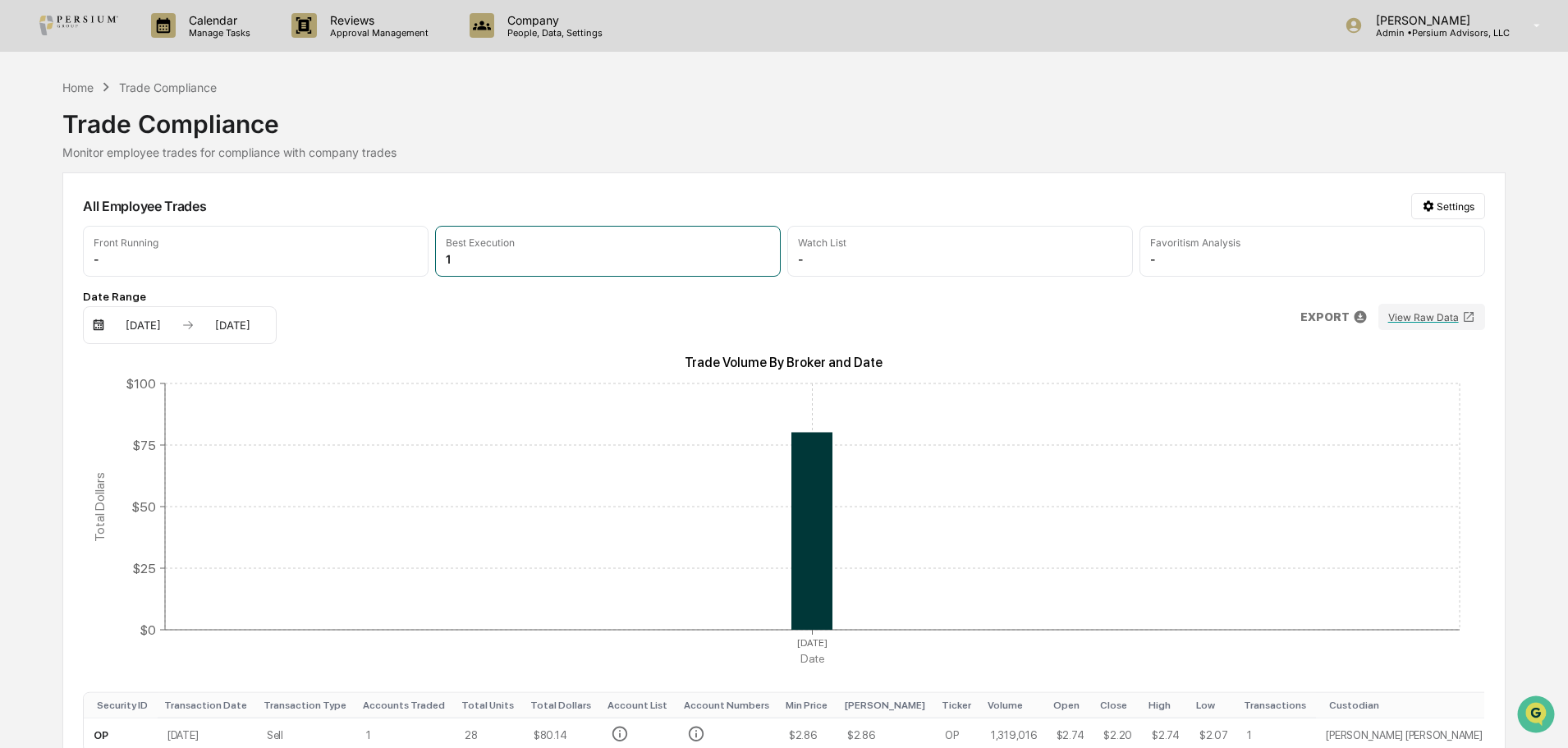 scroll, scrollTop: 81, scrollLeft: 0, axis: vertical 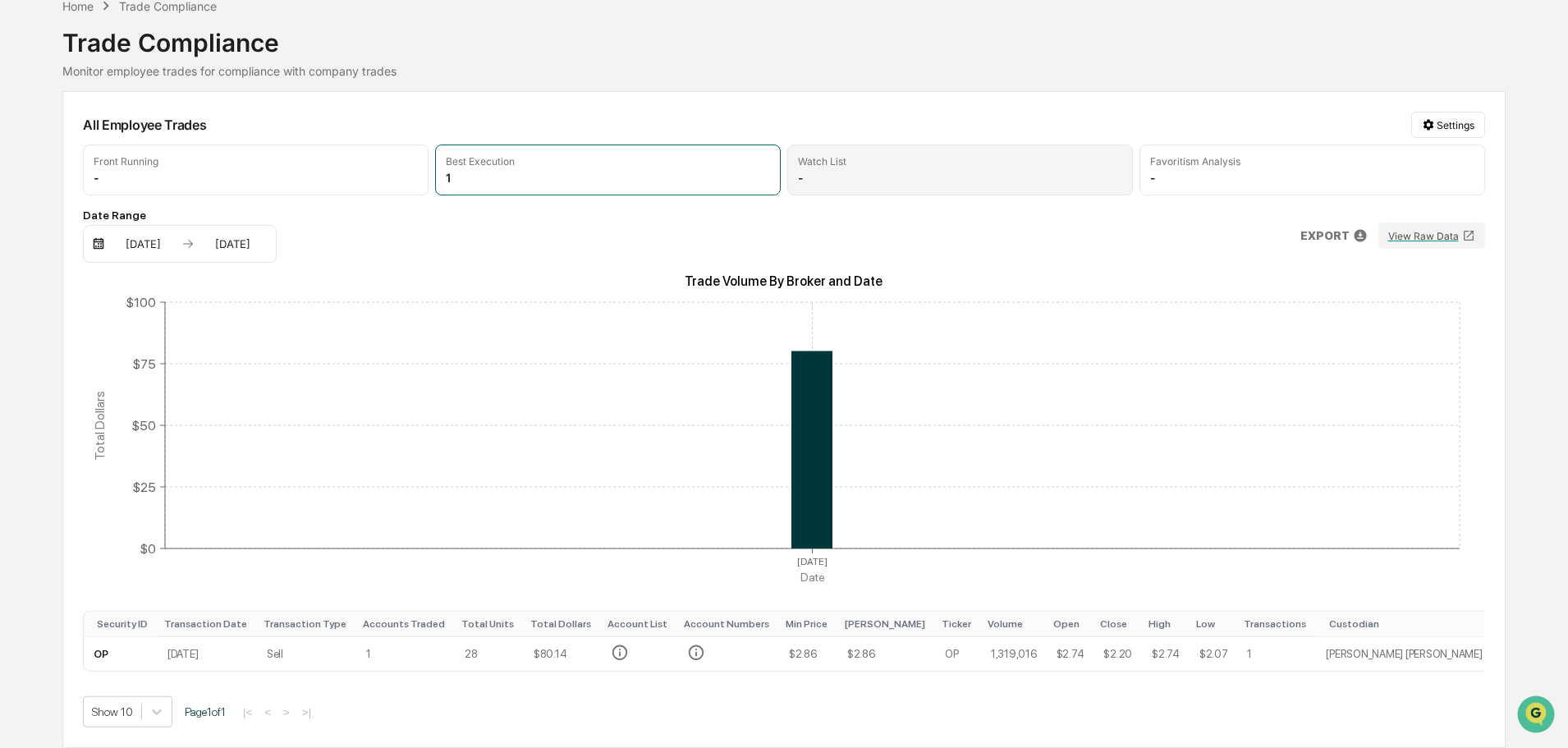 click on "Watch List -" at bounding box center [960, 170] 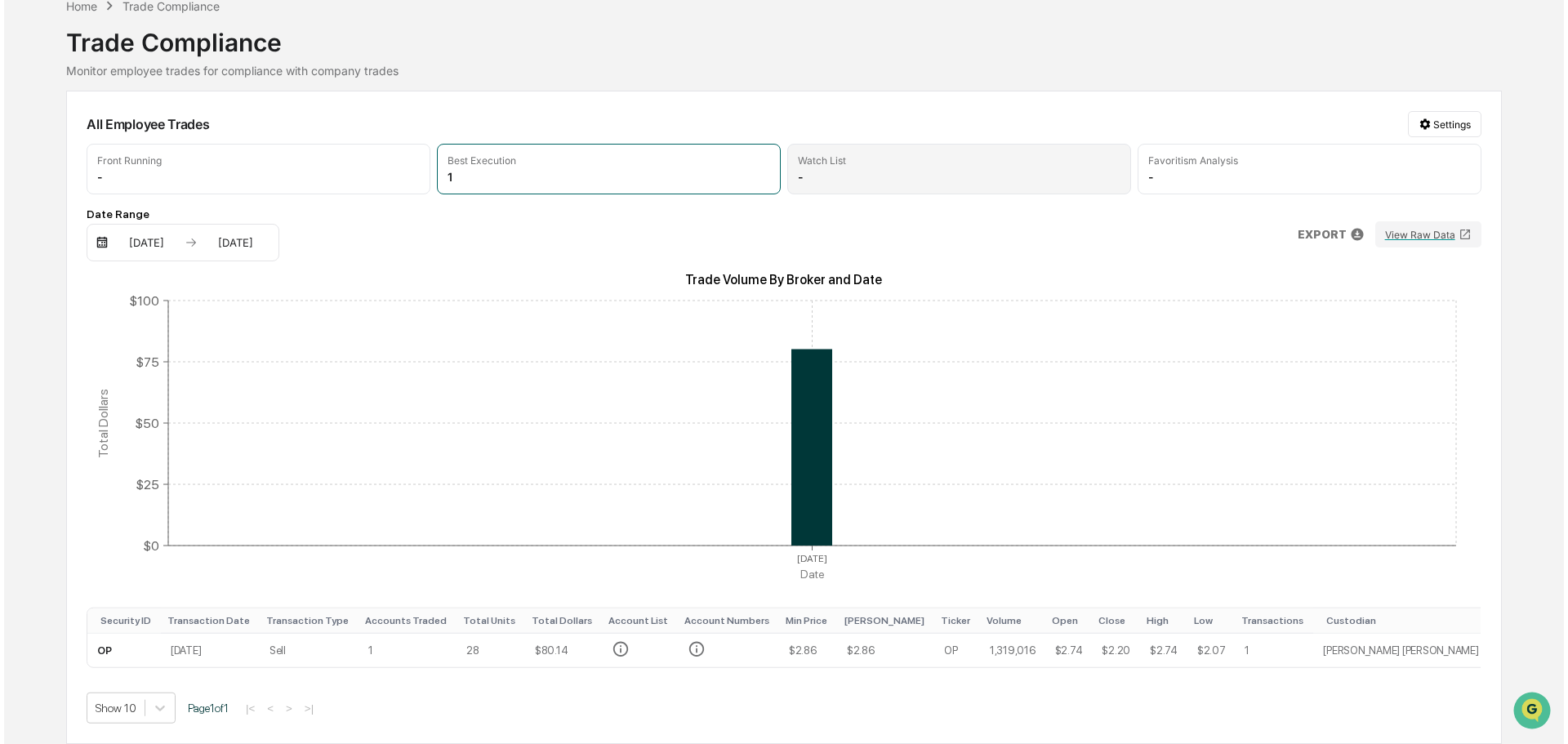 scroll, scrollTop: 0, scrollLeft: 0, axis: both 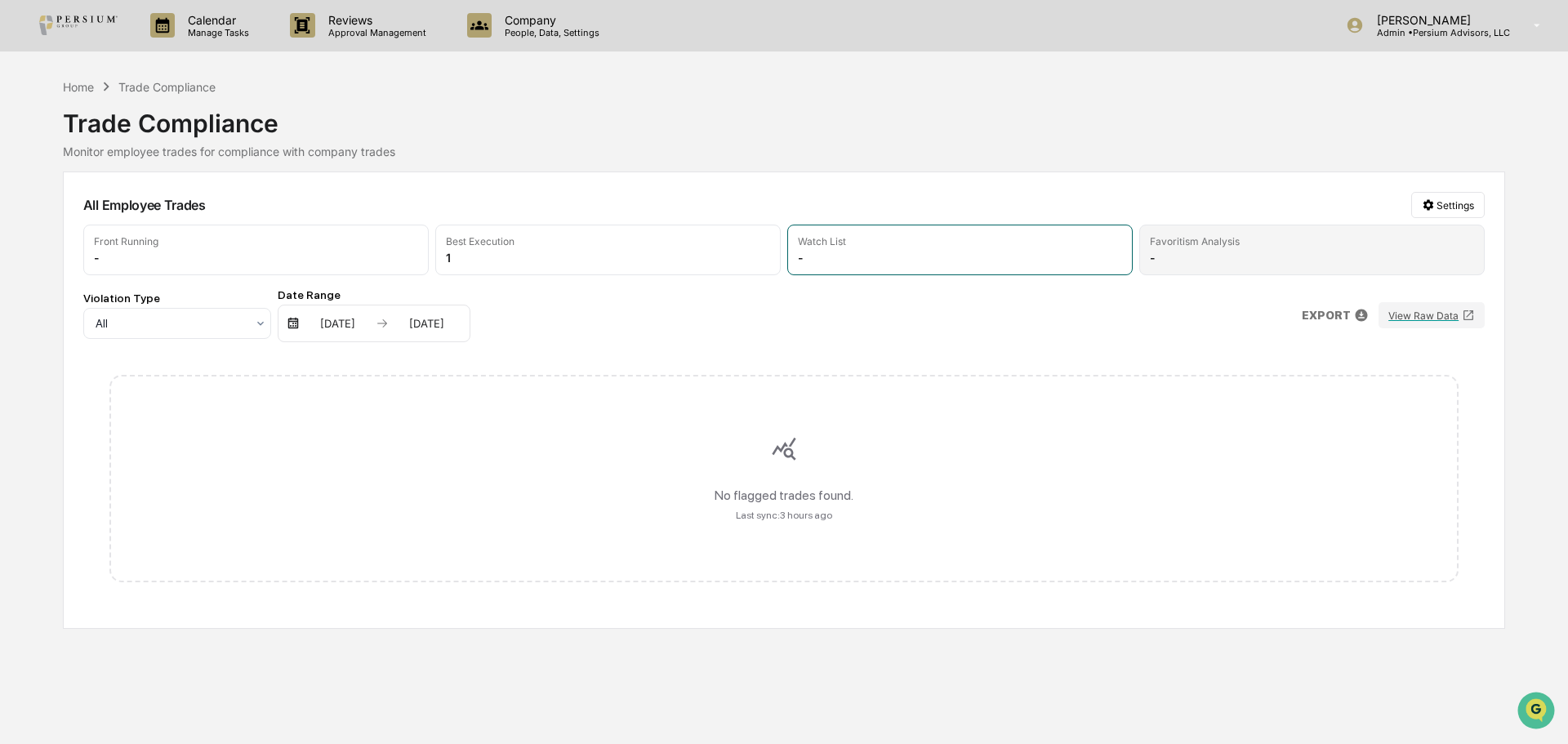 click on "Favoritism Analysis" at bounding box center [1312, 241] 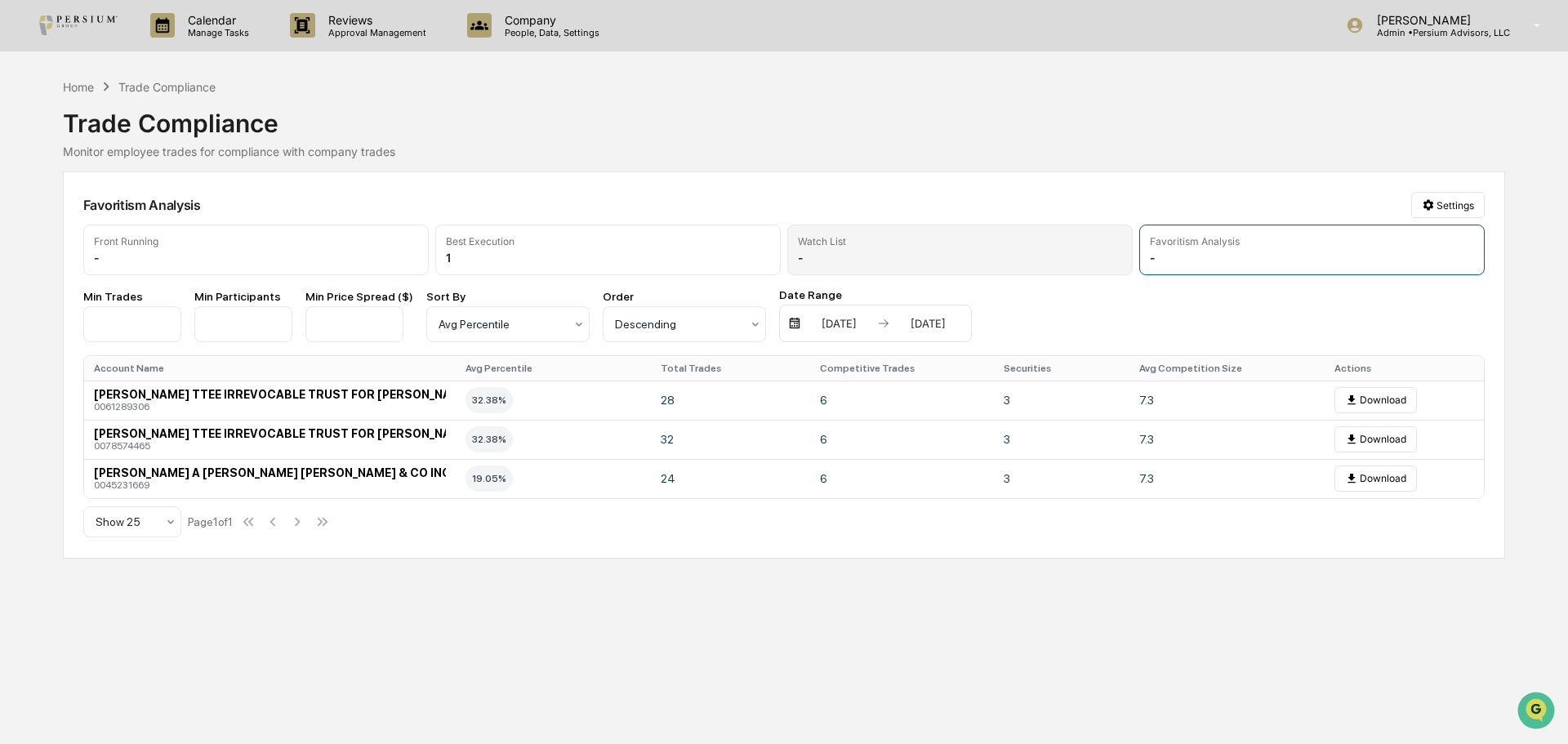 click on "Watch List -" at bounding box center [960, 250] 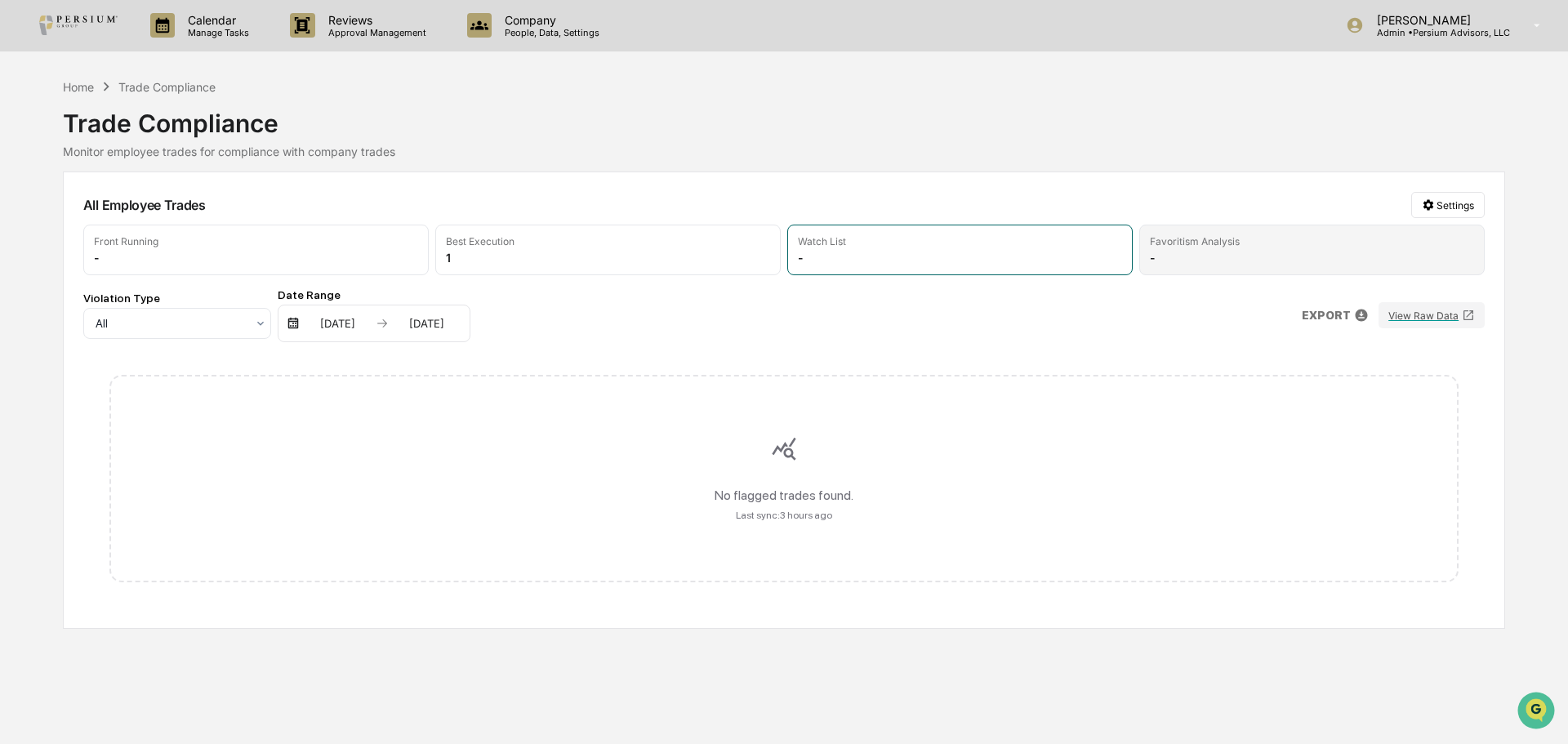 click on "Favoritism Analysis -" at bounding box center [1312, 250] 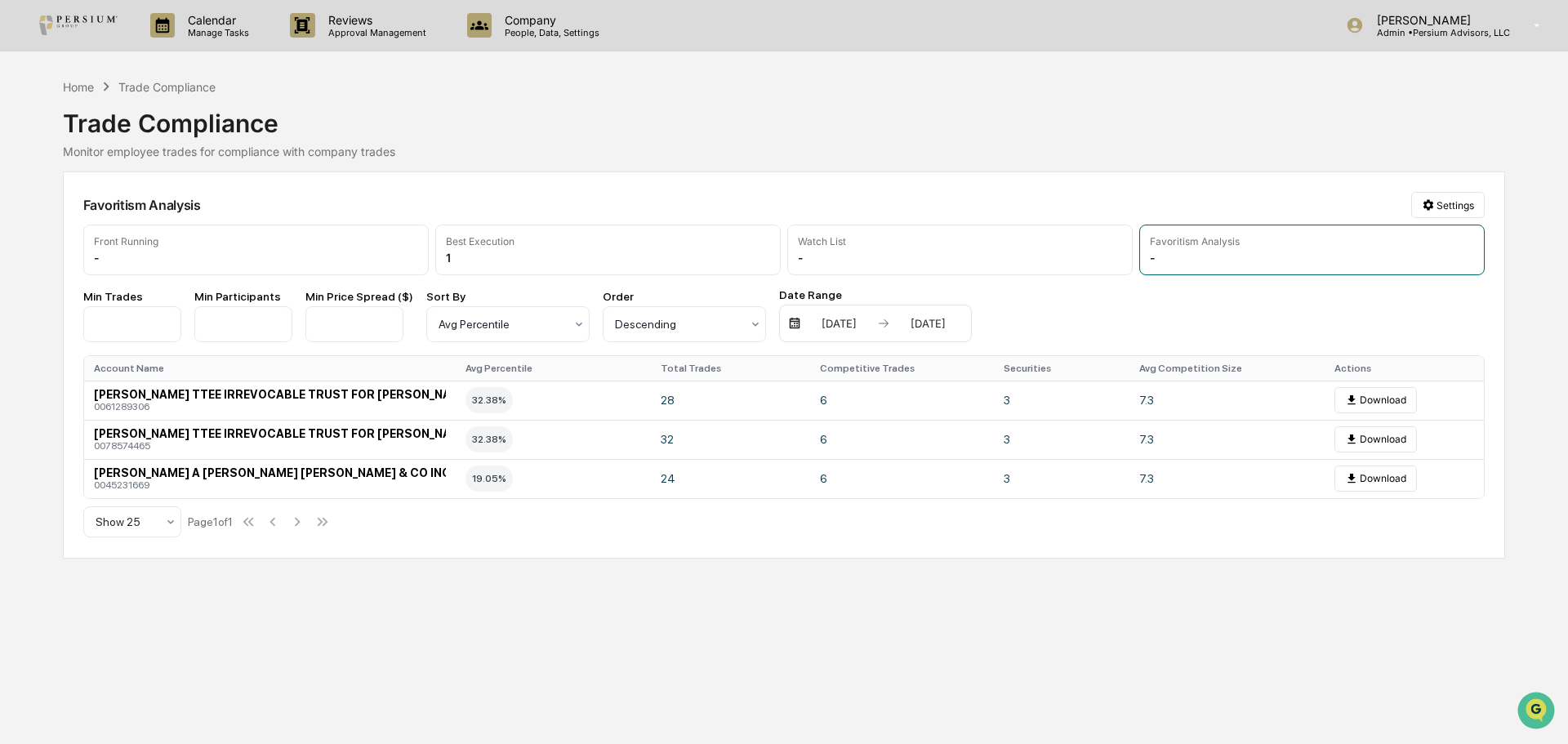 click at bounding box center (795, 323) 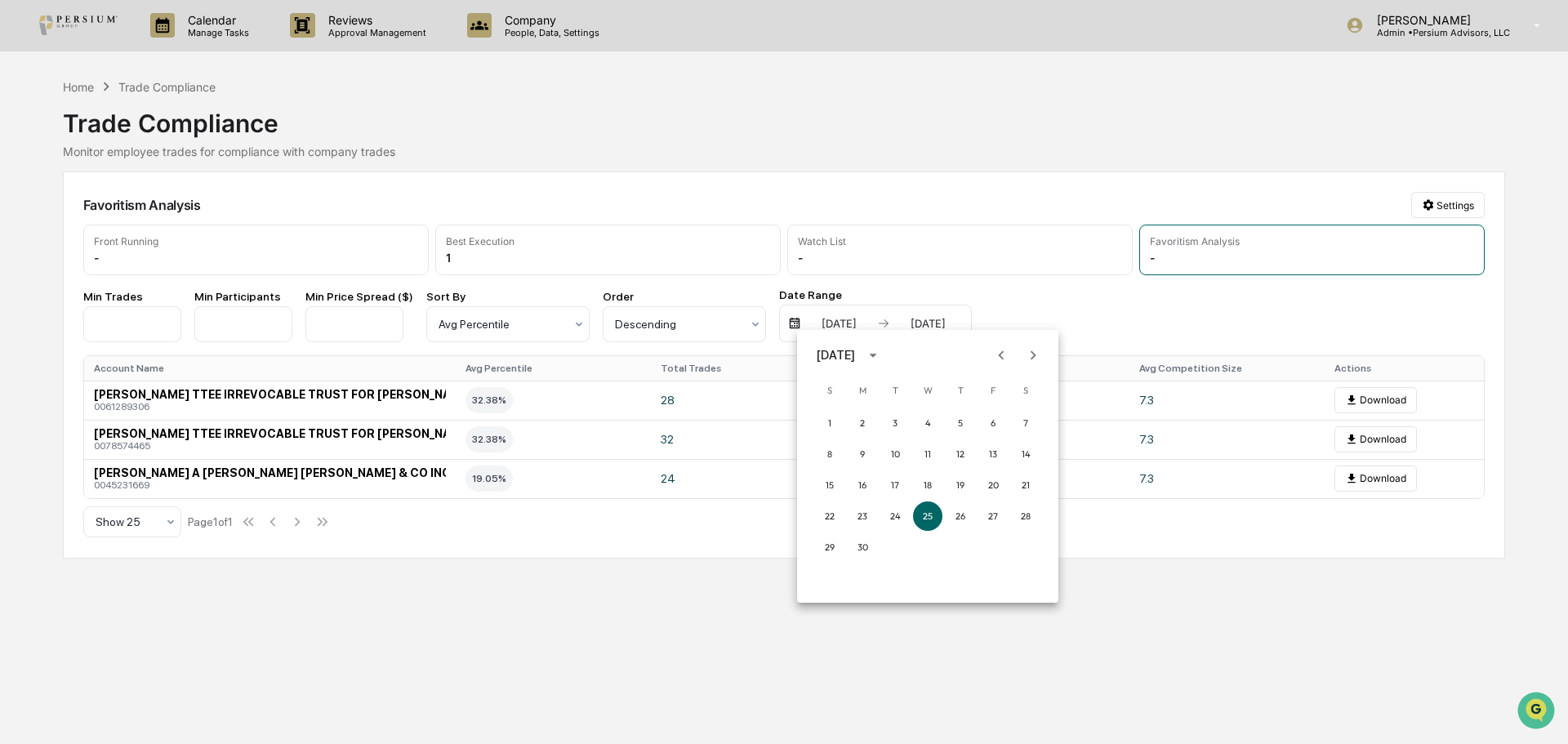 click on "[DATE]" at bounding box center (835, 355) 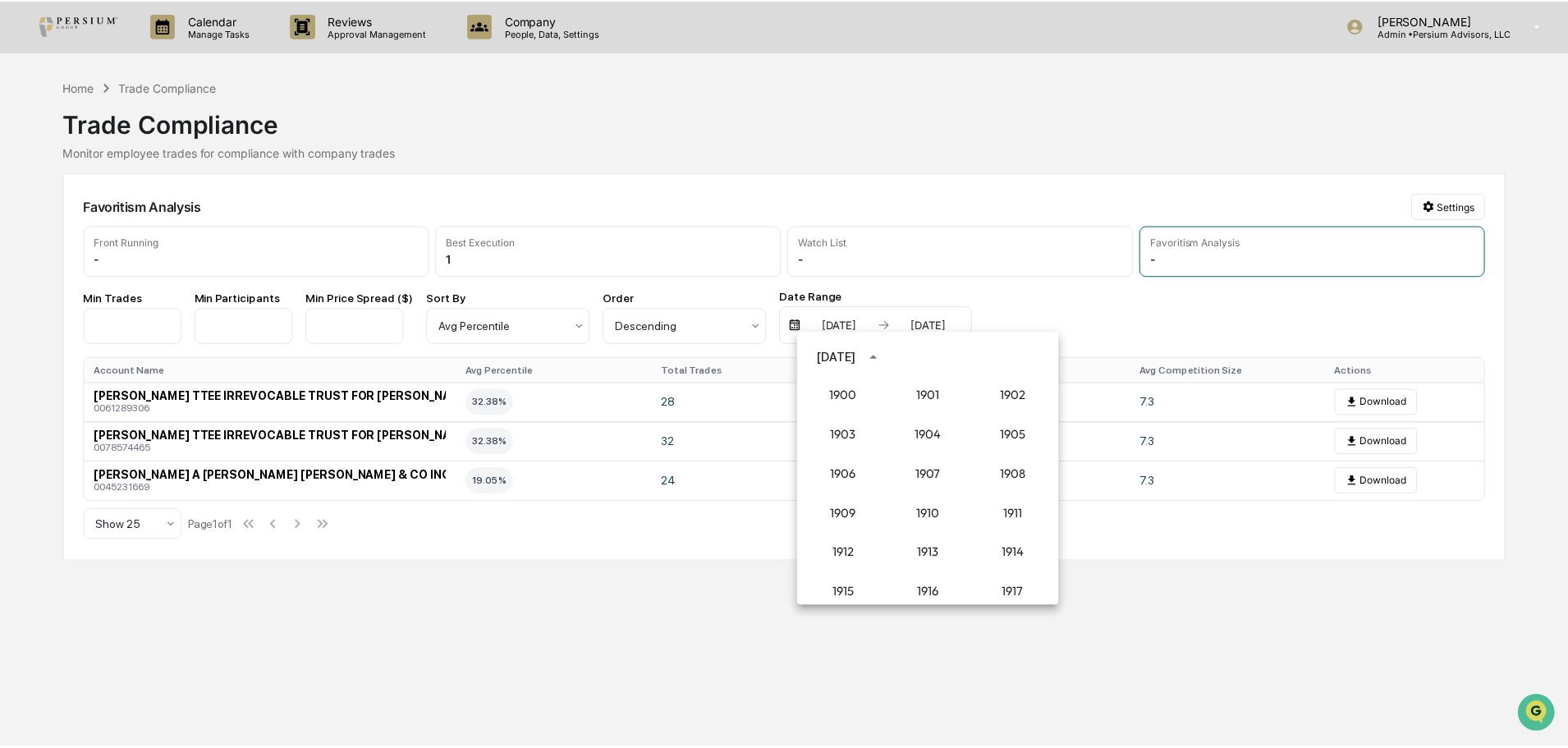 scroll, scrollTop: 1521, scrollLeft: 0, axis: vertical 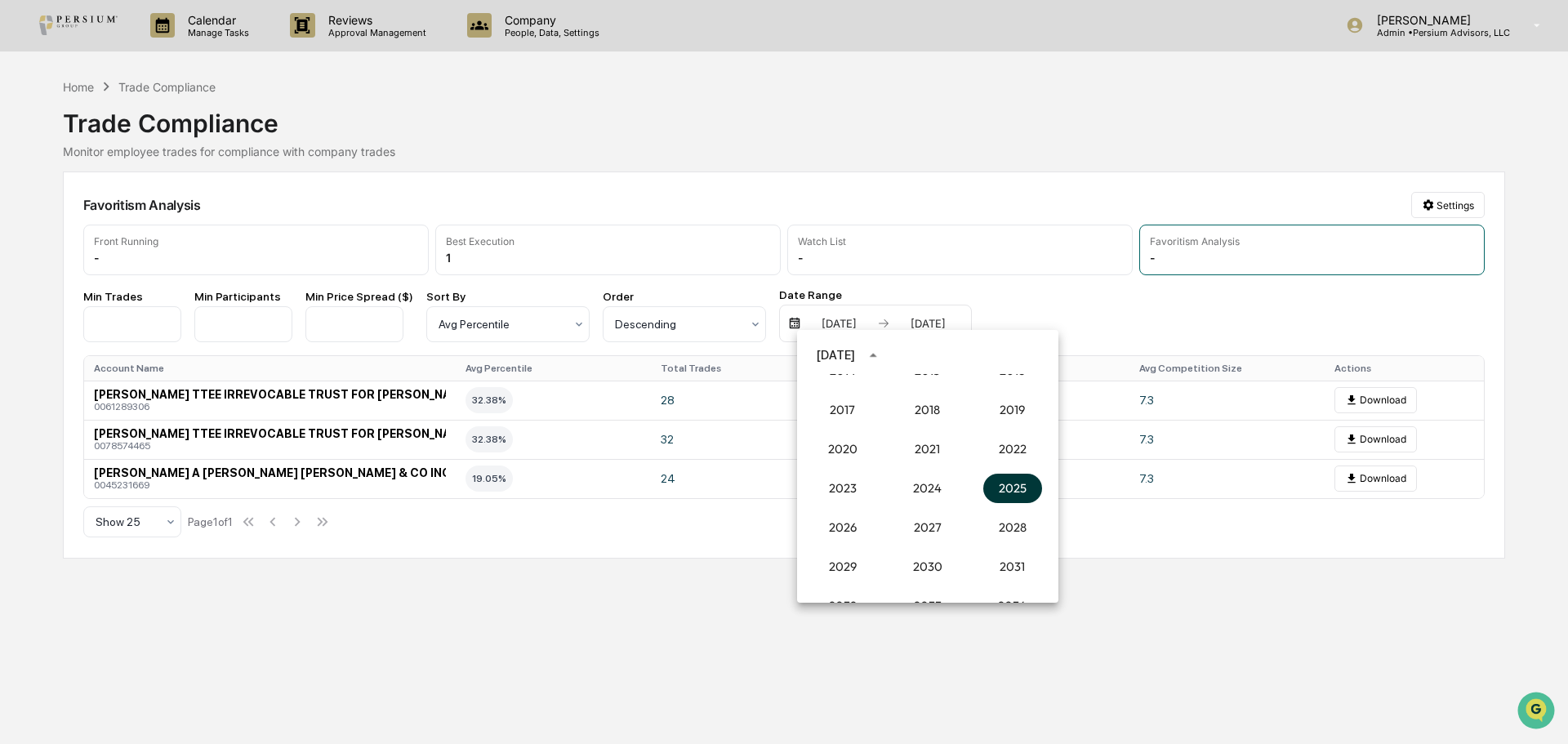 click on "2025" at bounding box center (1013, 488) 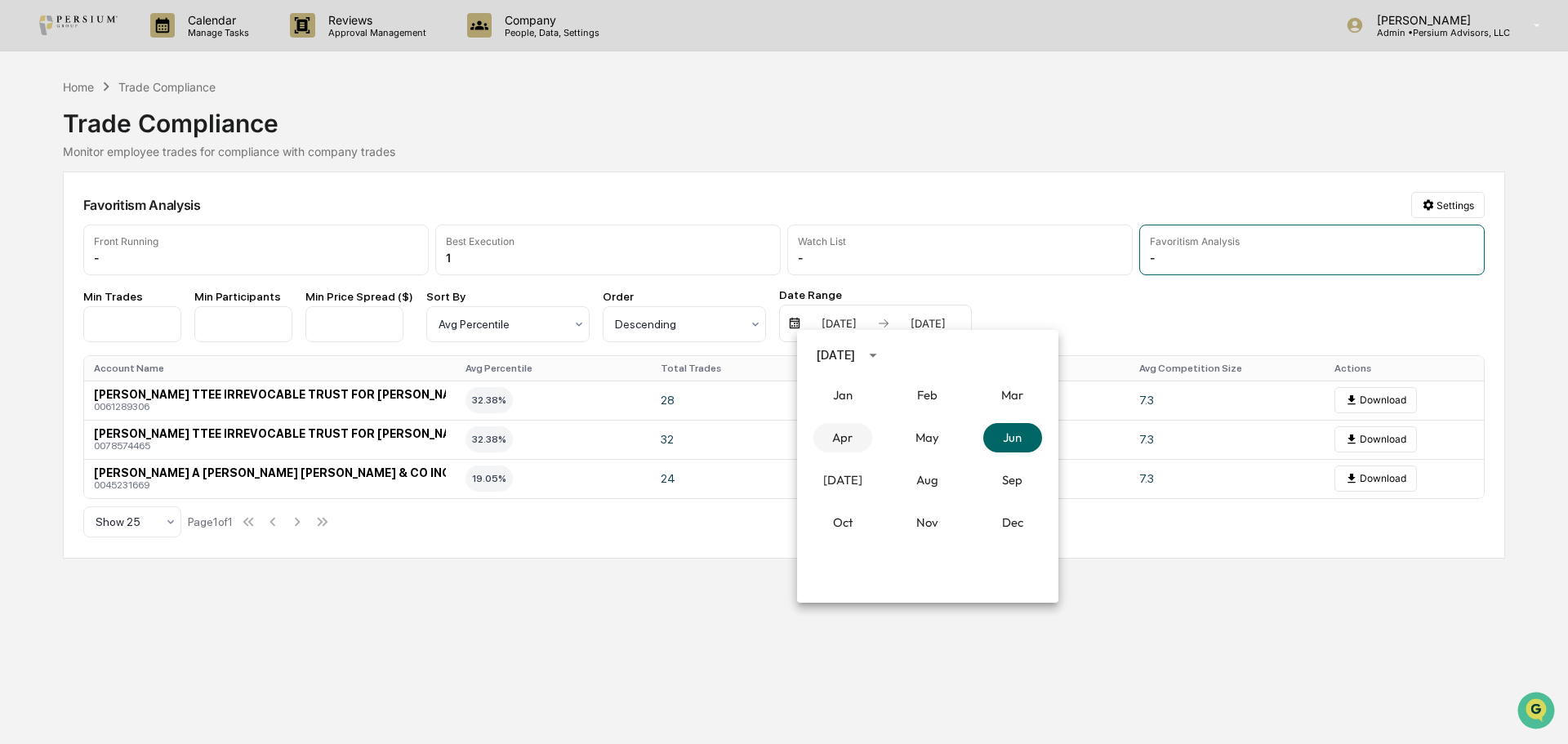 click on "Apr" at bounding box center (843, 438) 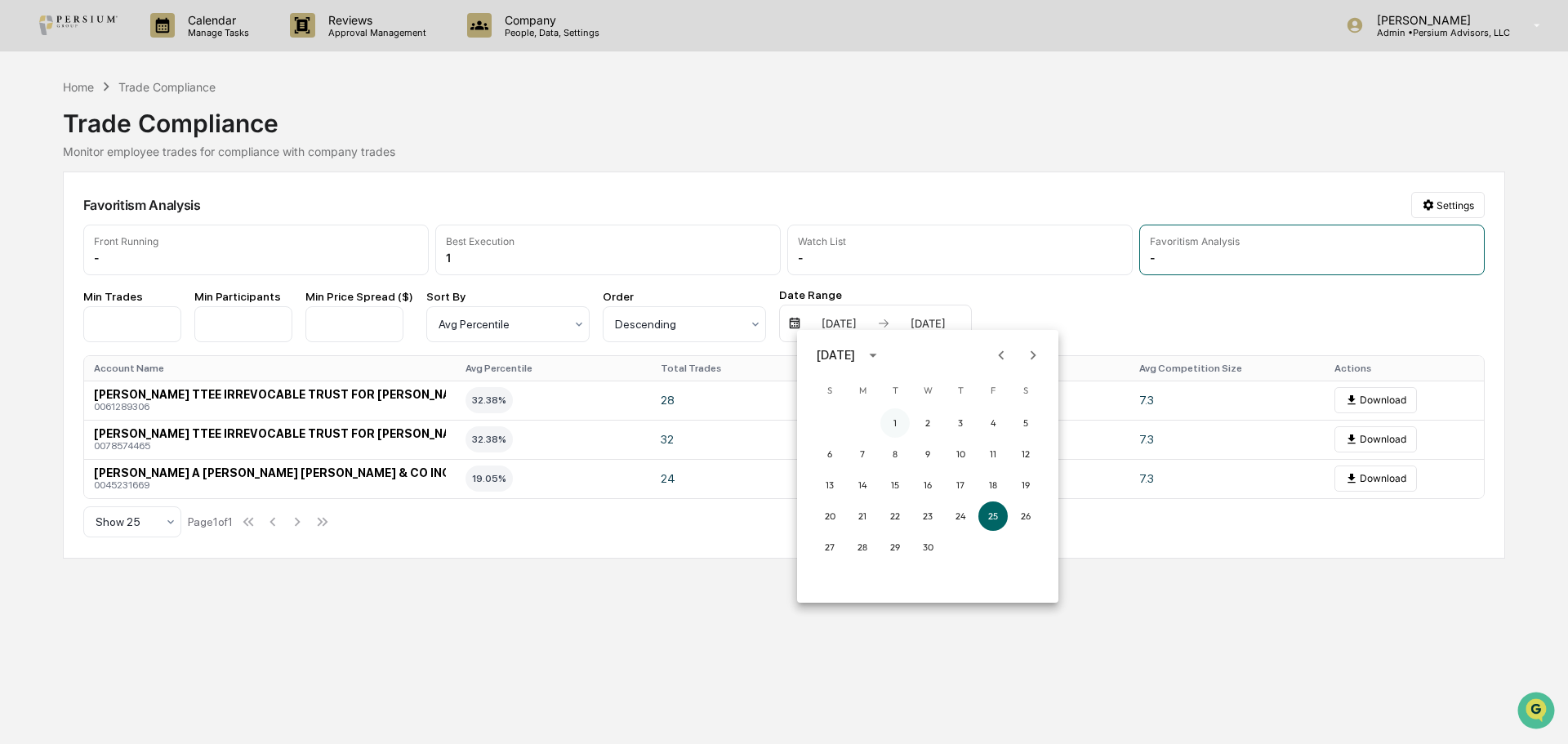click on "1" at bounding box center [895, 423] 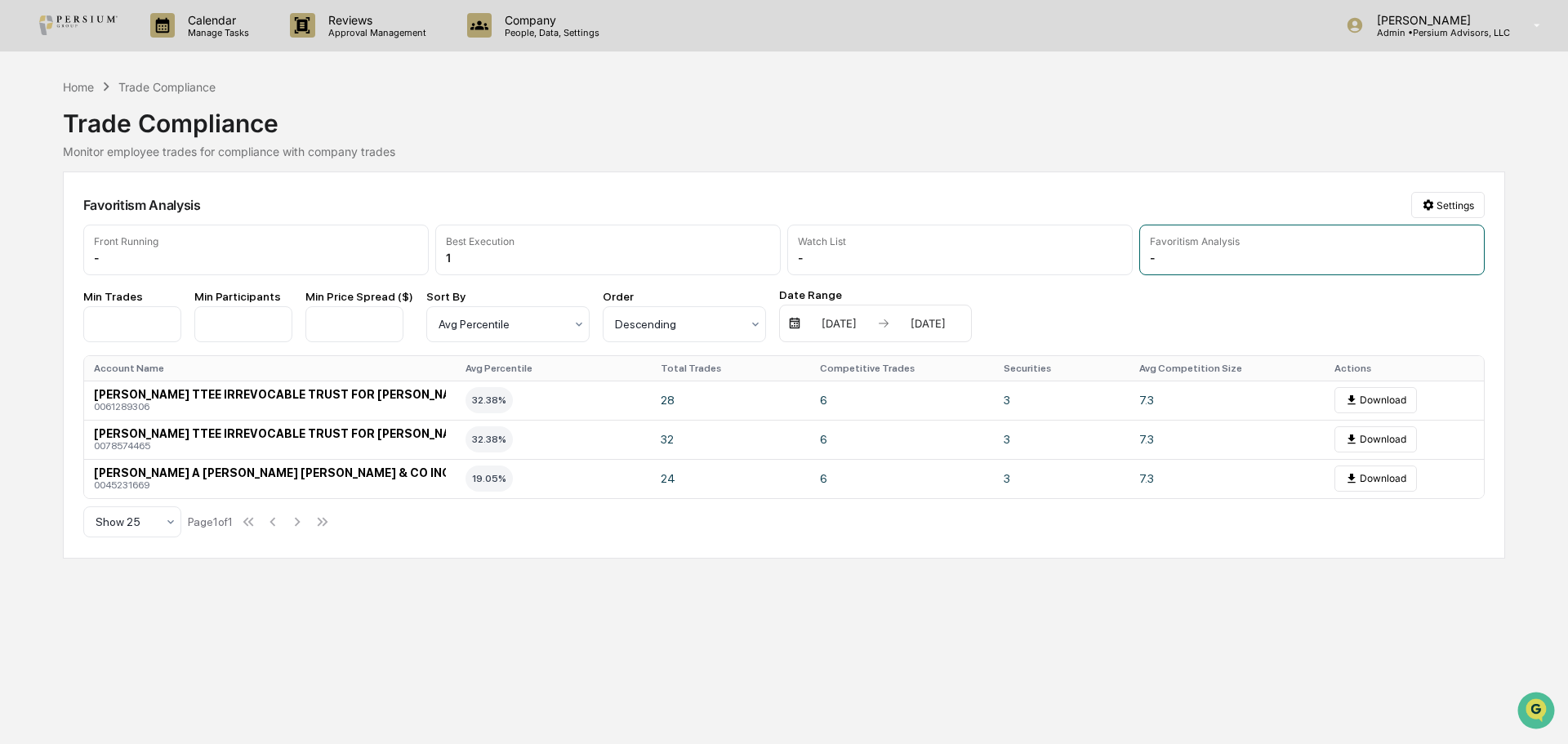 click on "Calendar Manage Tasks Reviews Approval Management Company People, Data, Settings [PERSON_NAME] Admin •  Persium Advisors, LLC Home Trade Compliance Trade Compliance Monitor employee trades for compliance with company trades Favoritism Analysis Settings Front Running - Best Execution 1 Watch List - Favoritism Analysis - Min Trades * Min Participants * Min Price Spread ($) **** Sort By Avg Percentile Order Descending Date Range [DATE] [DATE] Account Name Avg Percentile Total Trades Competitive Trades Securities Avg Competition Size Actions [PERSON_NAME] TTEE IRREVOCABLE TRUST FOR [PERSON_NAME] [DATE] 0061289306 32.38% 28 6 3 7.3 Download [PERSON_NAME] TTEE IRREVOCABLE TRUST FOR [PERSON_NAME] U/A DTD [DATE] 0078574465 32.38% 32 6 3 7.3 Download [PERSON_NAME] A [PERSON_NAME] [PERSON_NAME] & CO INC CUST IRA CONTRIBUTORY 0045231669 19.05% 24 6 3 7.3 Download Show 25 Page  1  of  1" at bounding box center [784, 372] 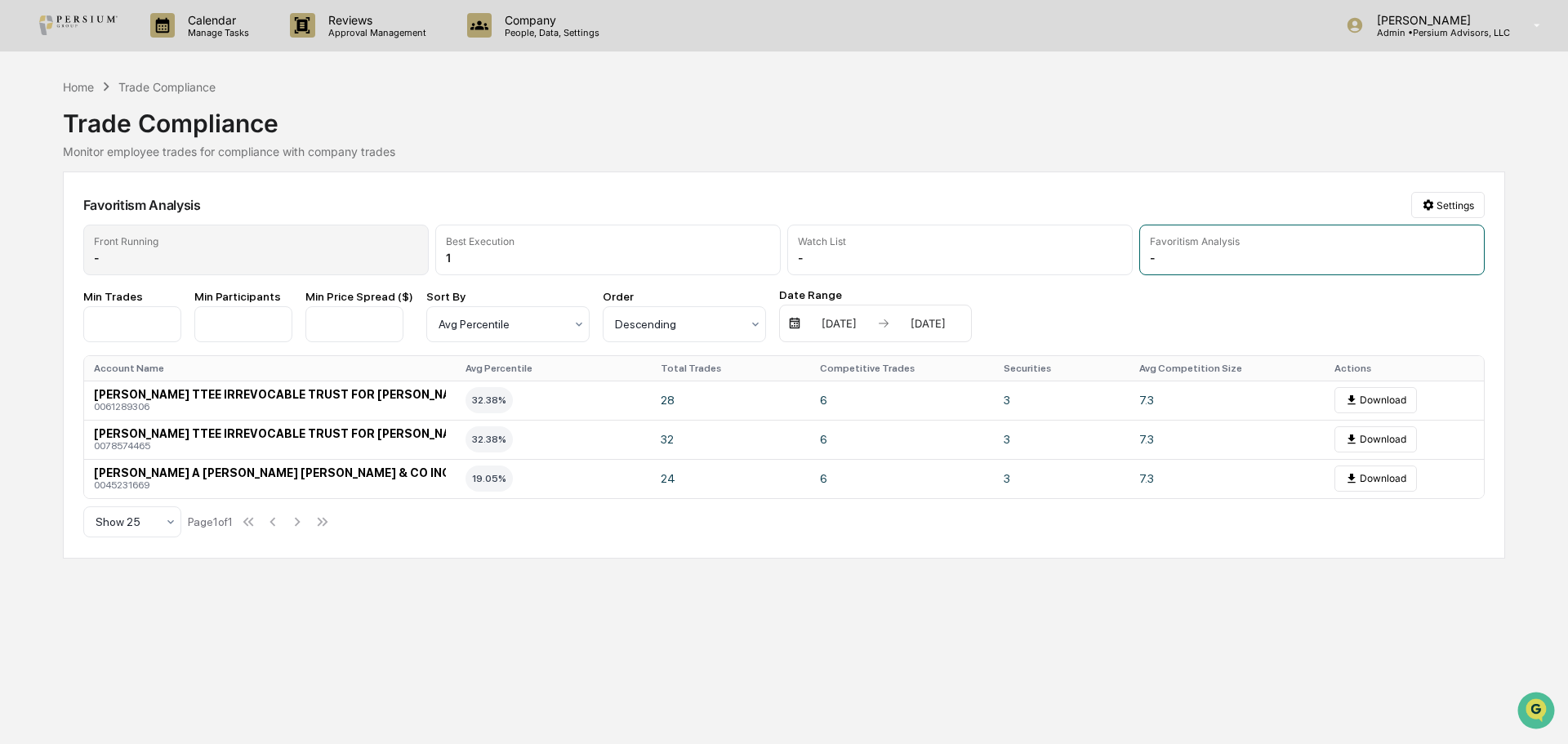 click on "Front Running" at bounding box center (256, 241) 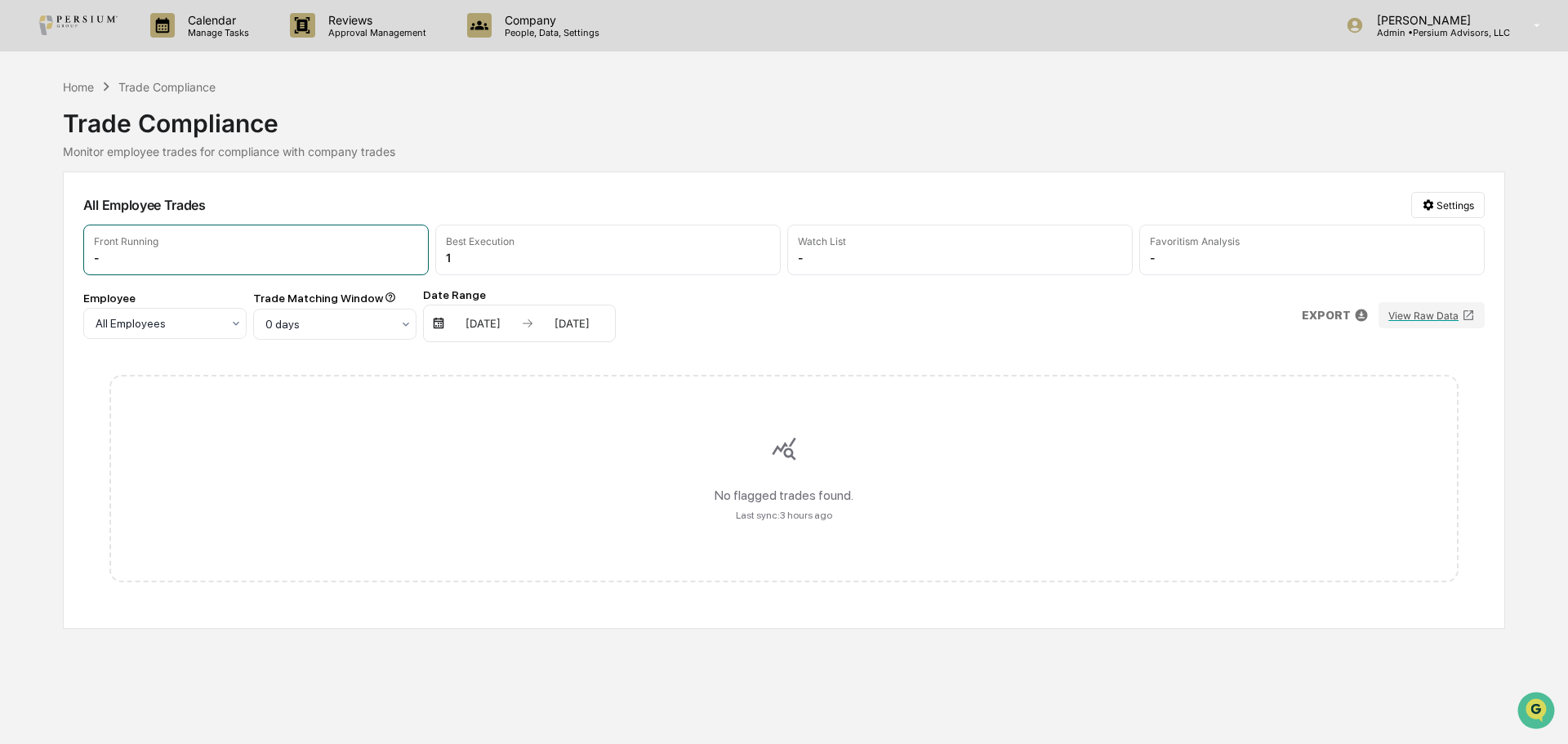 click at bounding box center [439, 323] 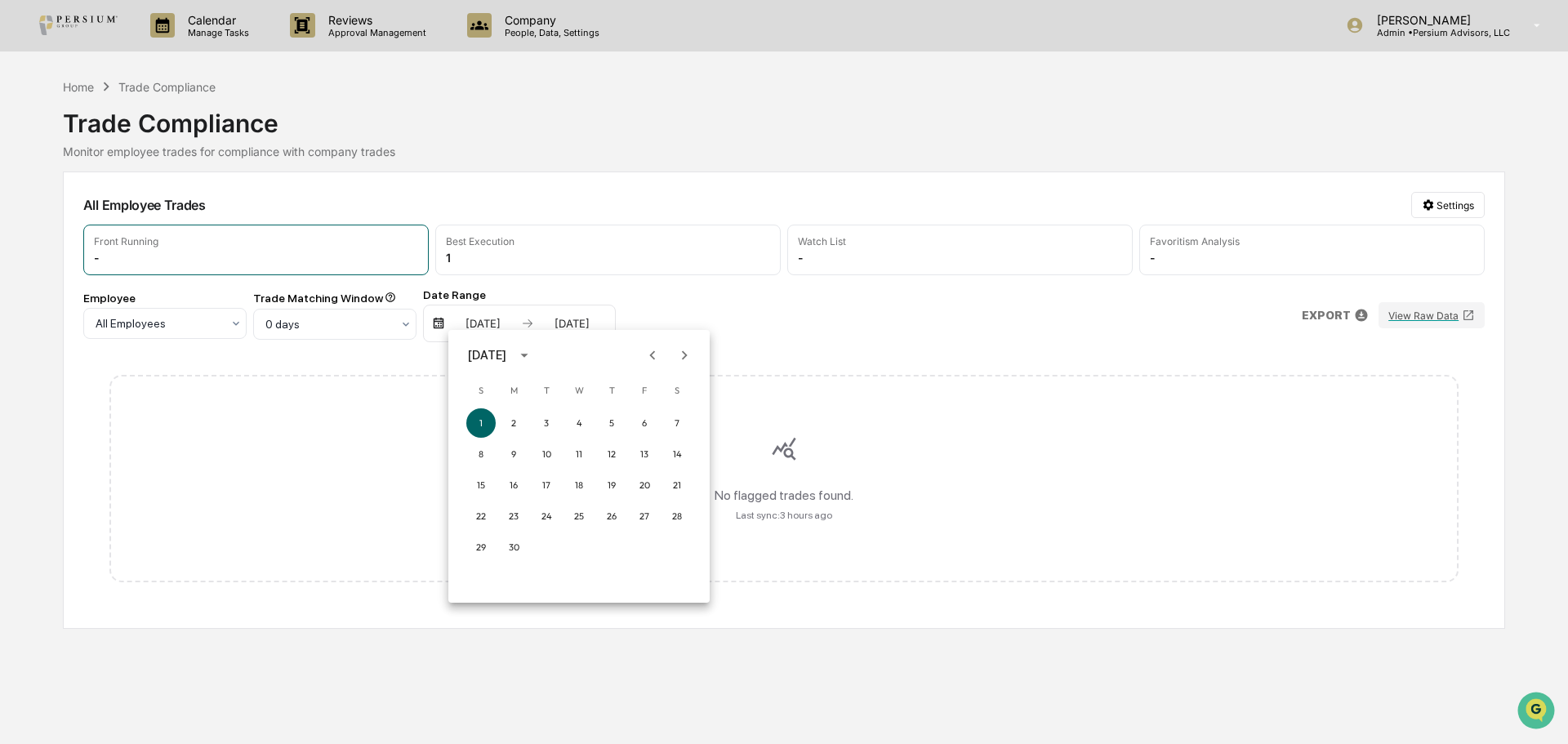 click at bounding box center [653, 355] 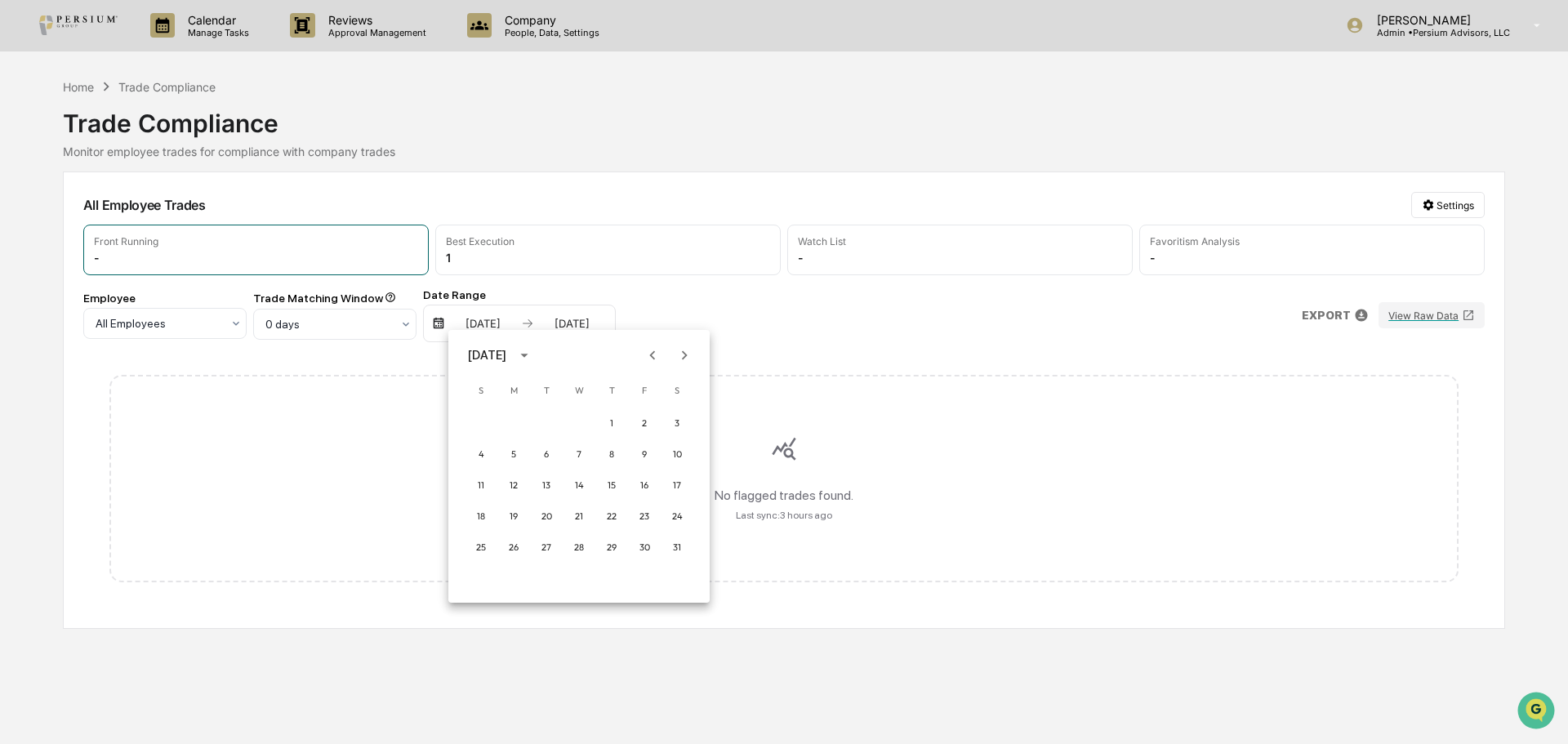 click 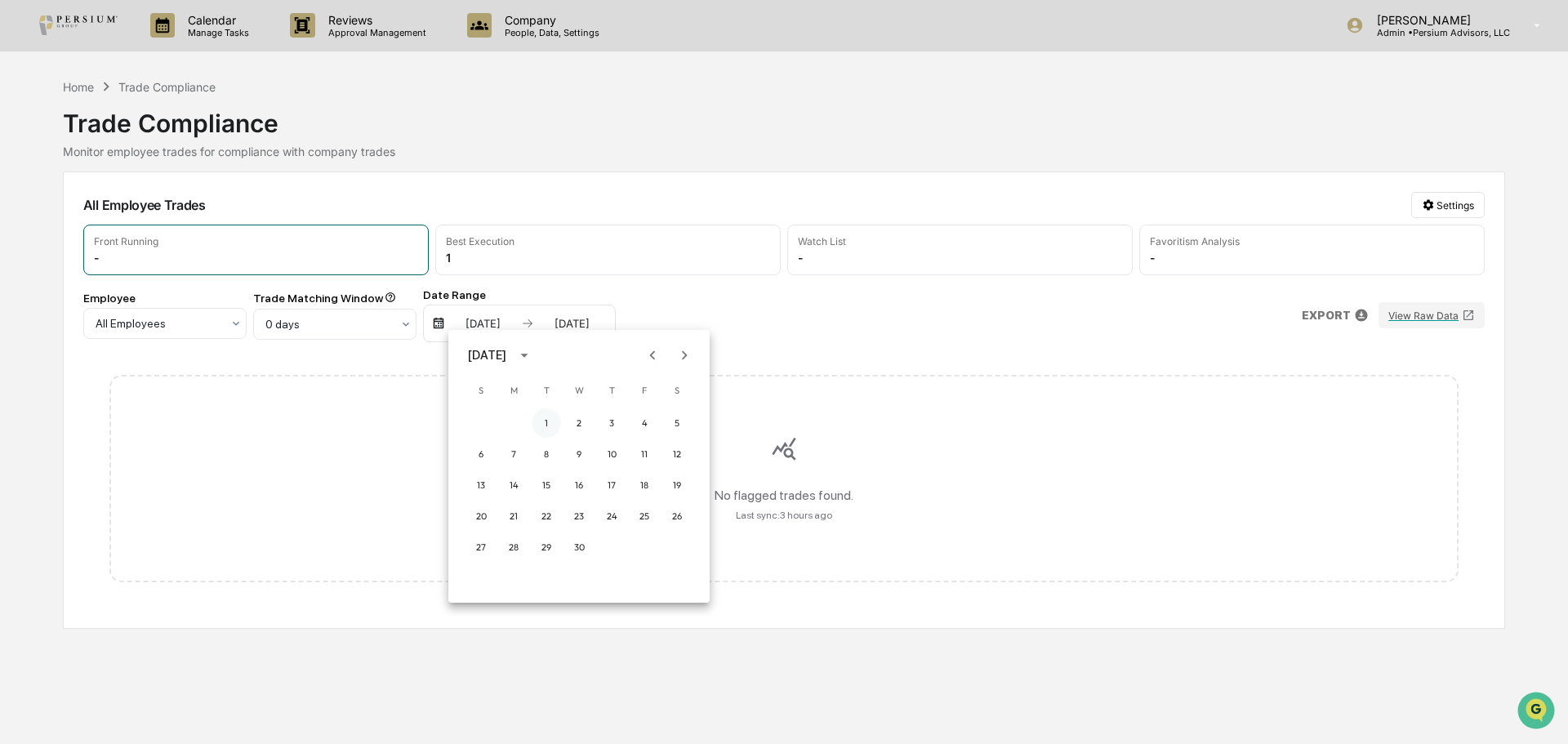 click on "1" at bounding box center [546, 423] 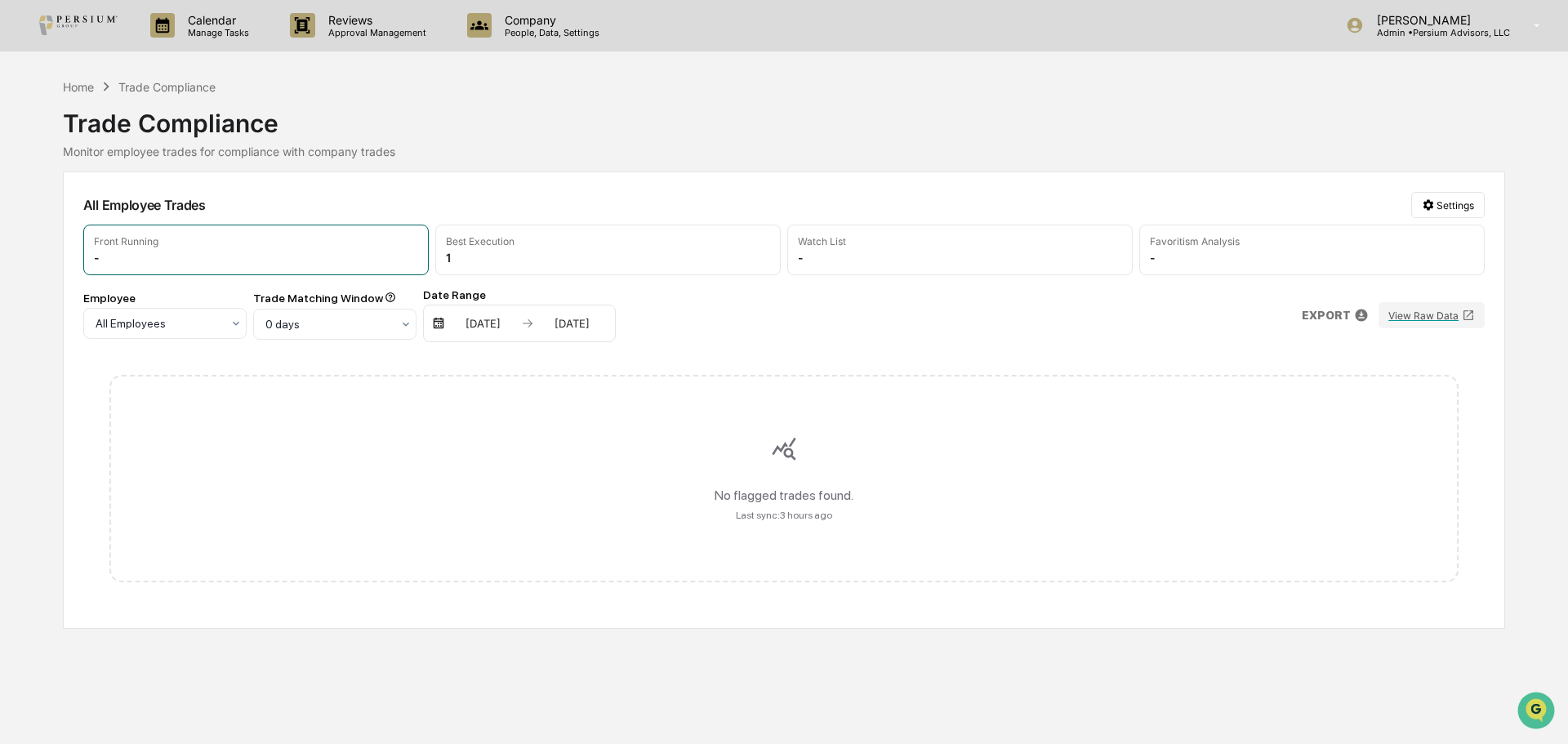 click on "Employee All Employees Trade Matching Window  0 days Date Range [DATE] [DATE] EXPORT   View Raw Data" at bounding box center [784, 315] 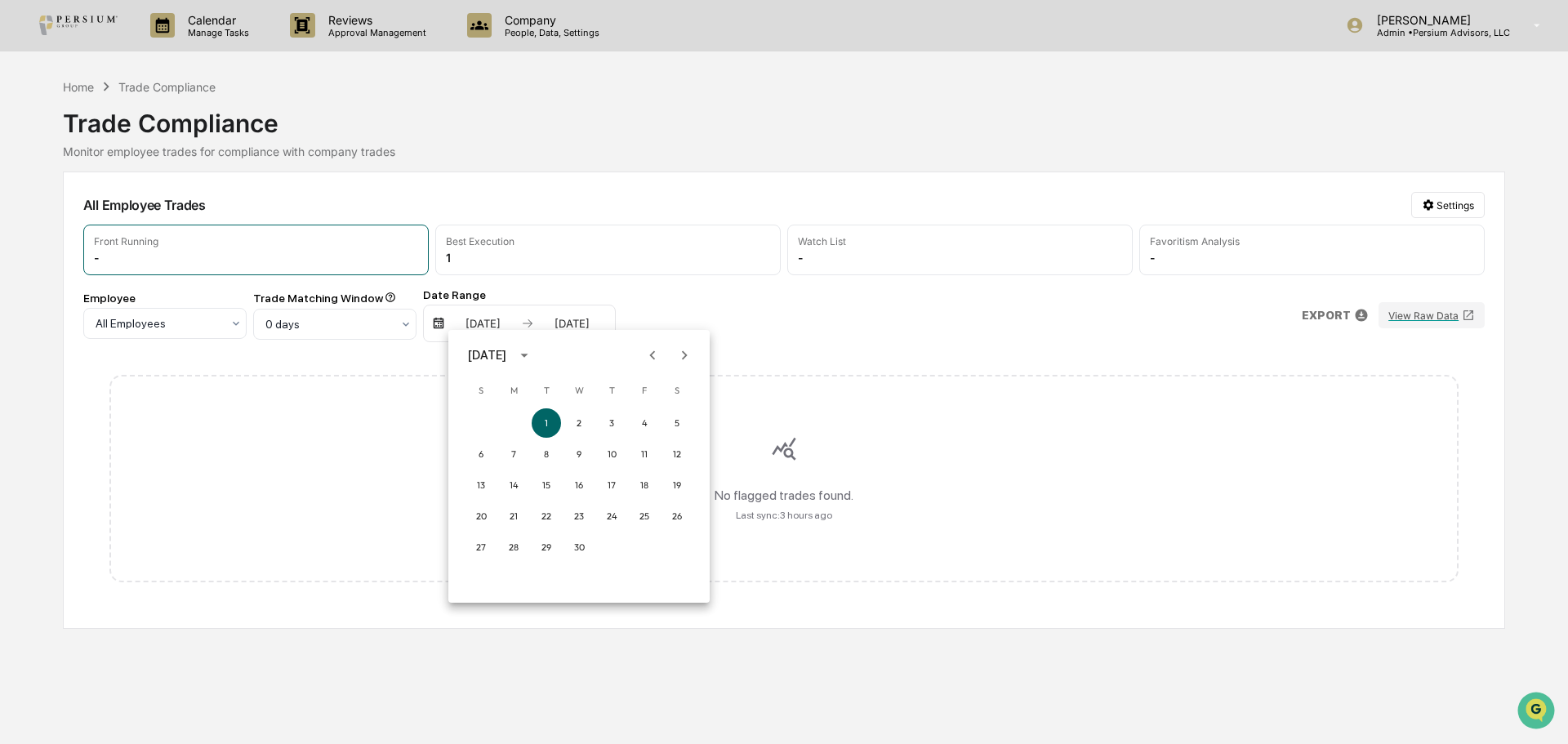 click at bounding box center (784, 372) 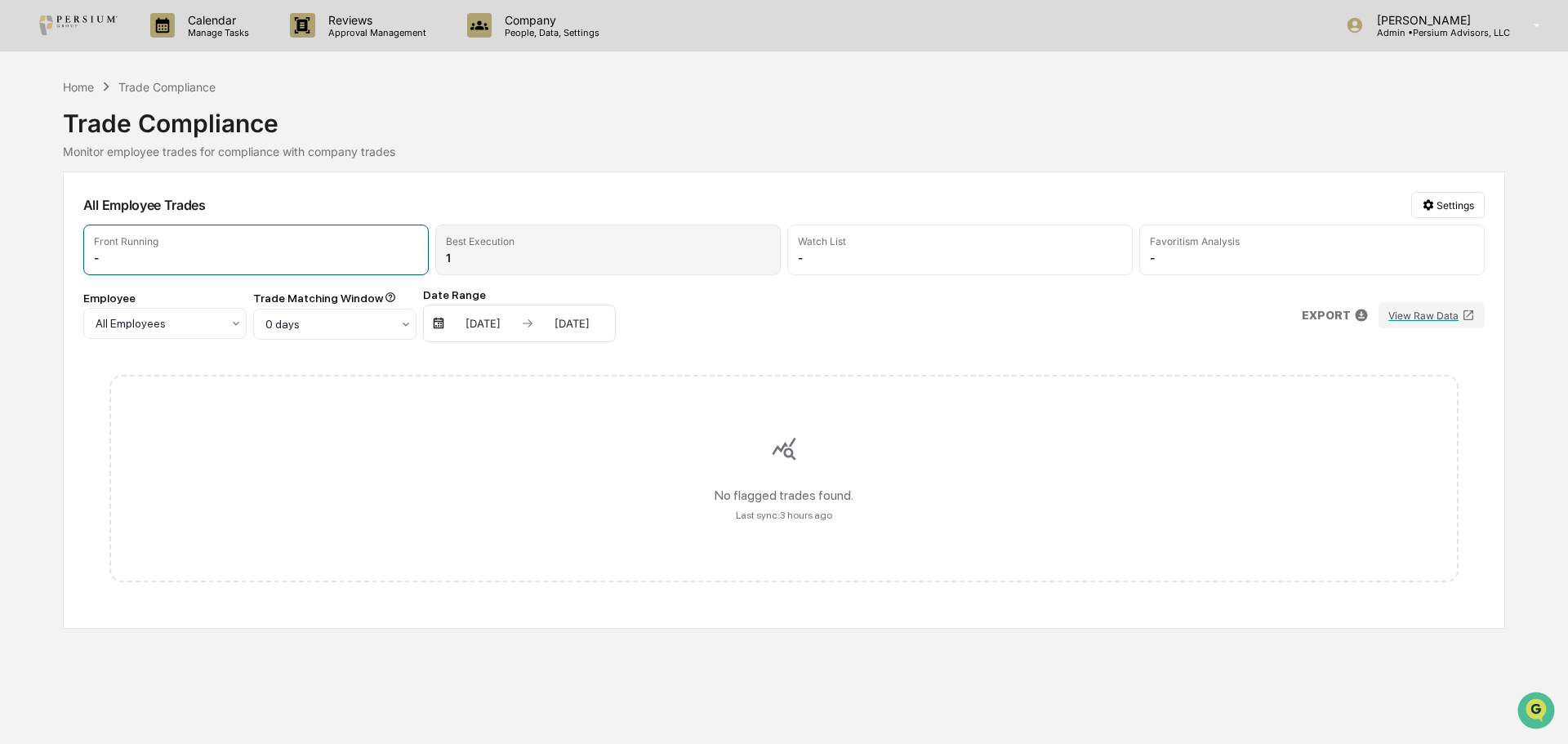 click on "Best Execution" at bounding box center (480, 241) 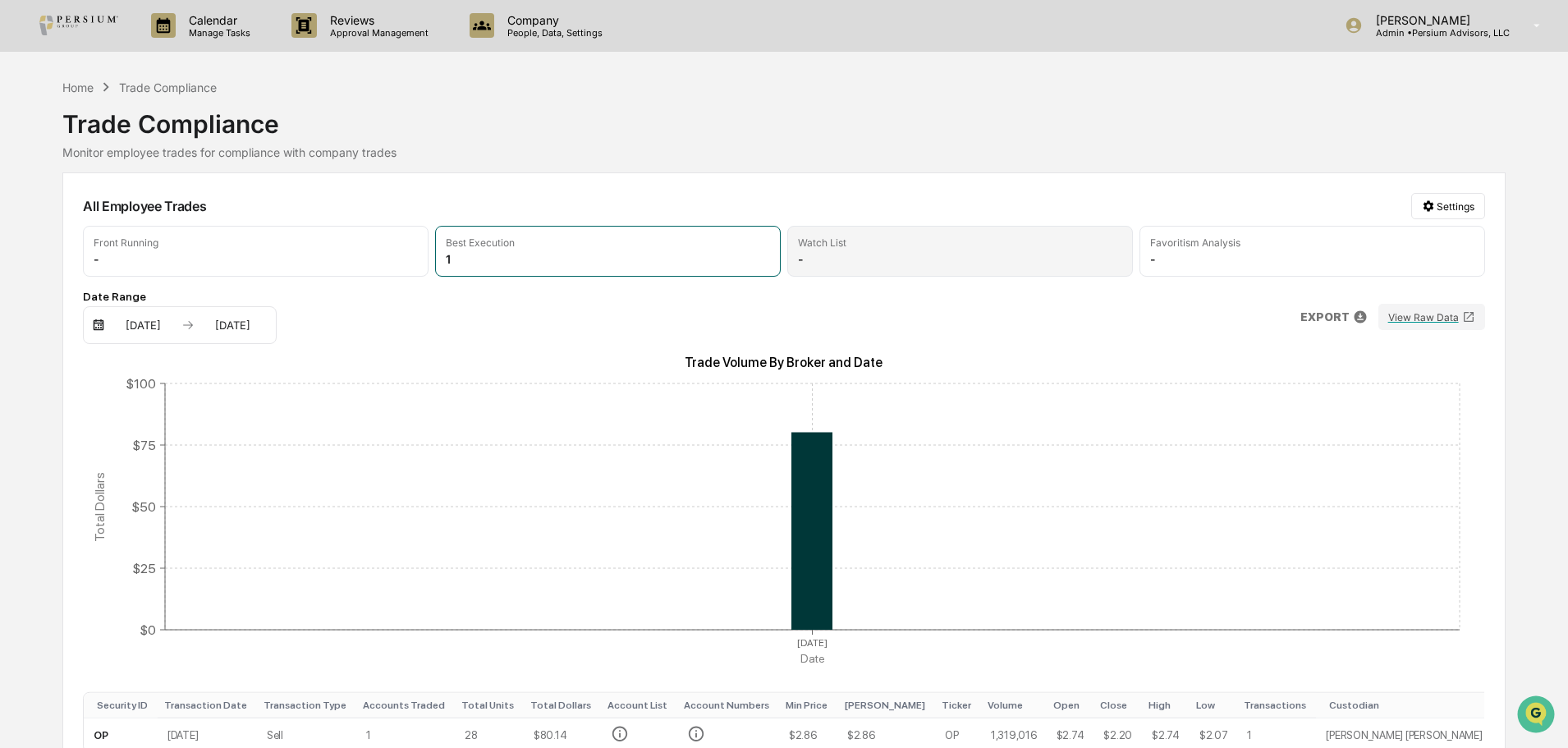 click on "Watch List" at bounding box center (822, 242) 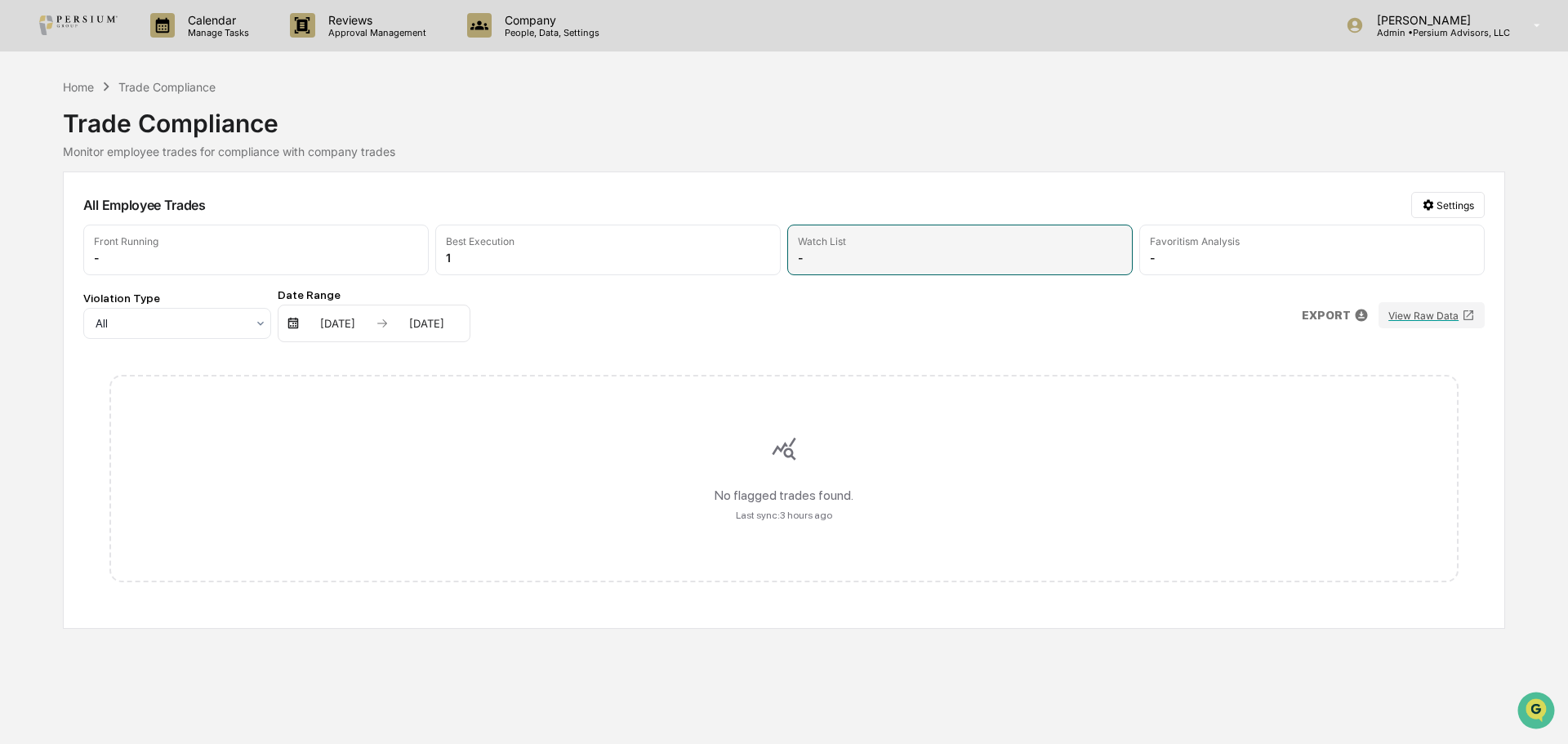 click on "Watch List" at bounding box center (960, 241) 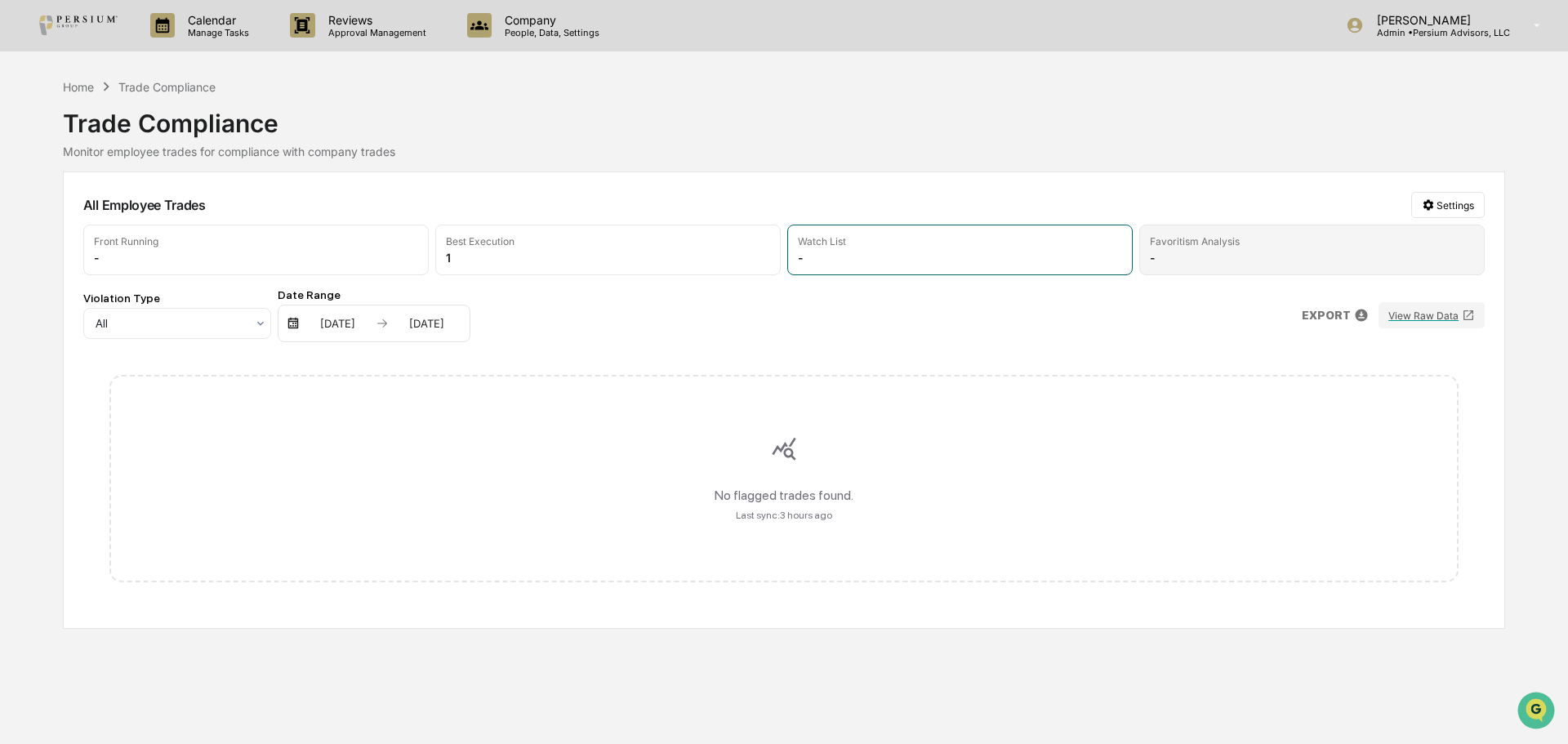 click on "Favoritism Analysis" at bounding box center [1195, 241] 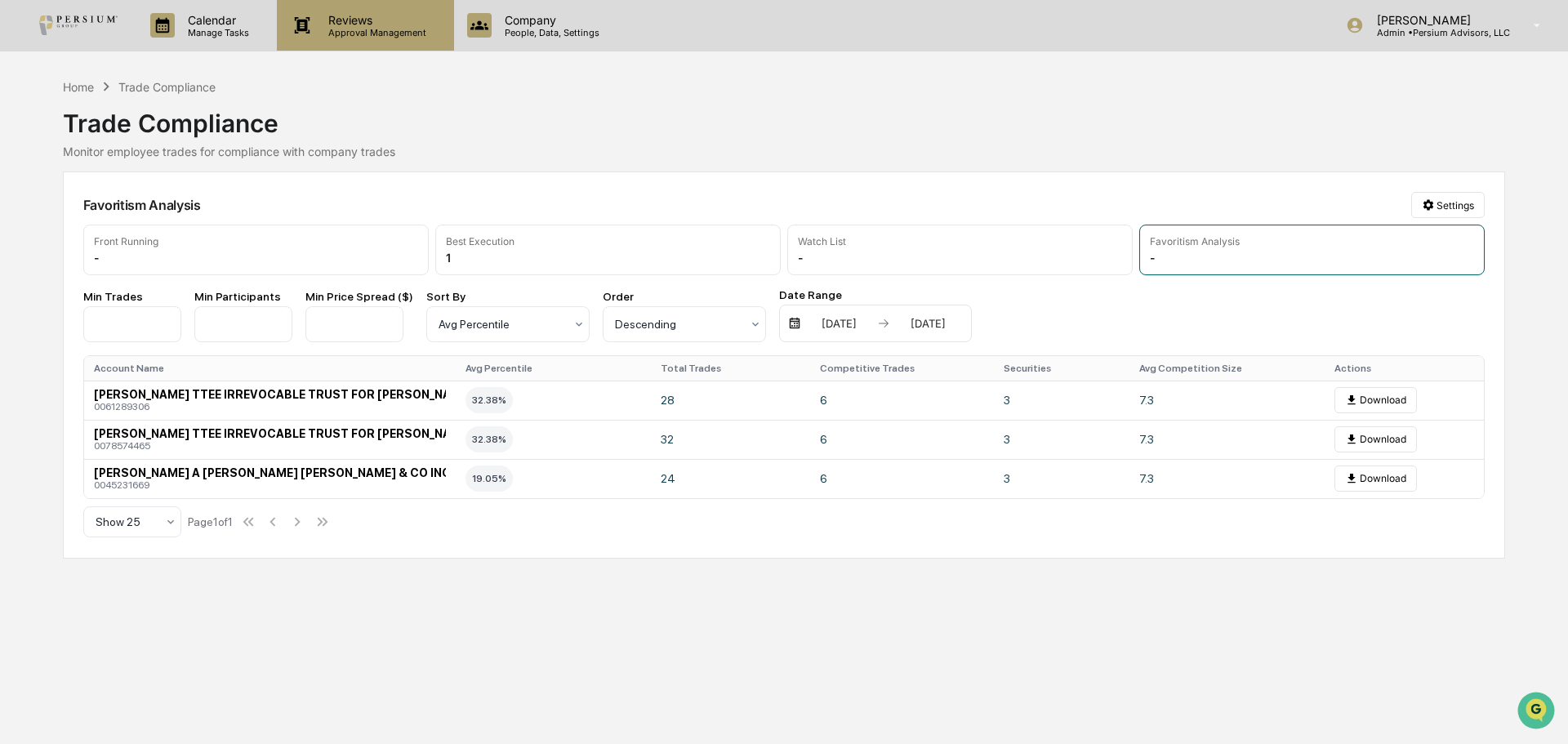 click on "Approval Management" at bounding box center (375, 33) 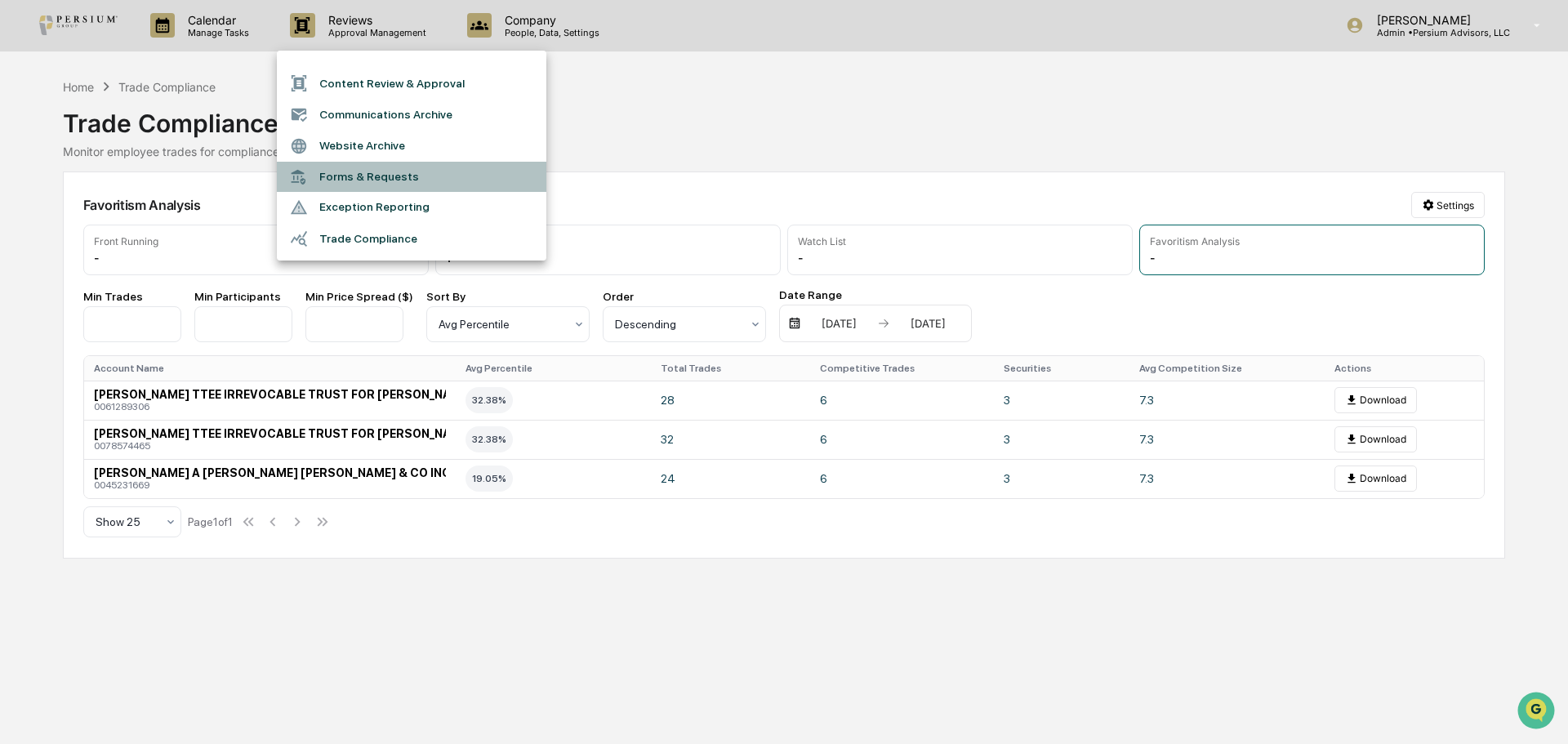 click on "Forms & Requests" at bounding box center [412, 176] 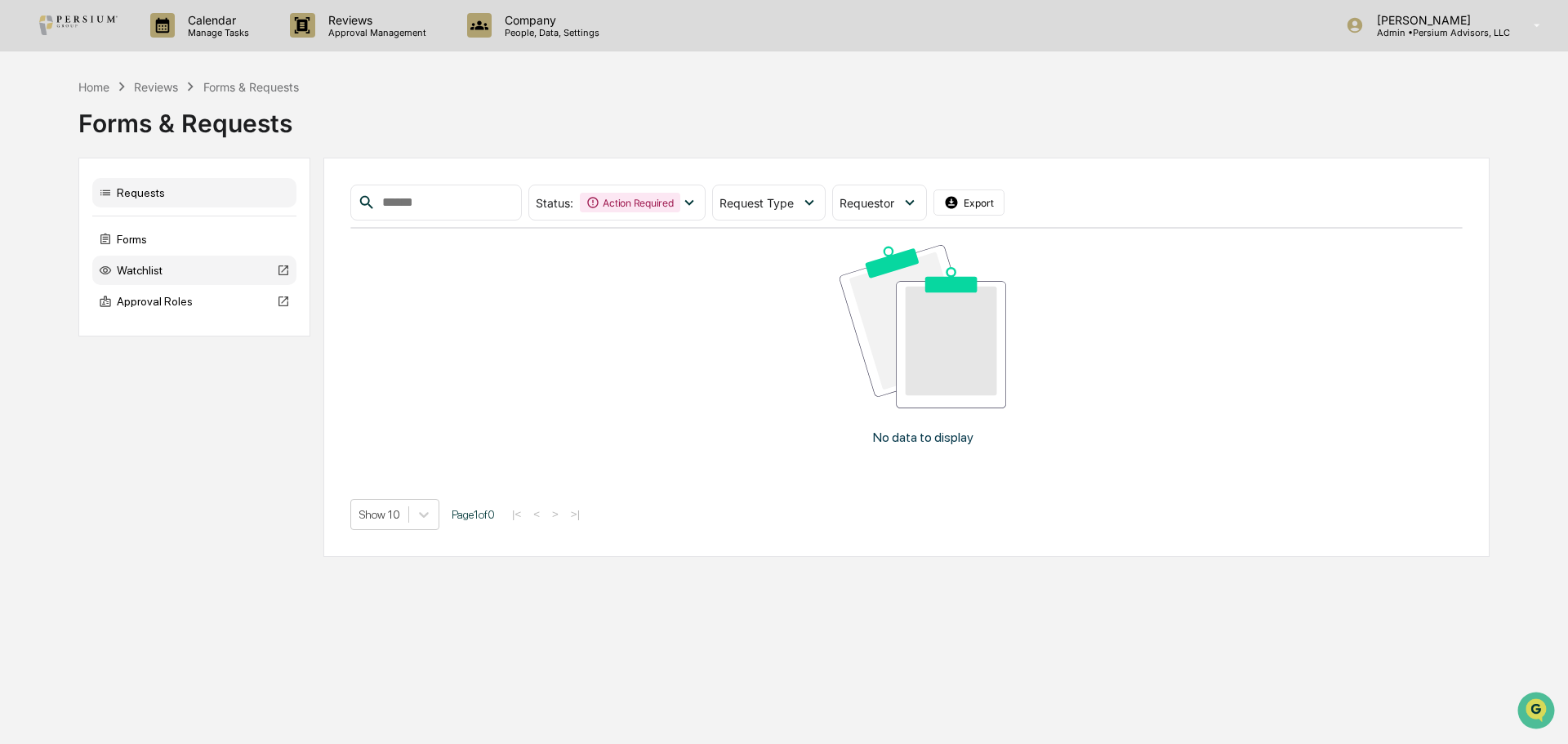 click on "Watchlist" at bounding box center (194, 270) 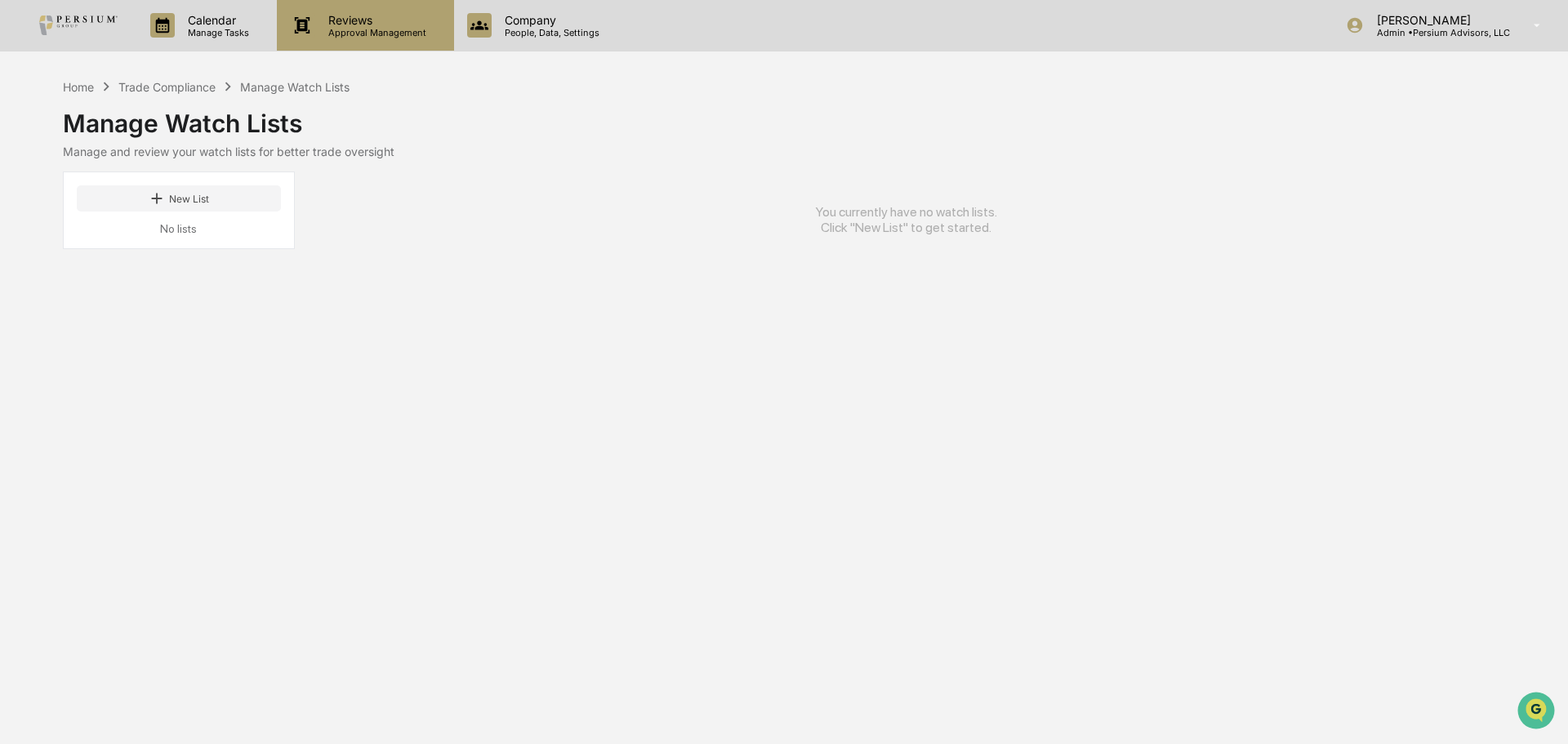 click on "Reviews Approval Management" at bounding box center (365, 25) 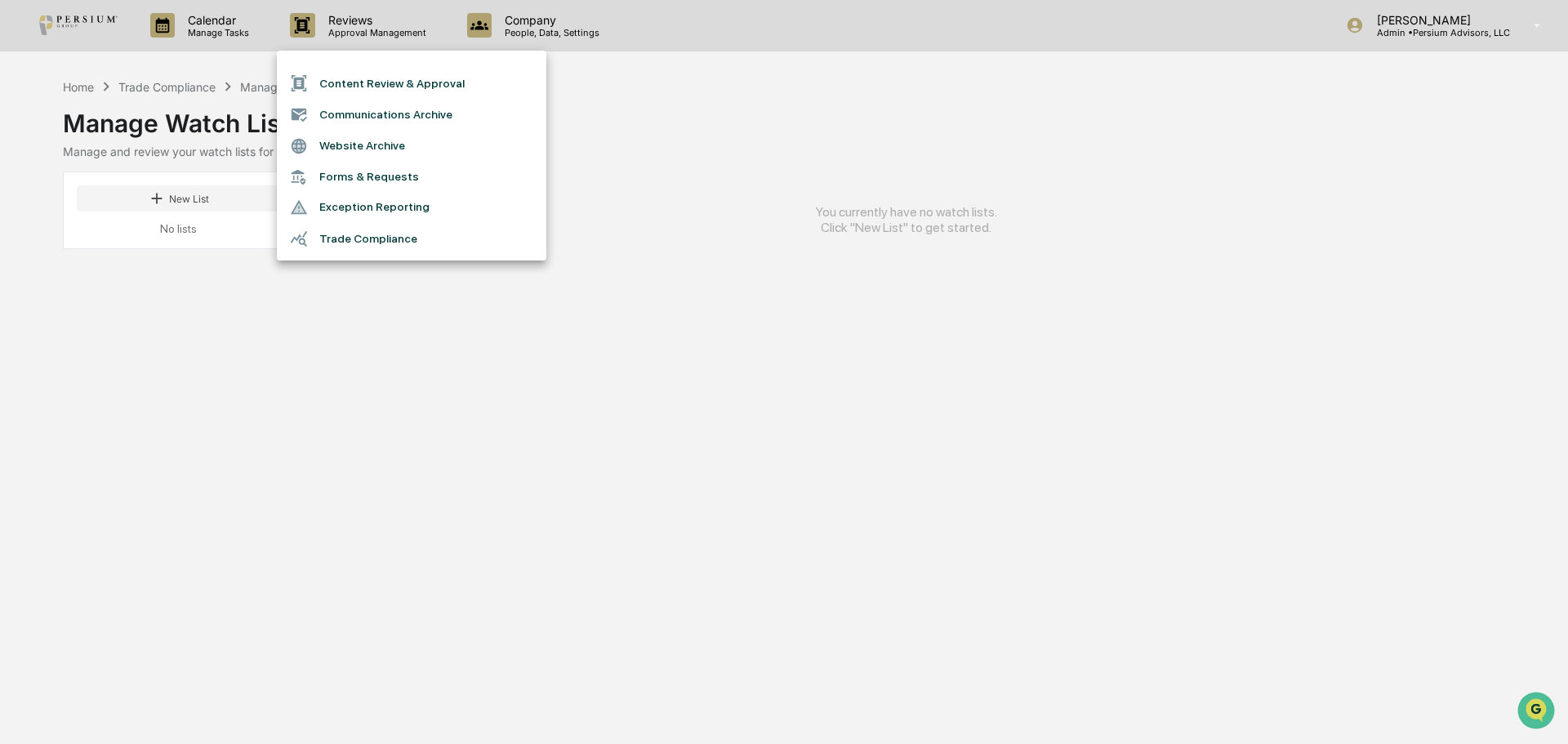 click on "Trade Compliance" at bounding box center [412, 238] 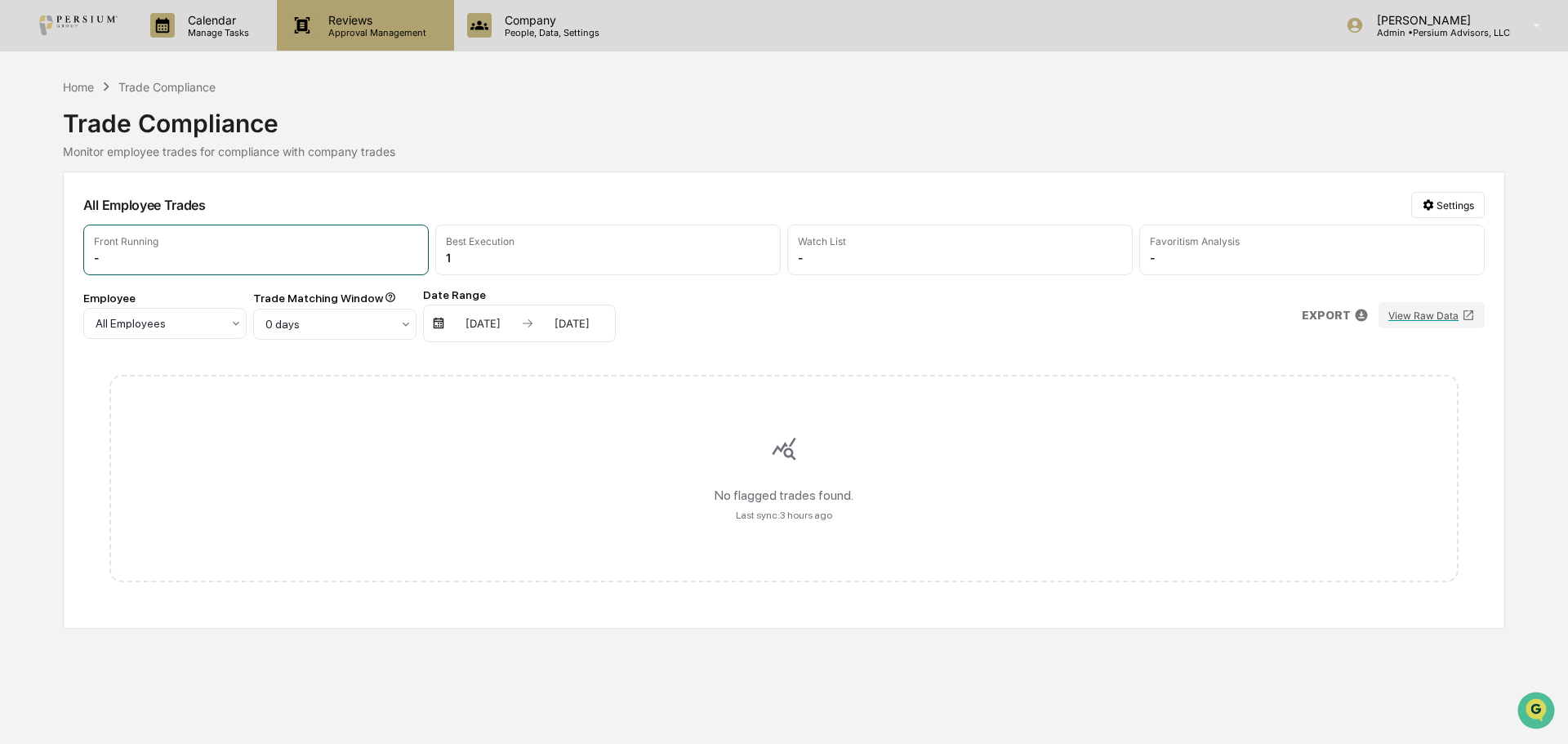 click on "Reviews" at bounding box center [375, 20] 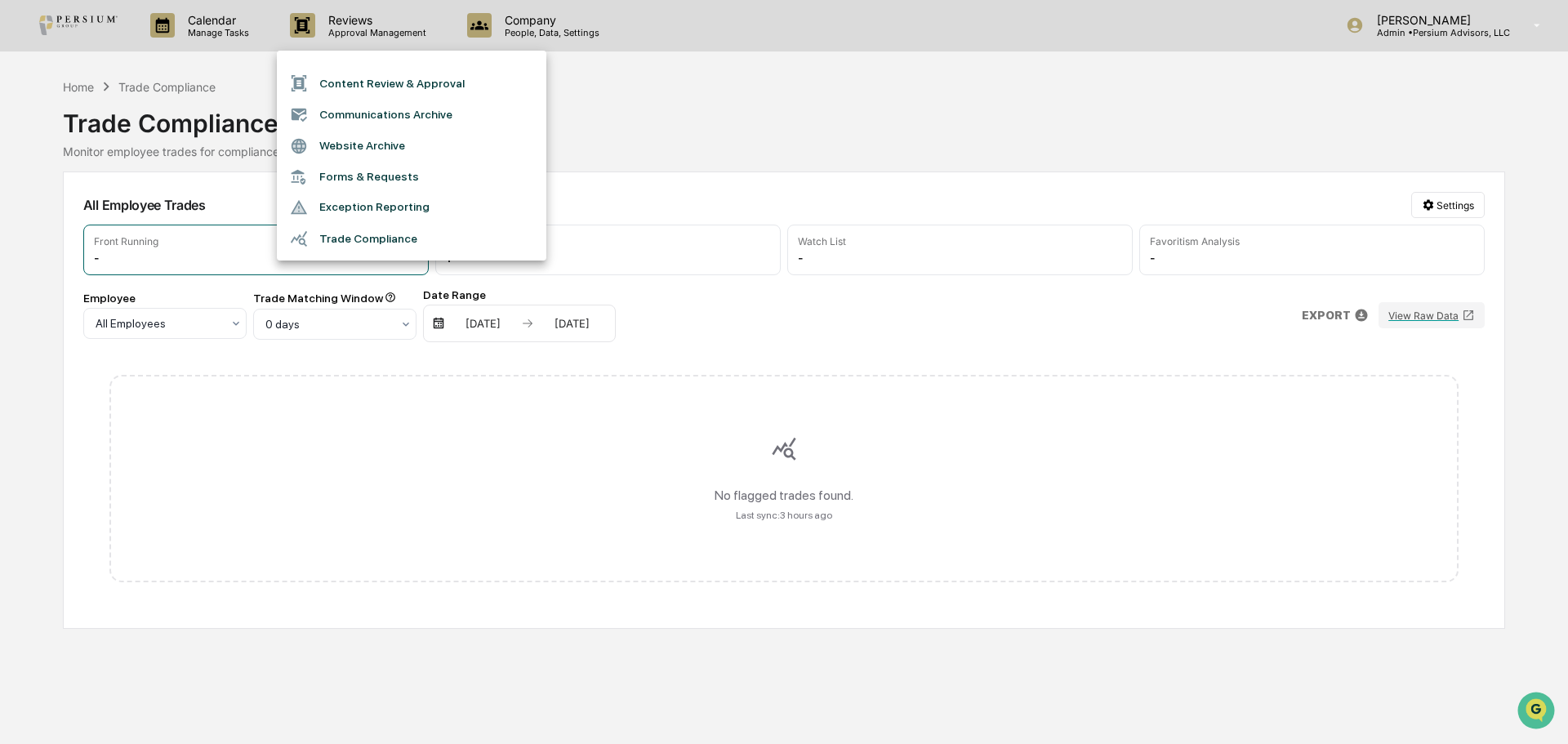 click at bounding box center (784, 372) 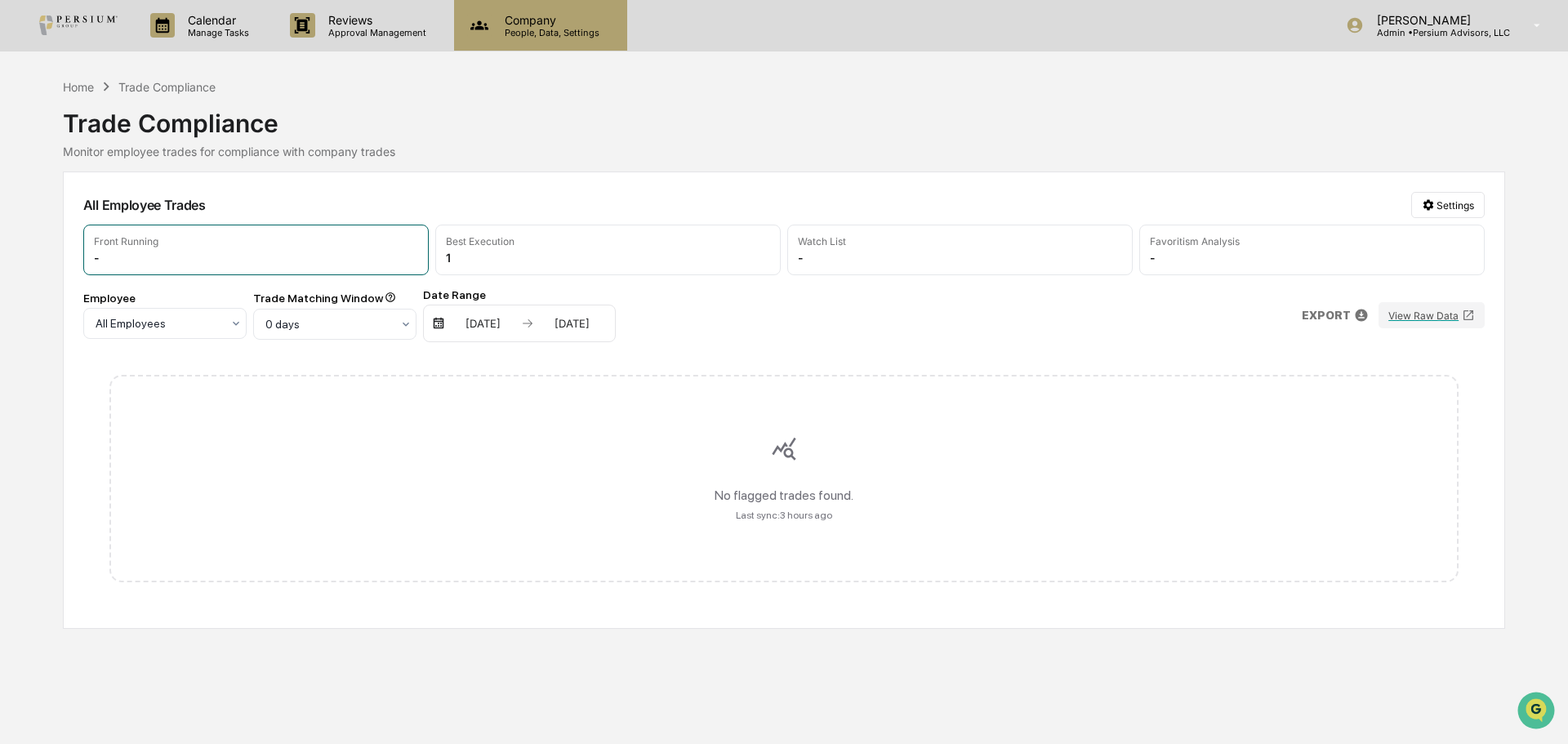 click 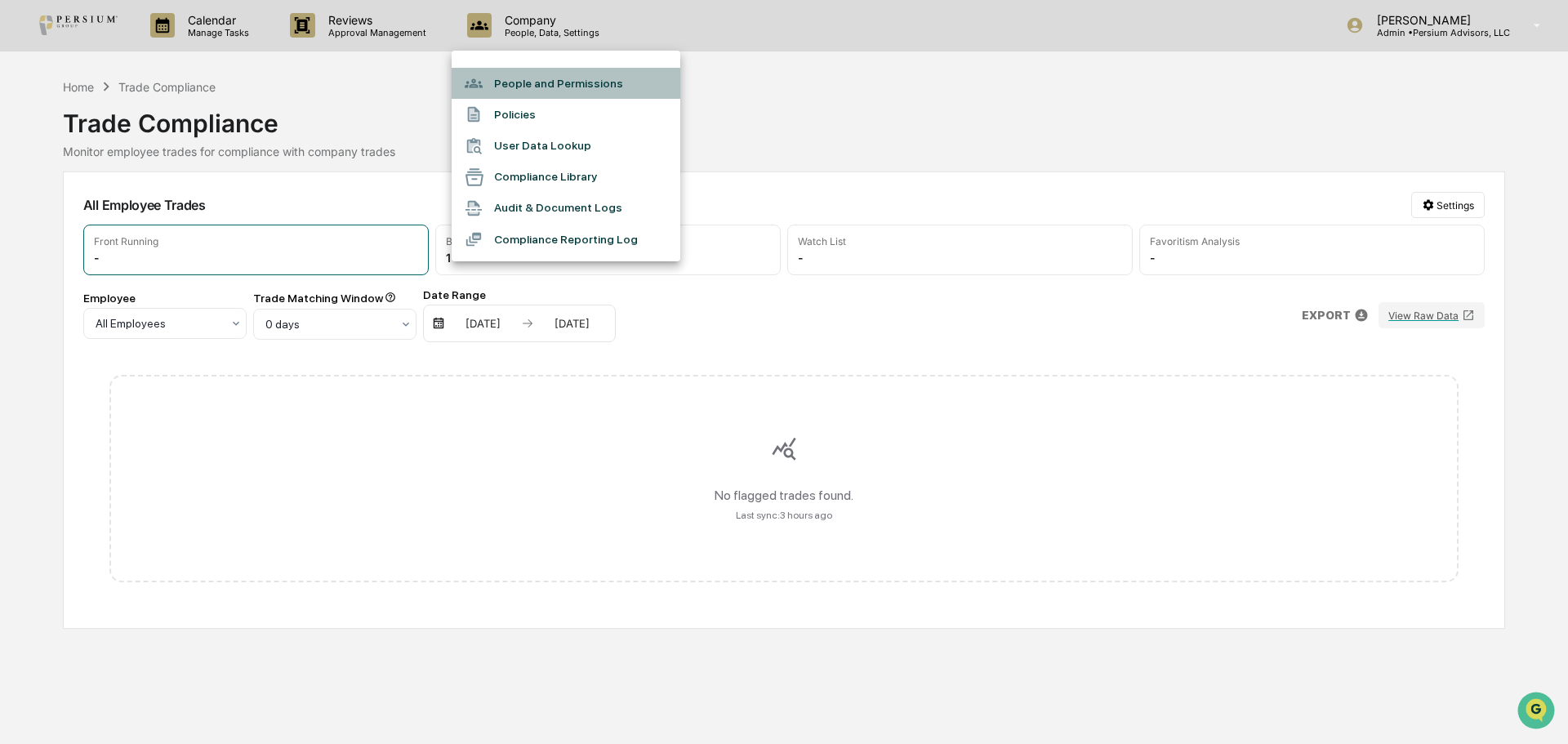 click on "People and Permissions" at bounding box center [566, 83] 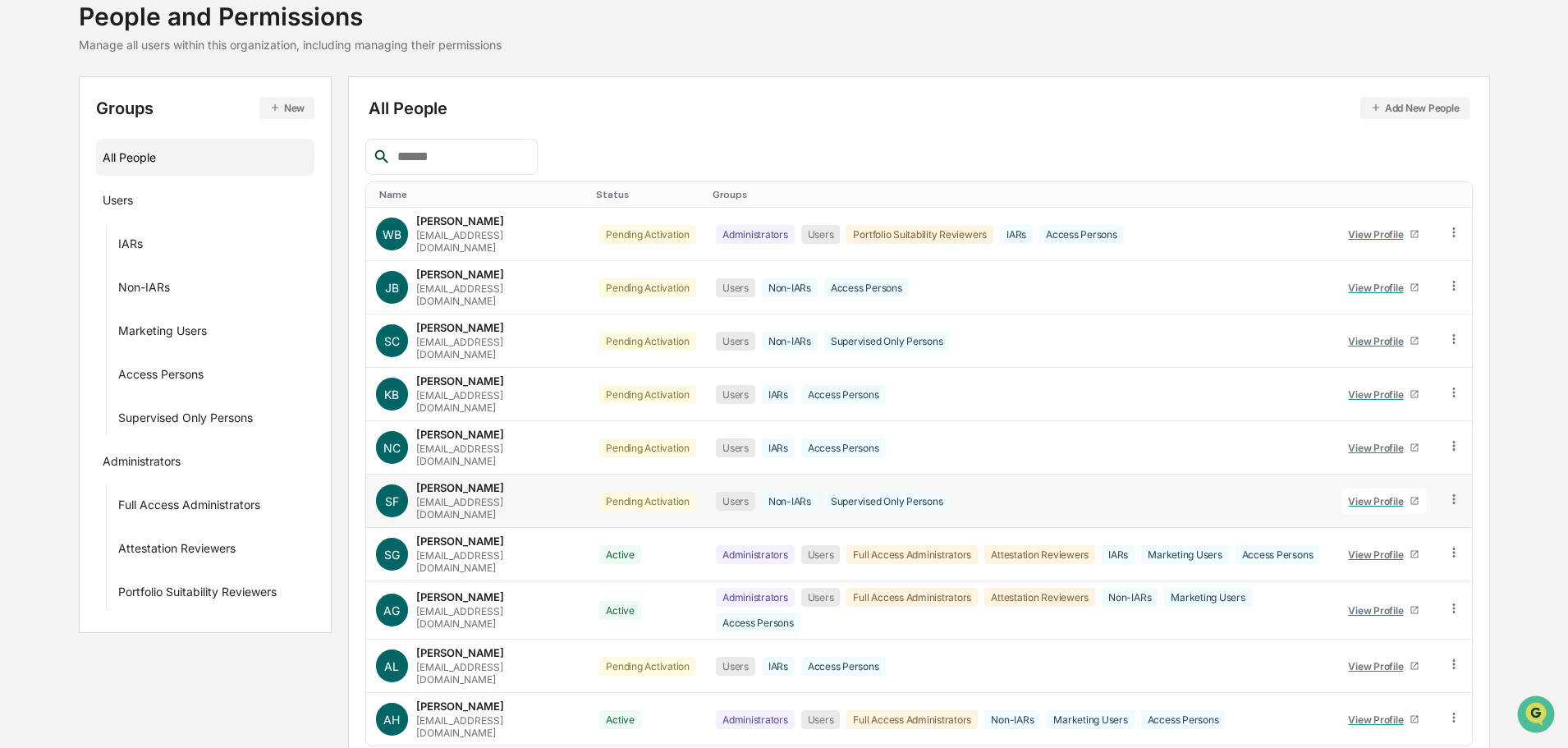 scroll, scrollTop: 109, scrollLeft: 0, axis: vertical 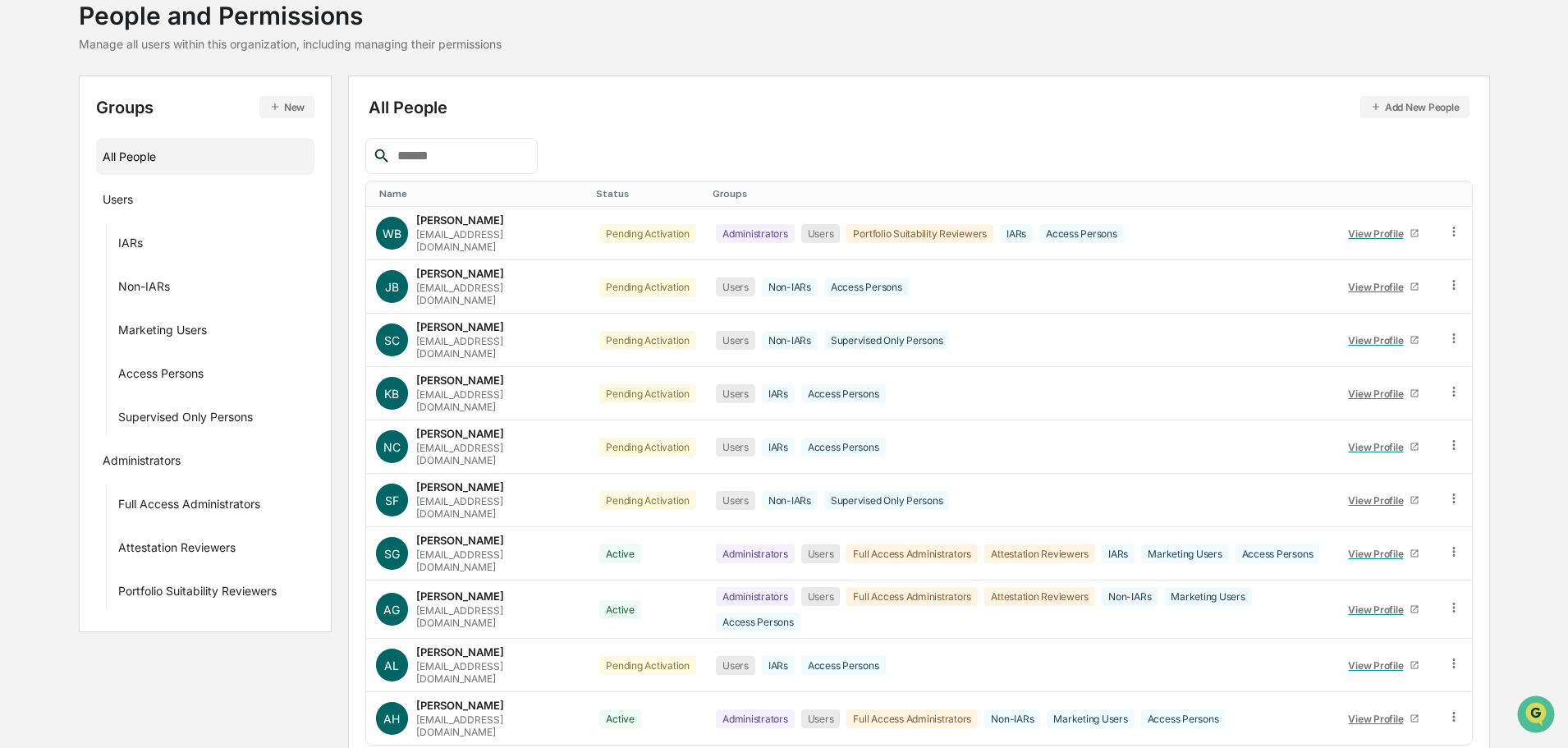 click on ">" at bounding box center (571, 786) 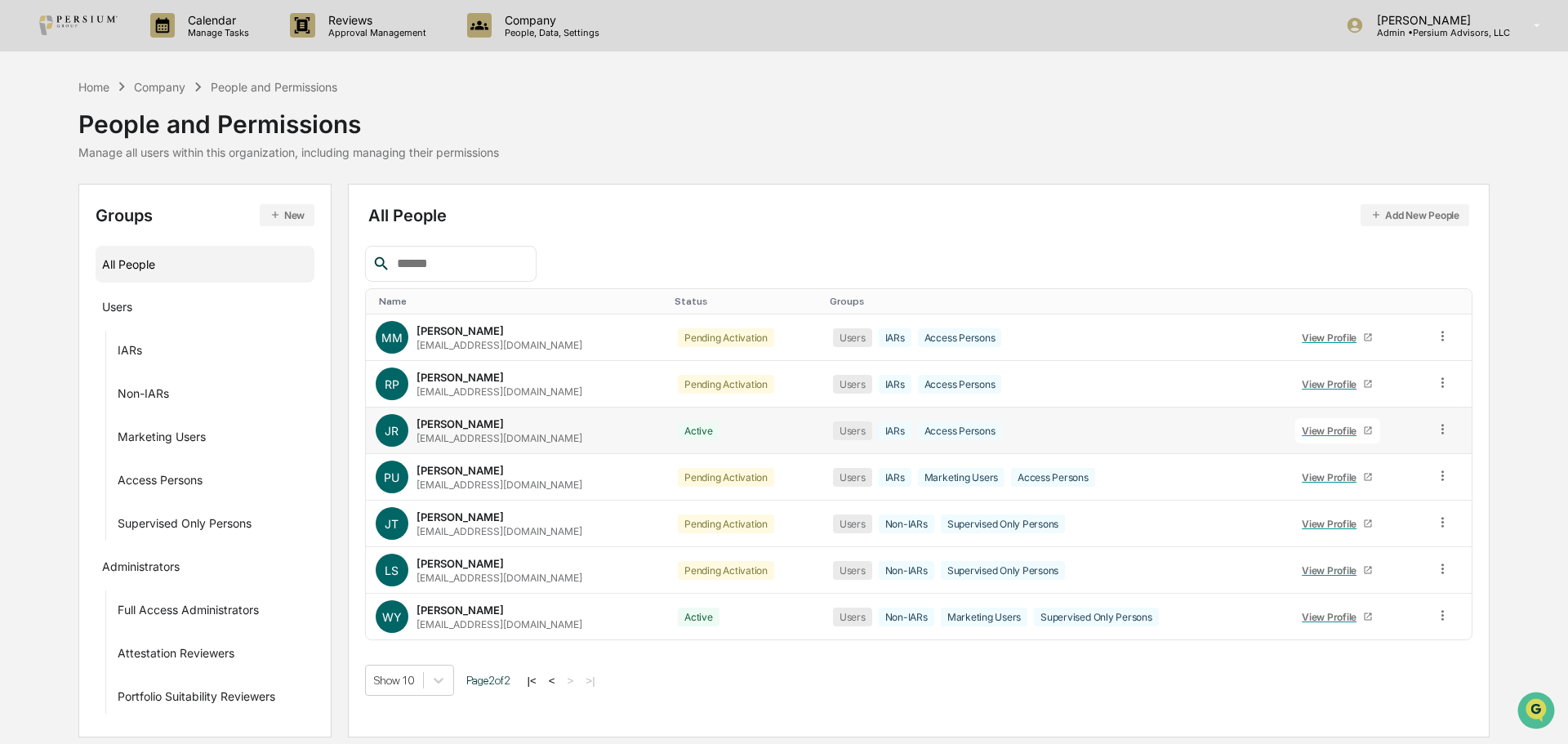 click on "View Profile" at bounding box center (1332, 430) 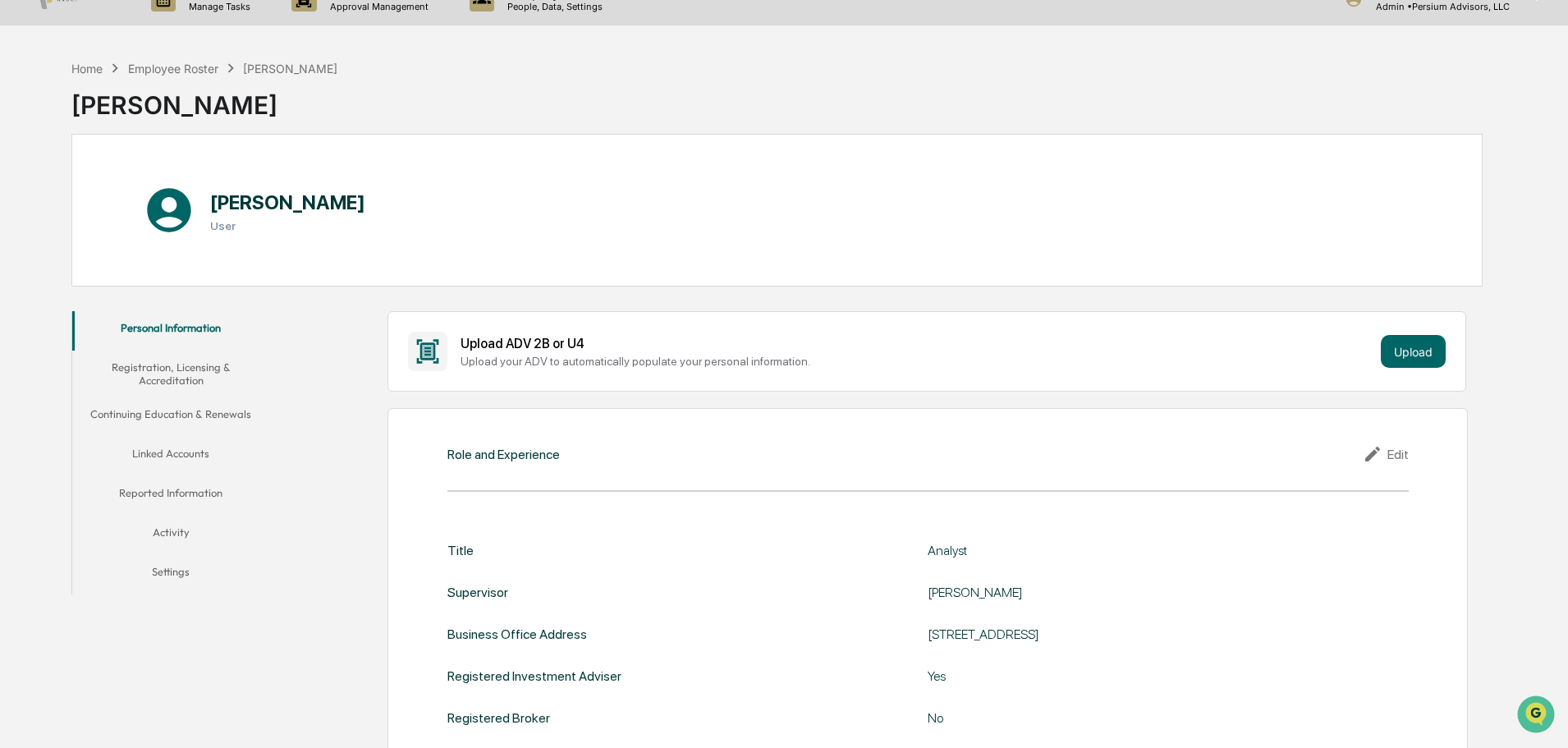 scroll, scrollTop: 0, scrollLeft: 0, axis: both 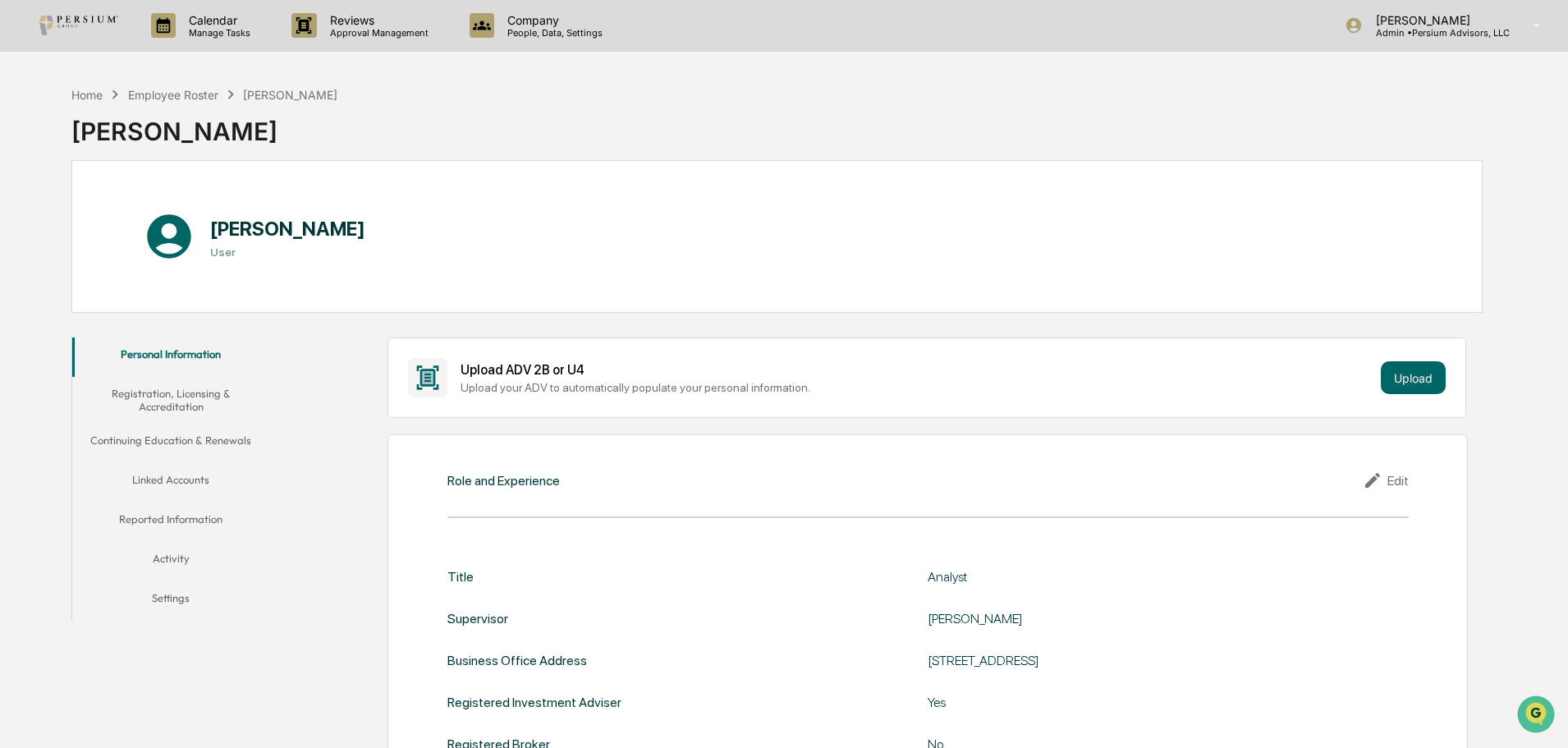 click on "Registration, Licensing & Accreditation" at bounding box center (171, 400) 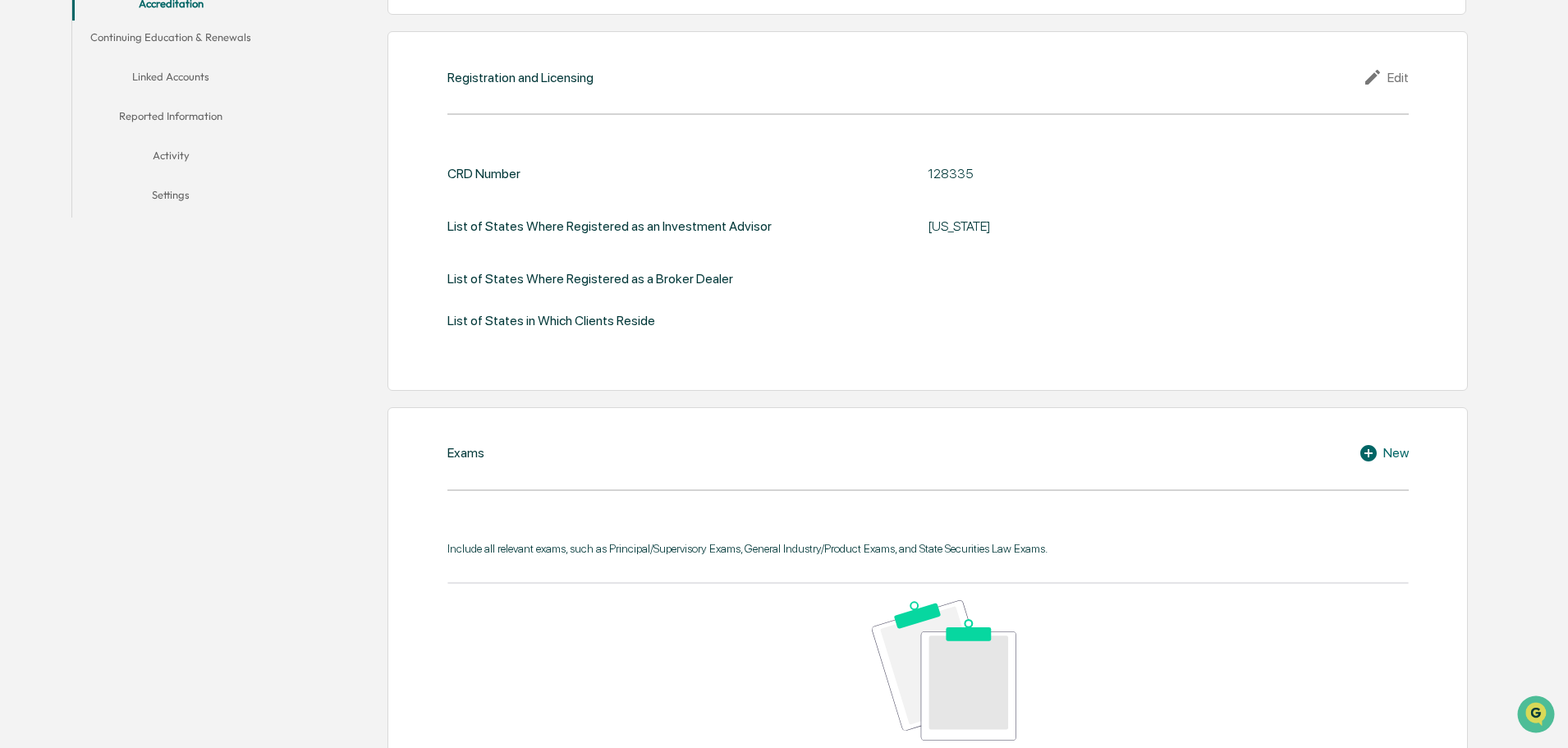 scroll, scrollTop: 0, scrollLeft: 0, axis: both 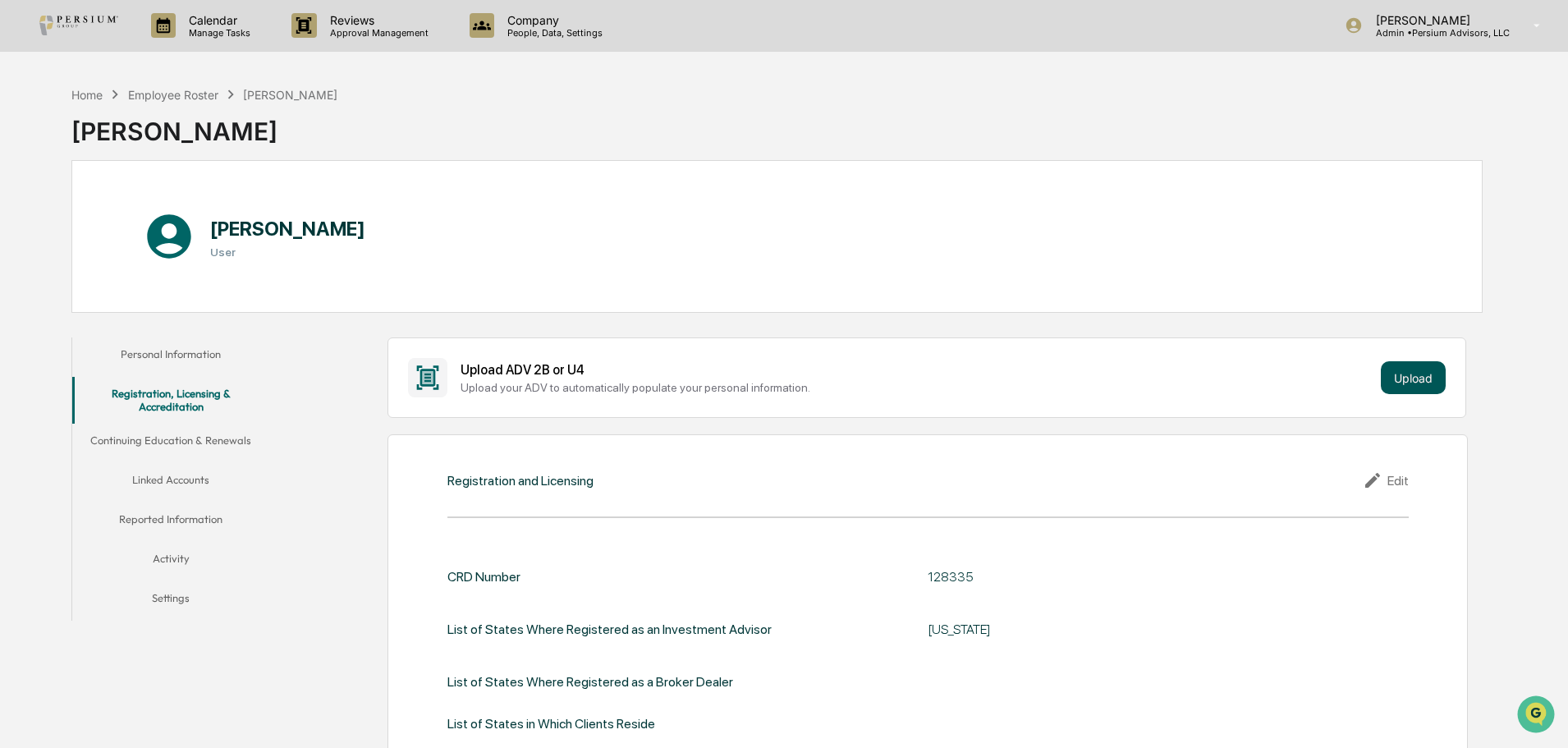 click on "Upload" at bounding box center [1413, 378] 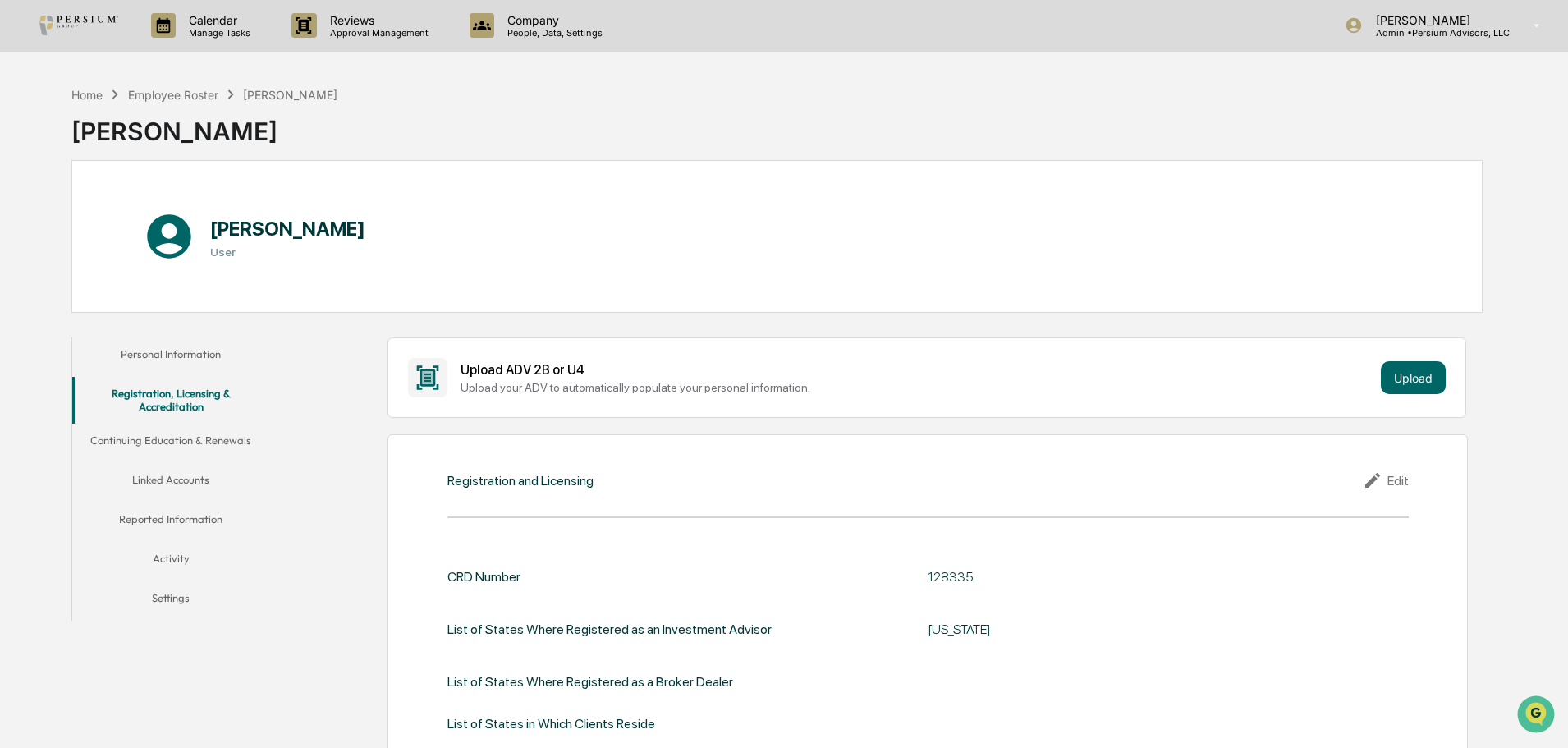 click on "Continuing Education & Renewals" at bounding box center [171, 443] 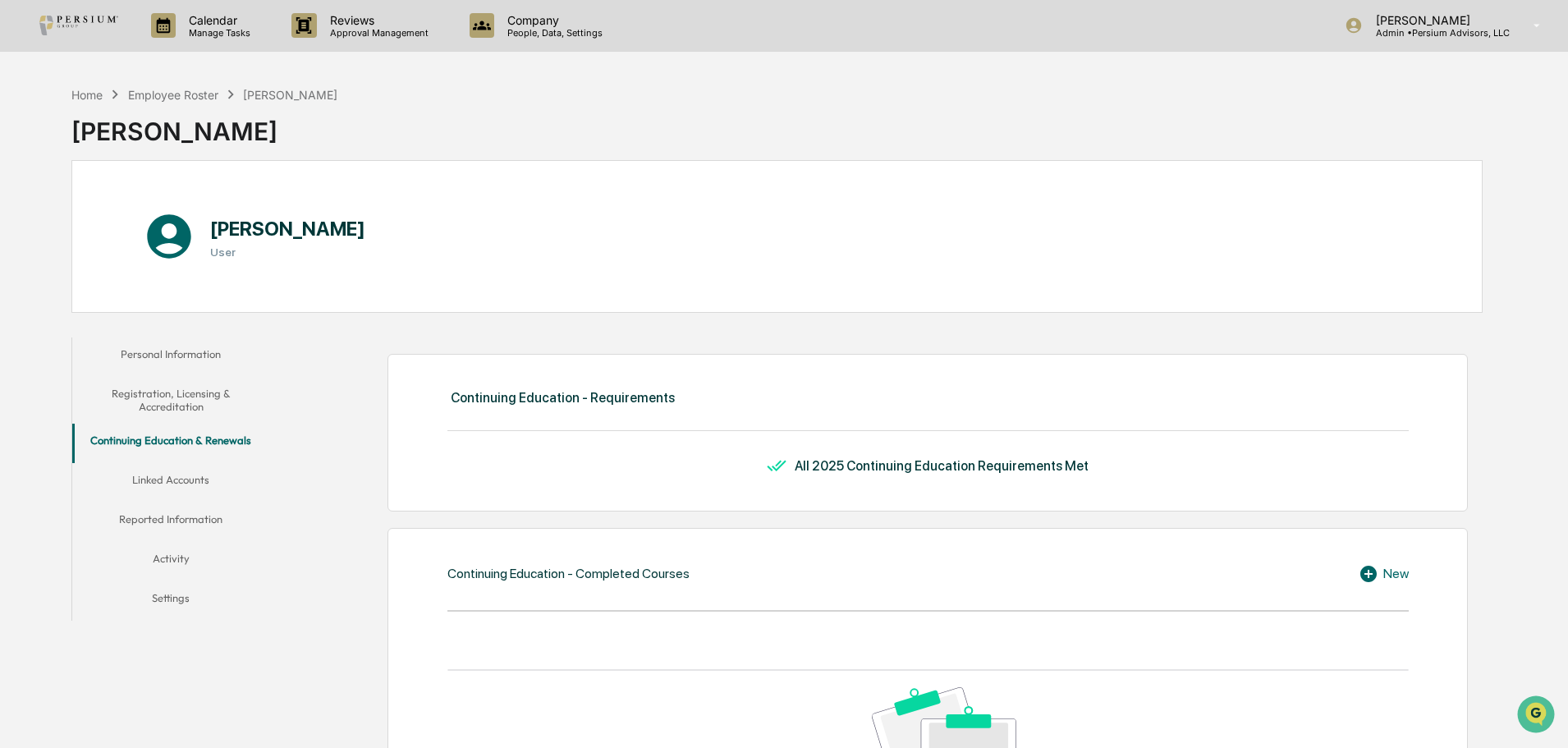 click on "Linked Accounts" at bounding box center (171, 483) 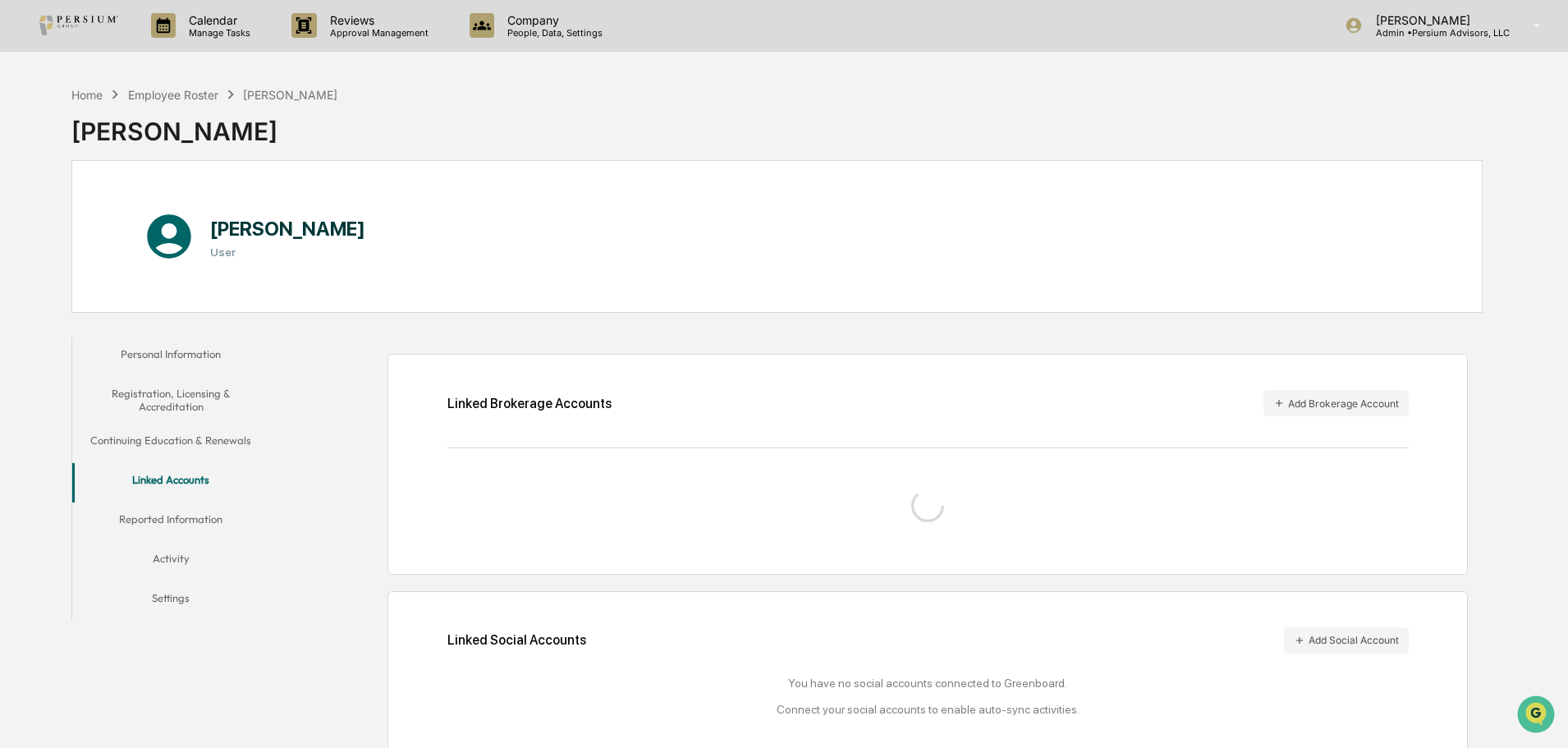 click on "Reported Information" at bounding box center [171, 522] 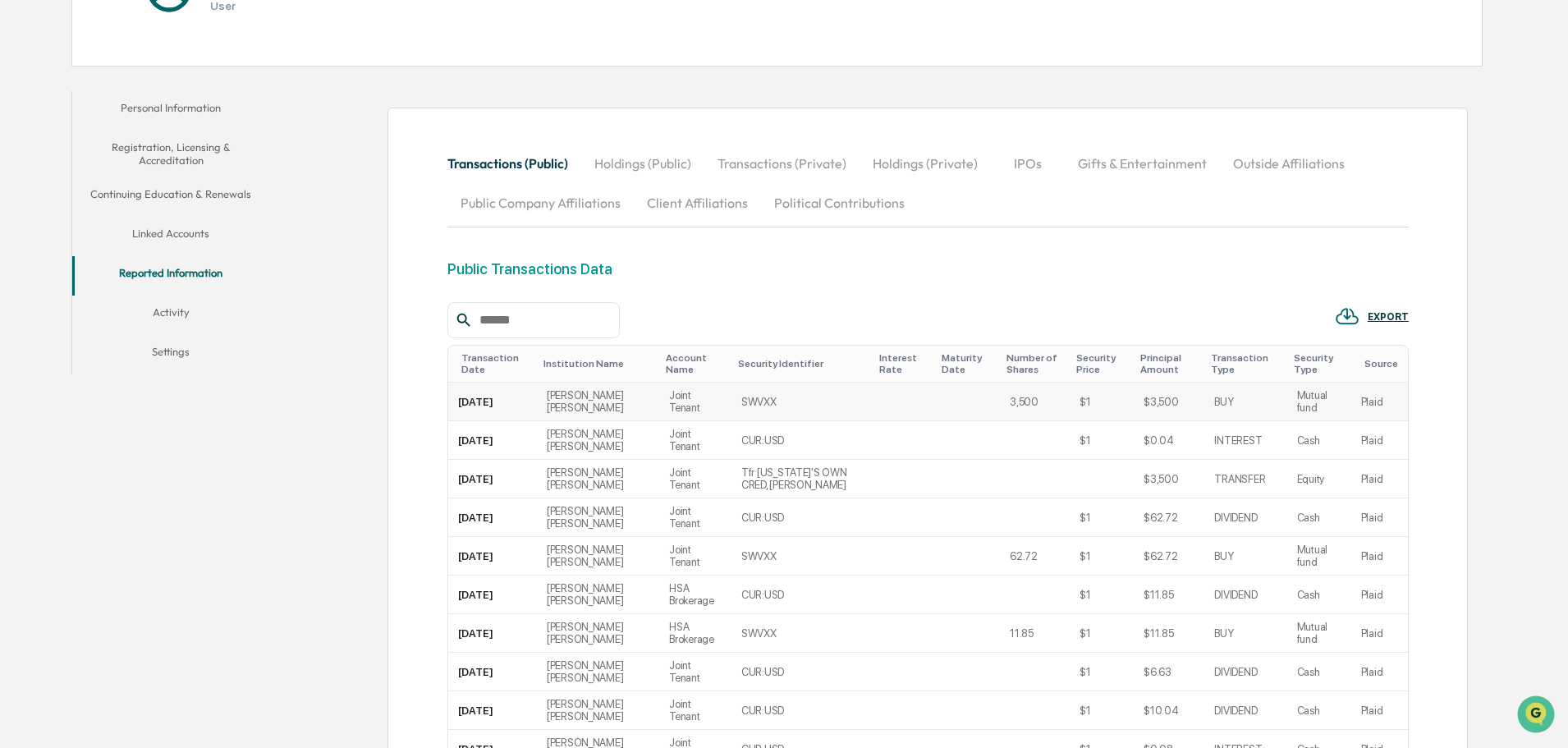 scroll, scrollTop: 463, scrollLeft: 0, axis: vertical 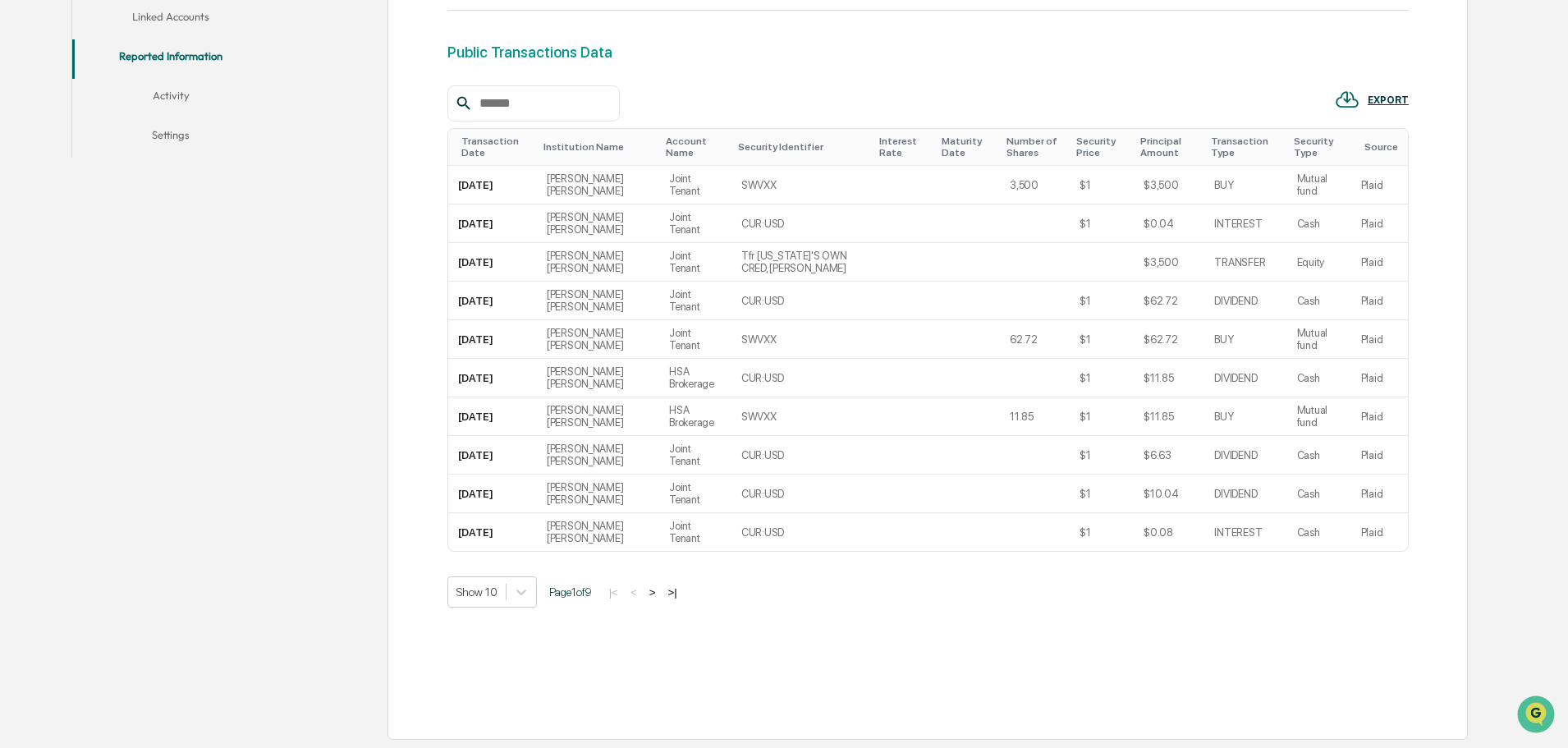 click on ">|" at bounding box center [672, 592] 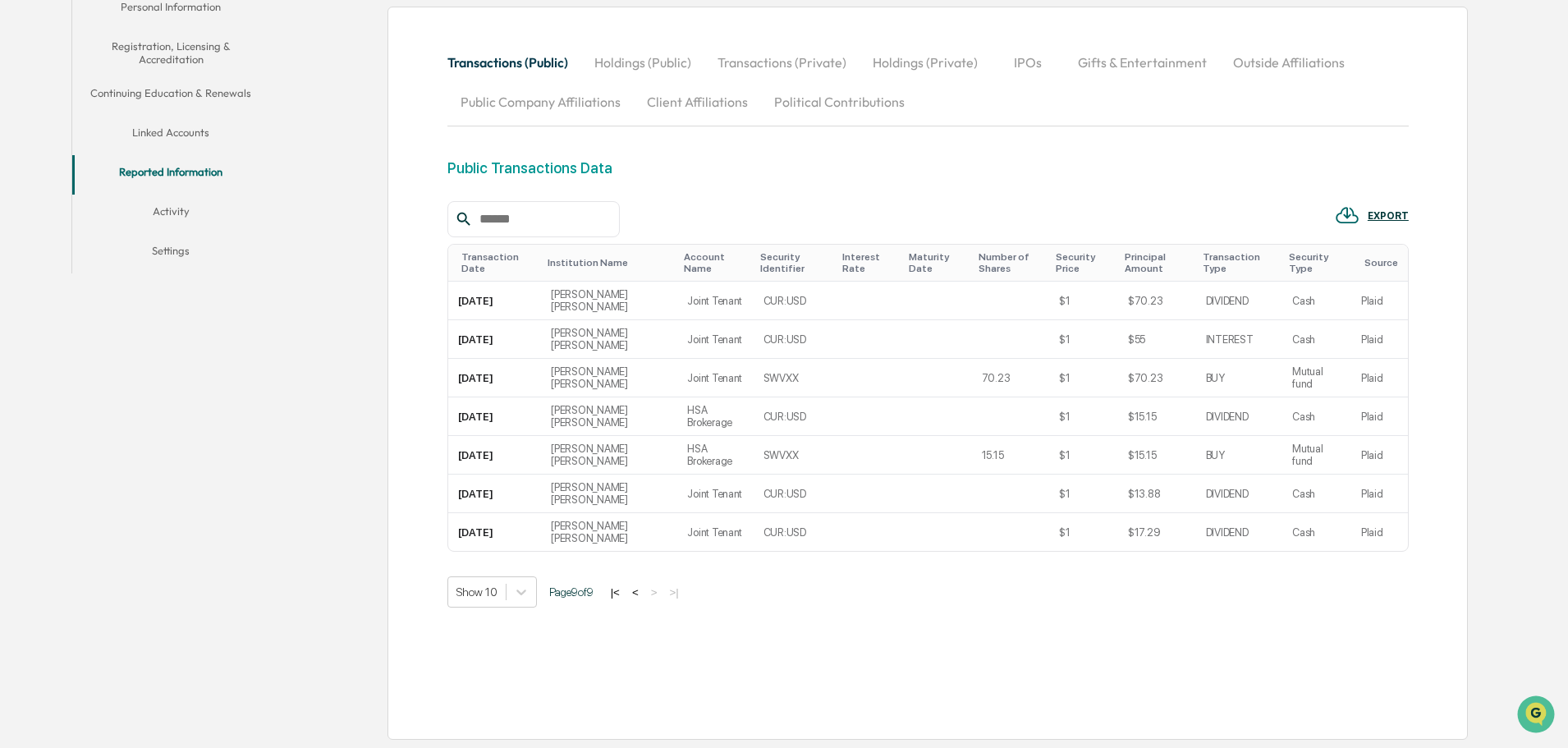 click on "<" at bounding box center [635, 592] 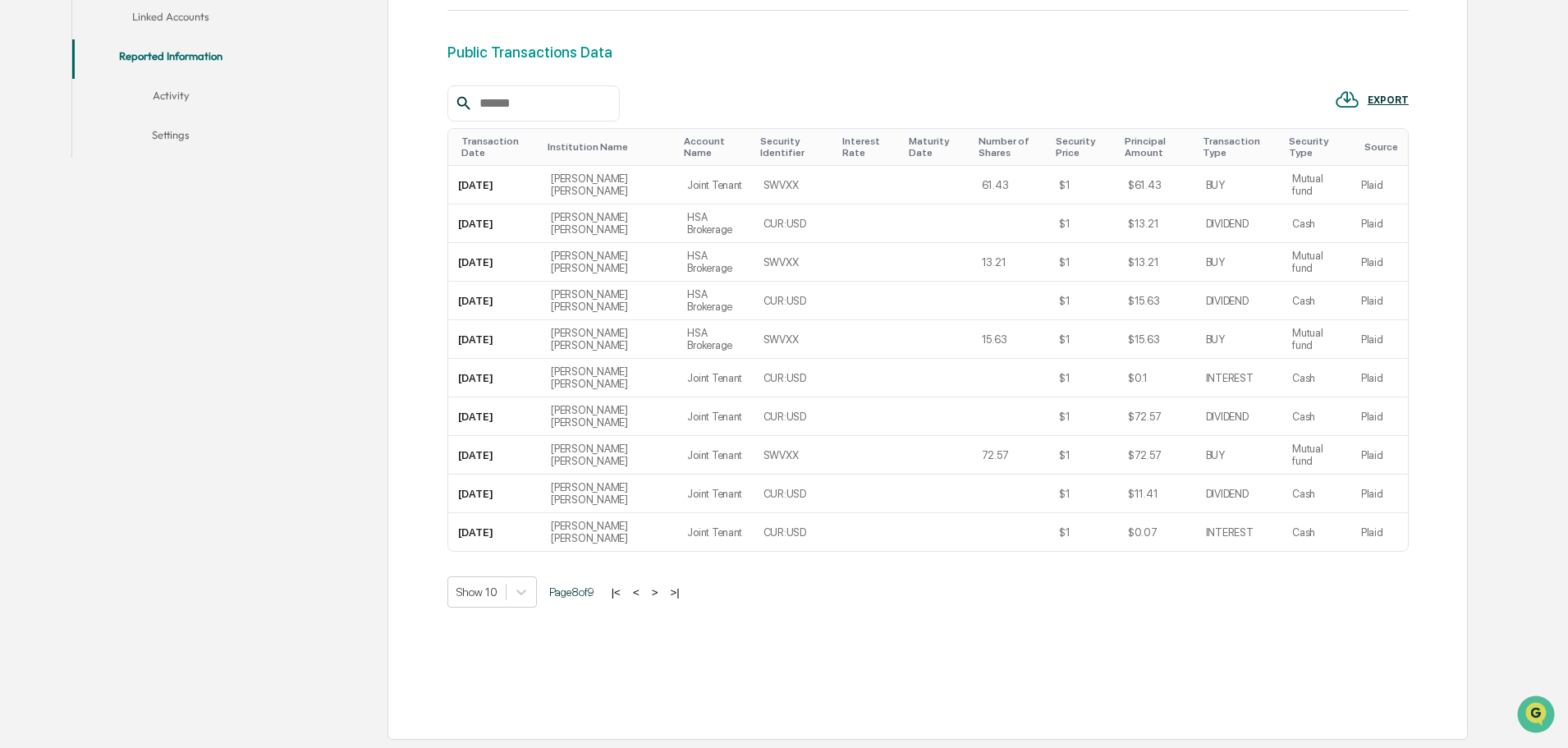 click on ">" at bounding box center (655, 592) 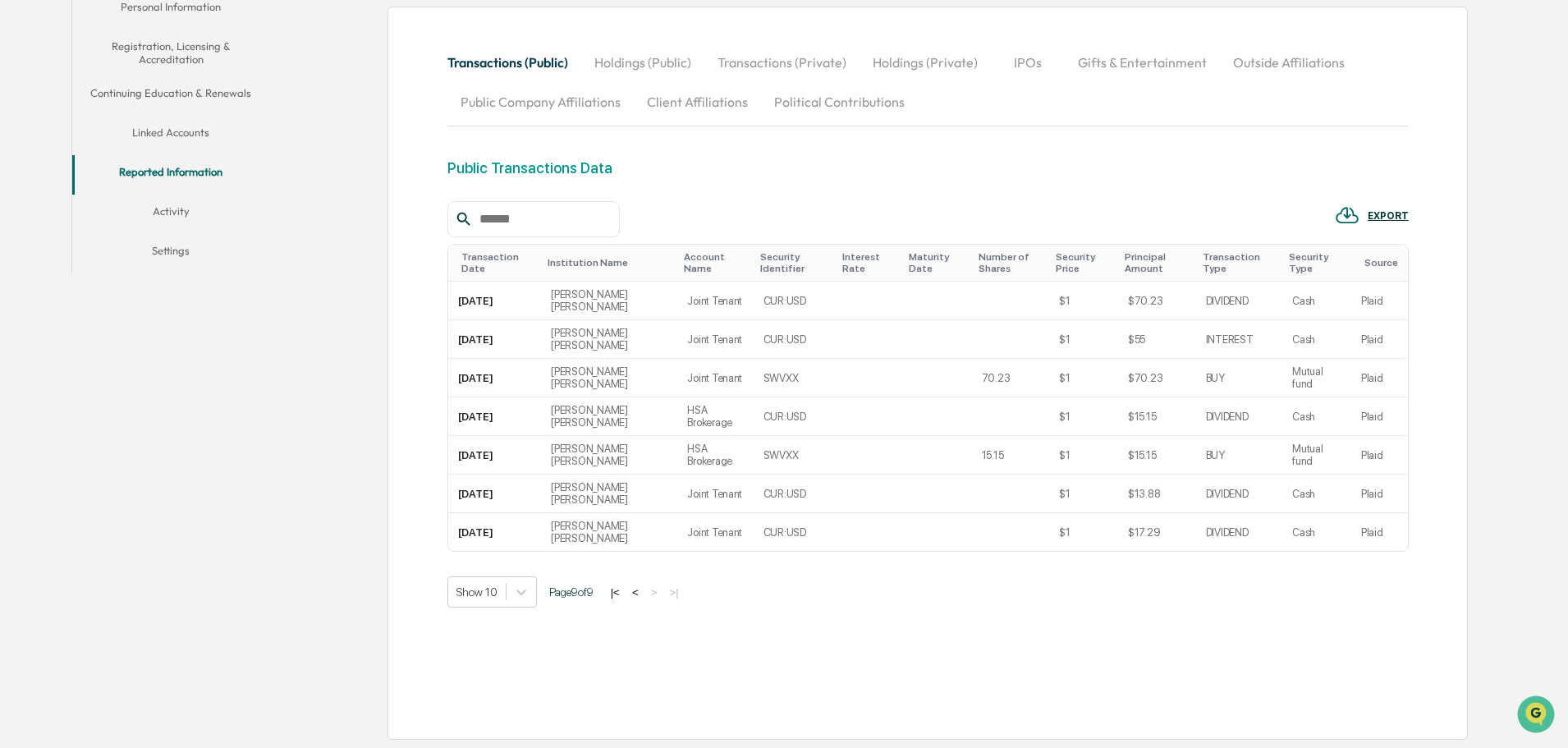 scroll, scrollTop: 347, scrollLeft: 0, axis: vertical 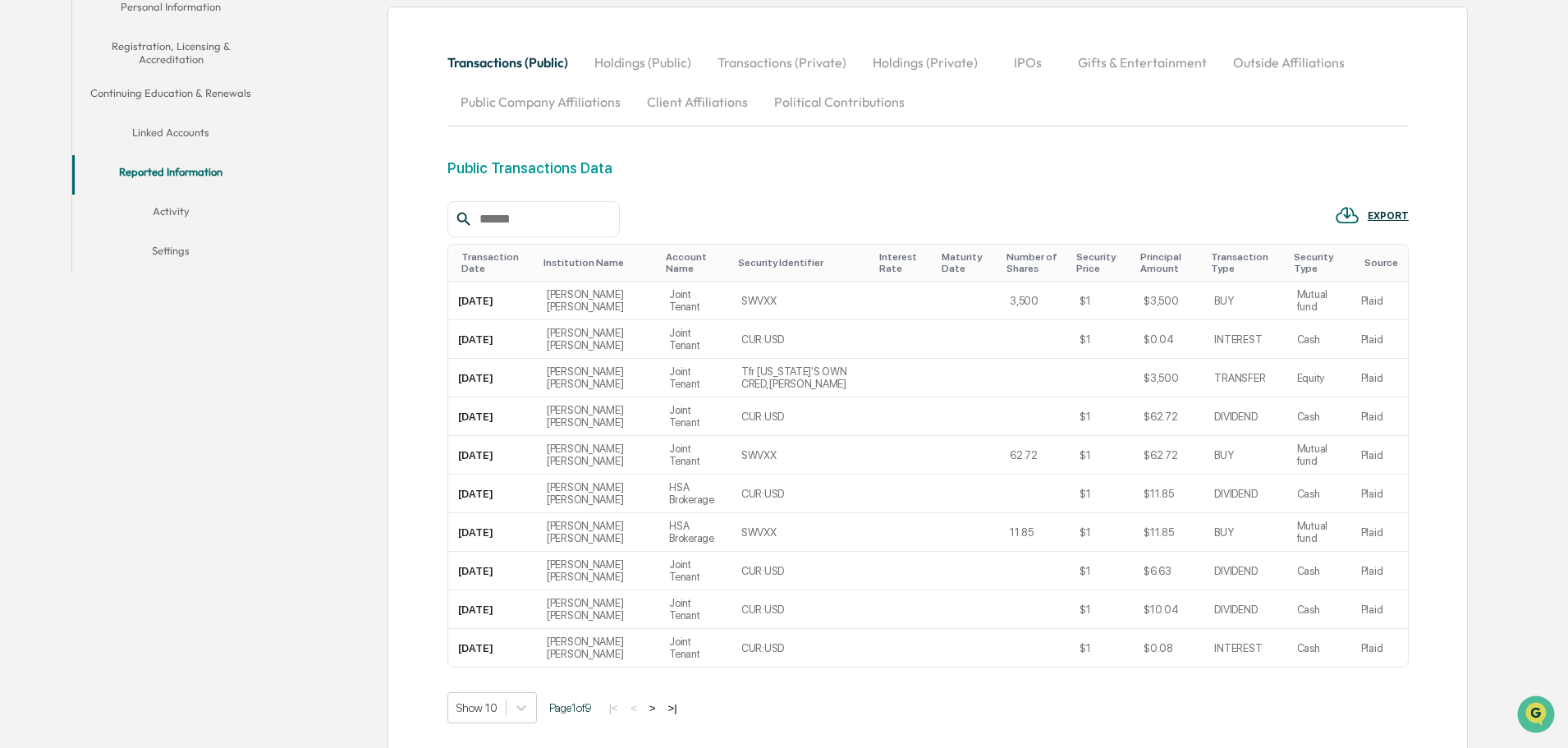 click on ">" at bounding box center [653, 708] 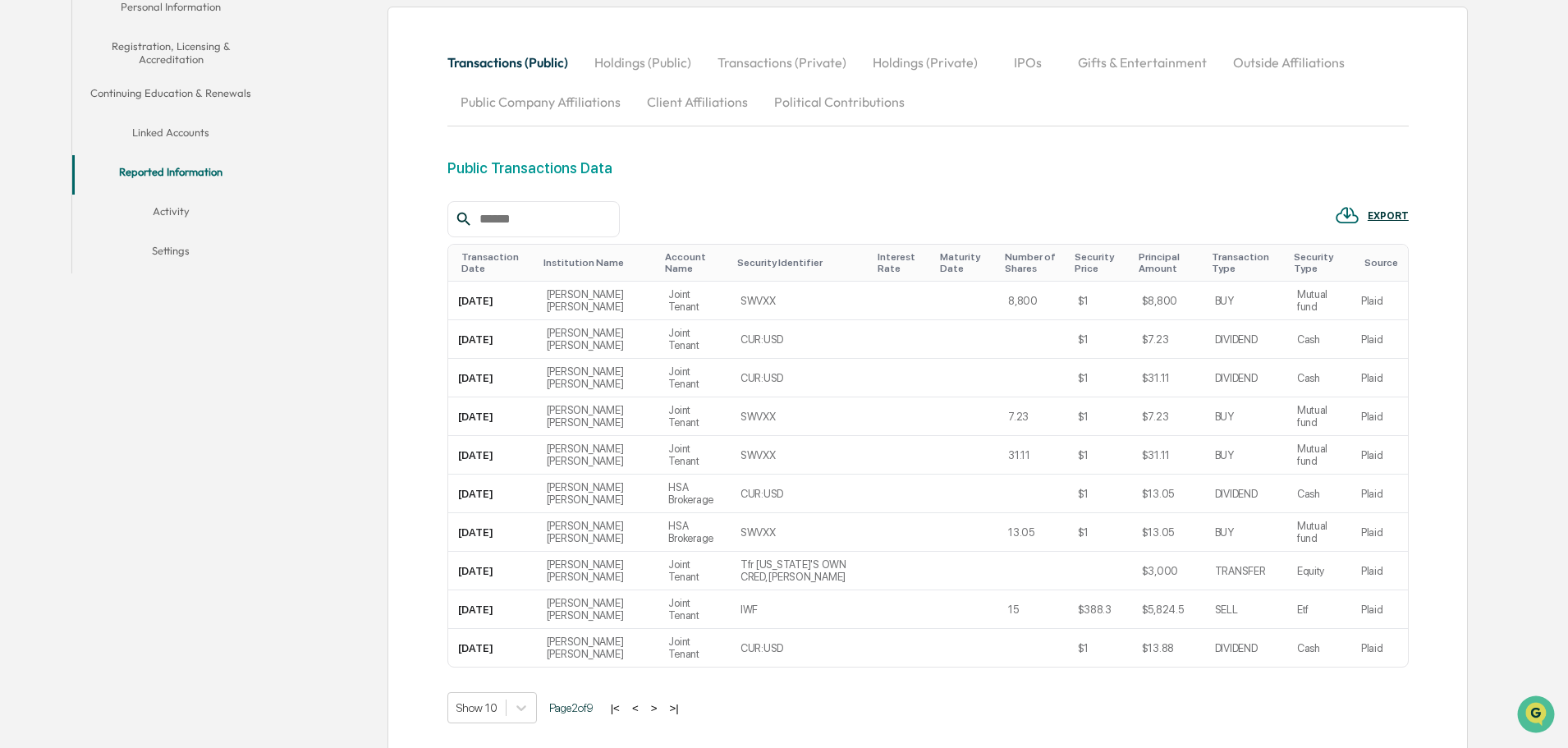 click on ">" at bounding box center (654, 708) 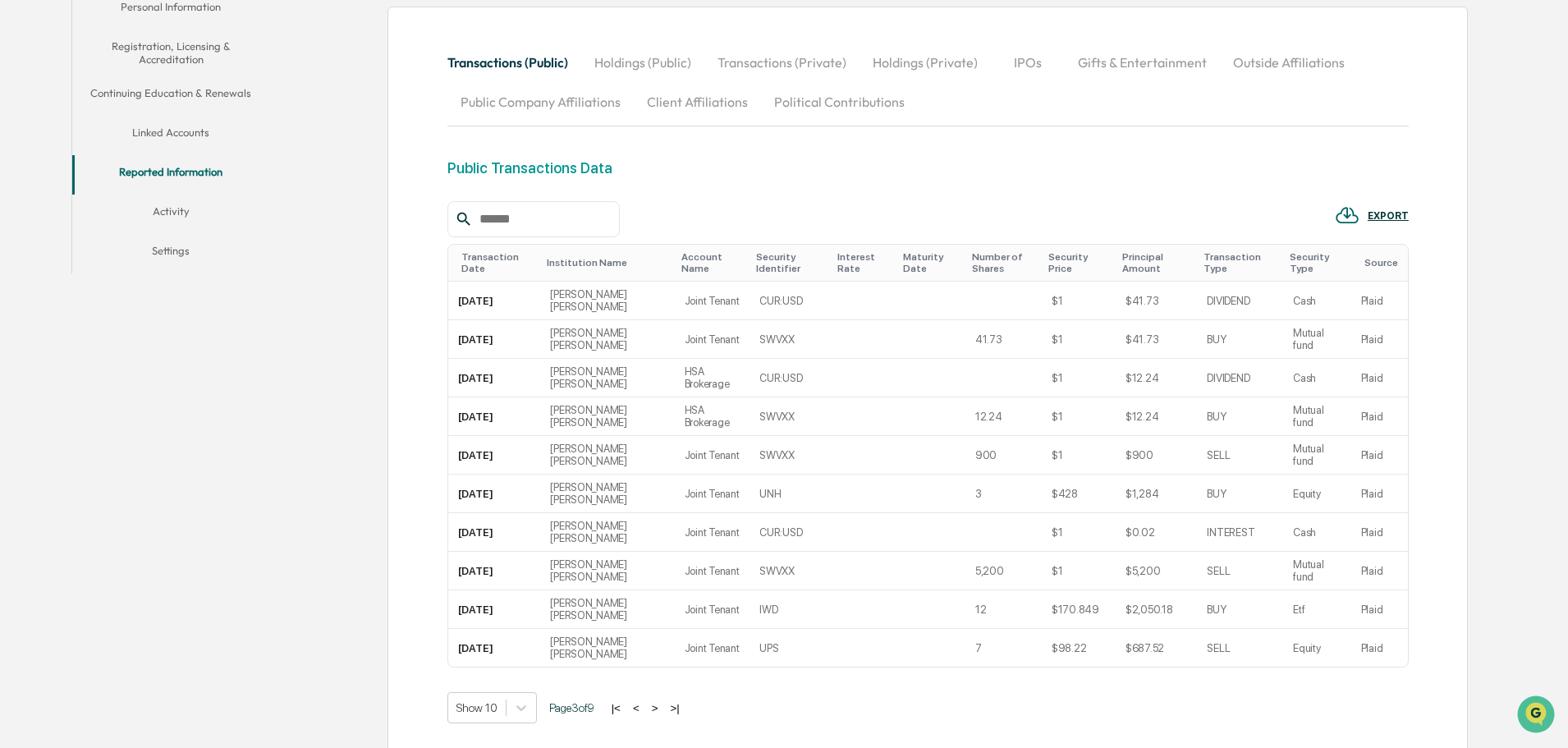 click on ">" at bounding box center (655, 708) 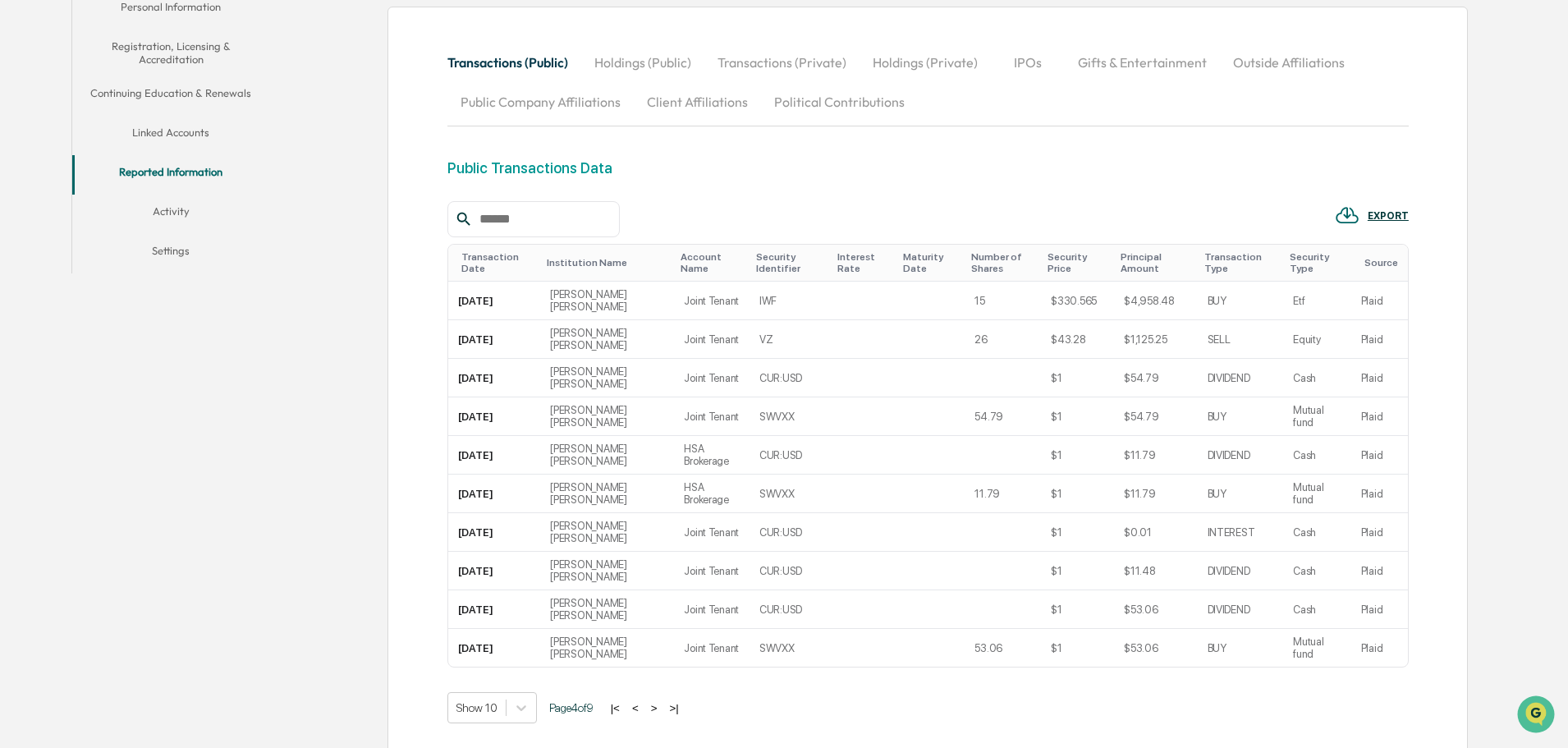 click on ">" at bounding box center (654, 708) 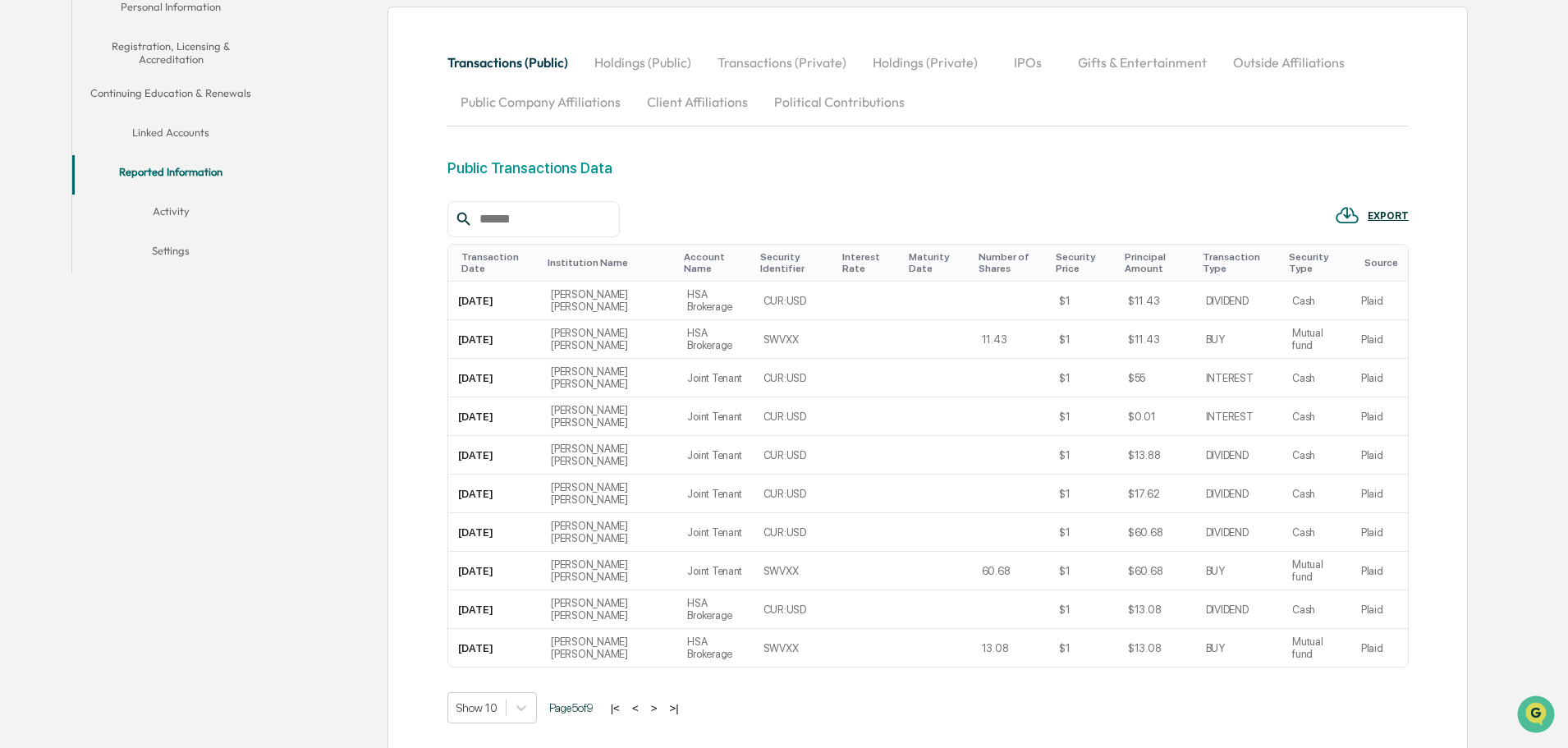 click on ">" at bounding box center (654, 708) 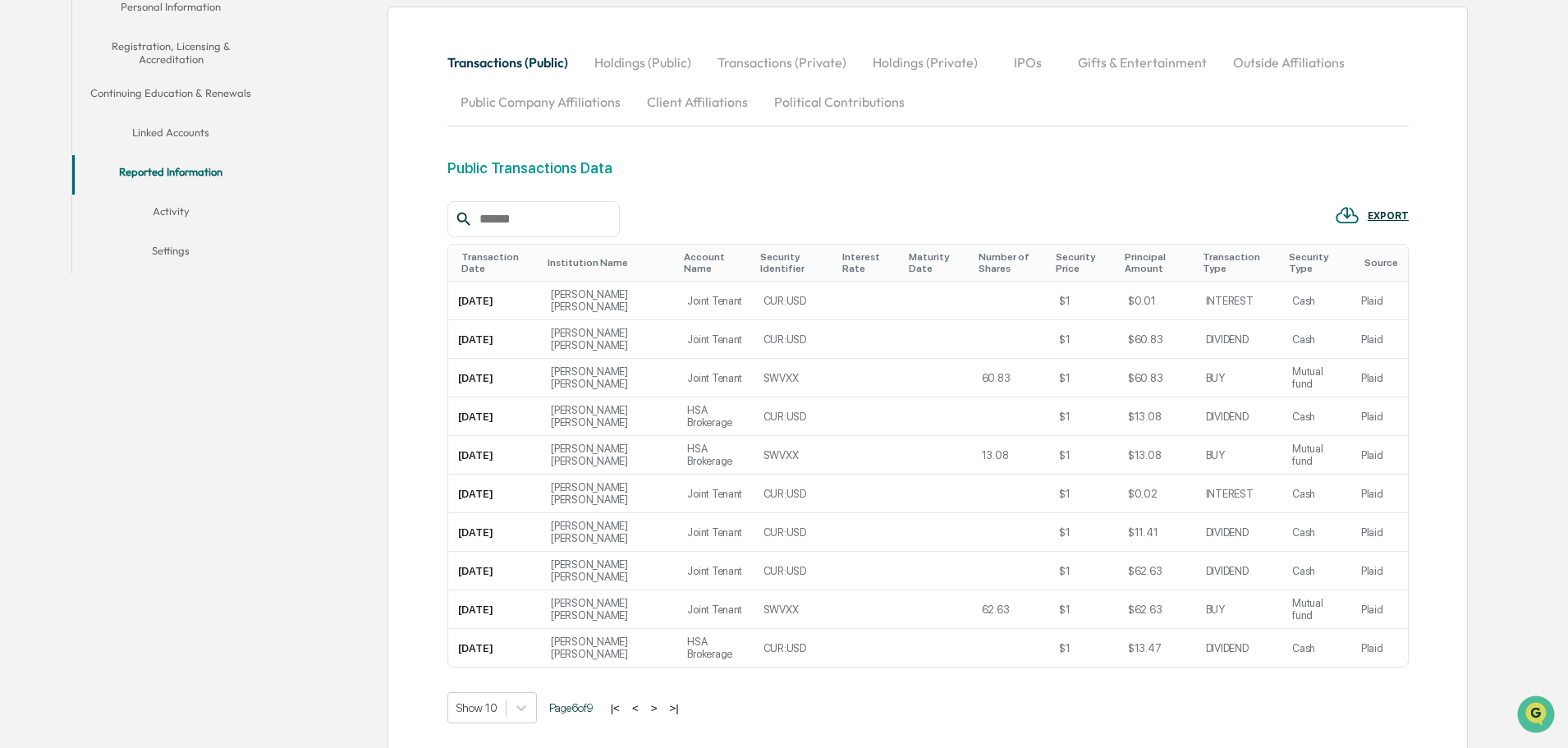click on ">" at bounding box center (654, 708) 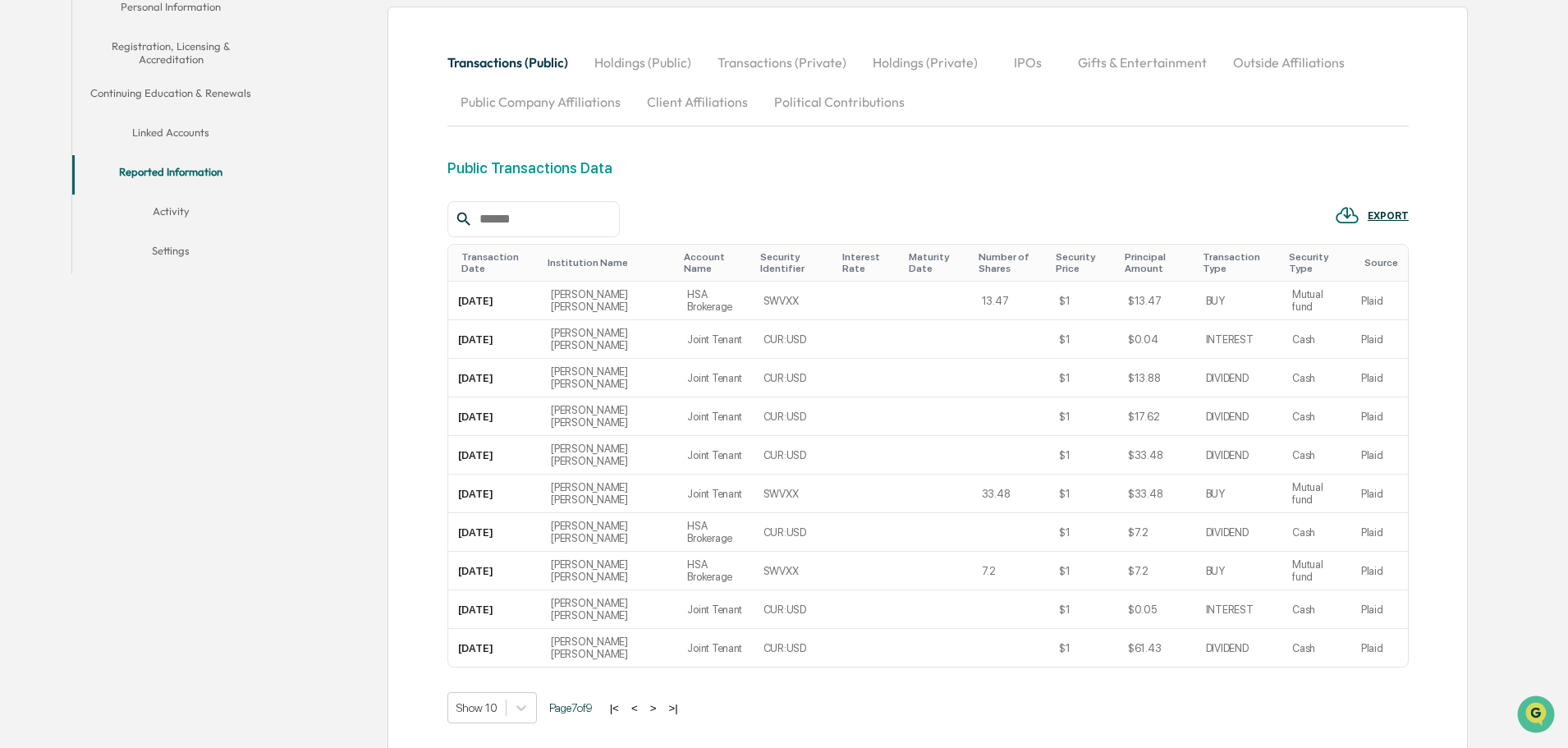 click on ">" at bounding box center (653, 708) 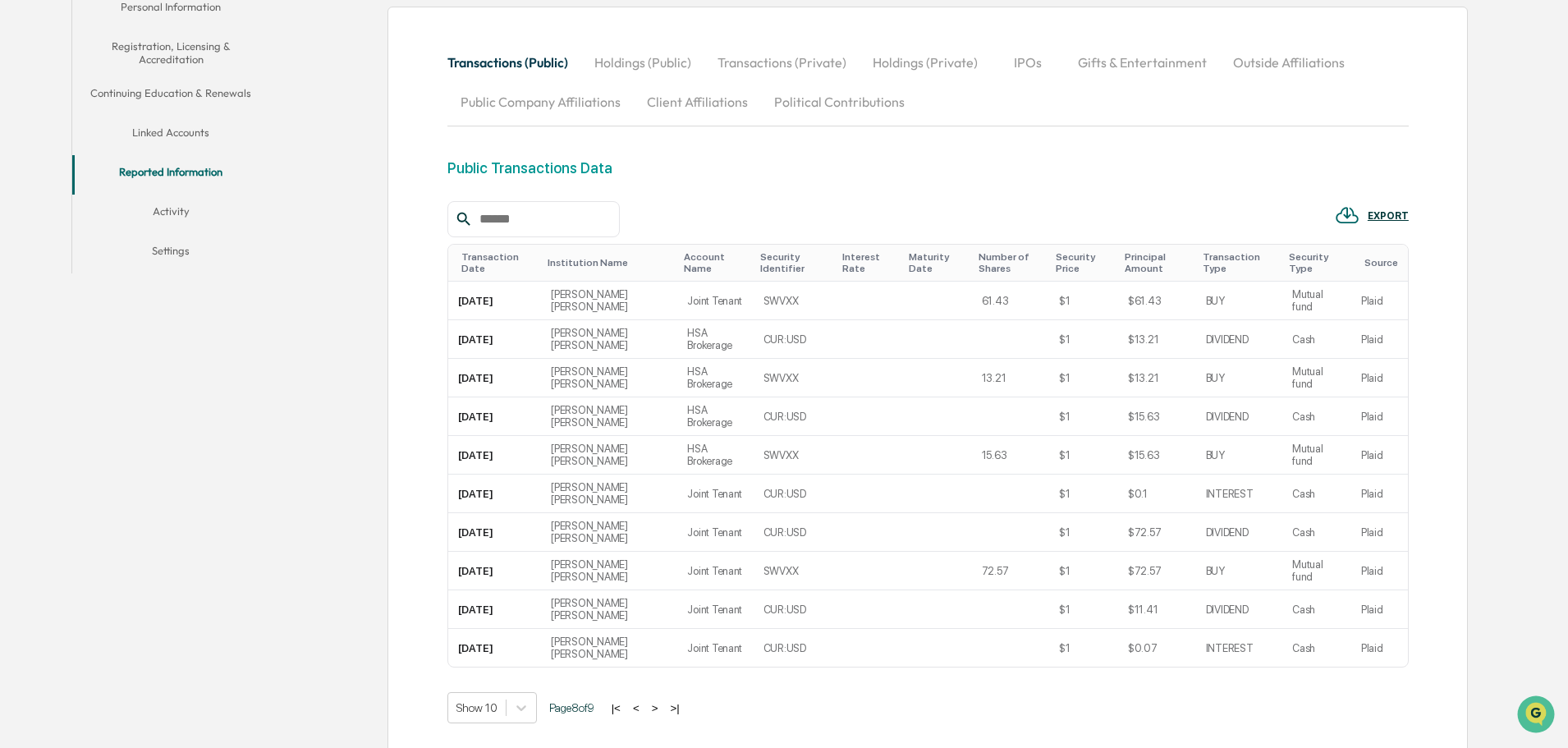 click on ">" at bounding box center [655, 708] 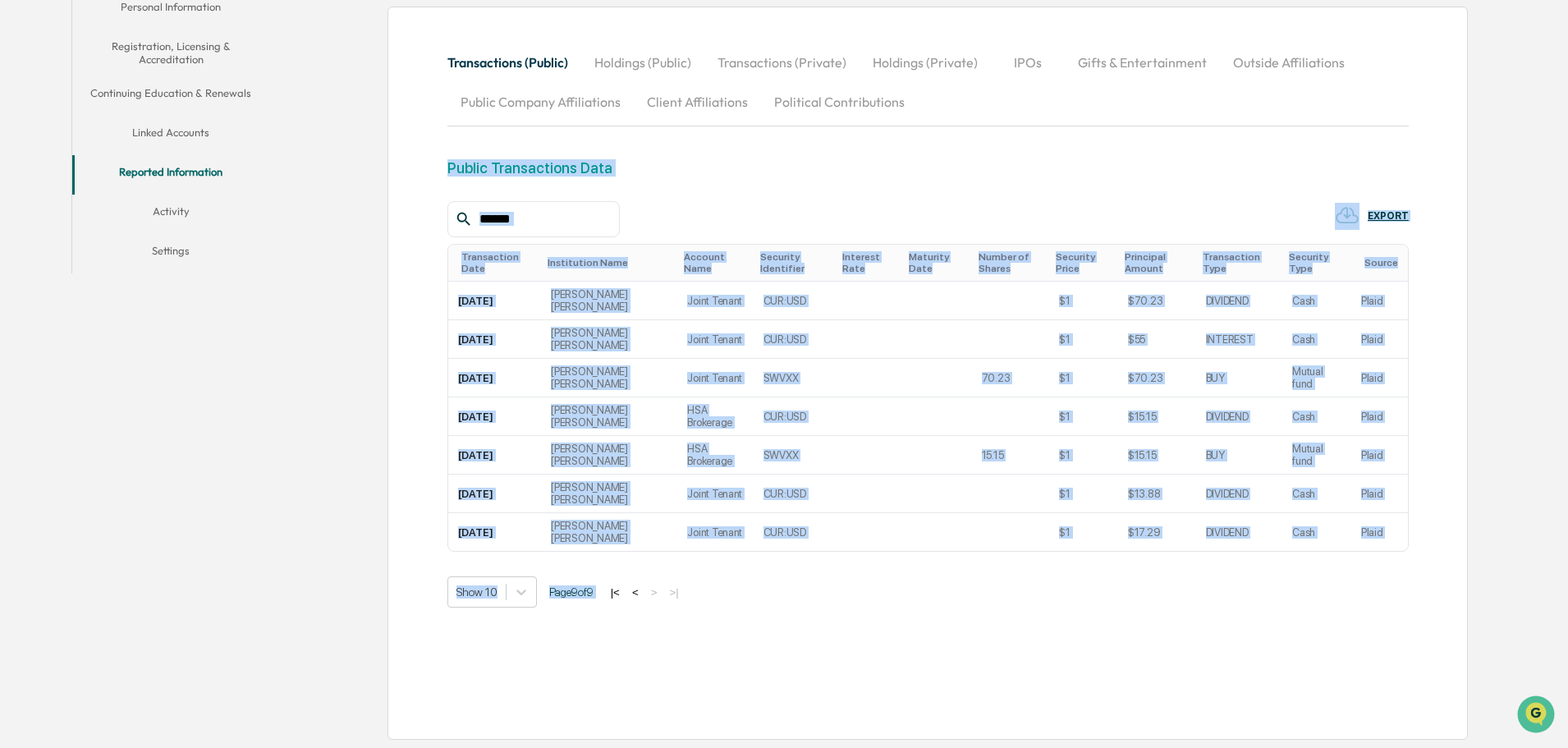click on "Transactions (Public) Holdings (Public) Transactions (Private) Holdings (Private) IPOs Gifts & Entertainment Outside Affiliations Public Company Affiliations Client Affiliations Political Contributions Public Transactions Data EXPORT Transaction Date Institution Name Account Name Security Identifier Interest Rate Maturity Date Number of Shares Security Price Principal Amount Transaction Type Security Type Source [DATE] [PERSON_NAME] [PERSON_NAME] Joint Tenant CUR:USD $1 $70.23 DIVIDEND Cash Plaid [DATE] [PERSON_NAME] [PERSON_NAME] Joint Tenant CUR:USD $1 $55 INTEREST Cash Plaid [DATE] [PERSON_NAME] [PERSON_NAME] Joint Tenant SWVXX 70.23 $1 $70.23 BUY Mutual fund Plaid [DATE] [PERSON_NAME] [PERSON_NAME] HSA Brokerage CUR:USD $1 $15.15 DIVIDEND Cash Plaid [DATE] [PERSON_NAME] [PERSON_NAME] HSA Brokerage SWVXX 15.15 $1 $15.15 BUY Mutual fund Plaid [DATE] [PERSON_NAME] [PERSON_NAME] Joint Tenant CUR:USD $1 $13.88 DIVIDEND Cash Plaid [DATE] [PERSON_NAME] [PERSON_NAME] Joint Tenant CUR:USD $1 $17.29 DIVIDEND Cash Plaid Show 10 Page  9  of  9   |<   <   >   >|" at bounding box center [928, 373] 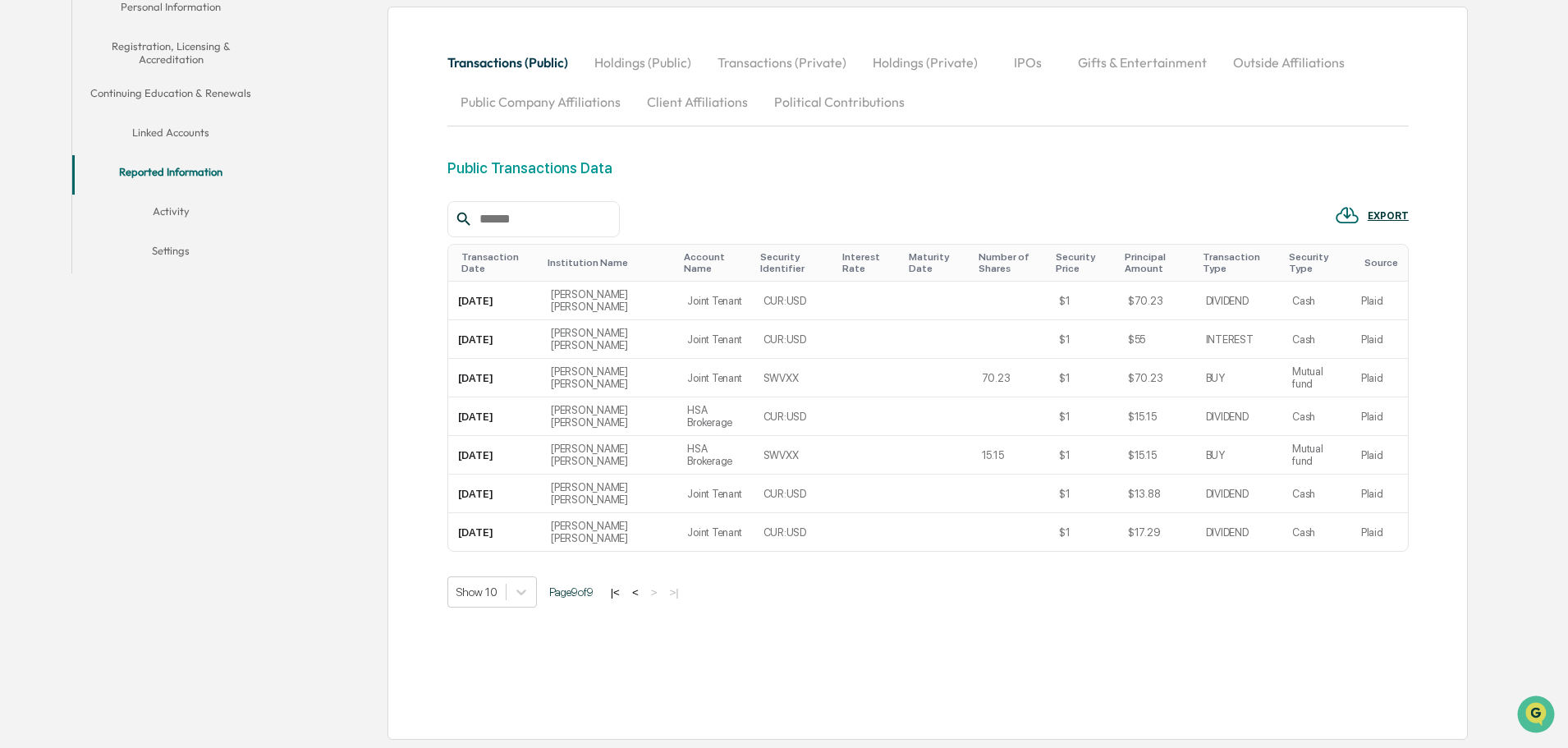 click on "<" at bounding box center (635, 592) 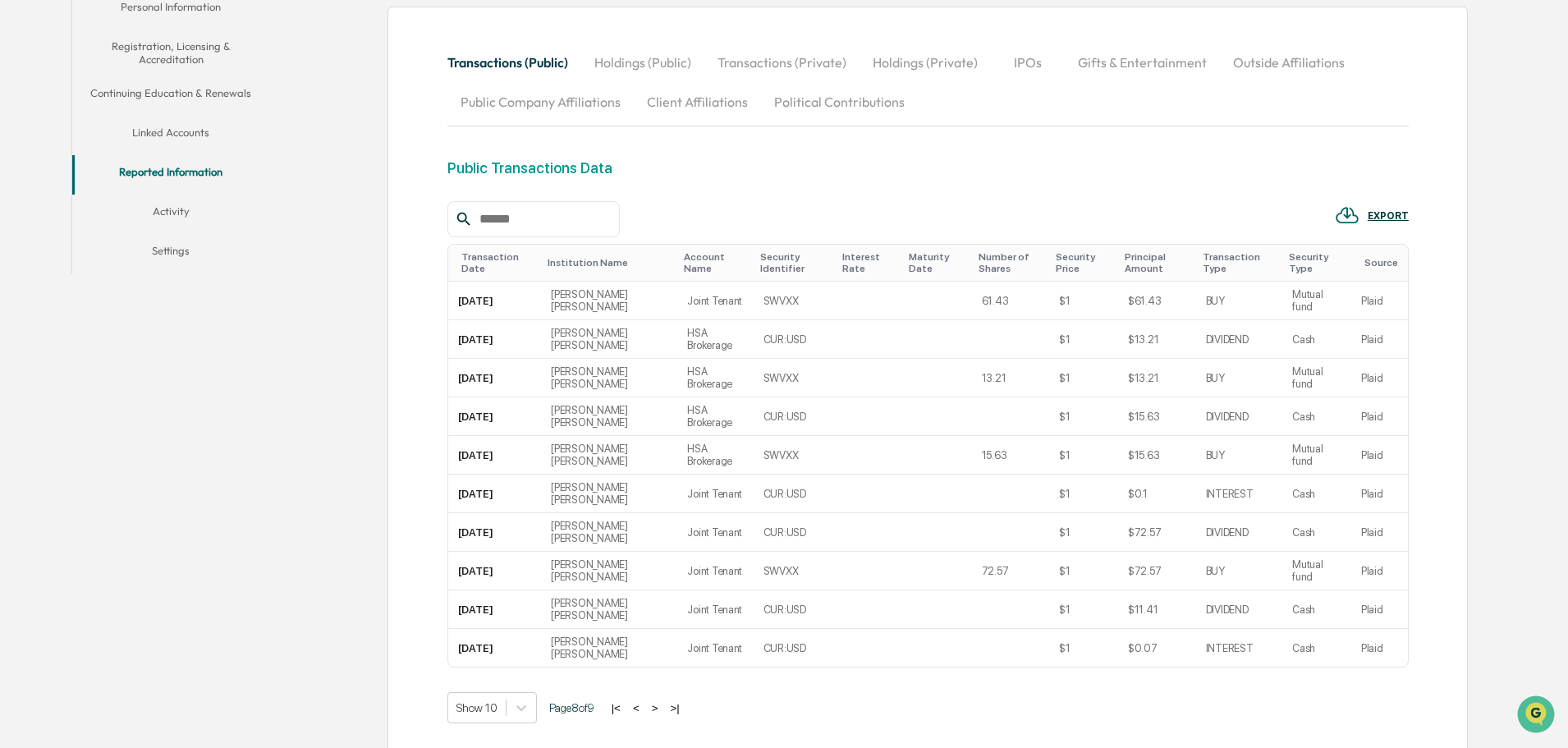 click on "<" at bounding box center [636, 708] 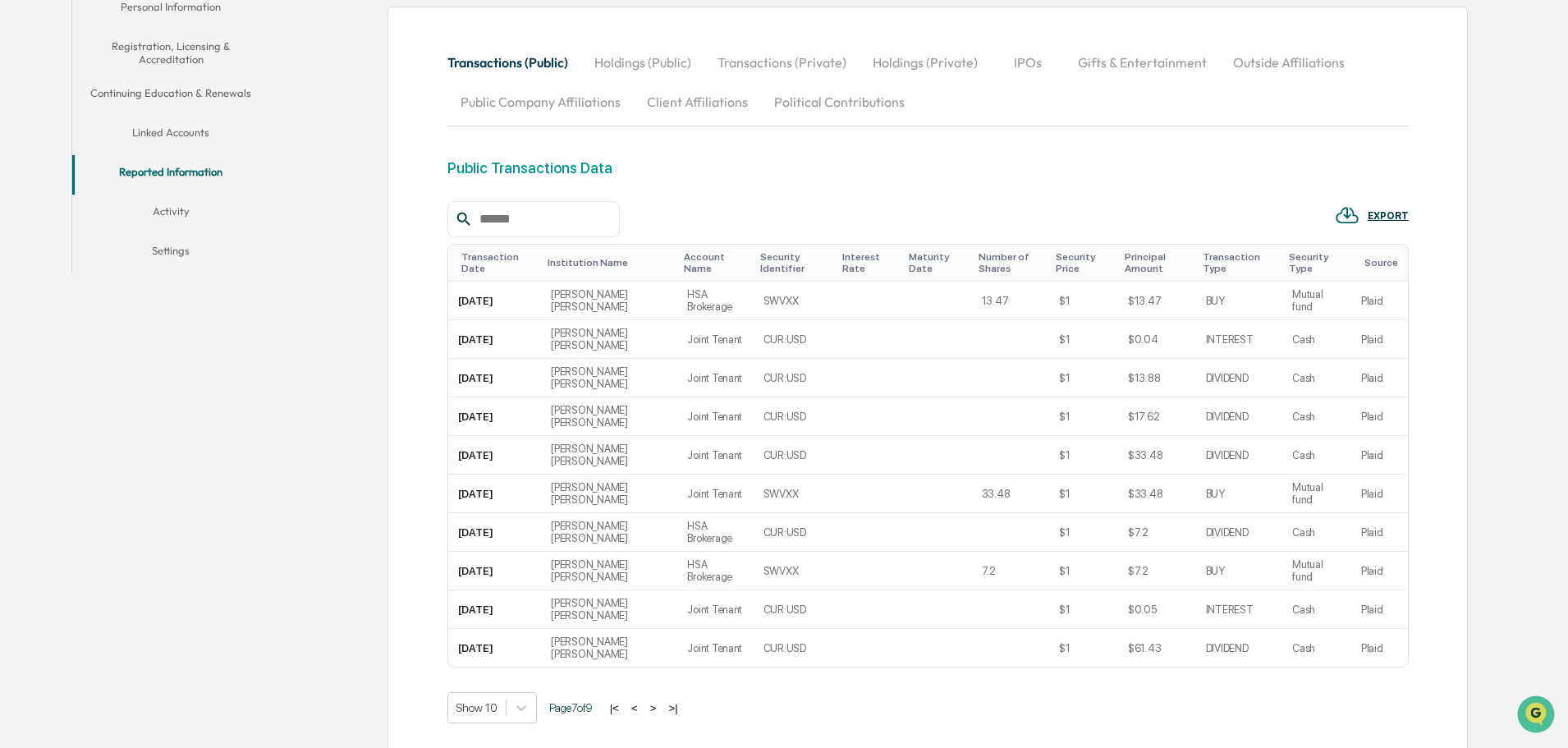 click on "<" at bounding box center (635, 708) 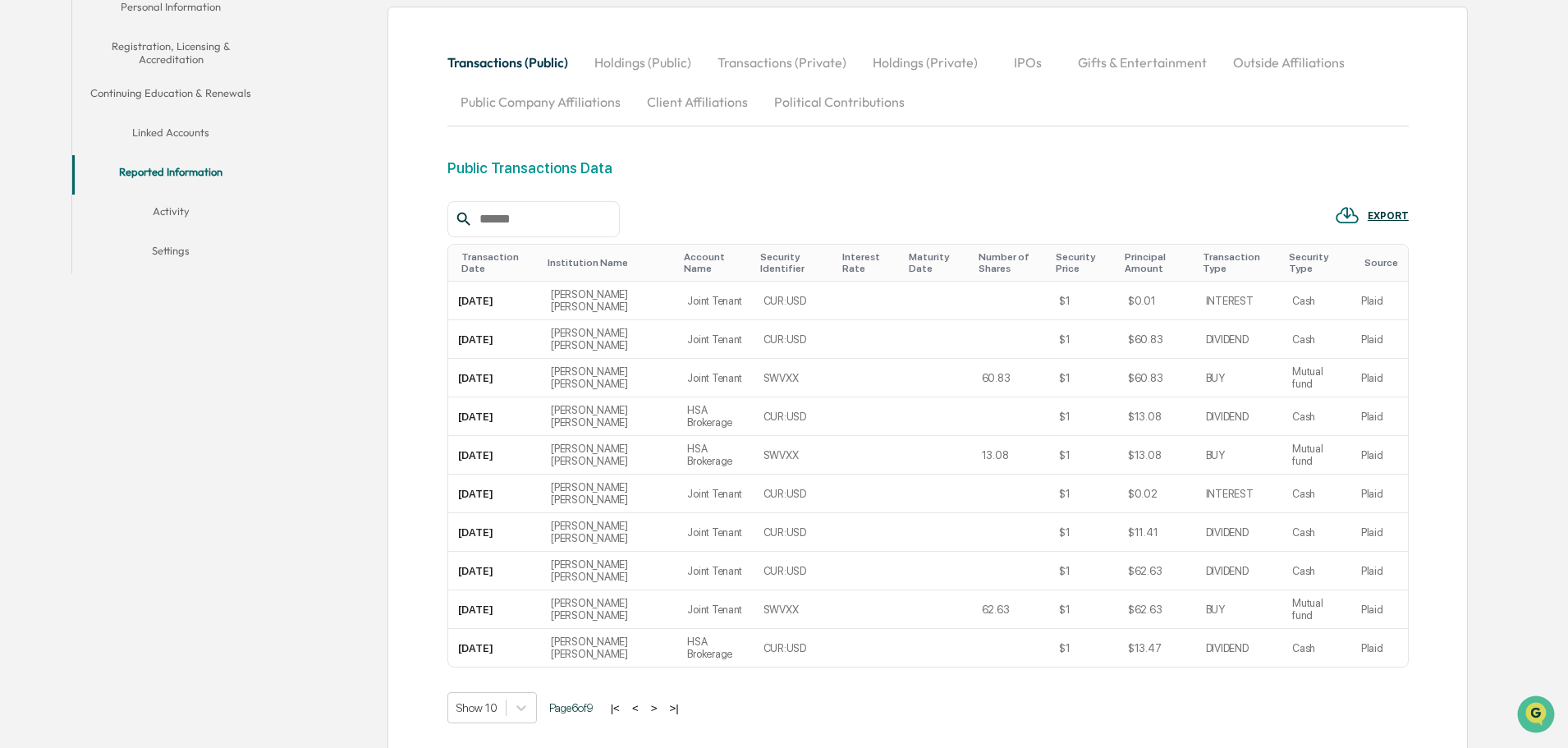 click on "<" at bounding box center (635, 708) 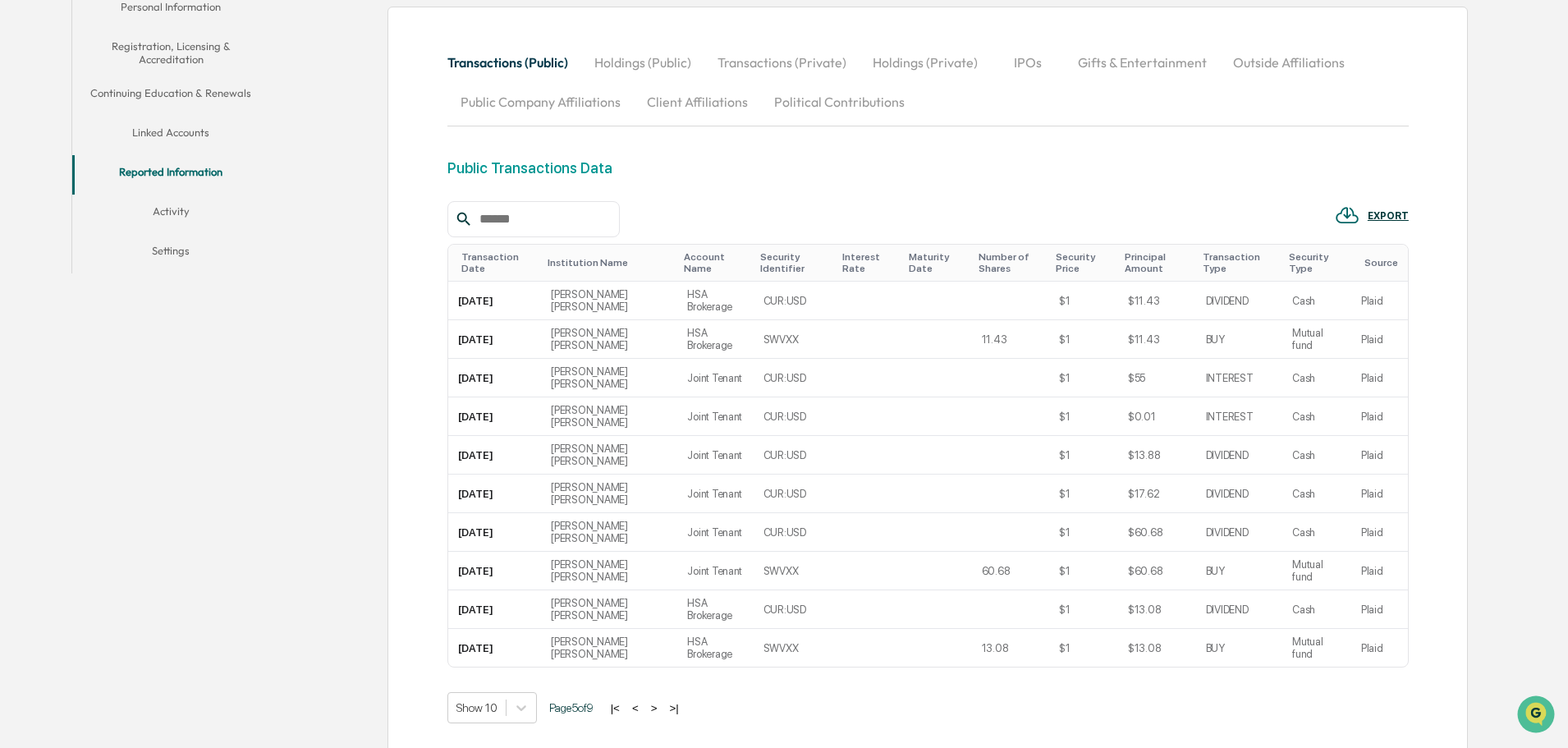 click on "<" at bounding box center (635, 708) 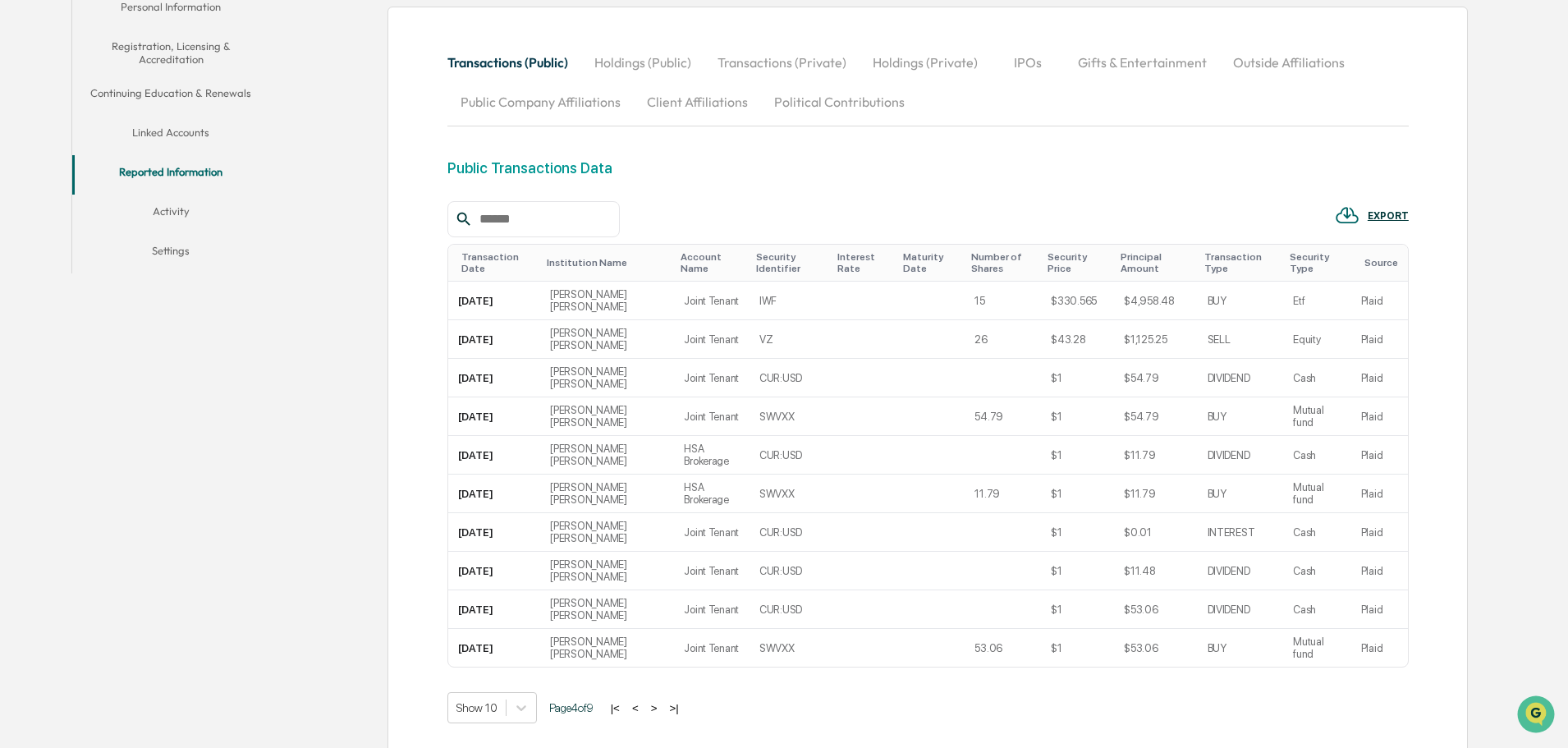 click on "<" at bounding box center [635, 708] 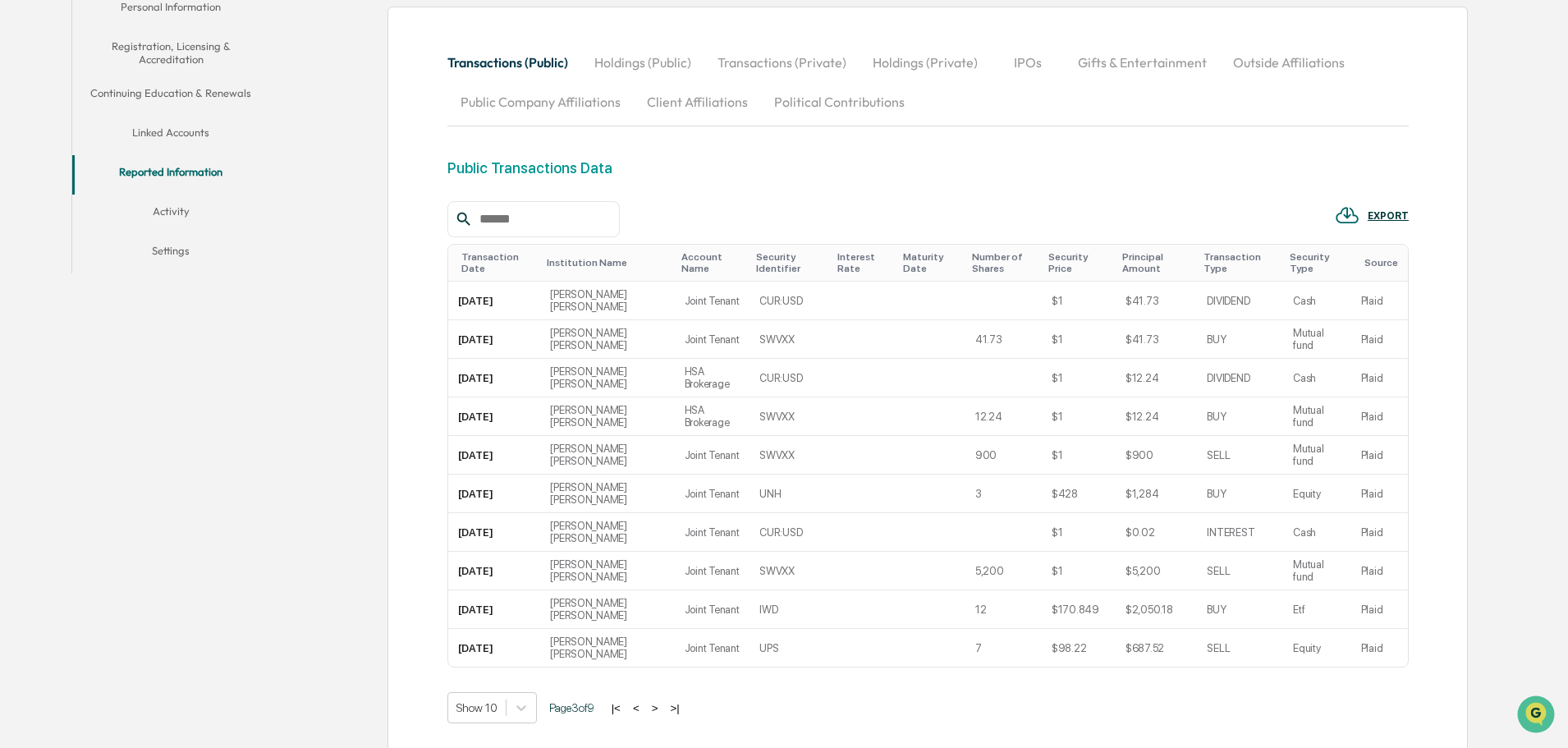 click on "<" at bounding box center [636, 708] 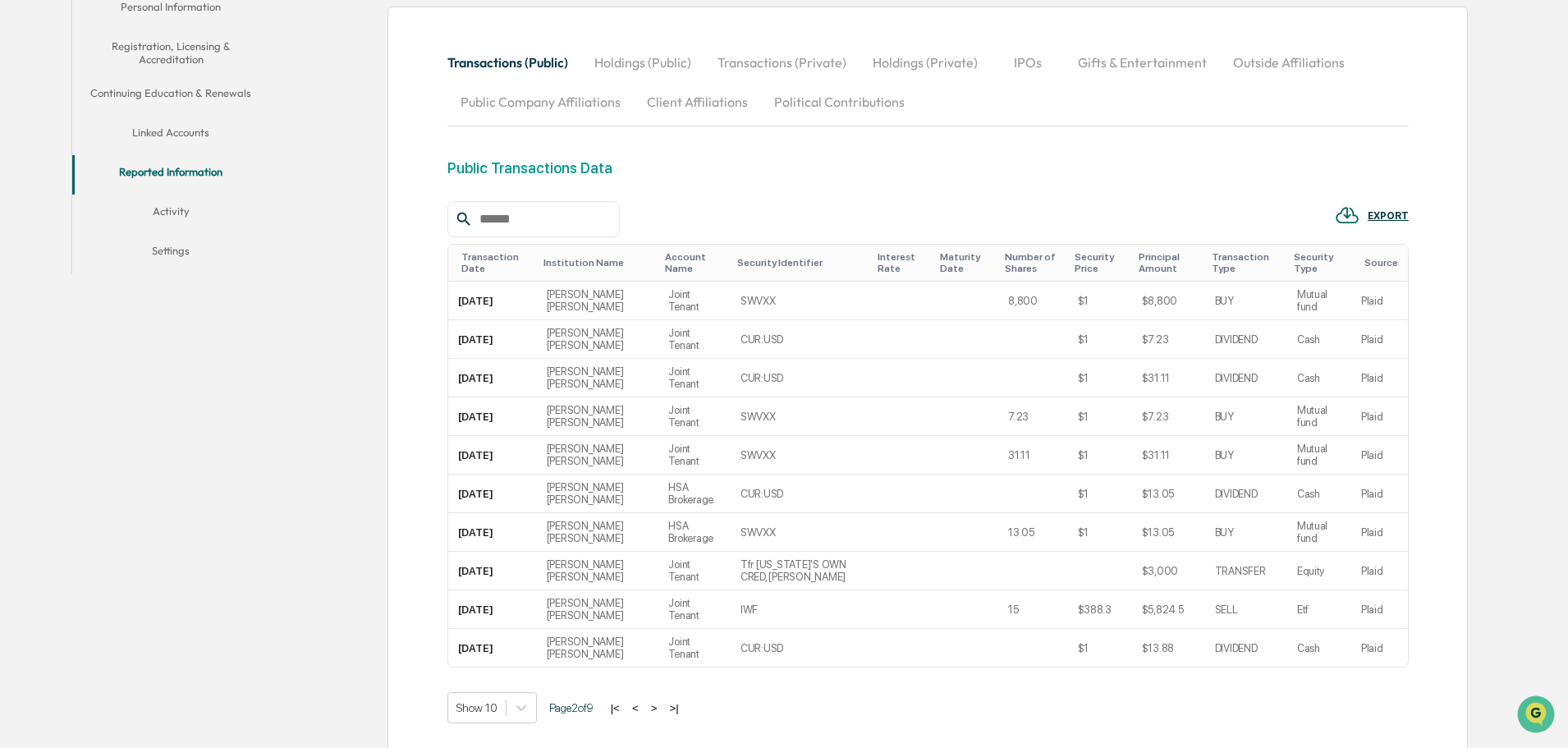 click on "<" at bounding box center [635, 708] 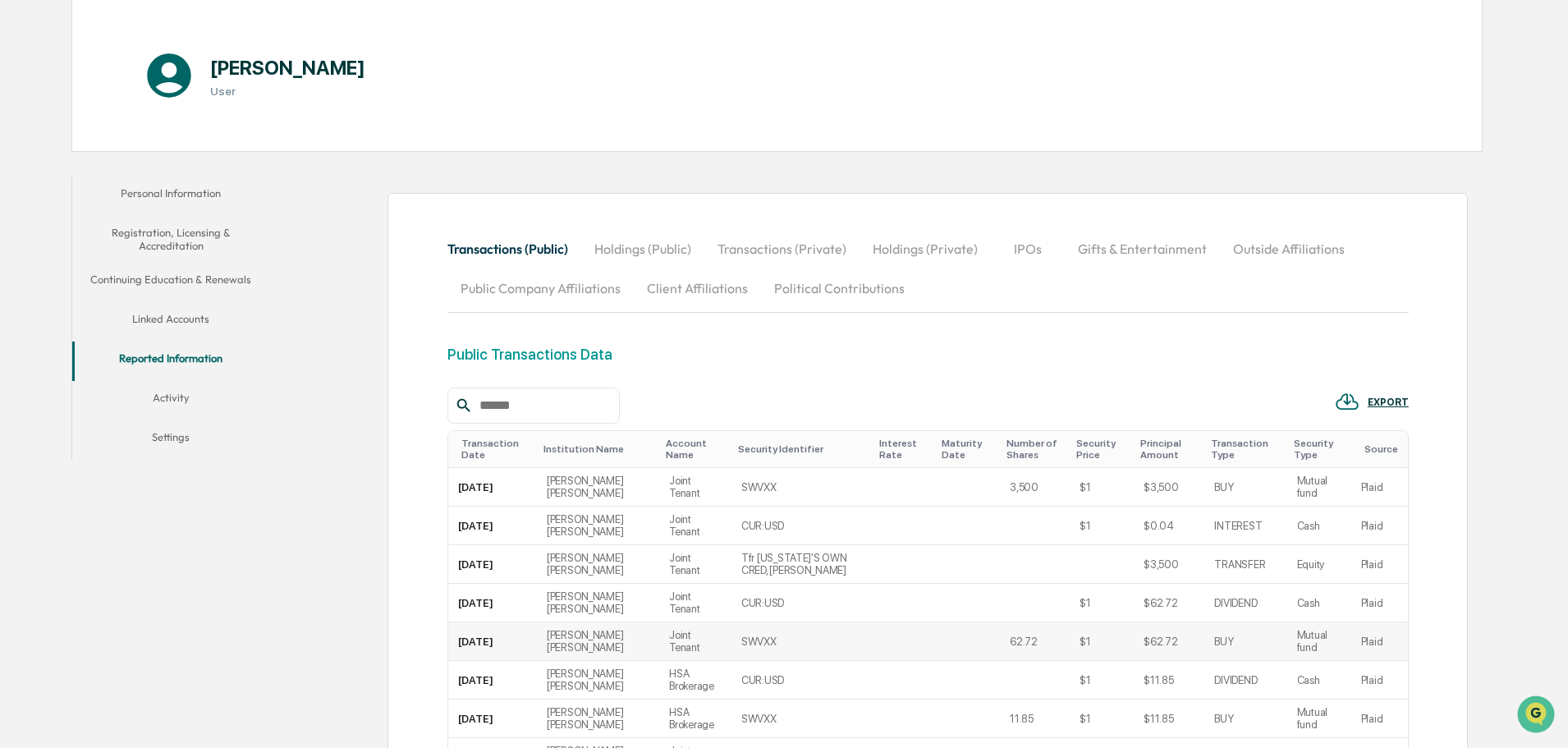 scroll, scrollTop: 0, scrollLeft: 0, axis: both 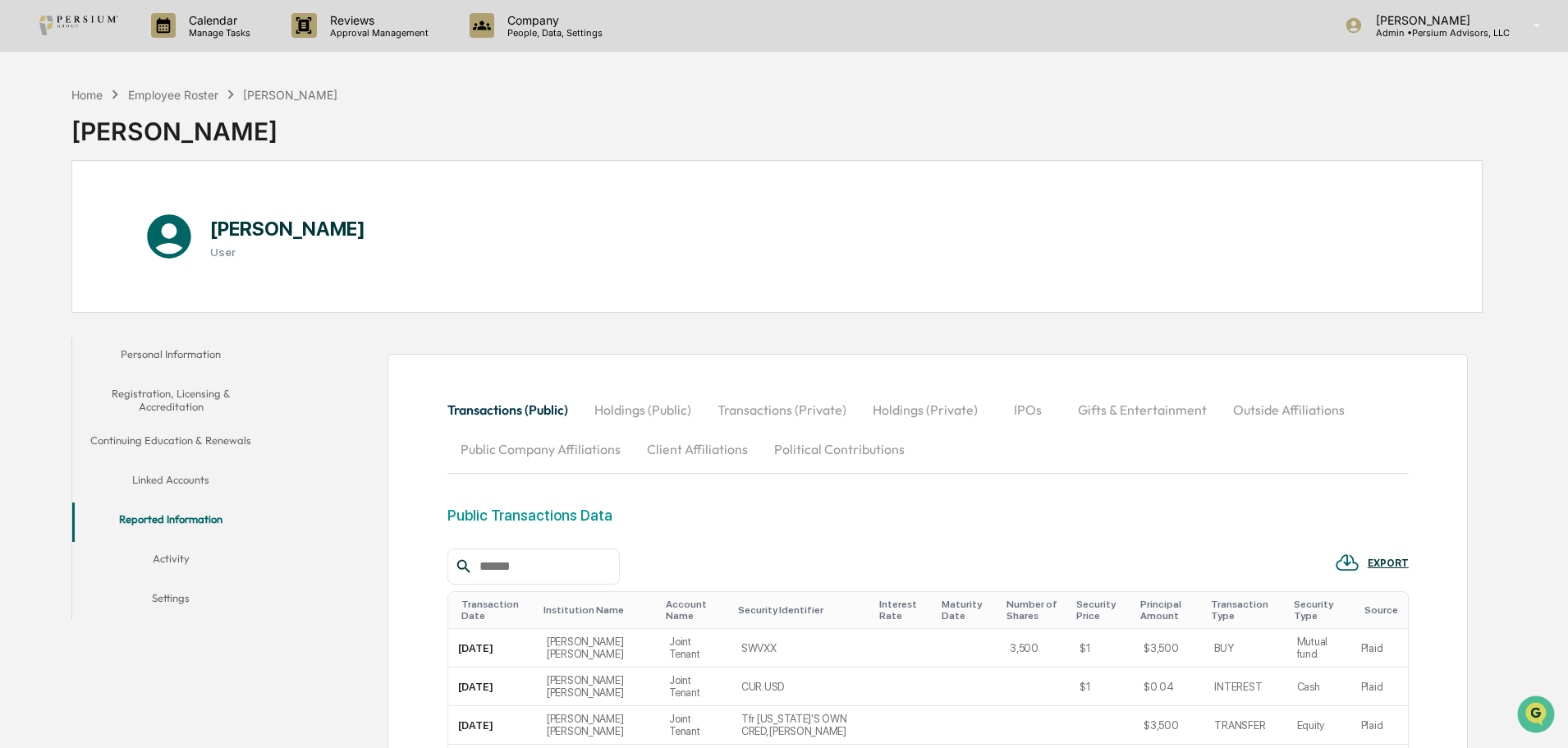 click on "Holdings (Public)" at bounding box center [643, 410] 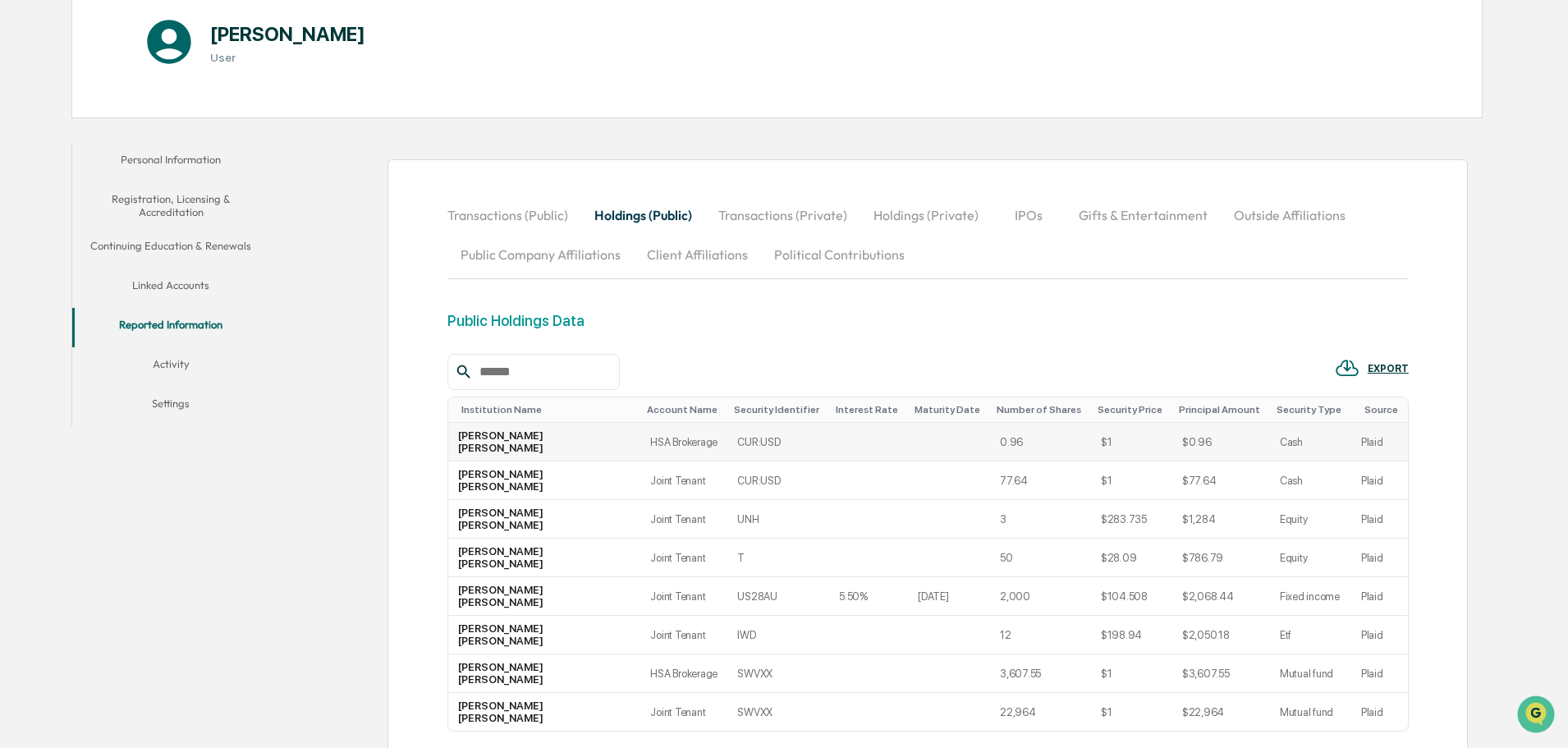 scroll, scrollTop: 194, scrollLeft: 0, axis: vertical 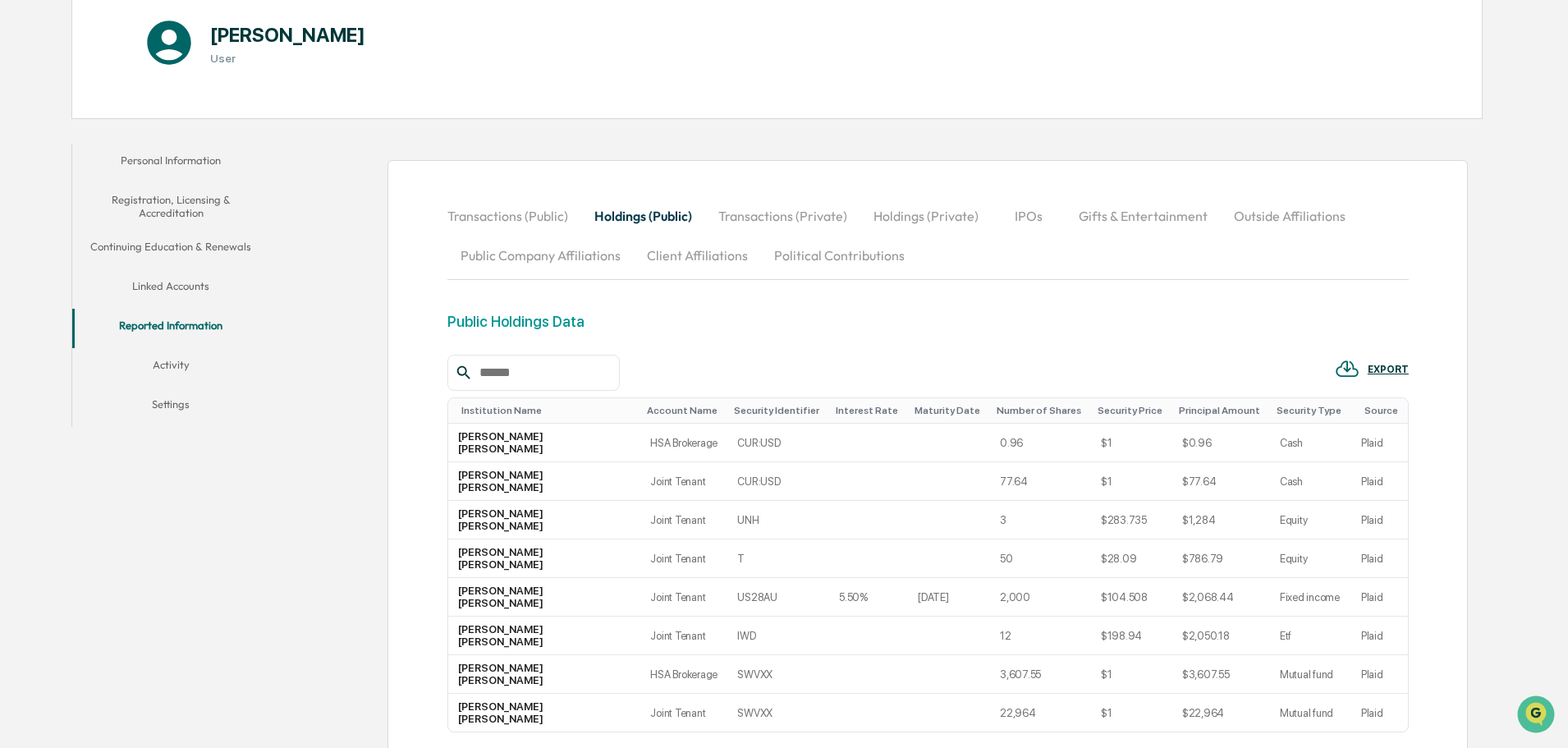 click on "Public Holdings Data" at bounding box center [928, 333] 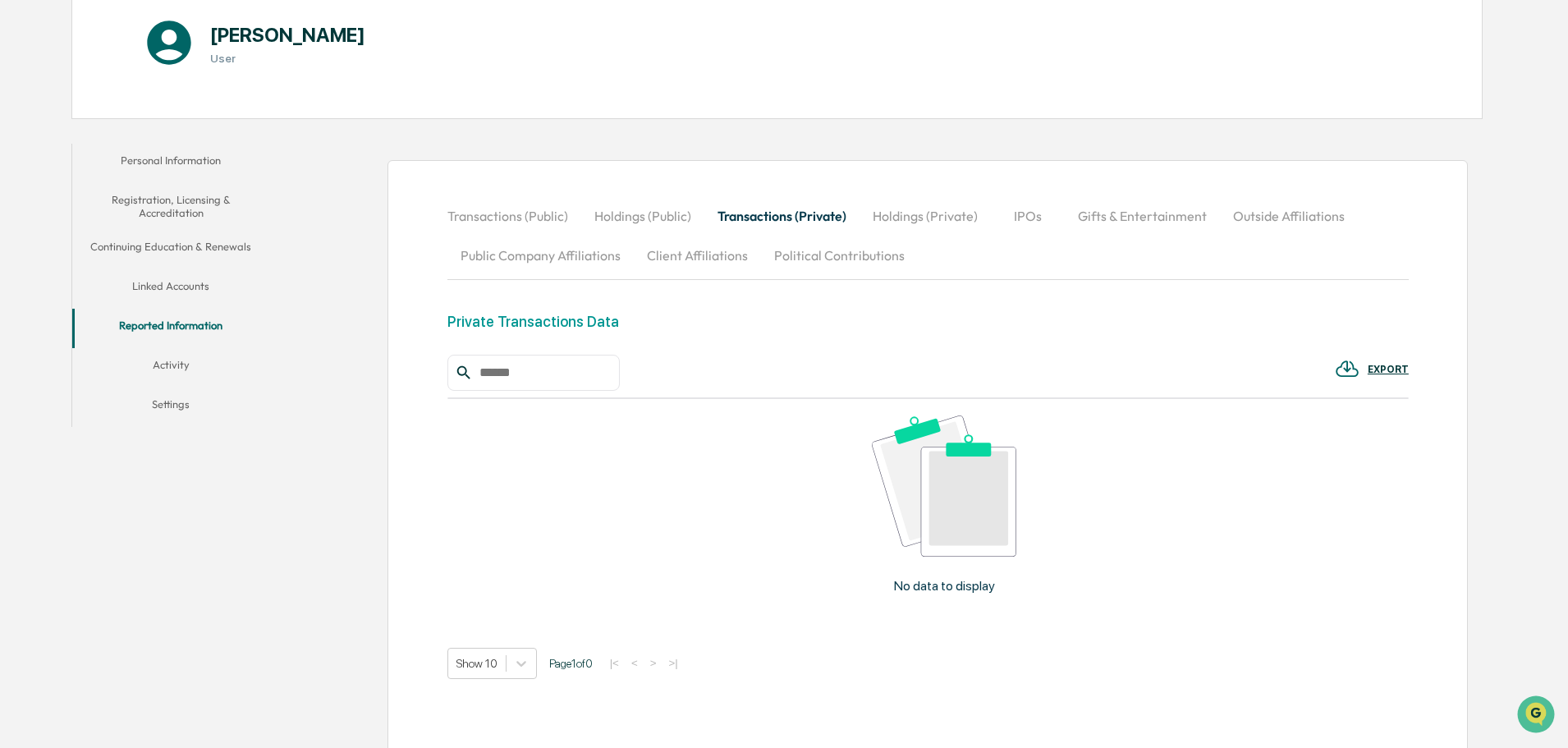 click on "Holdings (Private)" at bounding box center [925, 216] 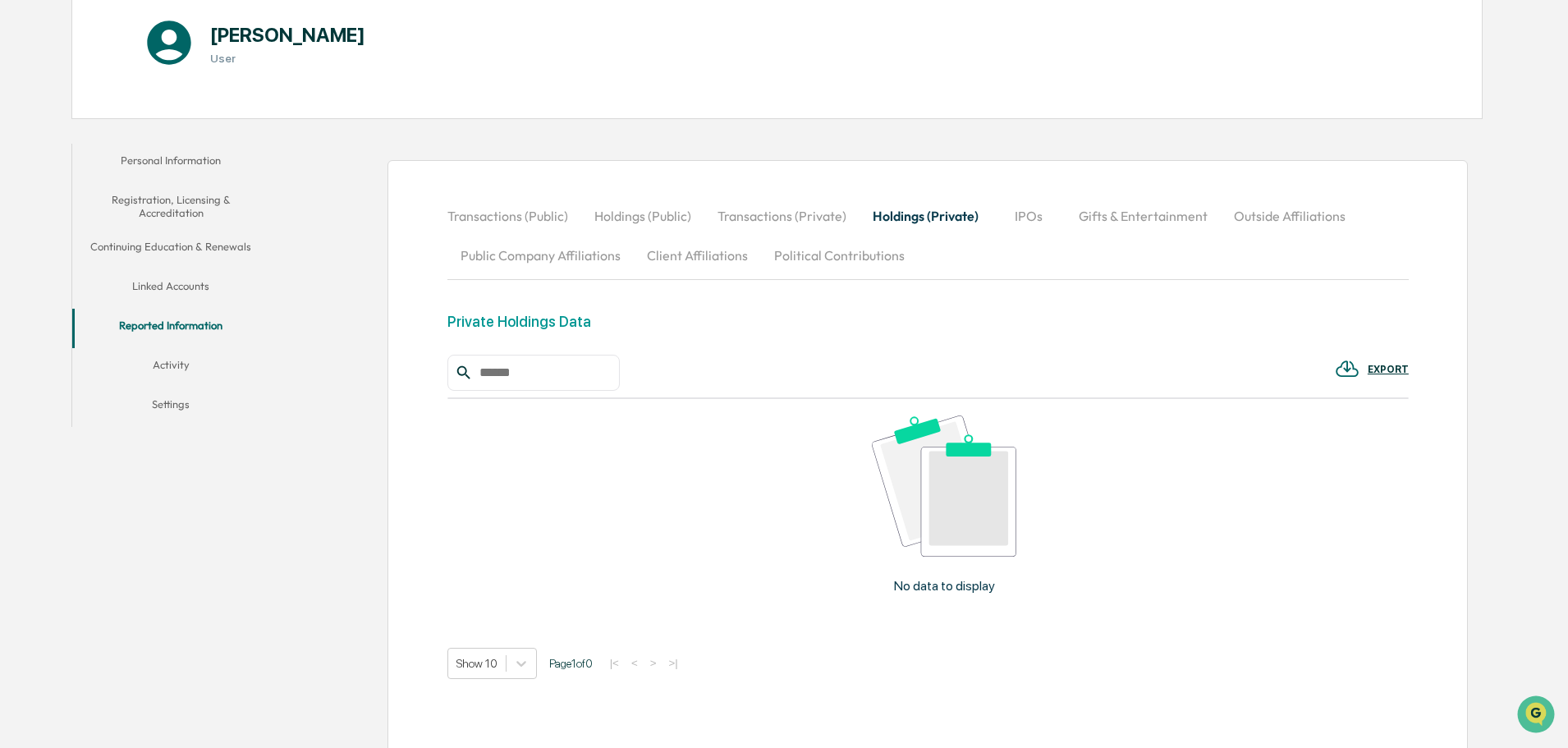 click on "Transactions (Private)" at bounding box center [782, 216] 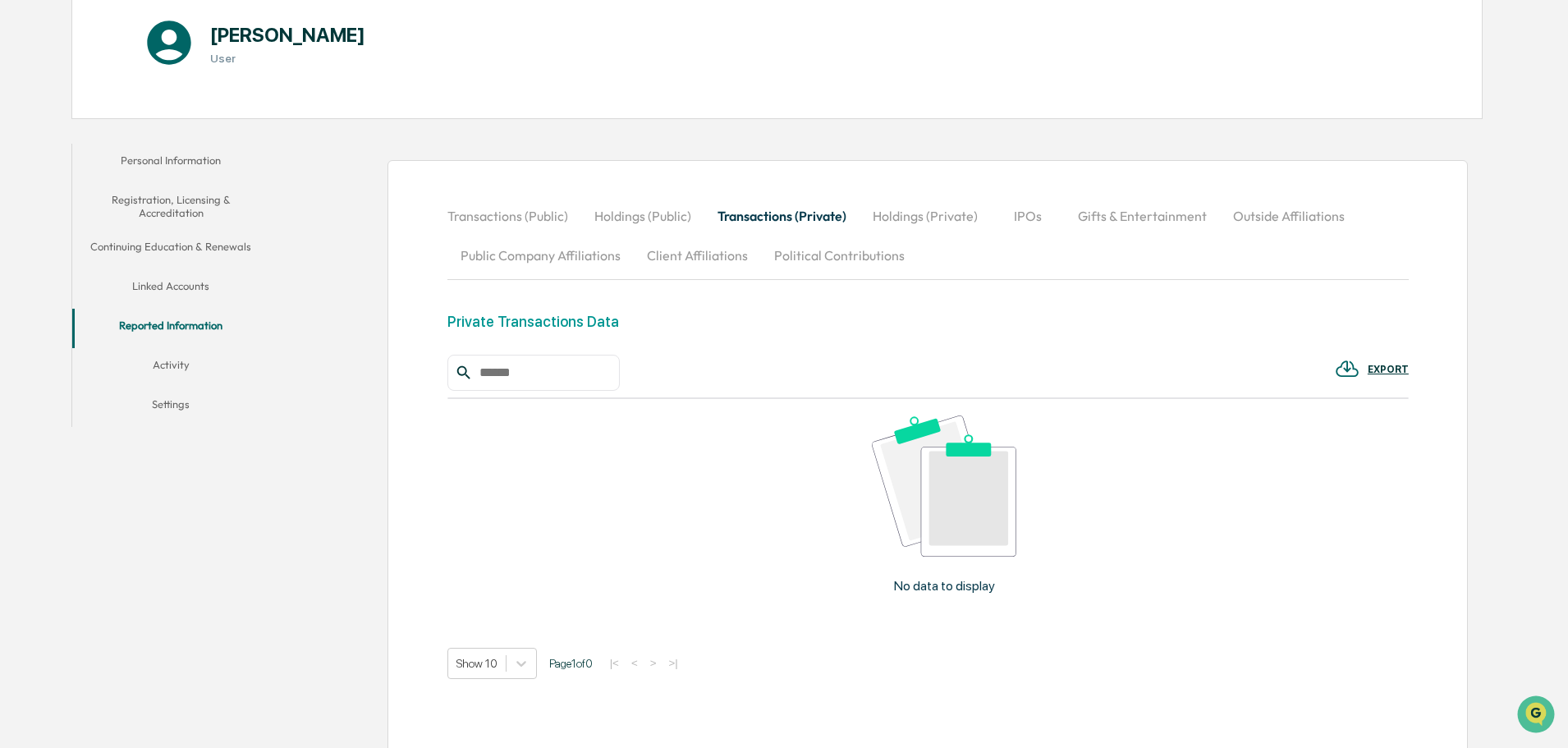 click on "Holdings (Public)" at bounding box center (643, 216) 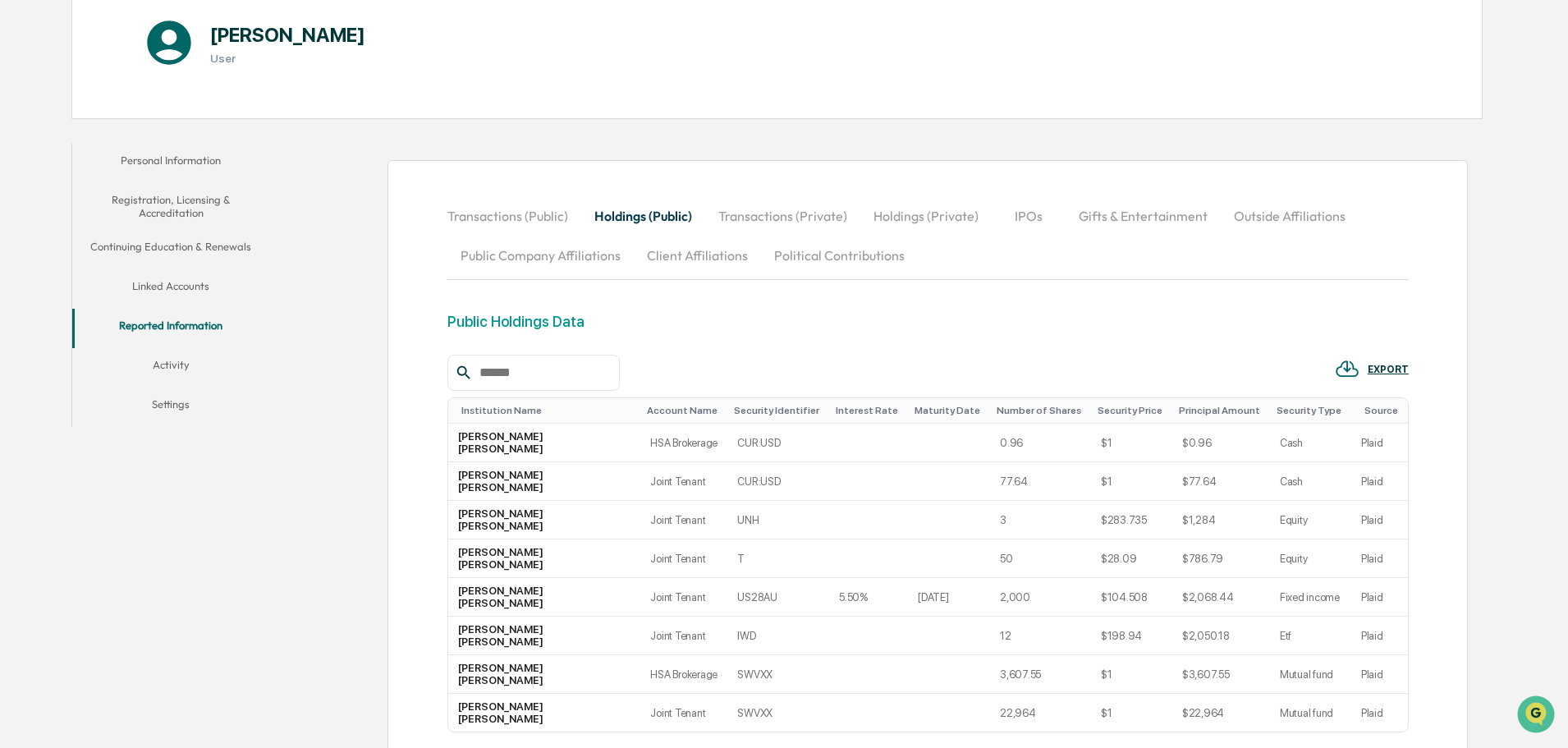 click on "Transactions (Private)" at bounding box center (782, 216) 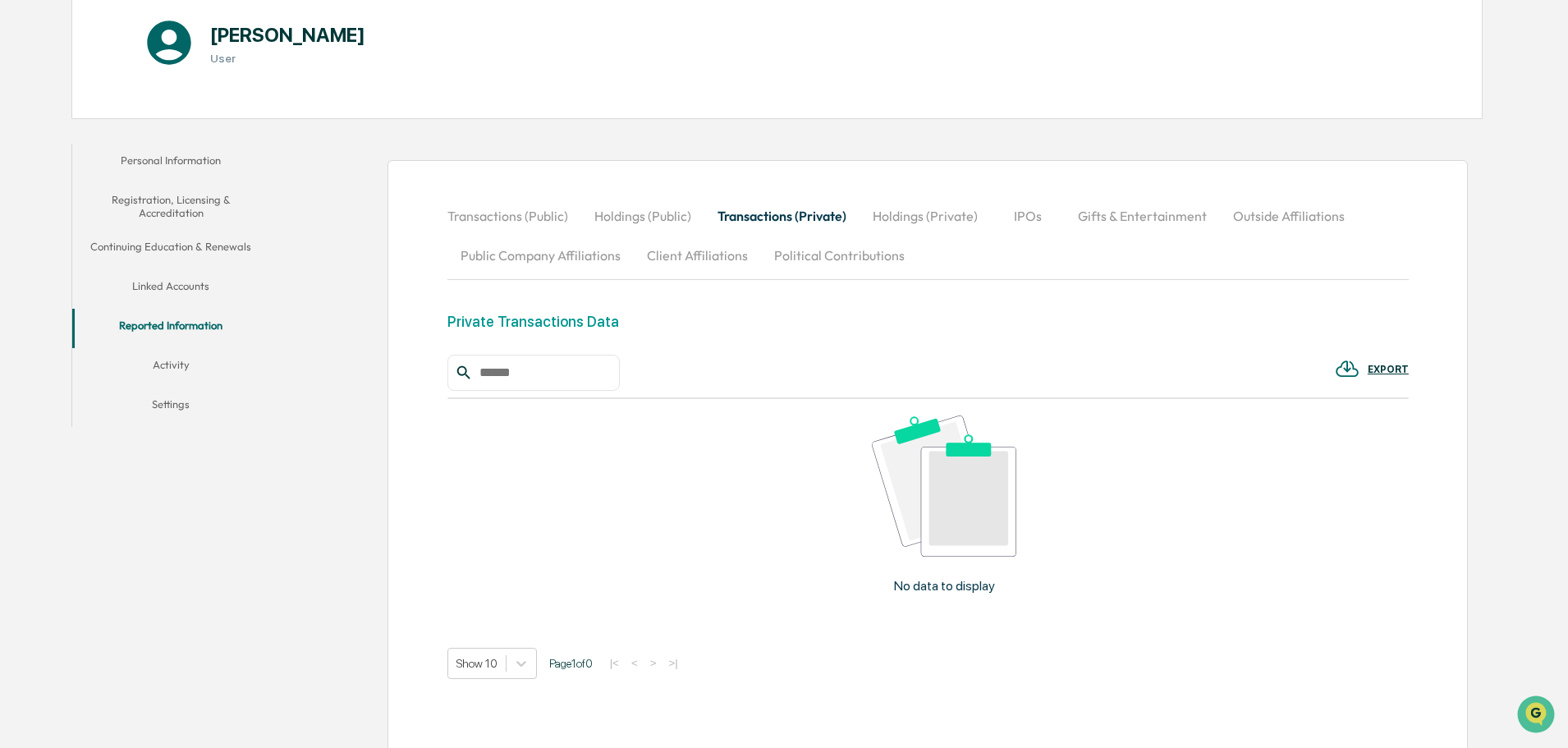 click on "Holdings (Private)" at bounding box center [925, 216] 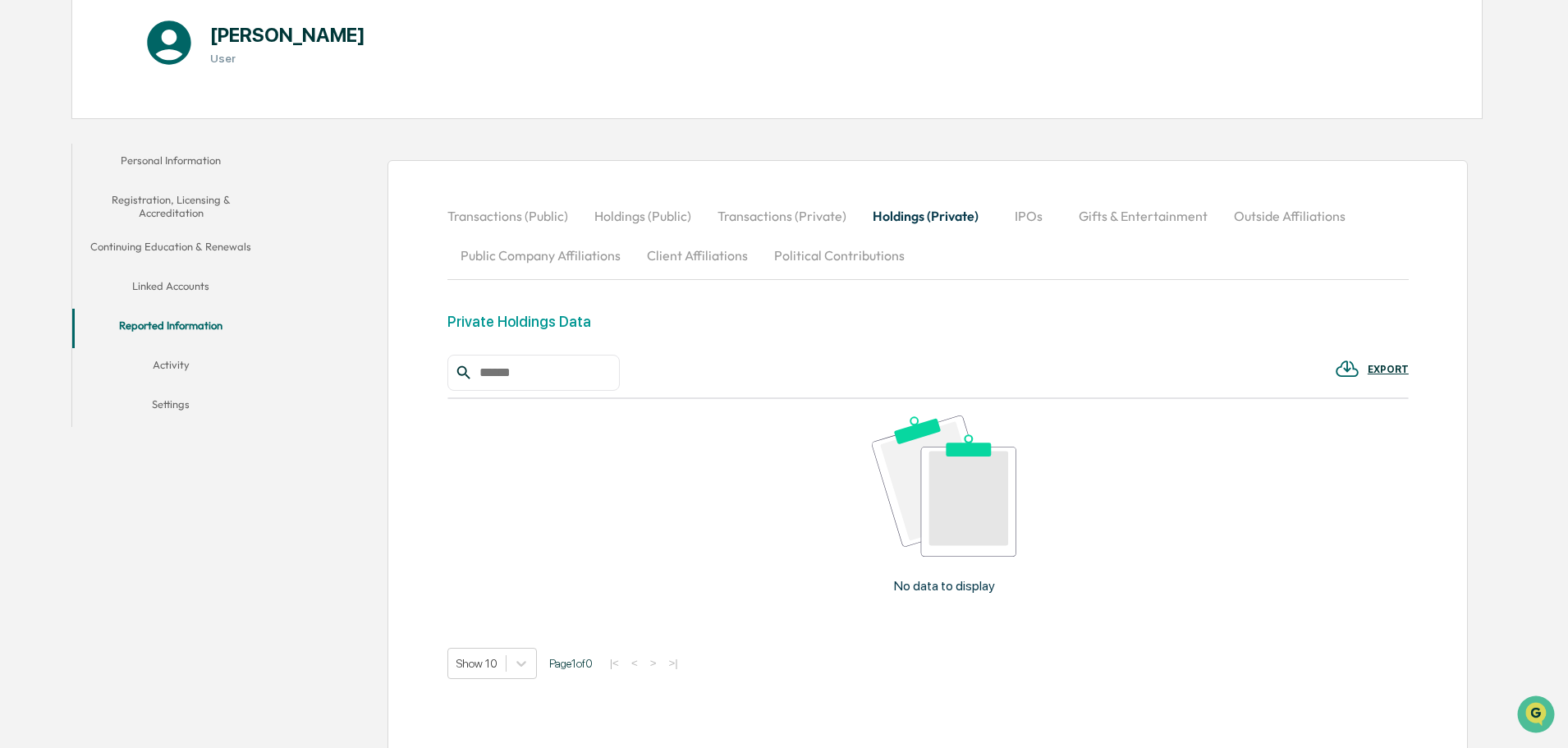click on "IPOs" at bounding box center [1029, 216] 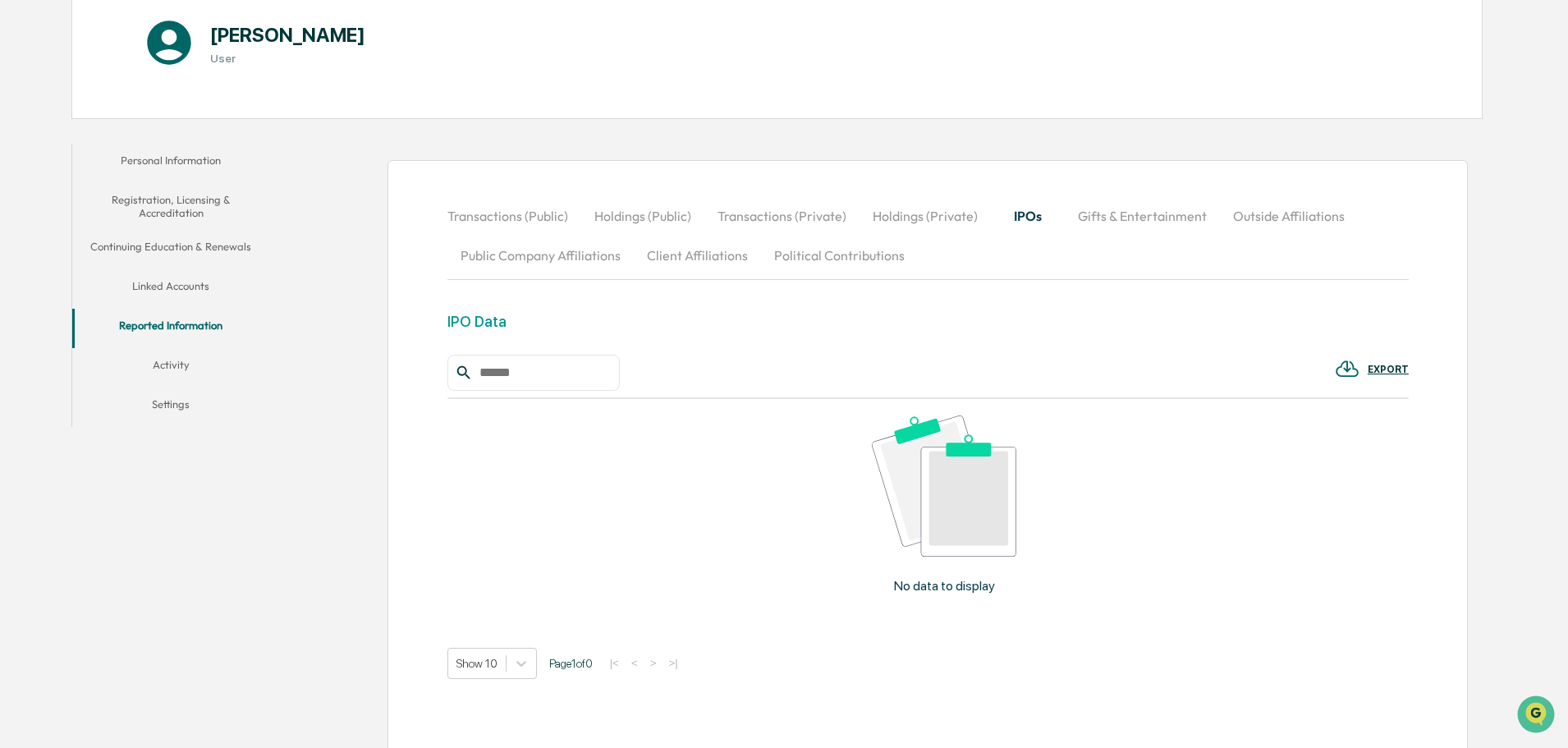 click on "Gifts & Entertainment" at bounding box center [1142, 216] 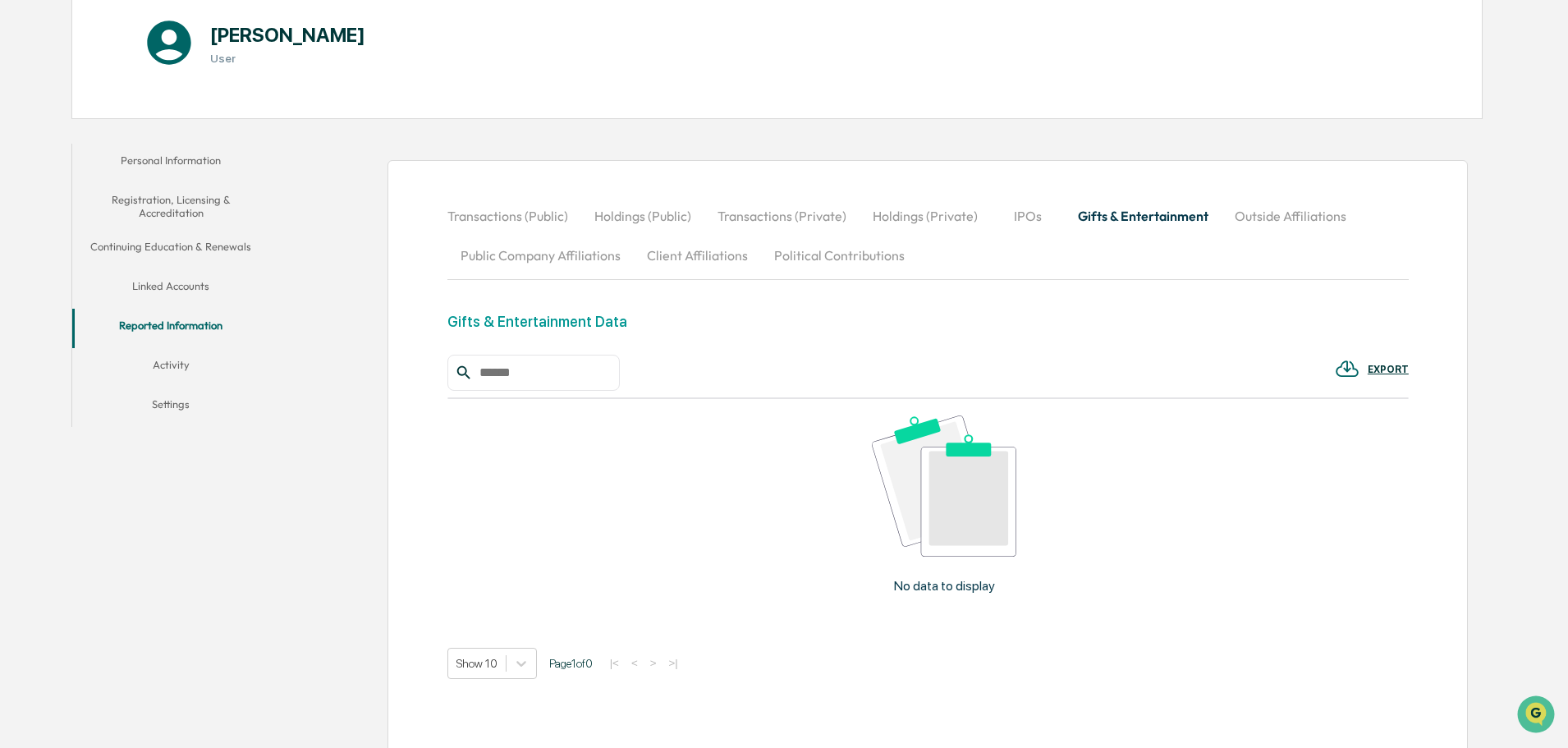 click on "Outside Affiliations" at bounding box center [1291, 216] 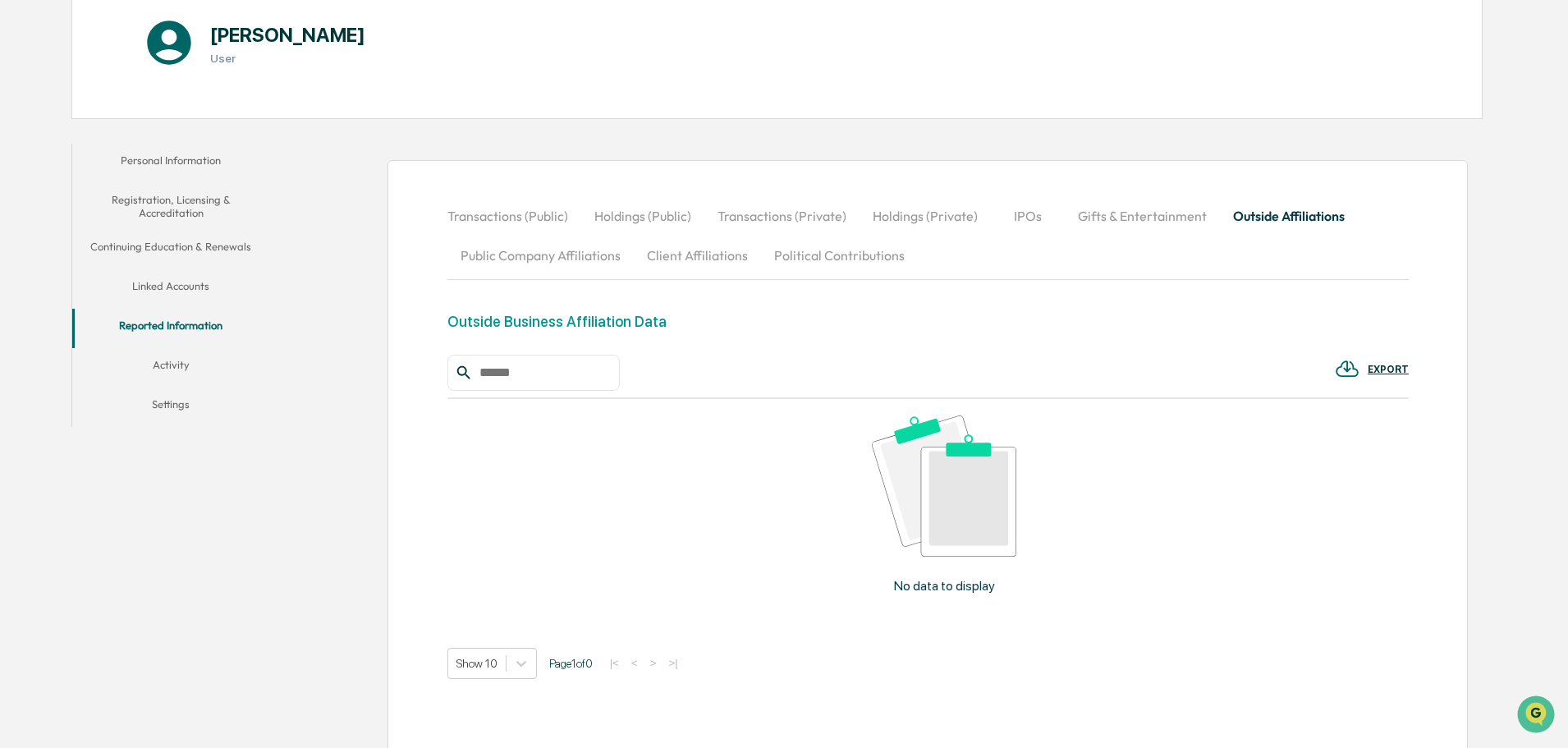click on "Public Company Affiliations" at bounding box center [540, 255] 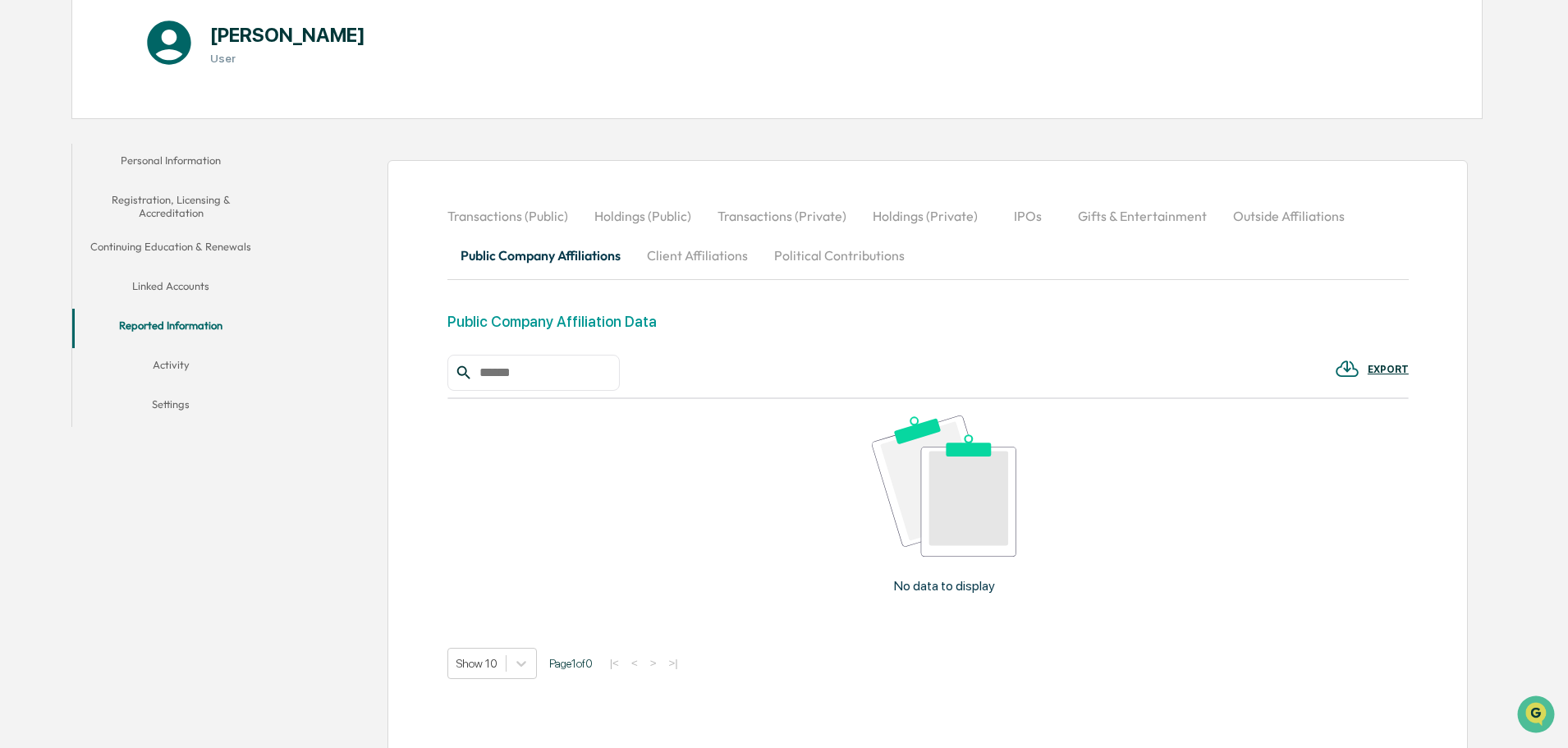 click on "Client Affiliations" at bounding box center (697, 255) 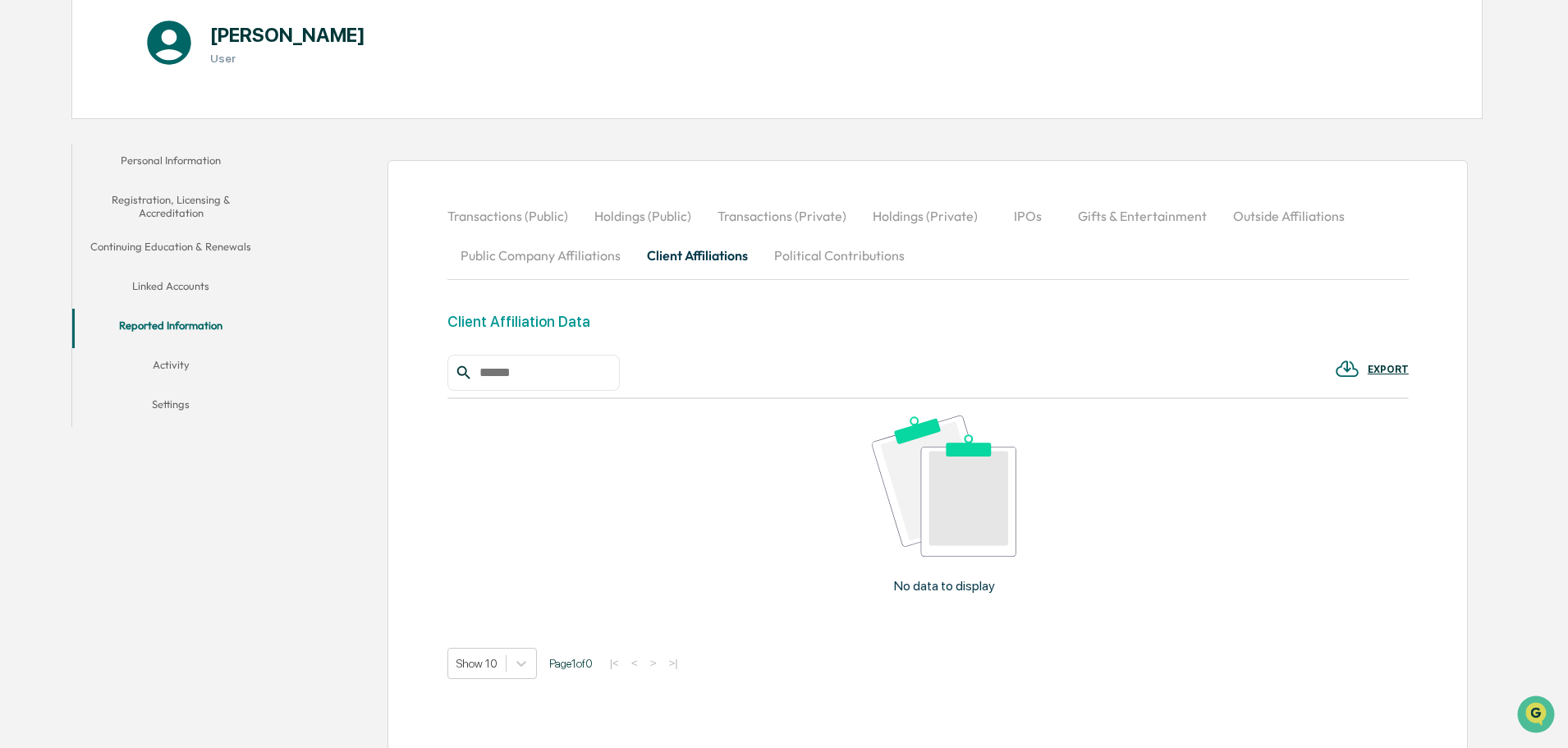 click on "Political Contributions" at bounding box center [839, 255] 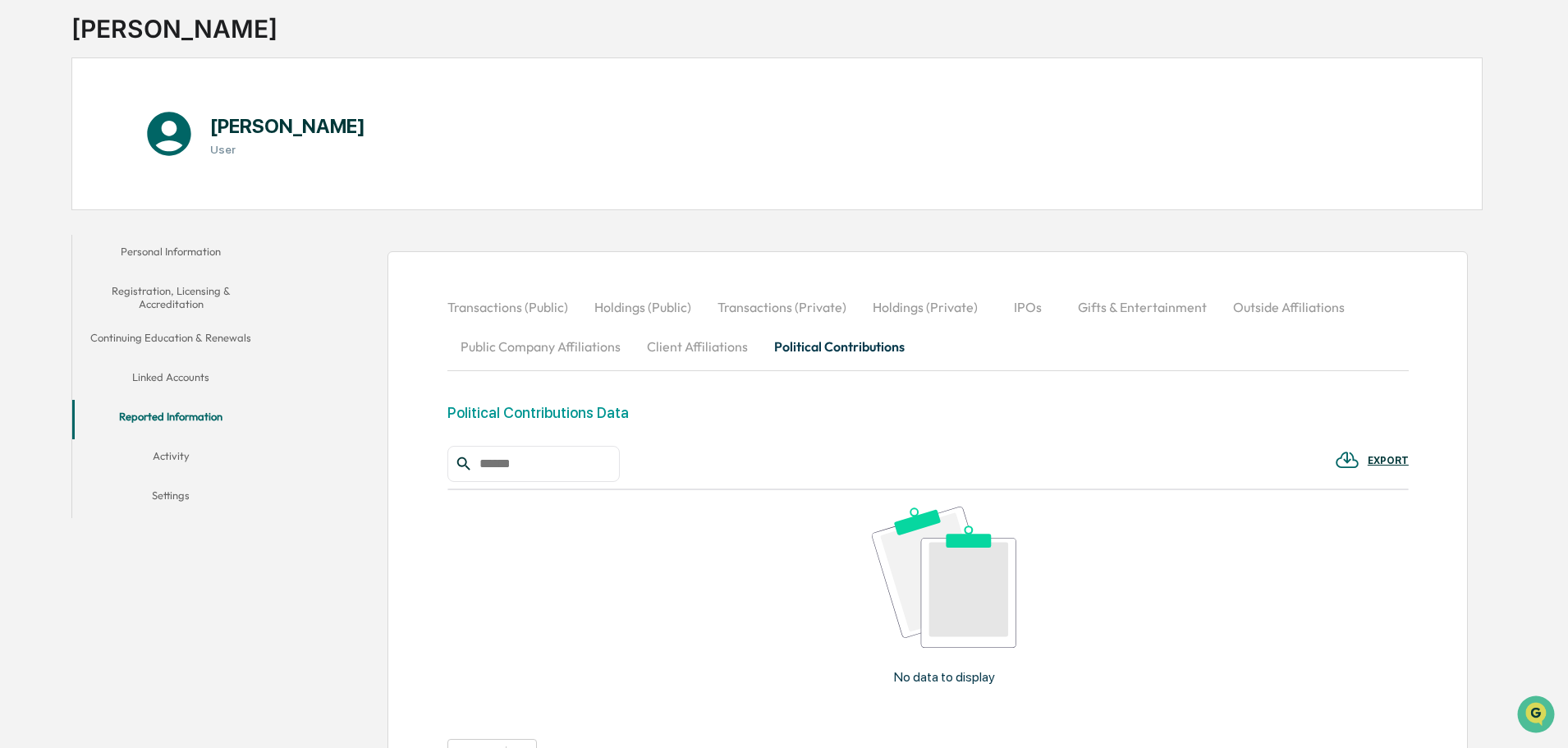 scroll, scrollTop: 0, scrollLeft: 0, axis: both 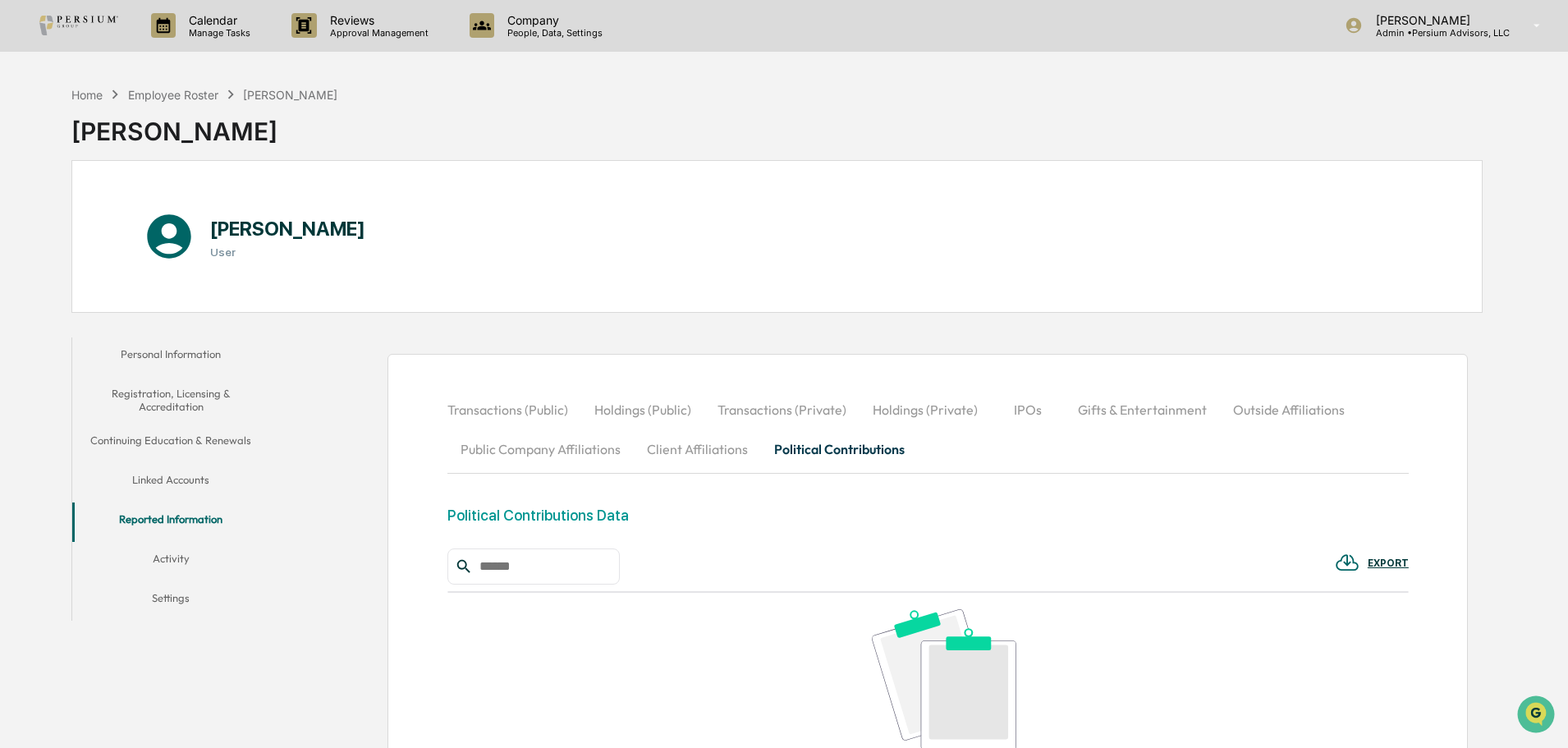 click on "Activity" at bounding box center [171, 562] 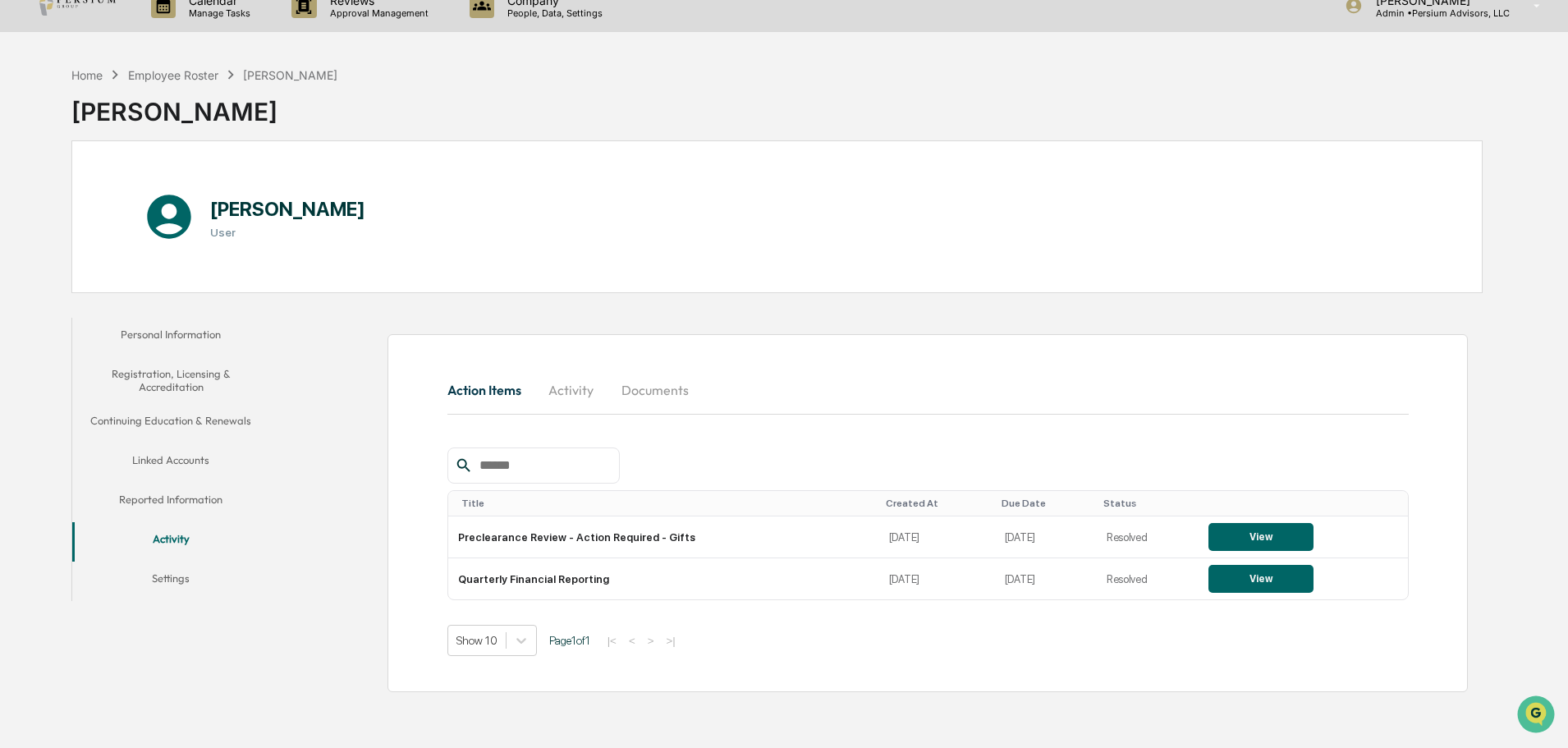 scroll, scrollTop: 78, scrollLeft: 0, axis: vertical 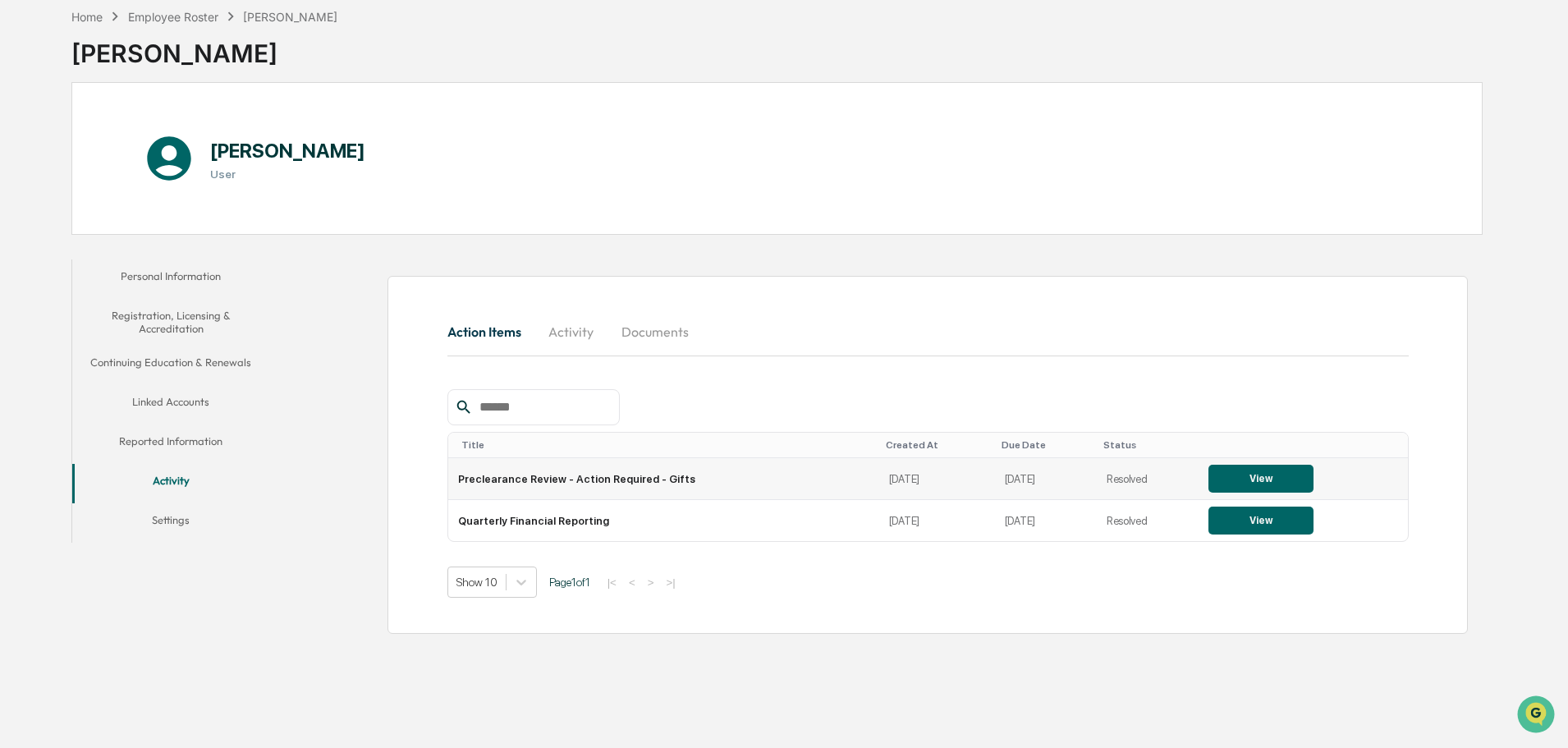 click on "View" at bounding box center [1261, 479] 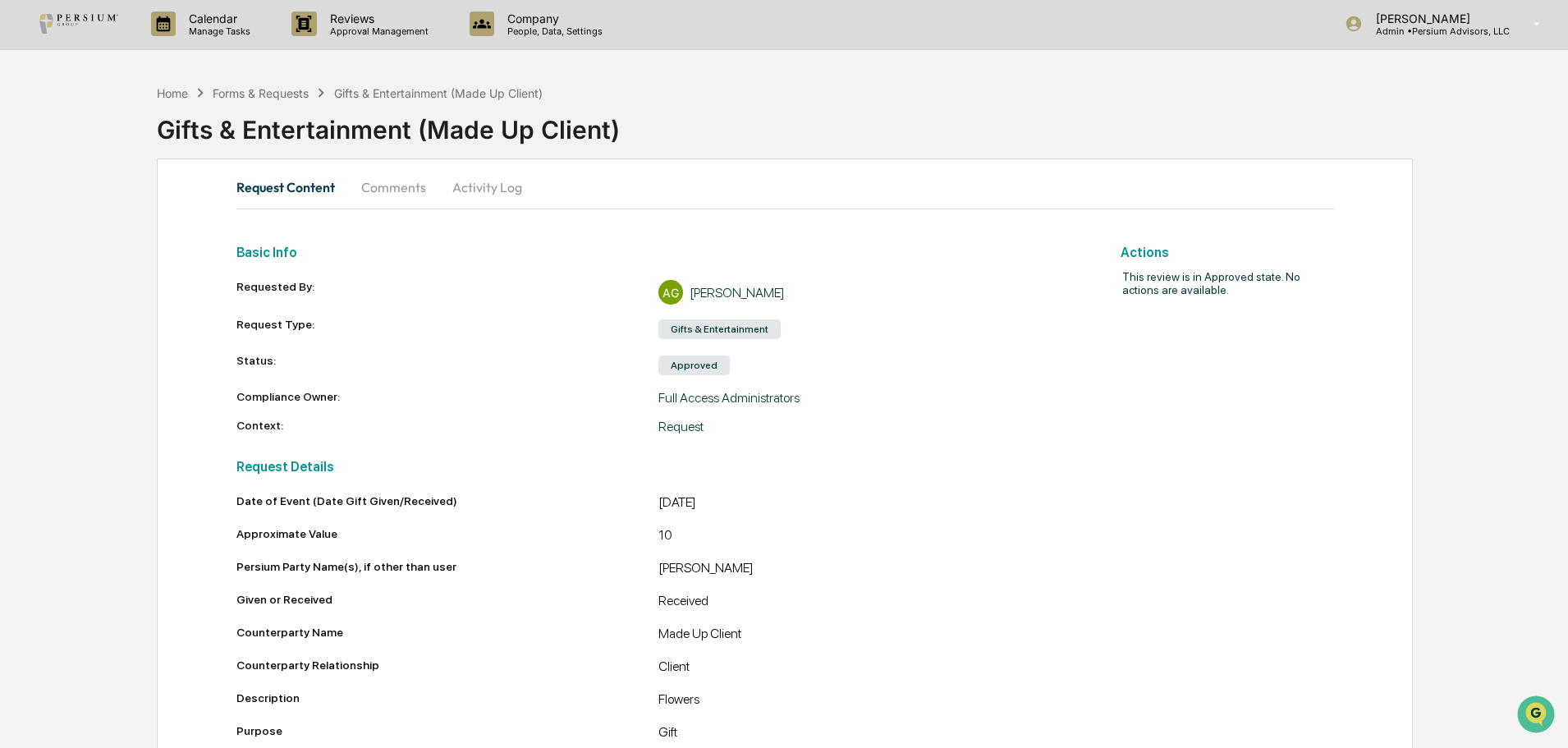 scroll, scrollTop: 0, scrollLeft: 0, axis: both 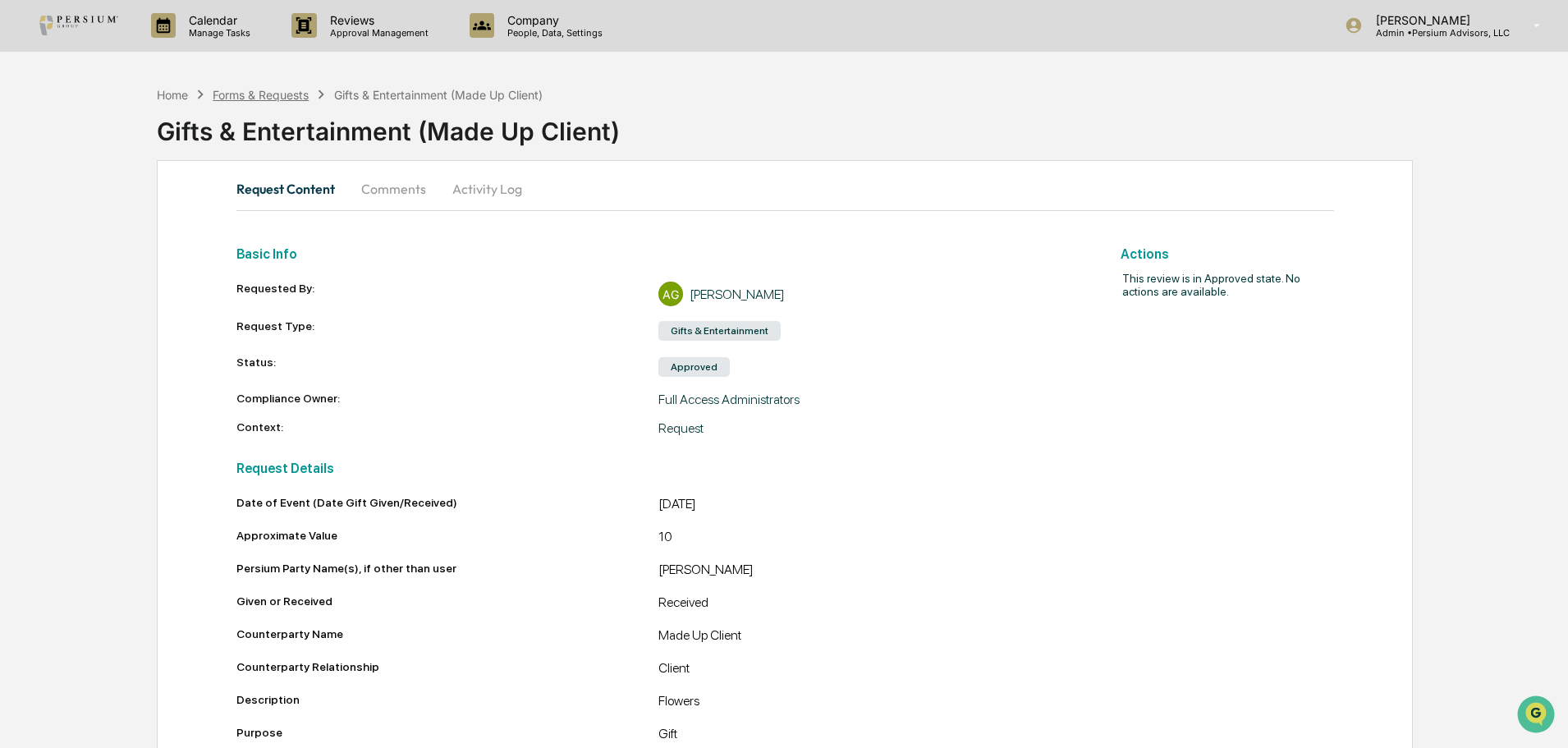 click on "Forms & Requests" at bounding box center [260, 94] 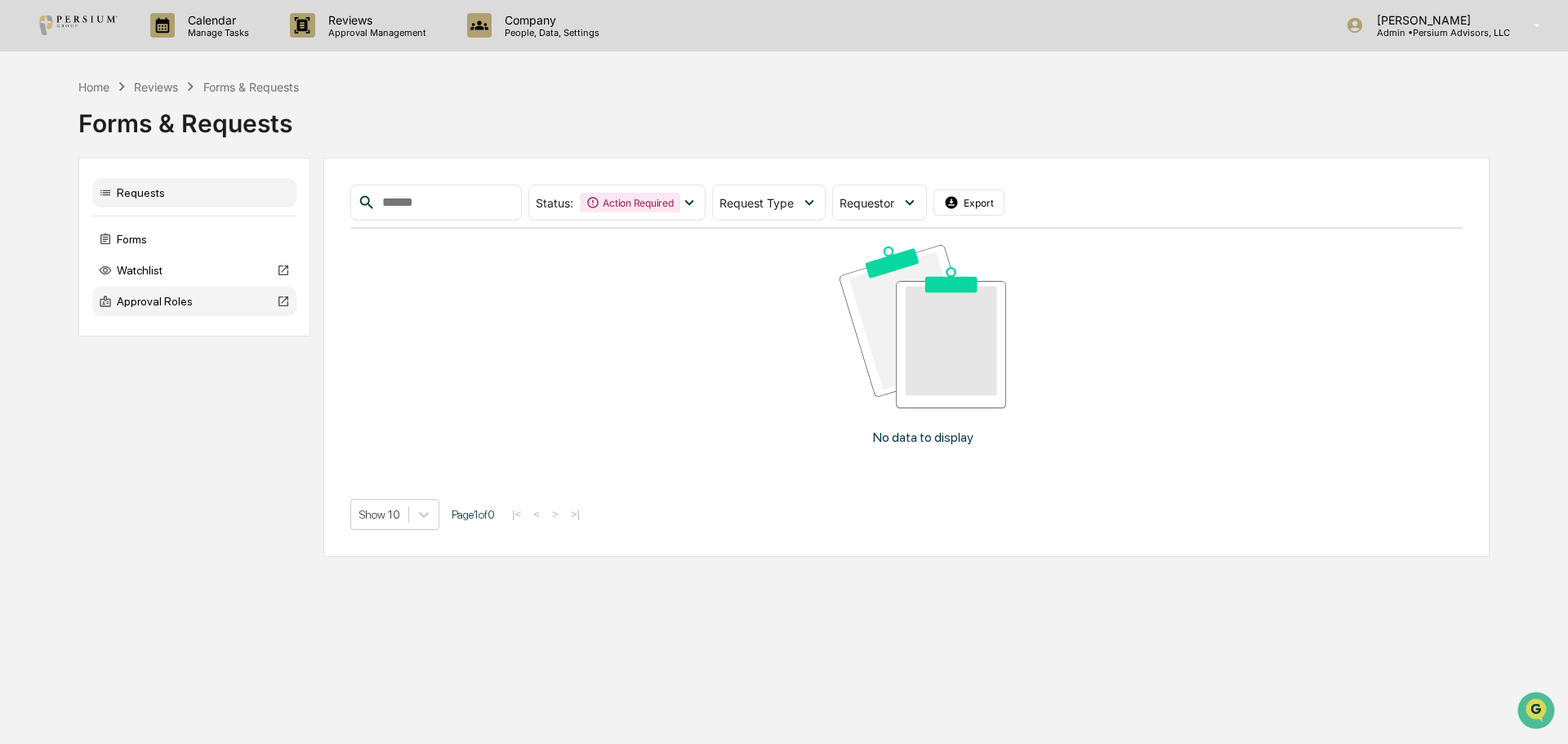 click on "Approval Roles" at bounding box center [194, 301] 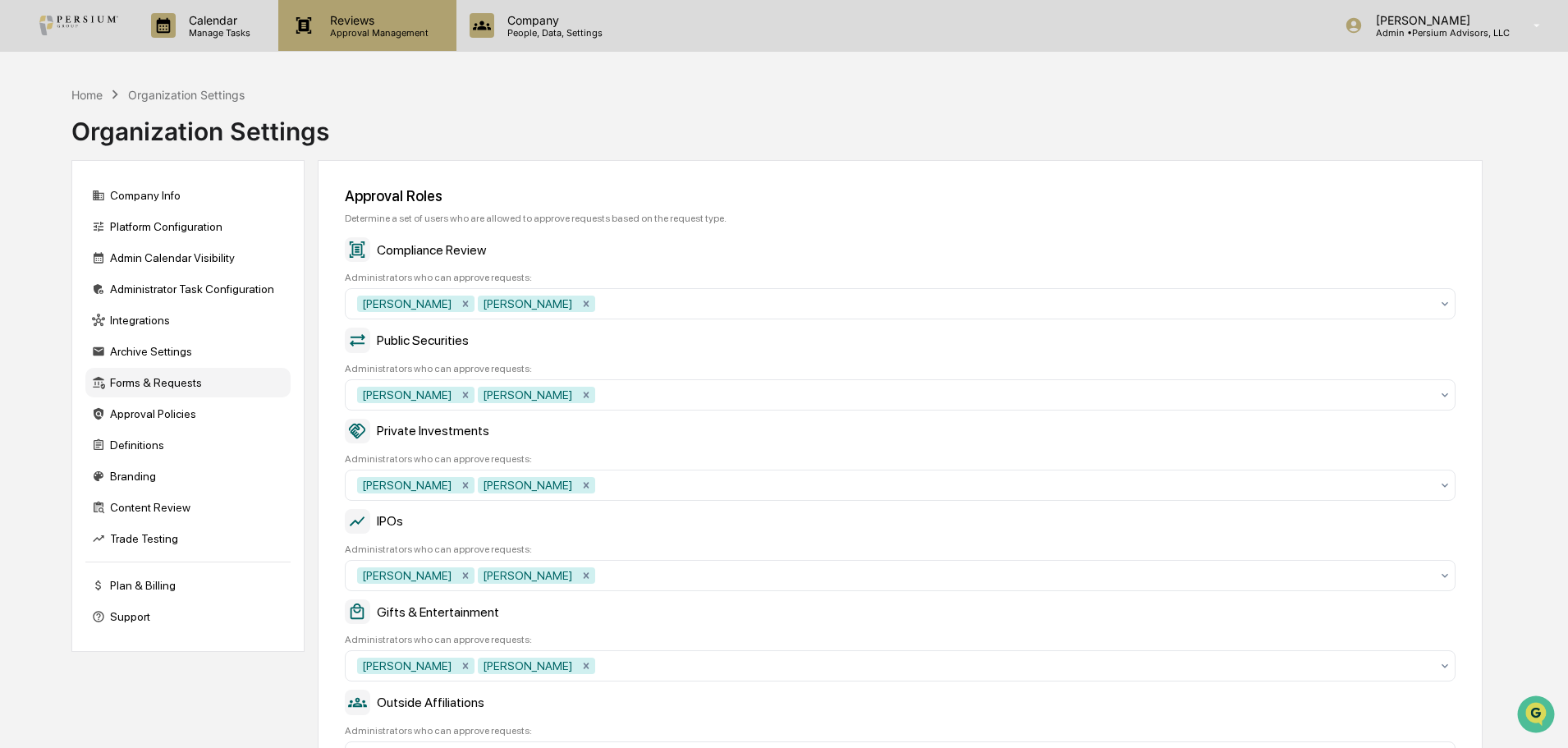 click on "Reviews" at bounding box center (377, 20) 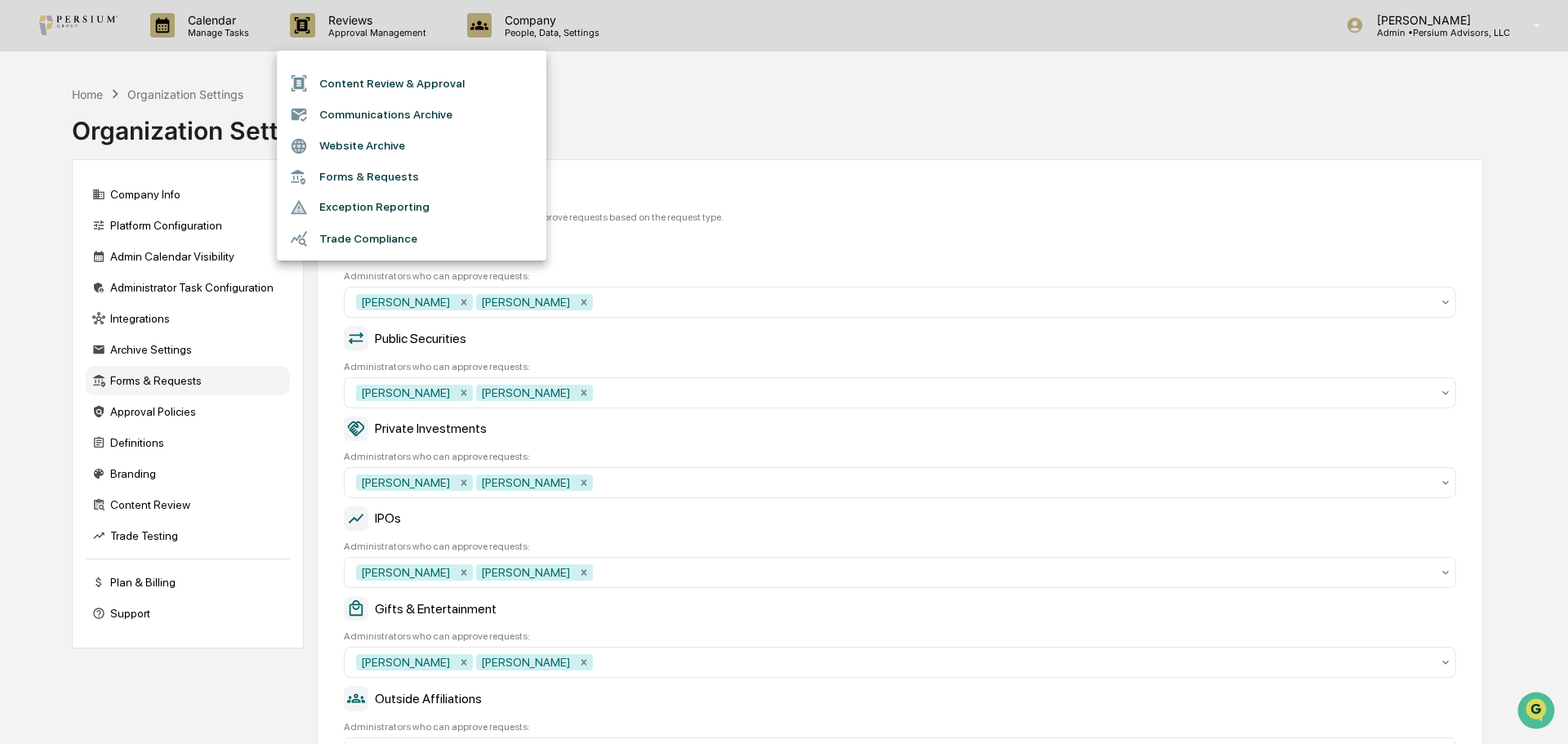 click at bounding box center [784, 372] 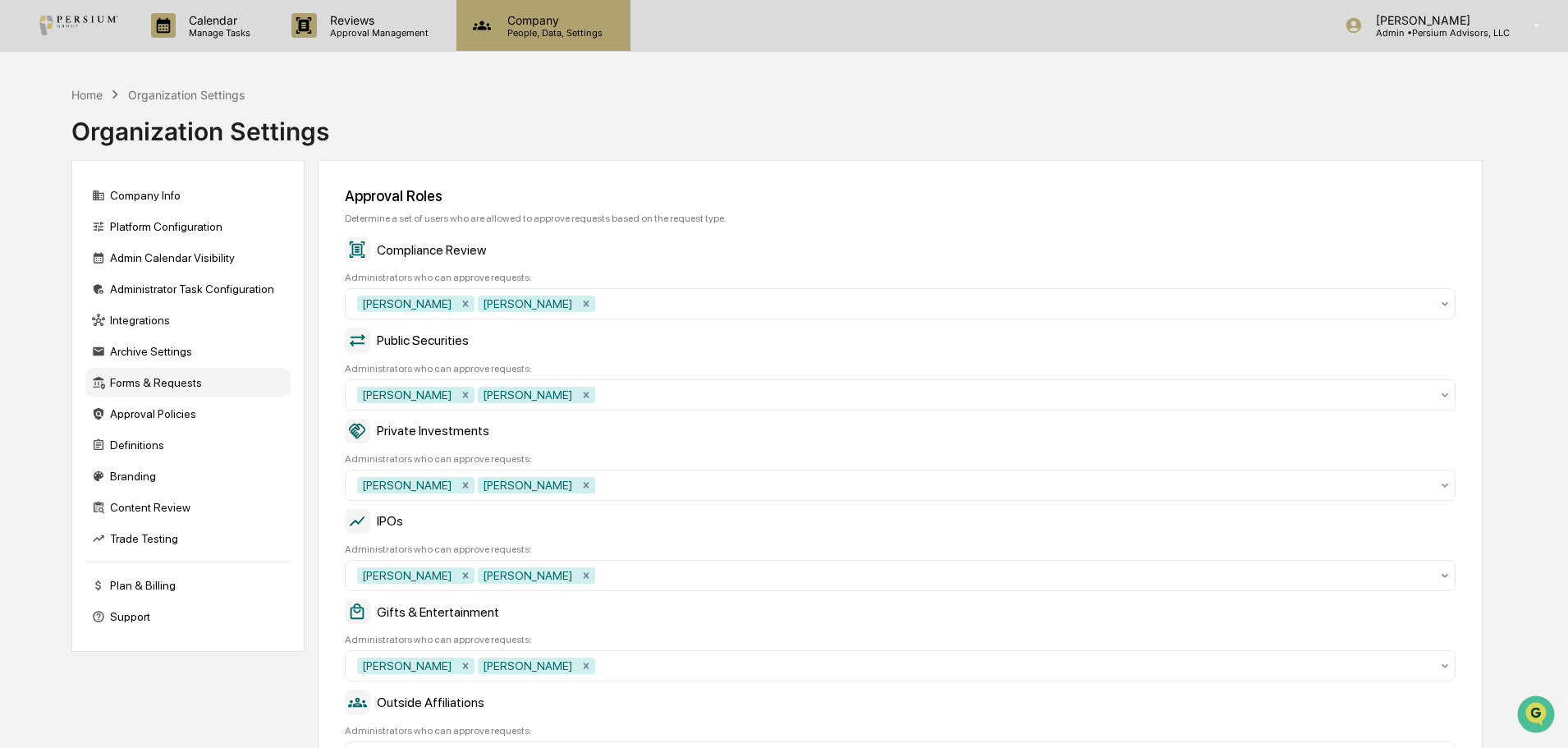 click on "People, Data, Settings" at bounding box center [552, 33] 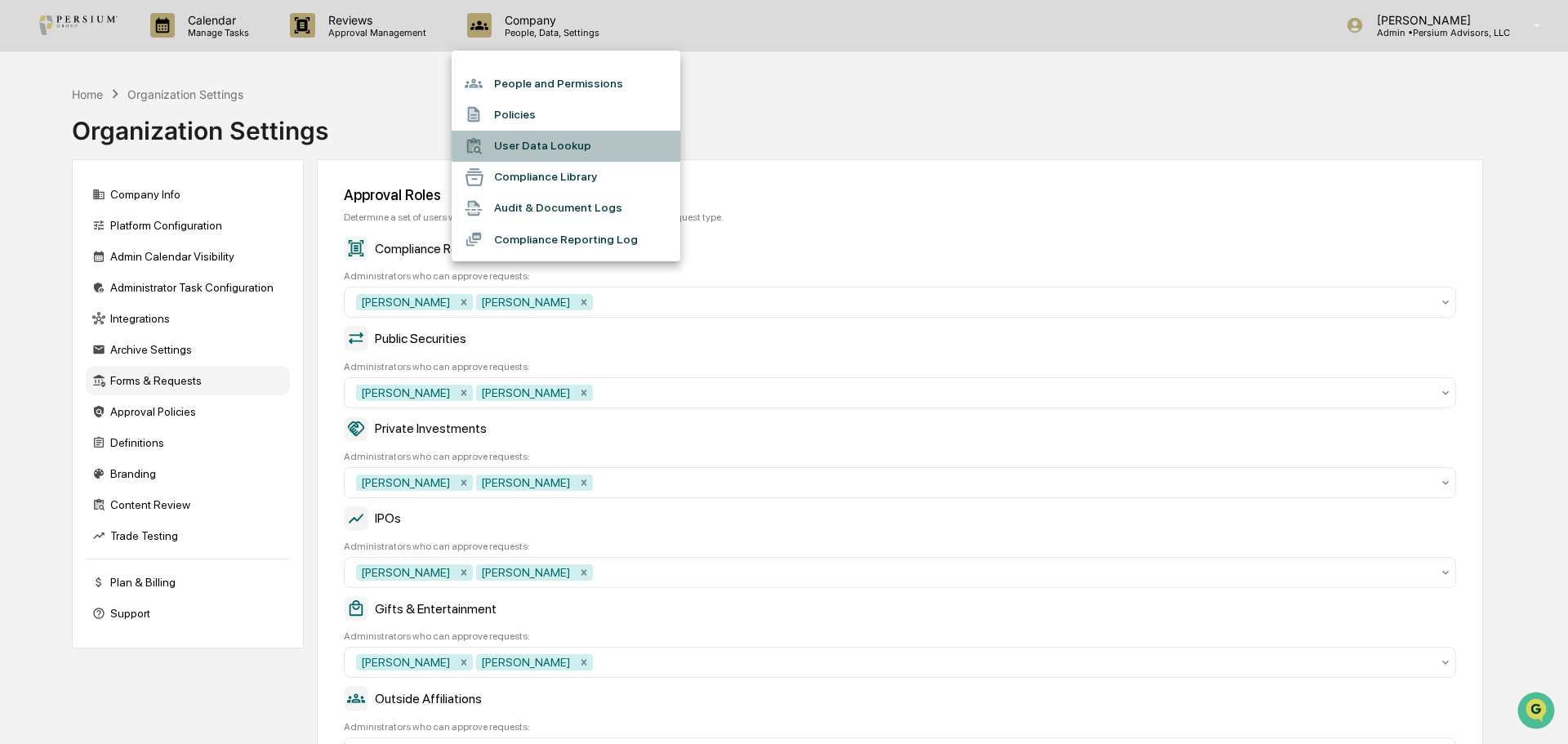 click on "User Data Lookup" at bounding box center [566, 146] 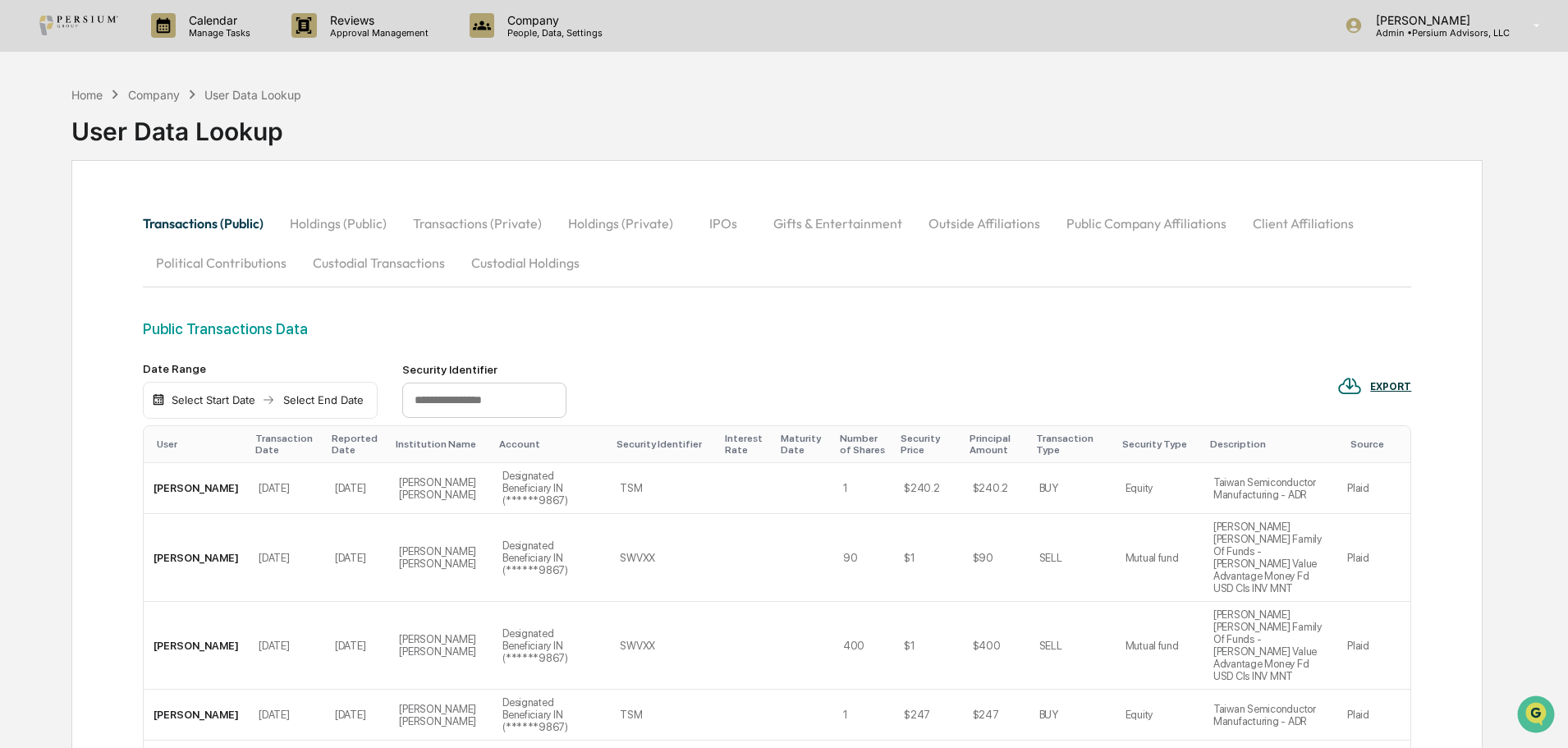 click on "Holdings (Public)" at bounding box center (338, 223) 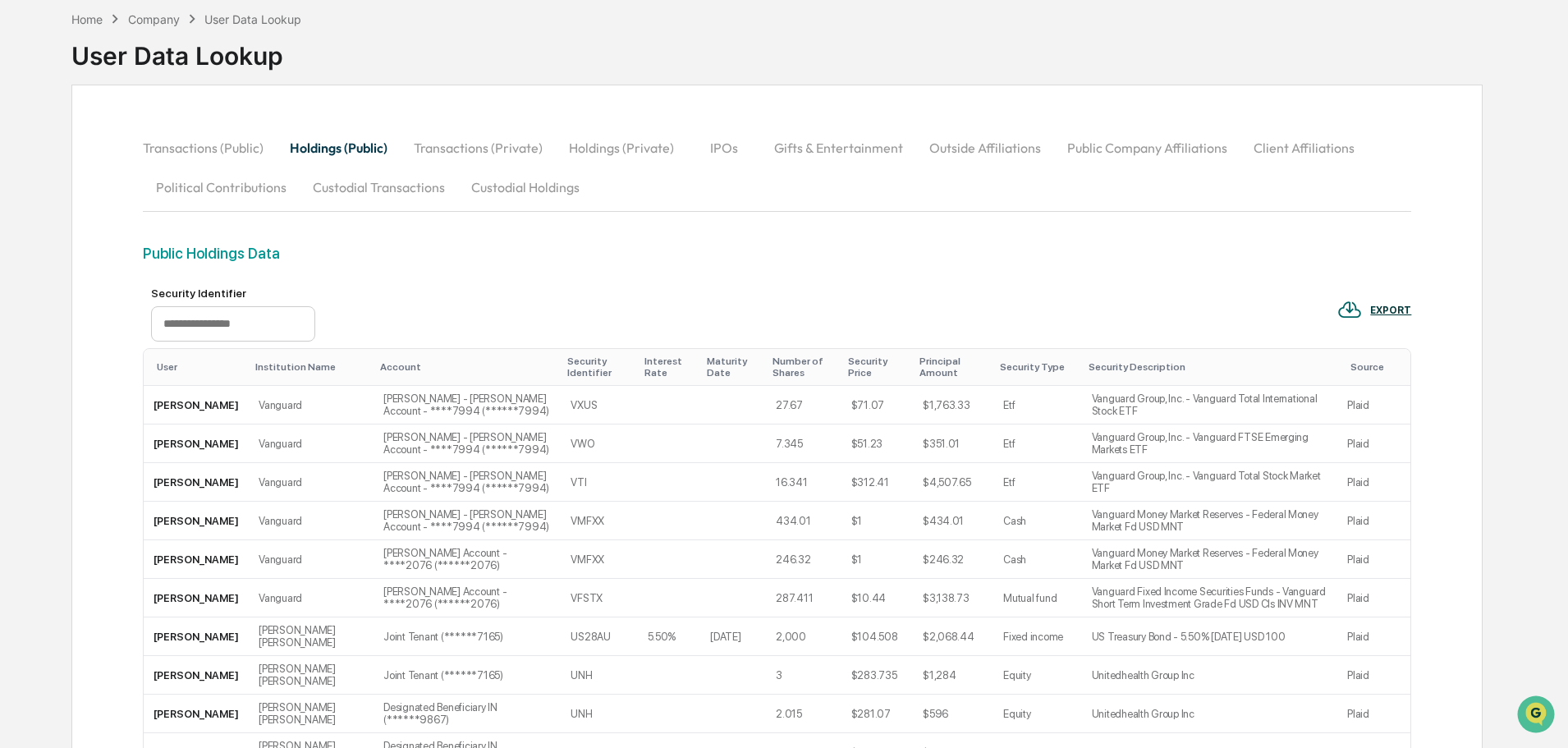 scroll, scrollTop: 164, scrollLeft: 0, axis: vertical 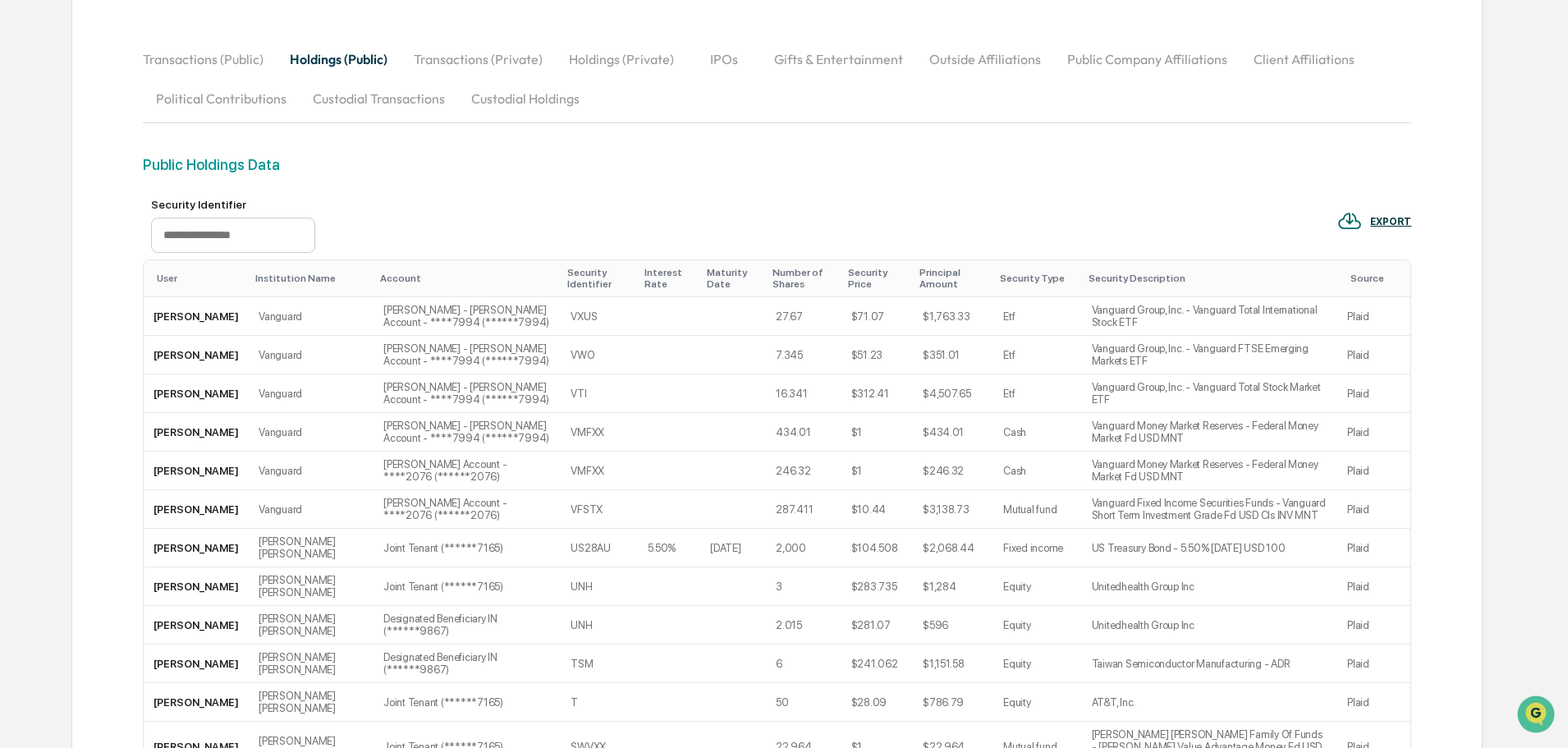 click on "Holdings (Private)" at bounding box center [621, 59] 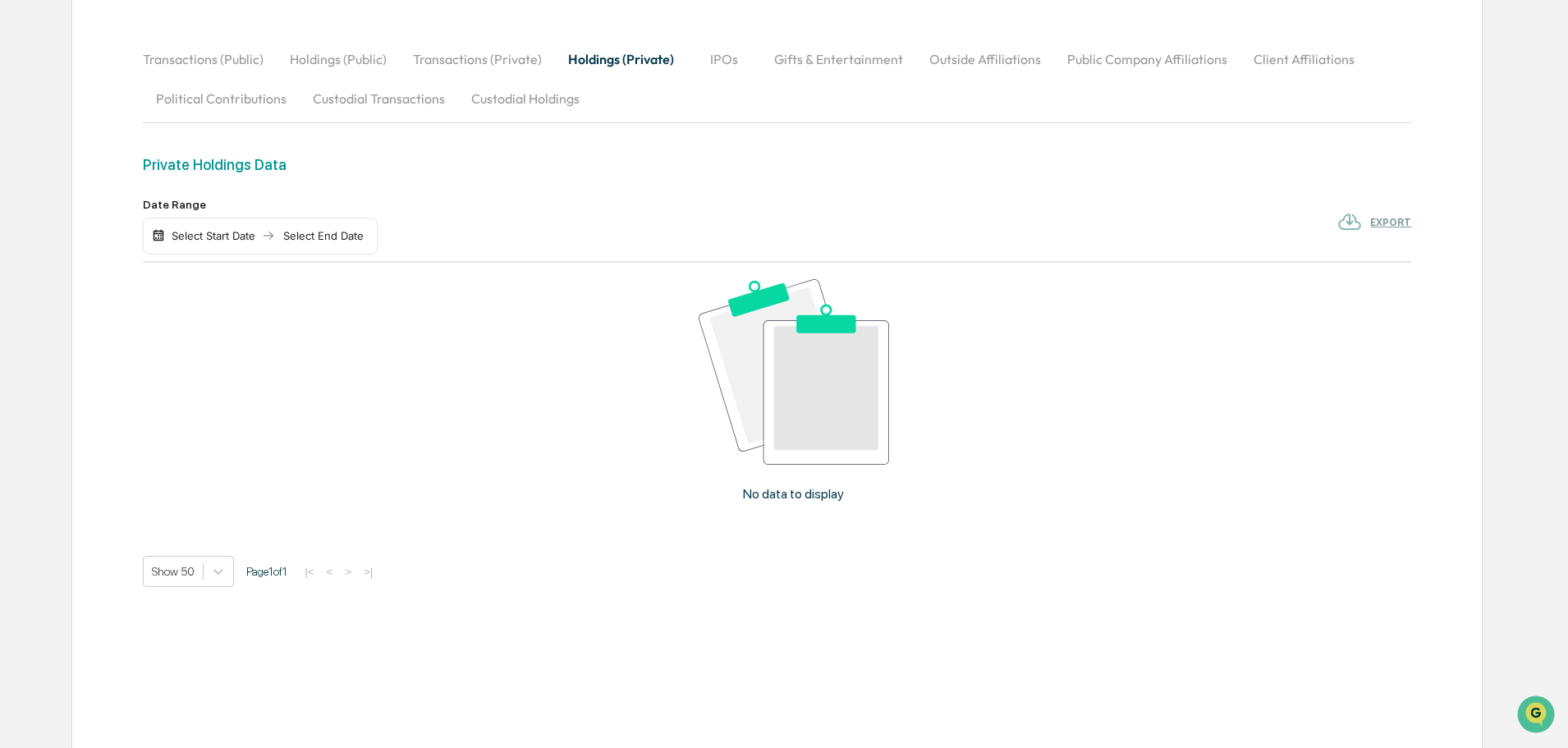 click on "Transactions (Private)" at bounding box center (477, 59) 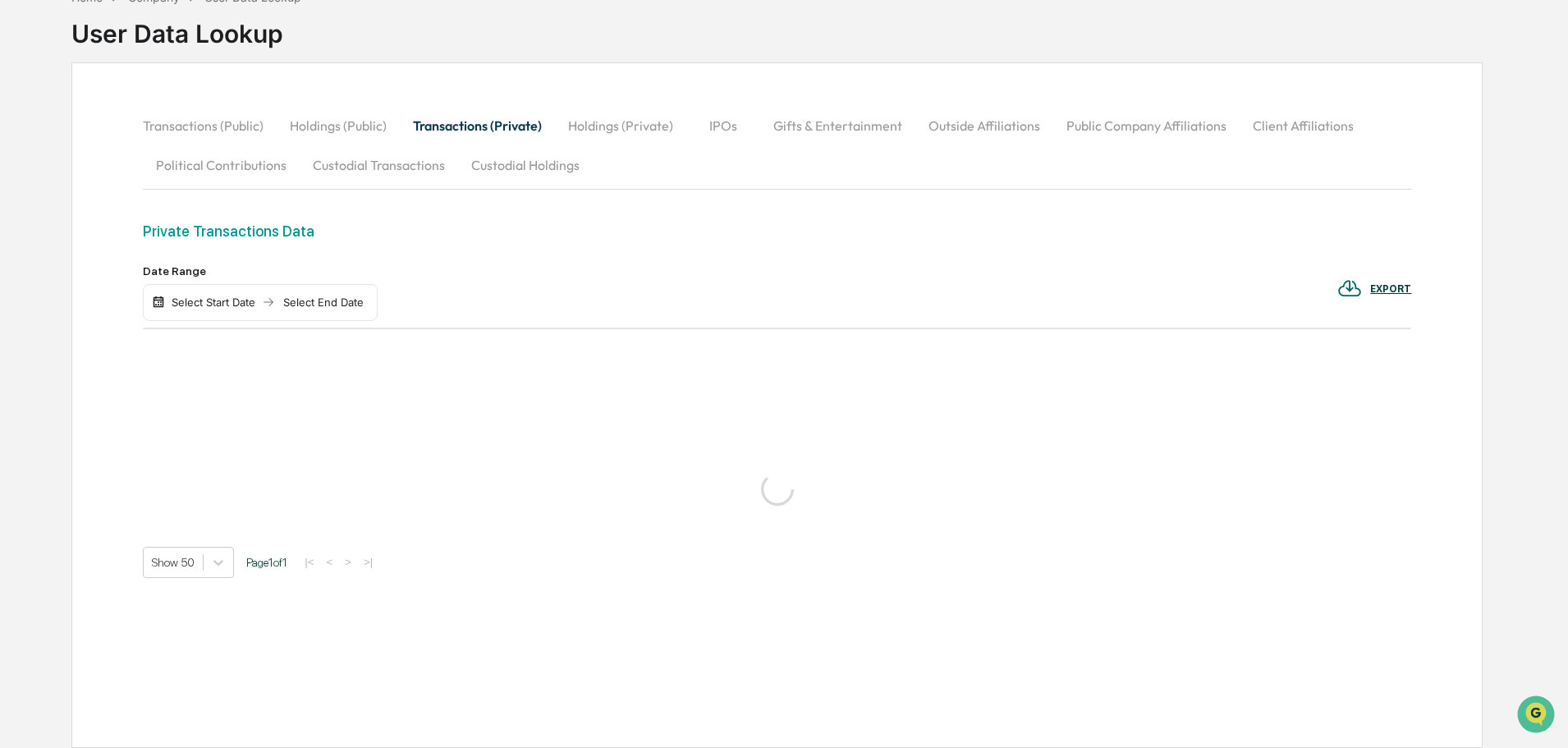 scroll, scrollTop: 164, scrollLeft: 0, axis: vertical 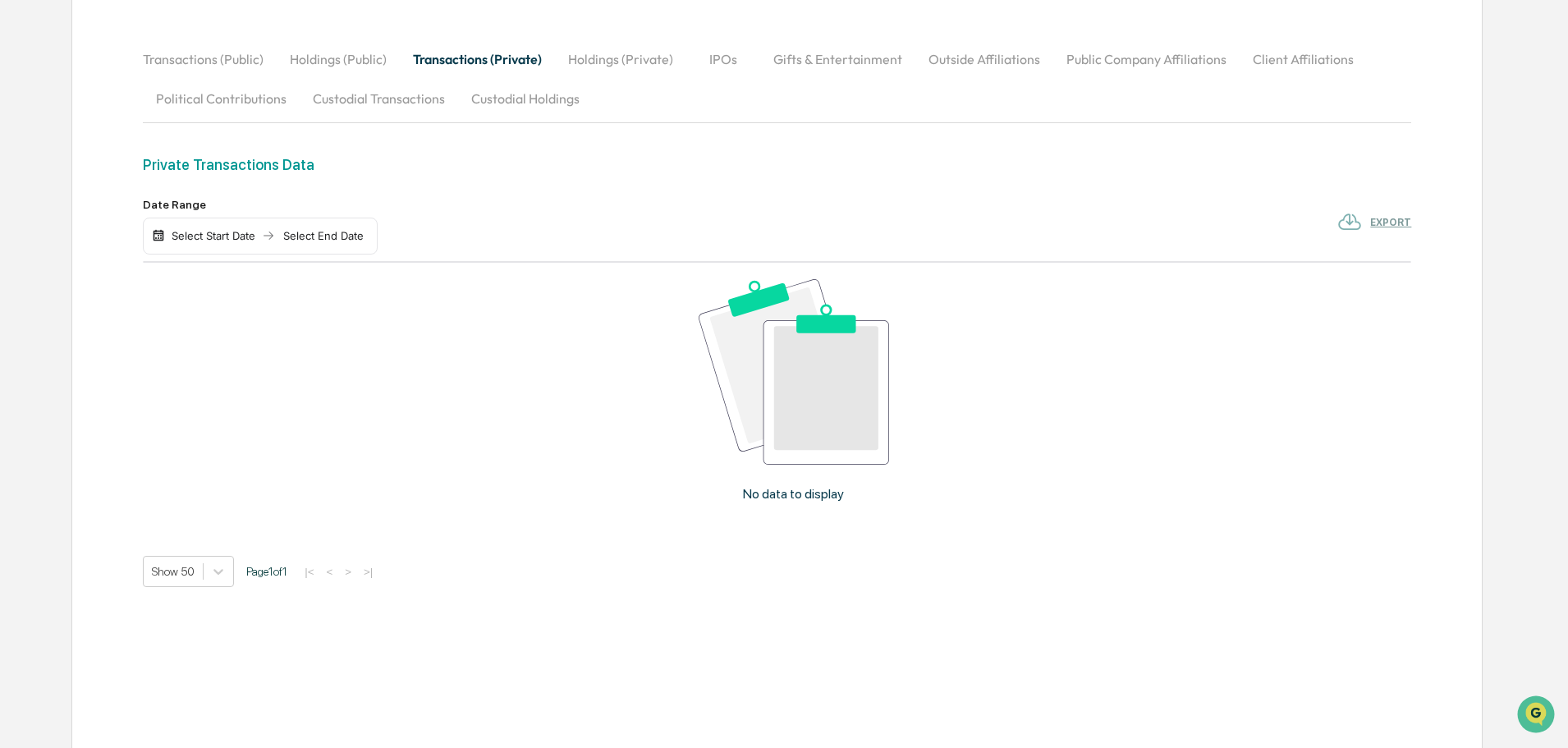 click on "Holdings (Public)" at bounding box center (338, 59) 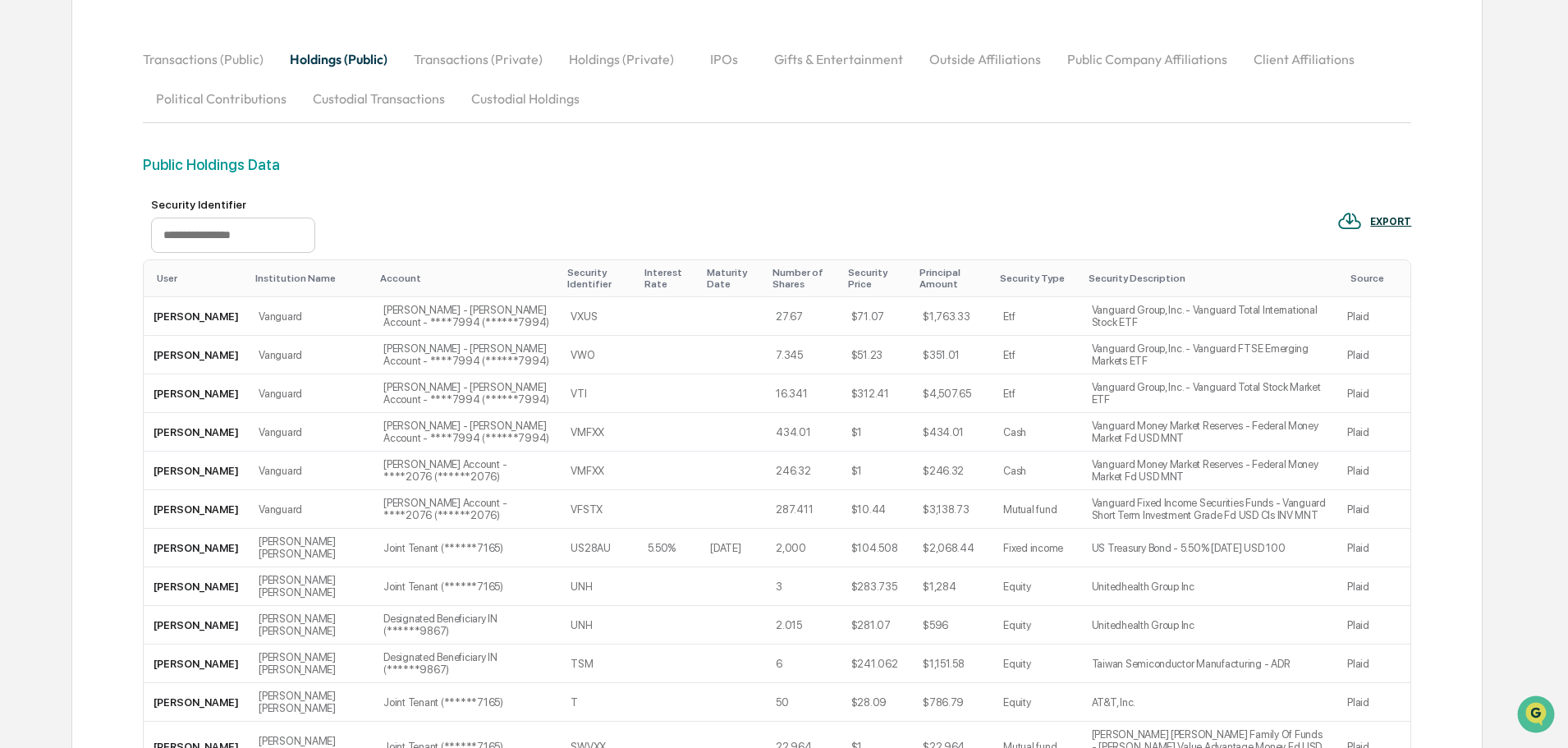 click at bounding box center (233, 236) 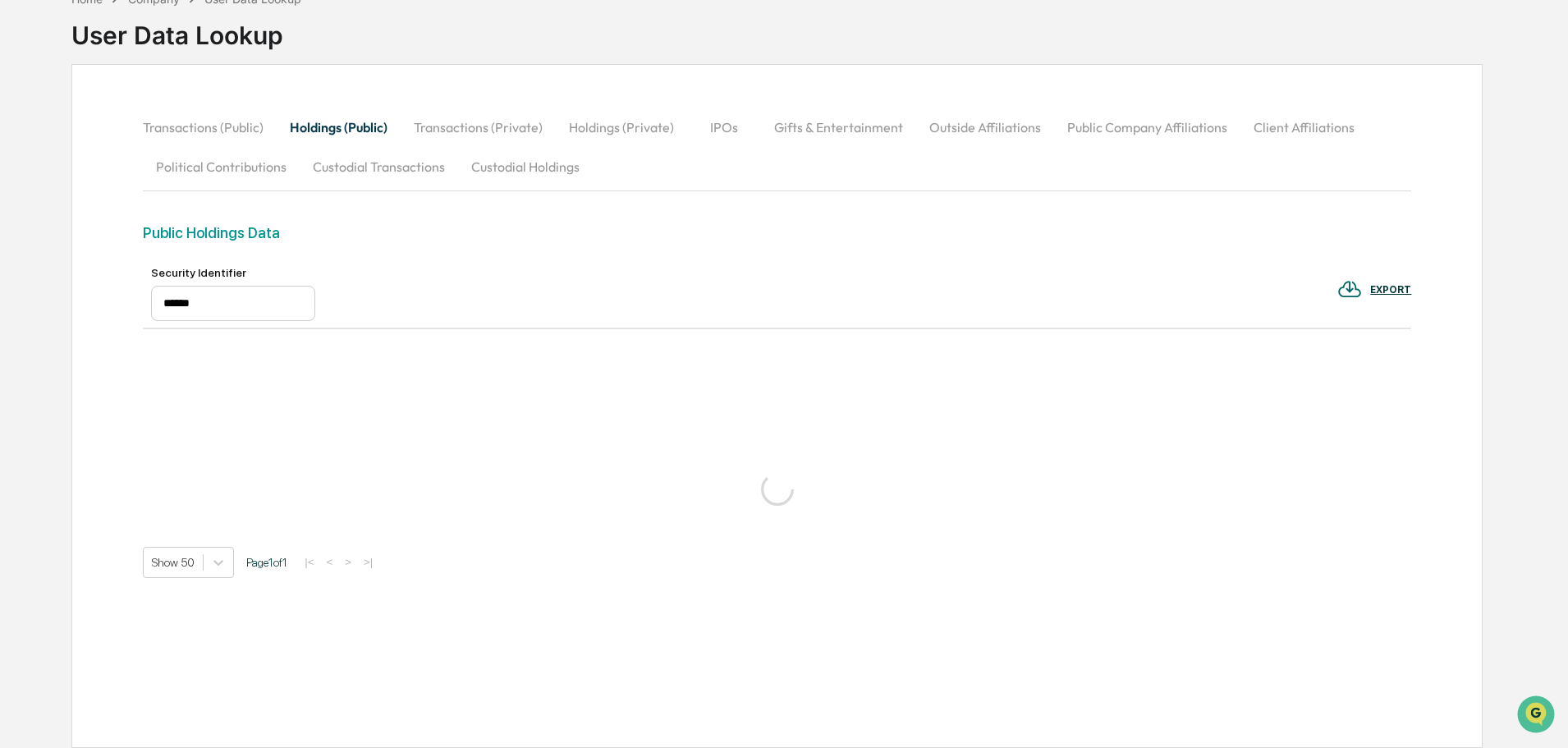 type on "*******" 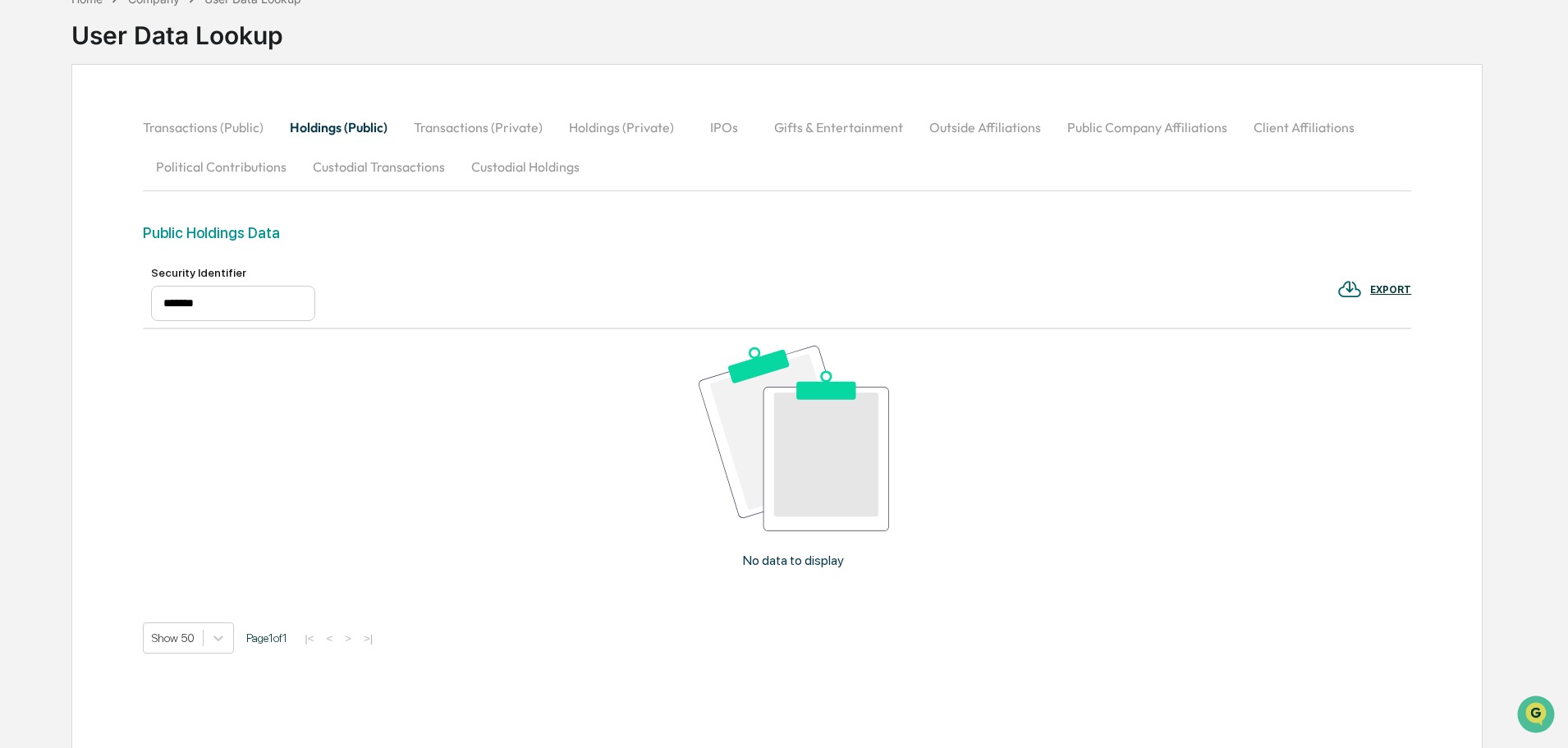 scroll, scrollTop: 164, scrollLeft: 0, axis: vertical 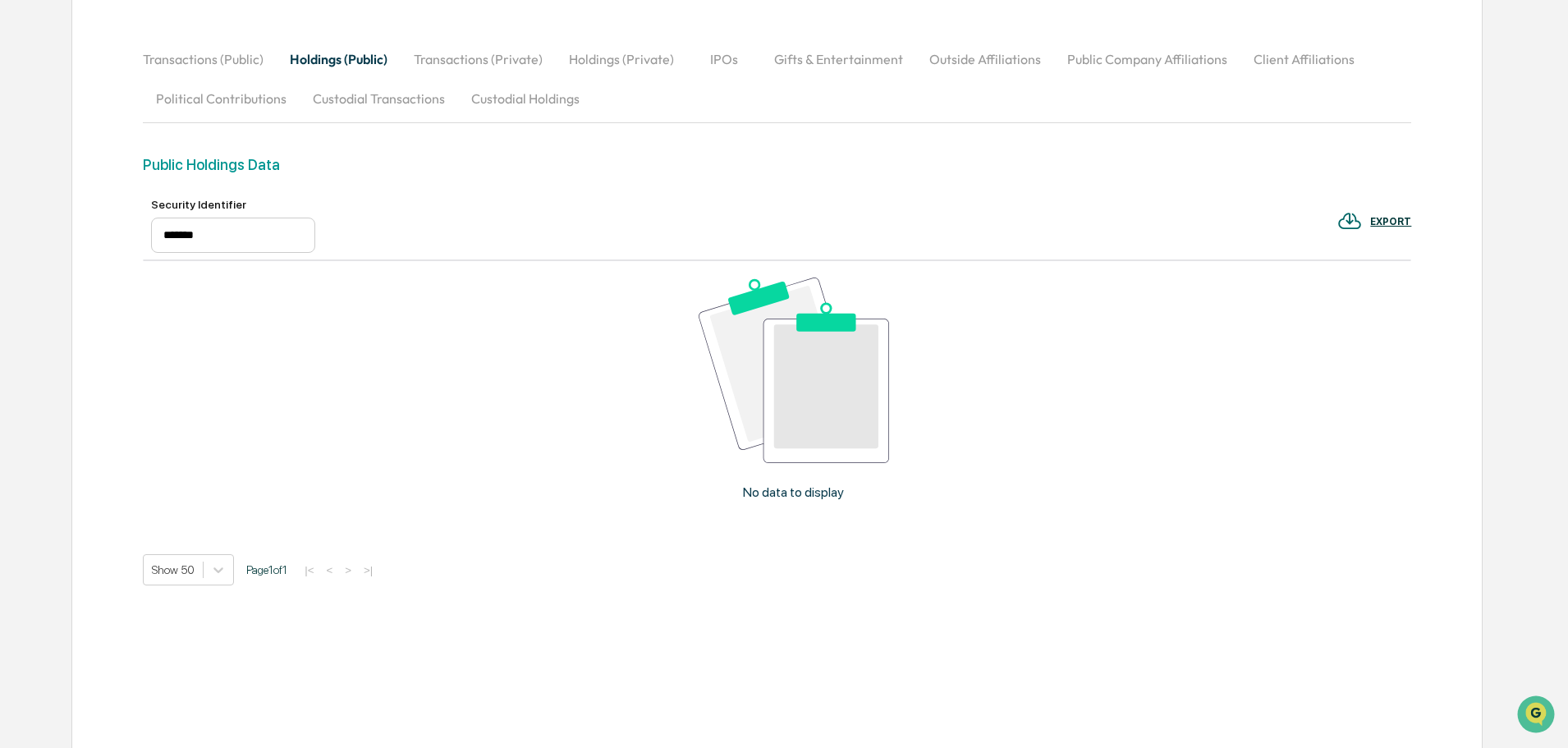 drag, startPoint x: 227, startPoint y: 243, endPoint x: 14, endPoint y: 241, distance: 213.00939 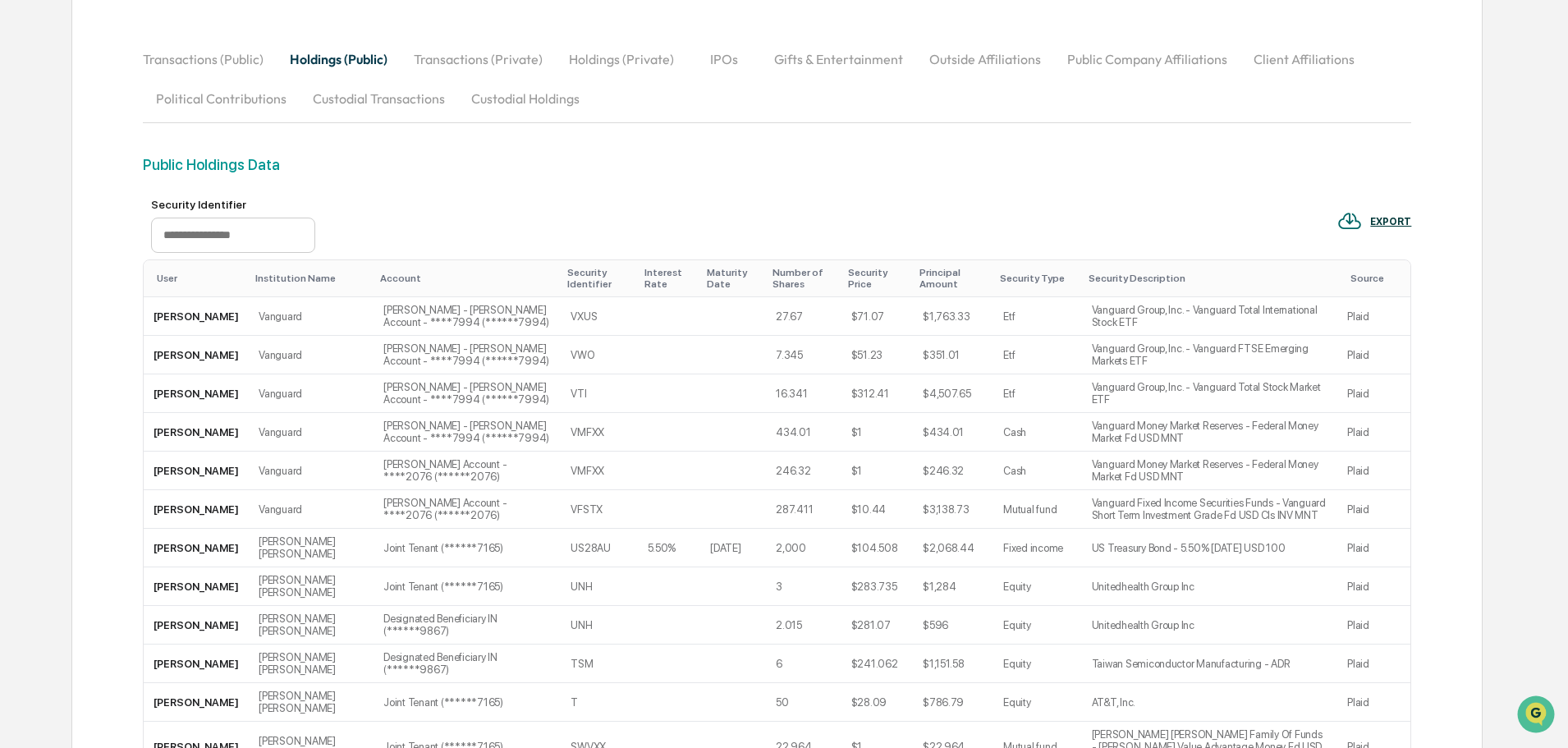 click on "Security Identifier EXPORT" at bounding box center [777, 226] 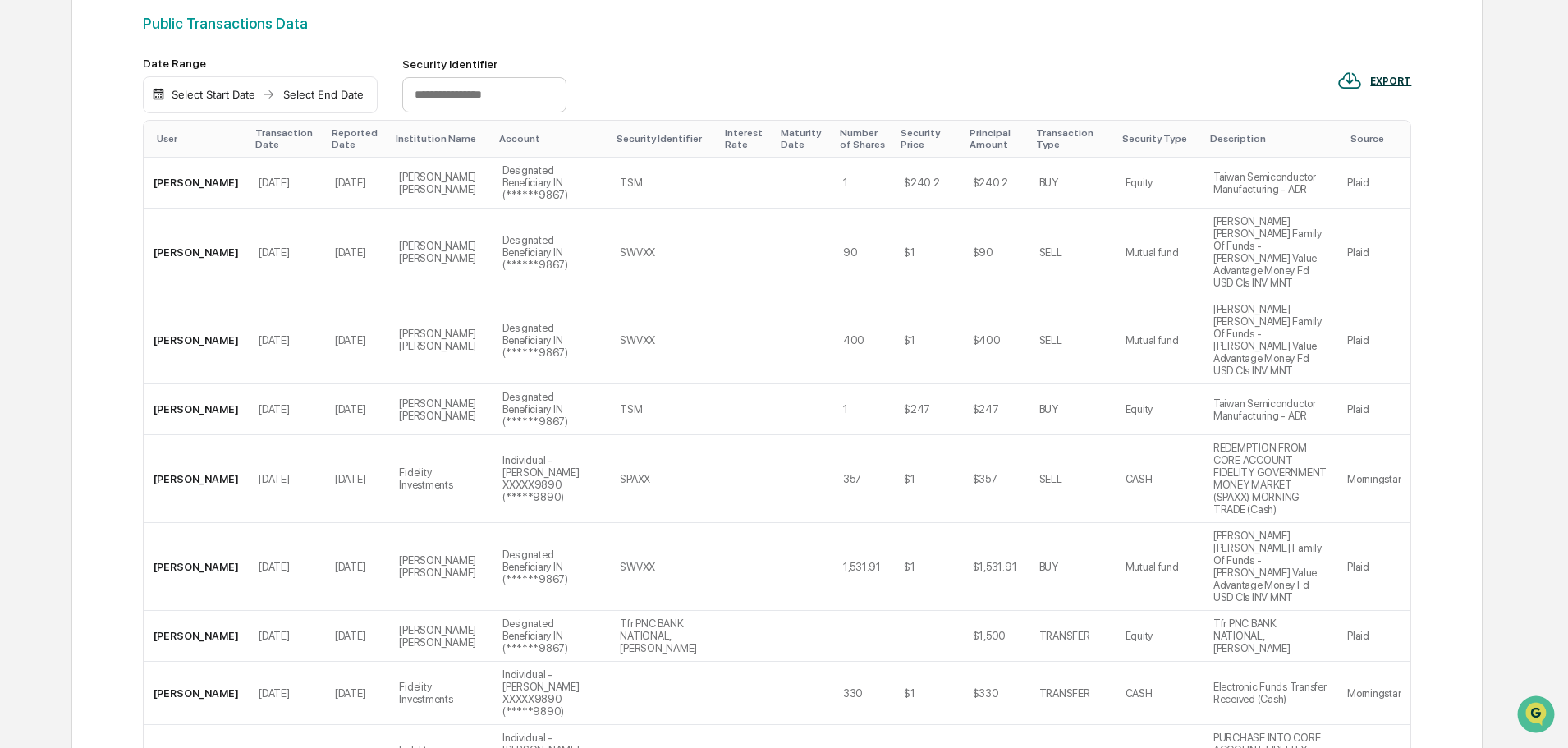 scroll, scrollTop: 0, scrollLeft: 0, axis: both 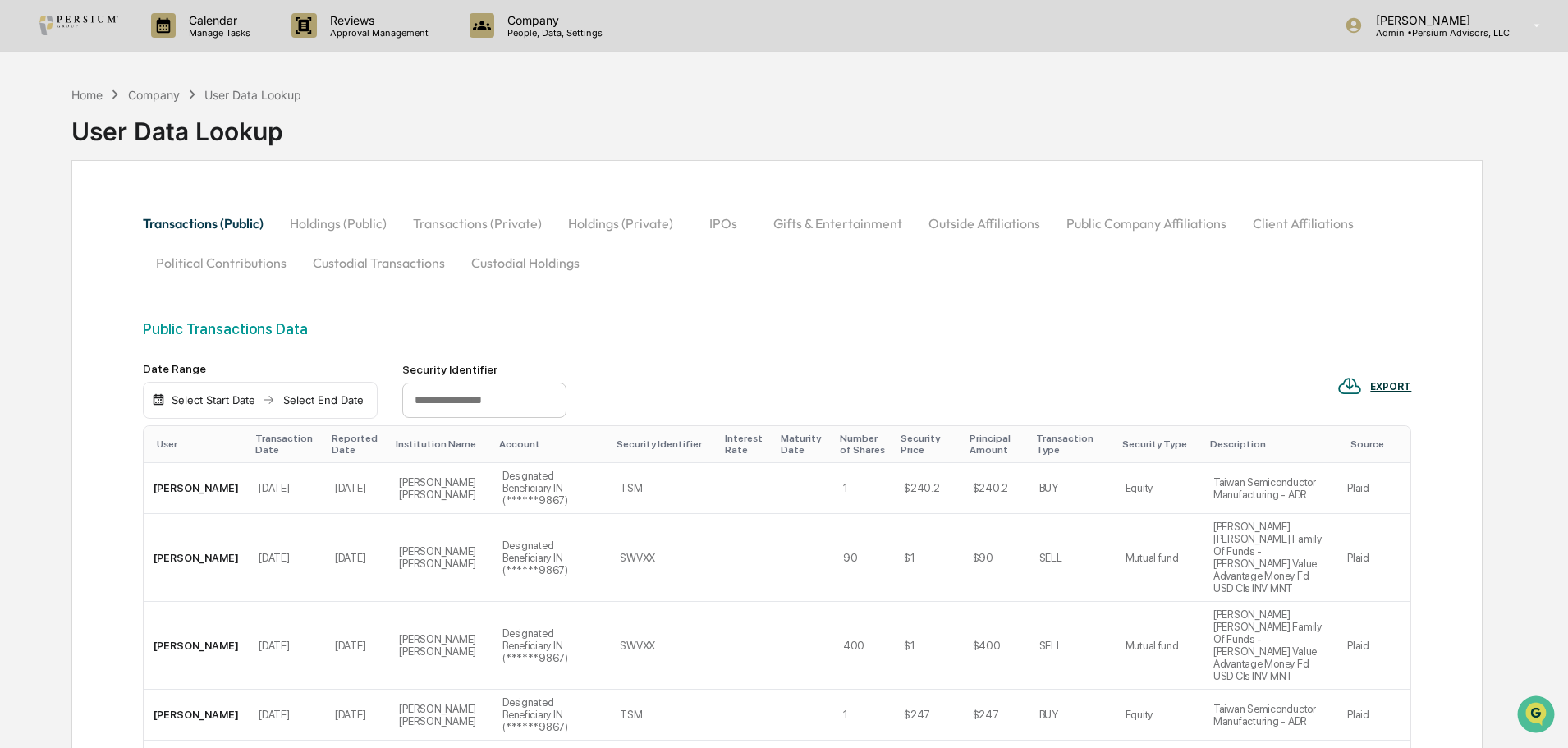 click on "Holdings (Public)" at bounding box center (338, 223) 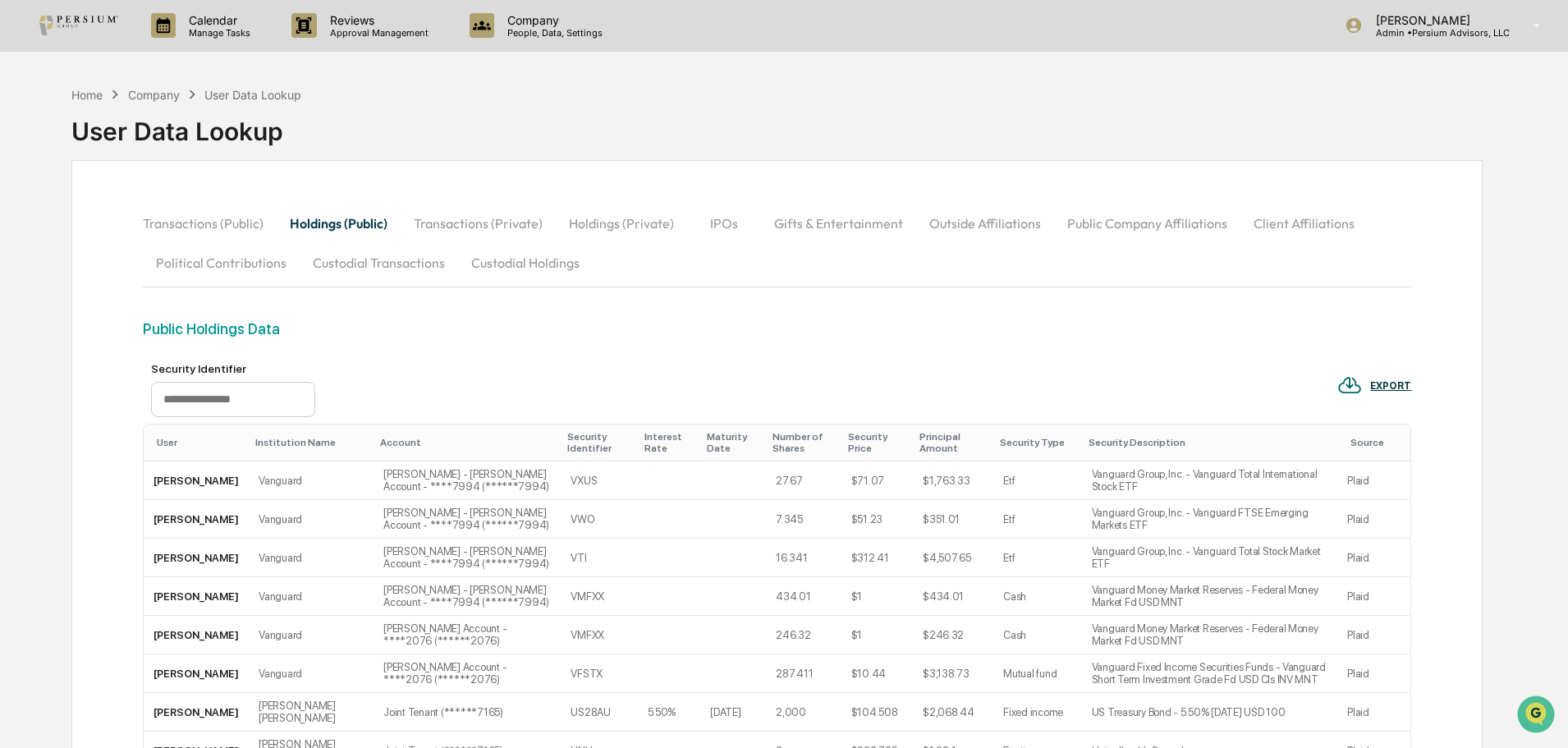 click on "Transactions (Public)" at bounding box center [209, 223] 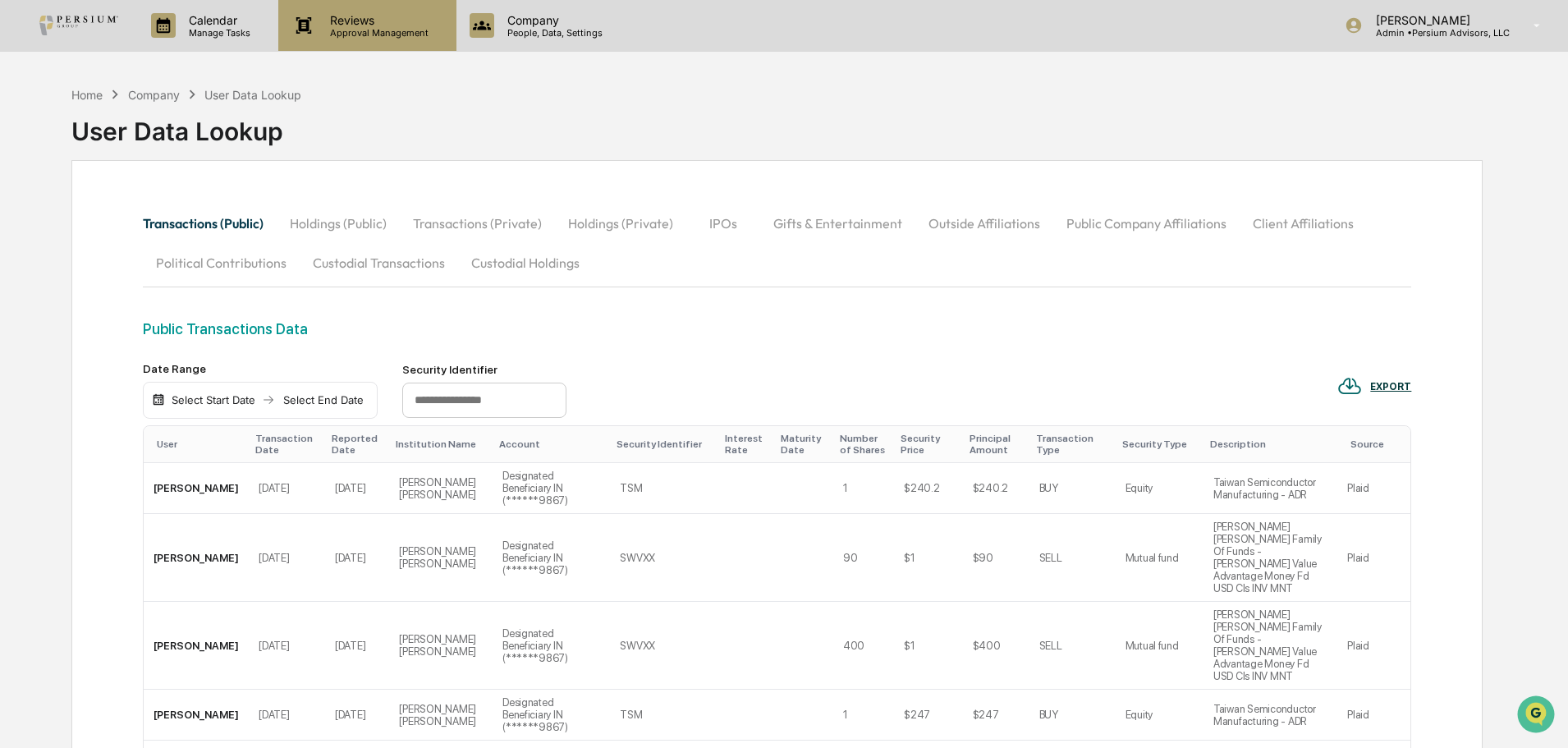 click on "Approval Management" at bounding box center [377, 33] 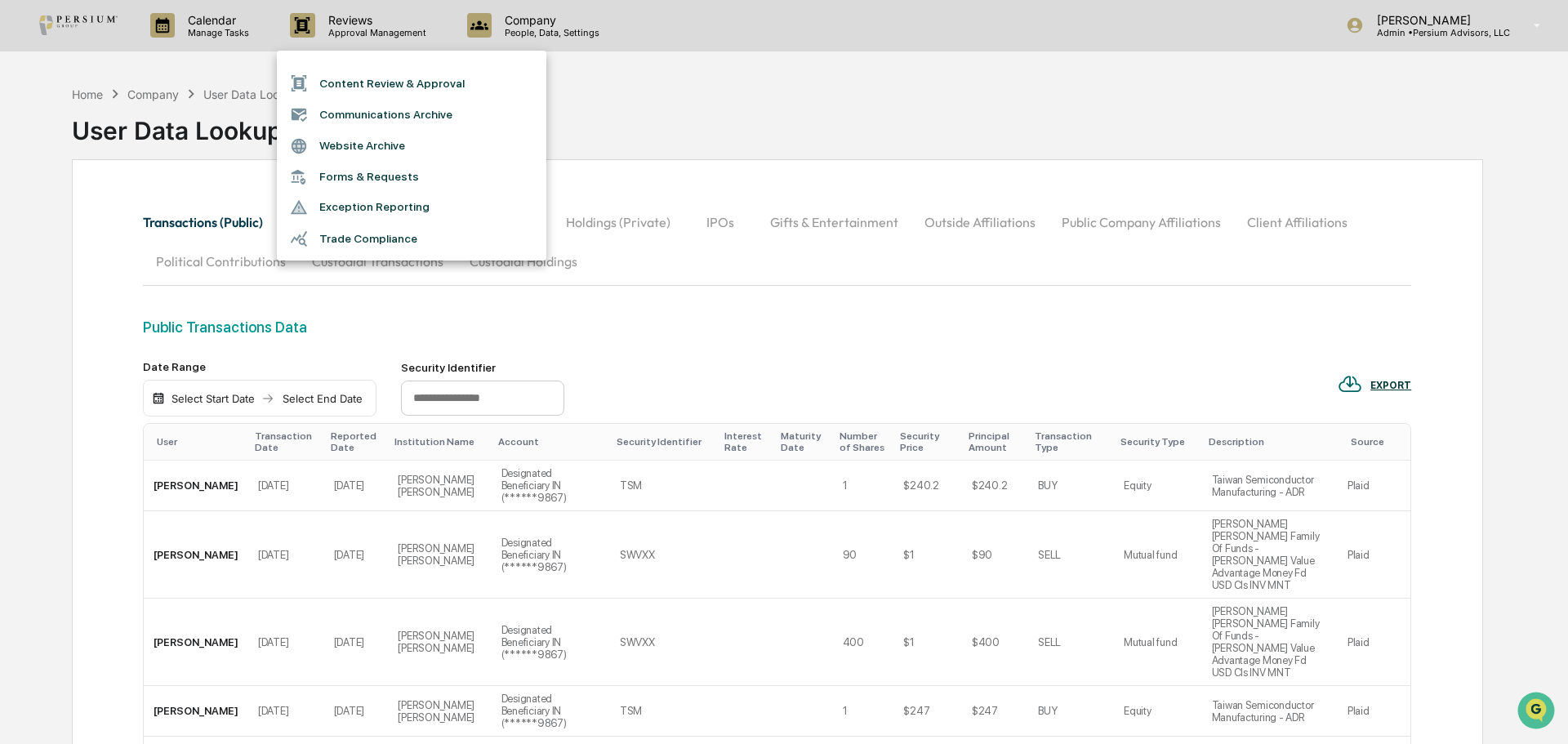 click at bounding box center [784, 372] 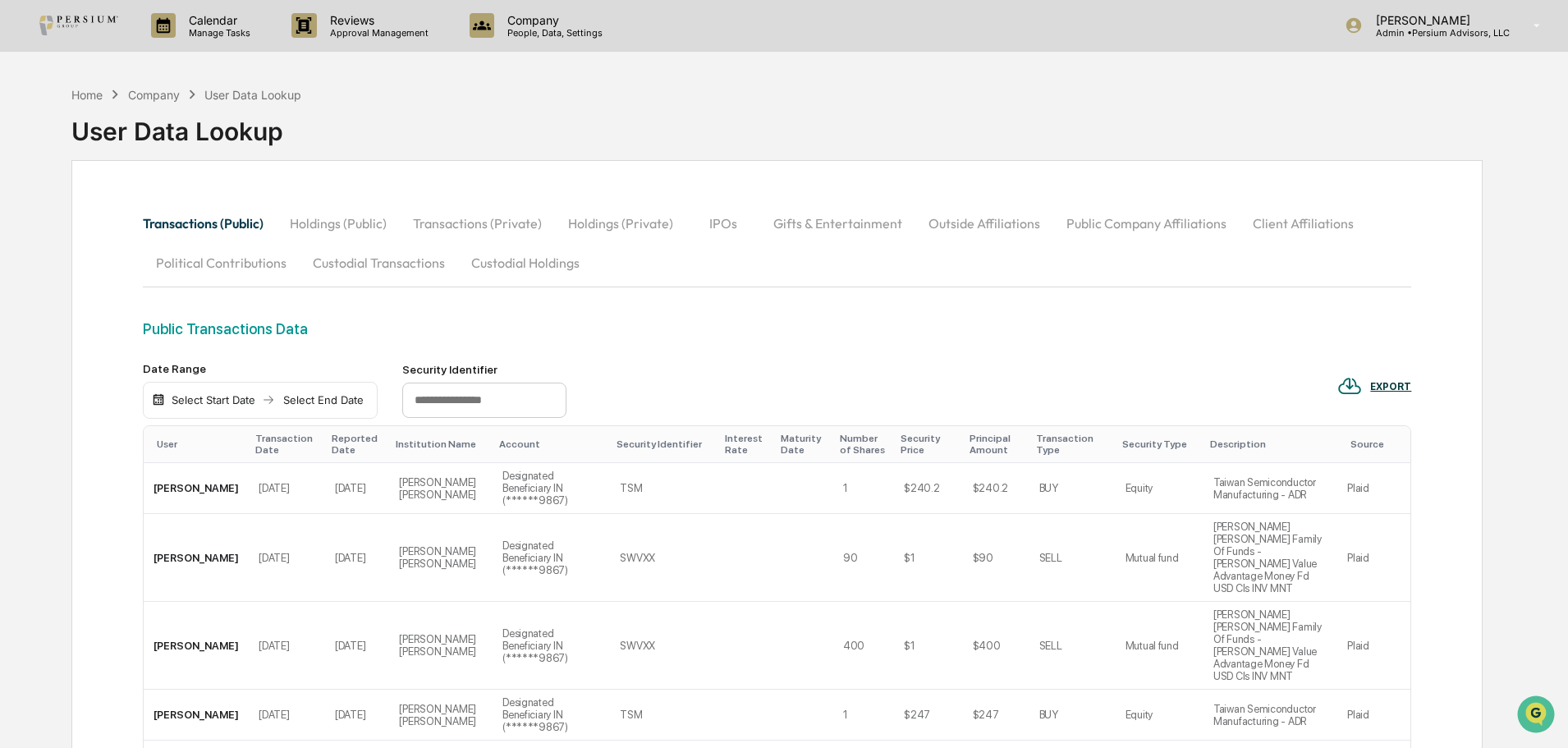 drag, startPoint x: 791, startPoint y: 301, endPoint x: 785, endPoint y: 294, distance: 9.219544 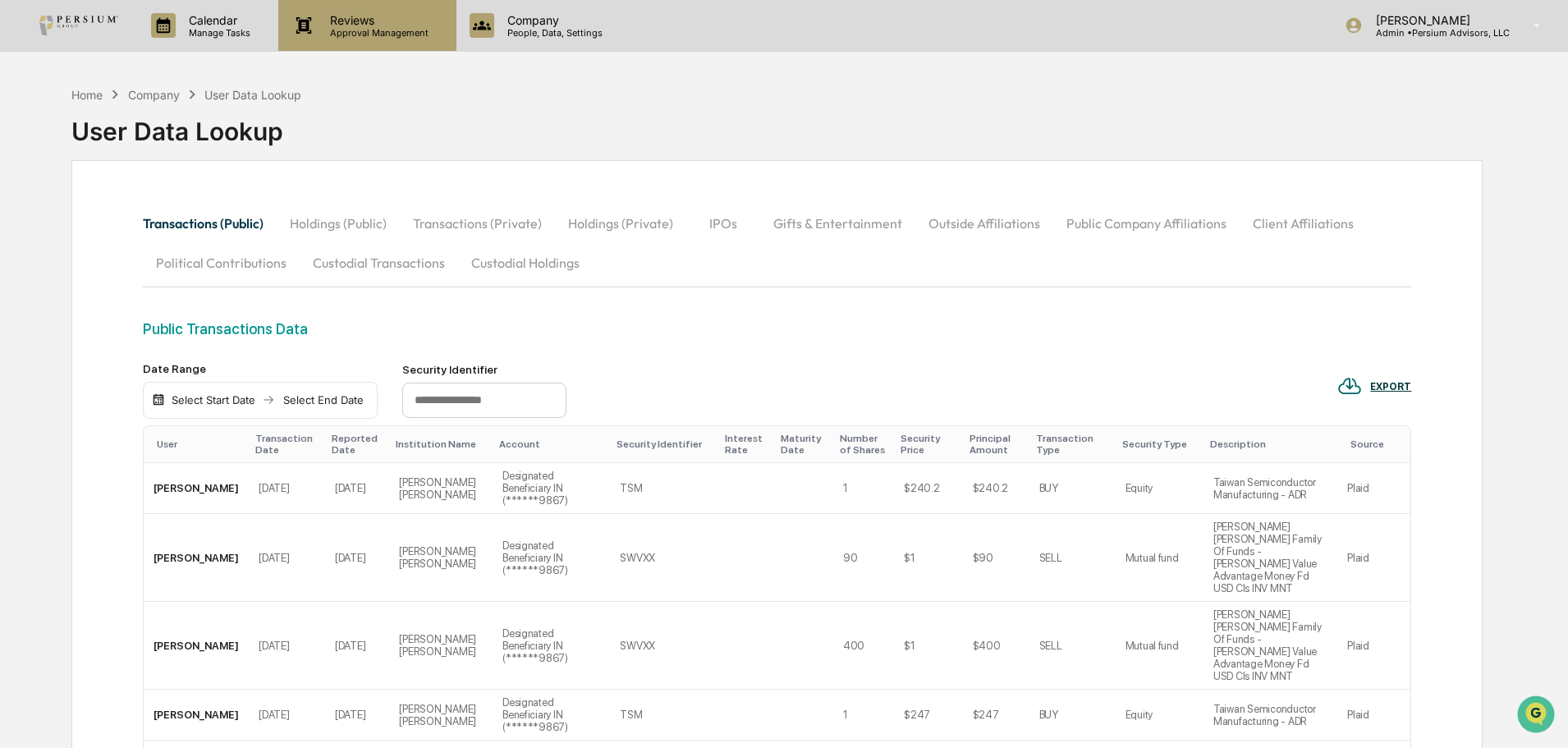 click on "Reviews Approval Management" at bounding box center [367, 25] 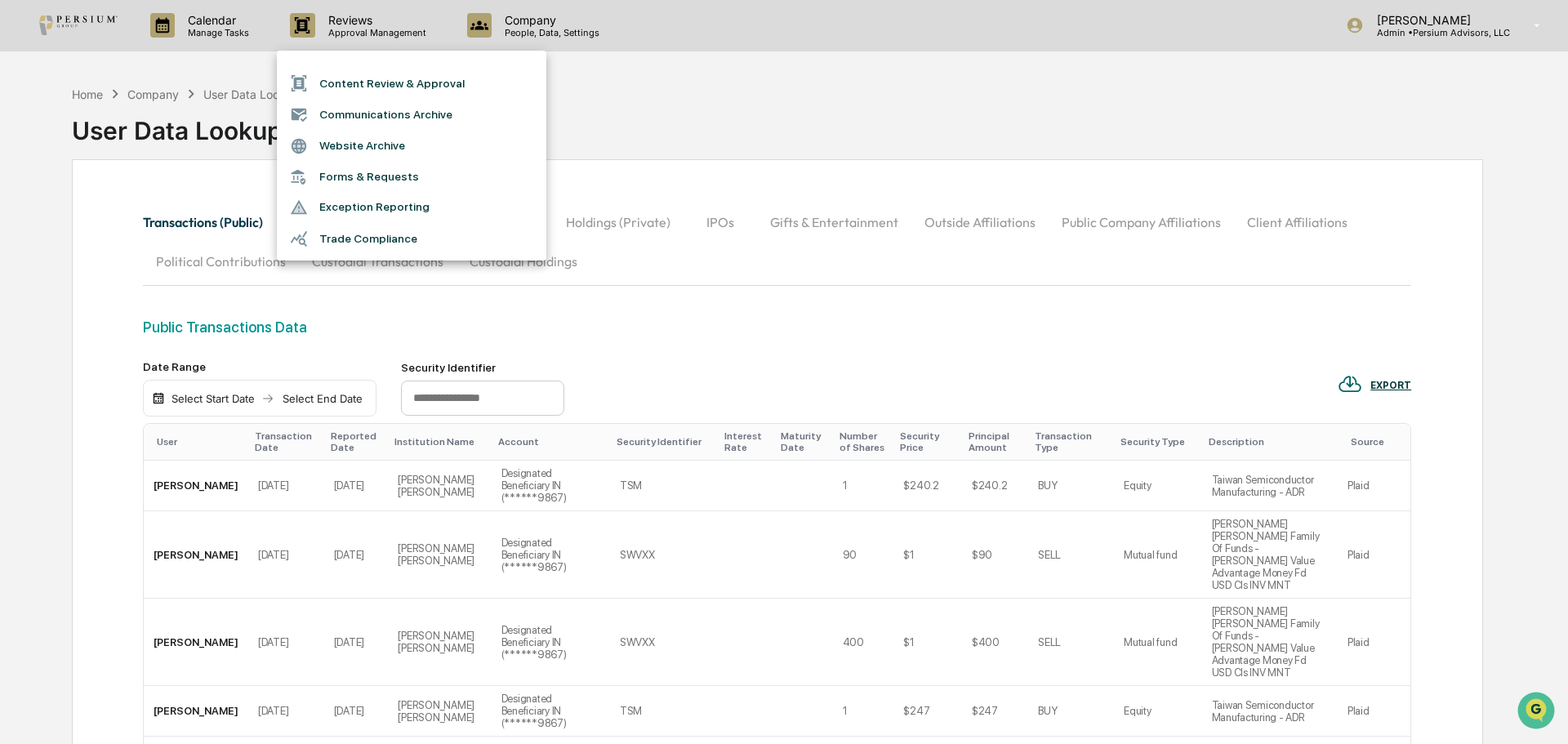 click at bounding box center [784, 372] 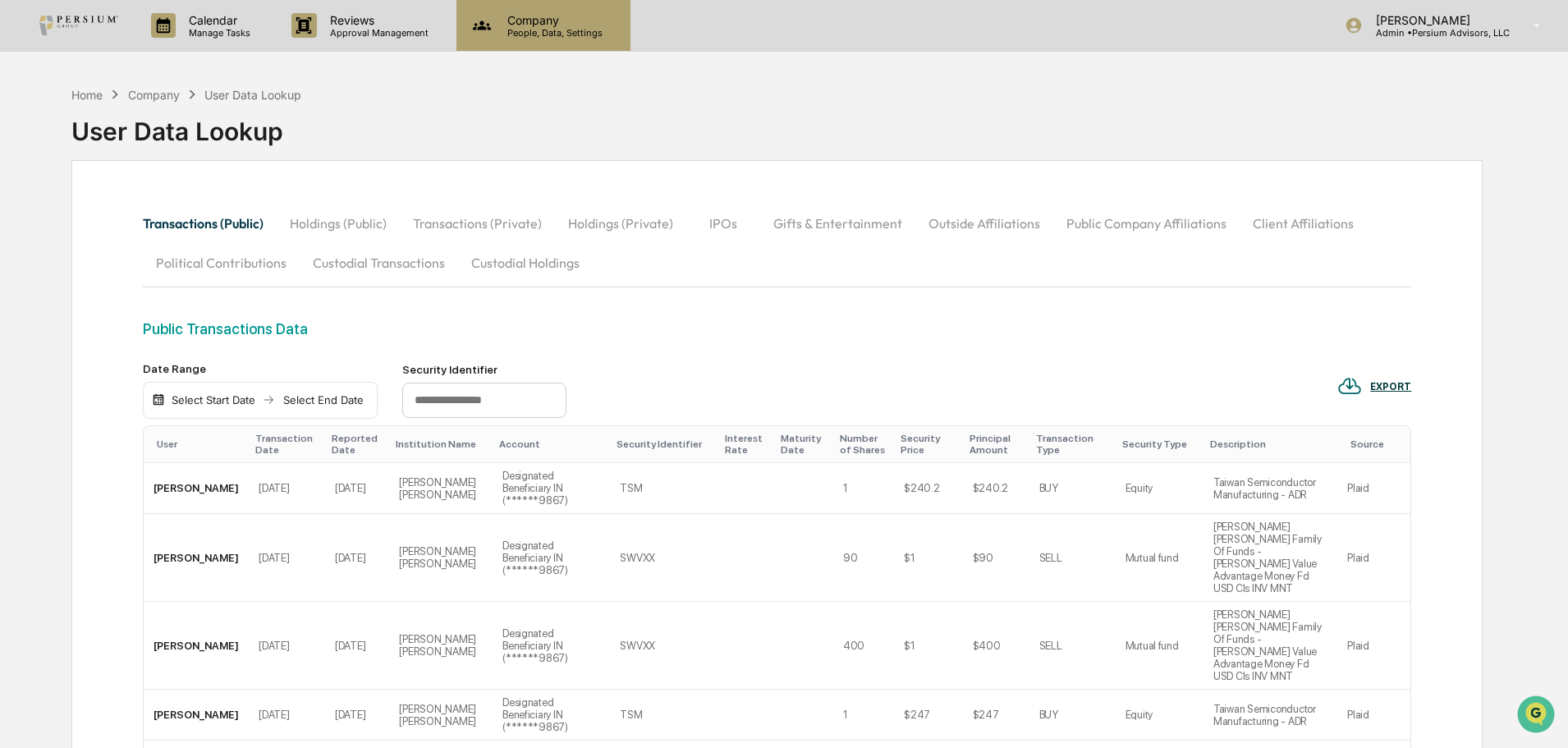 click on "Company" at bounding box center (552, 20) 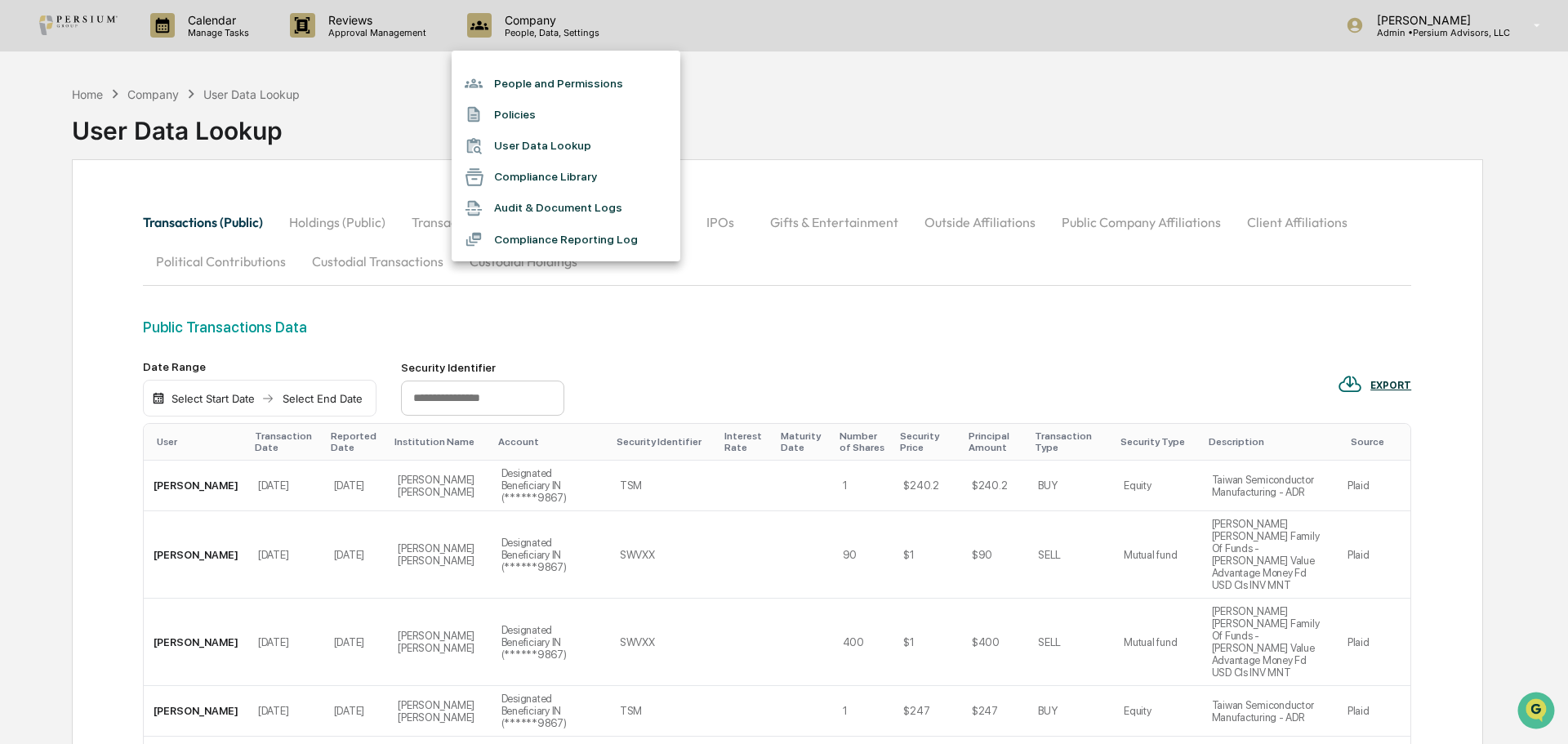 click at bounding box center (784, 372) 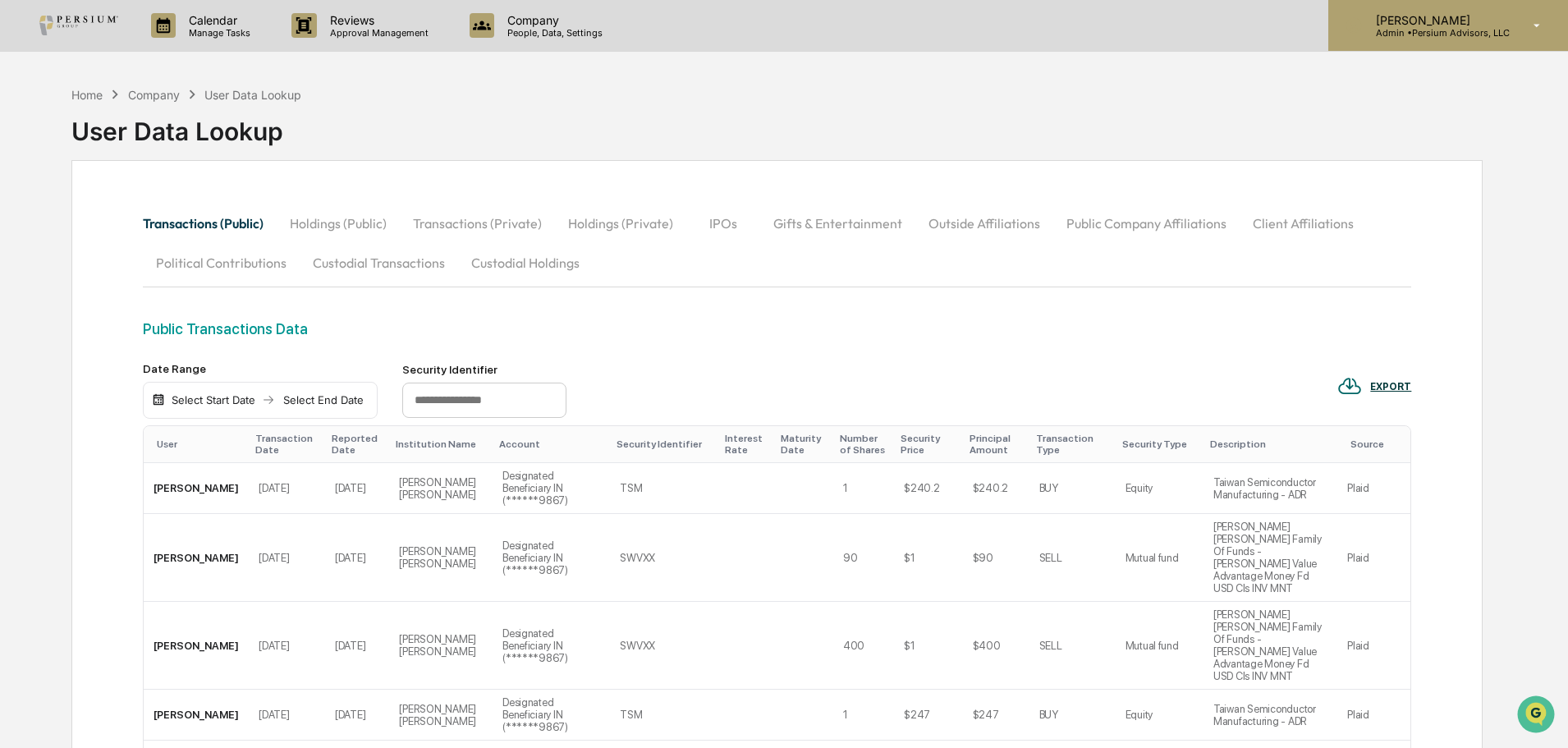 click on "[PERSON_NAME]" at bounding box center [1436, 20] 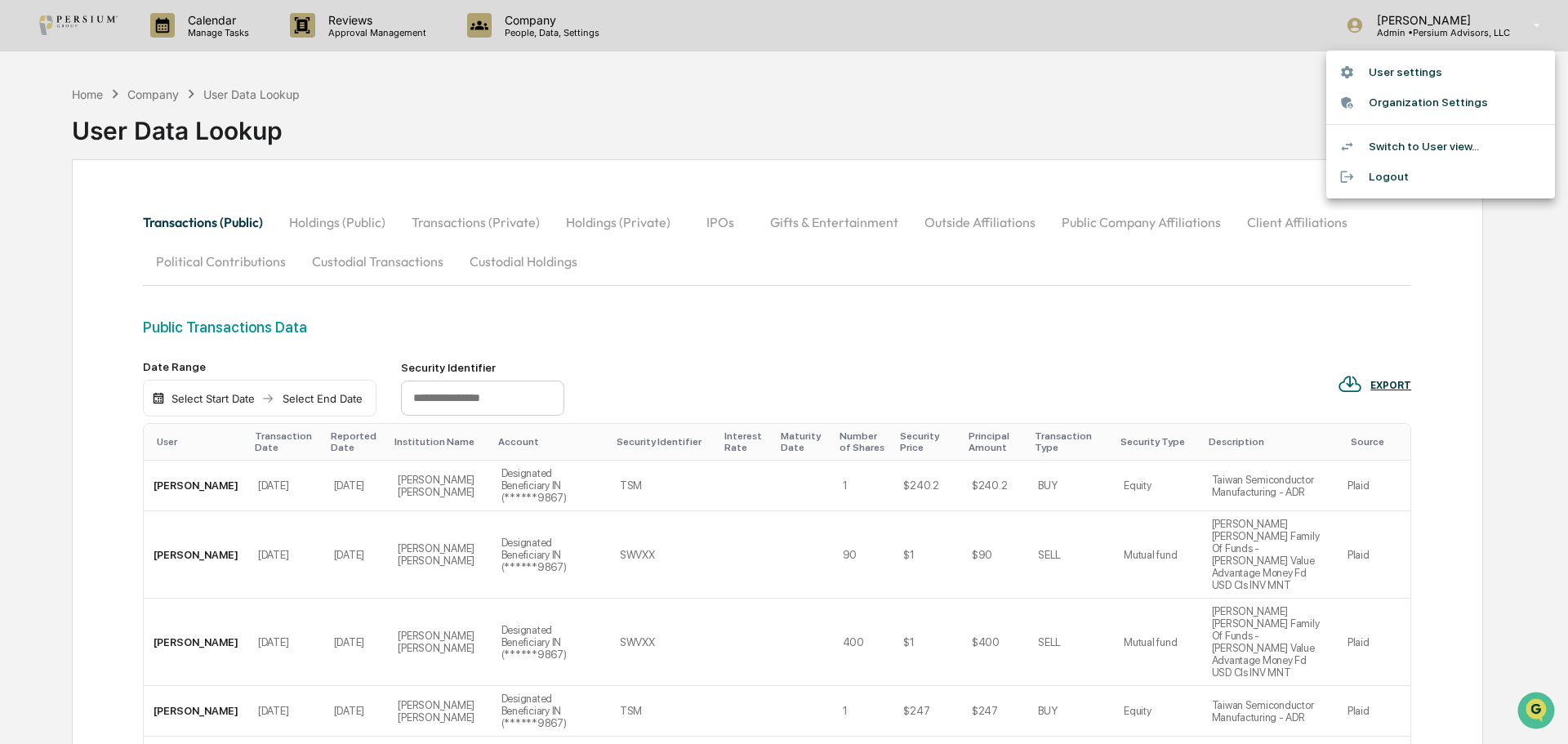 drag, startPoint x: 1406, startPoint y: 76, endPoint x: 1409, endPoint y: 140, distance: 64.07027 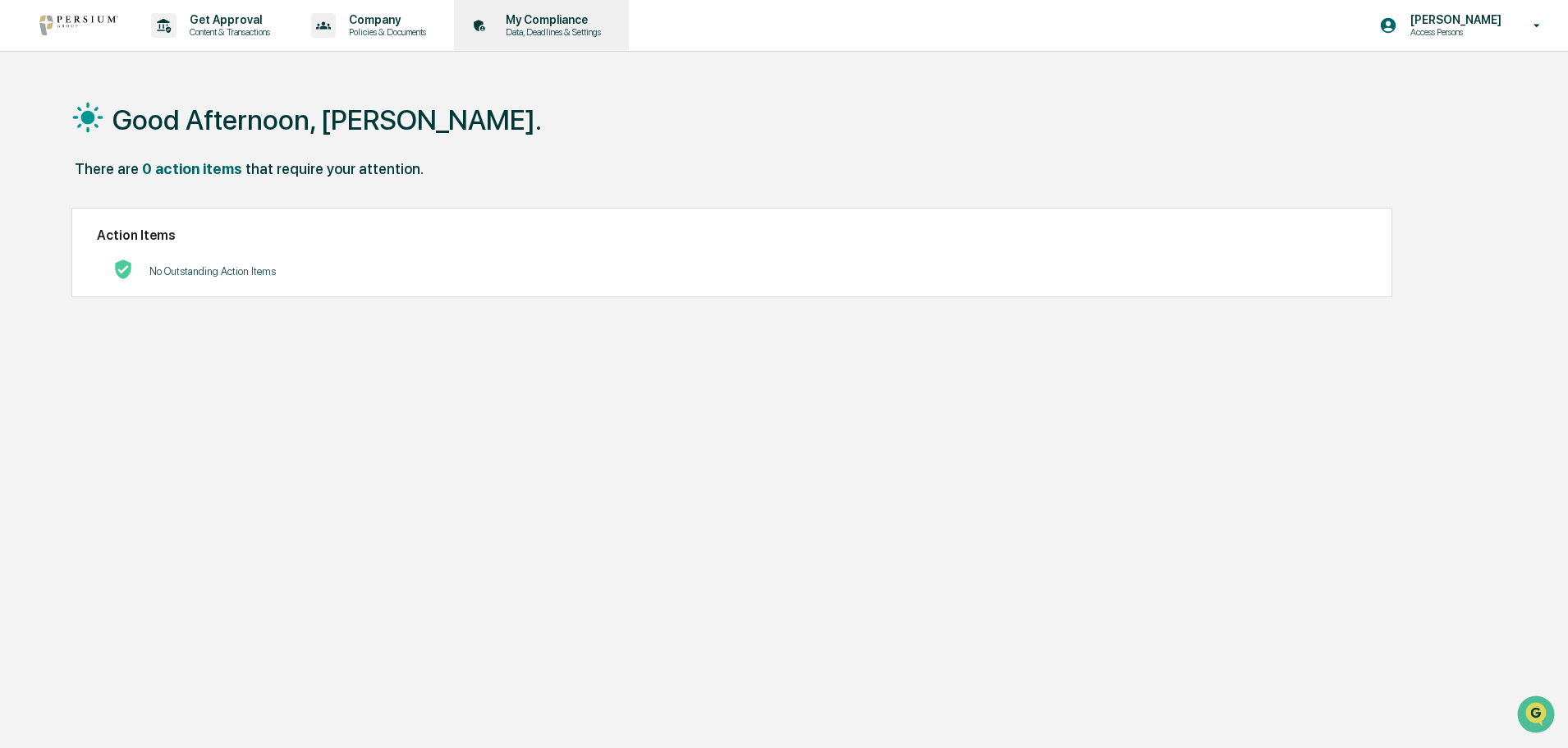 click on "Data, Deadlines & Settings" at bounding box center [551, 32] 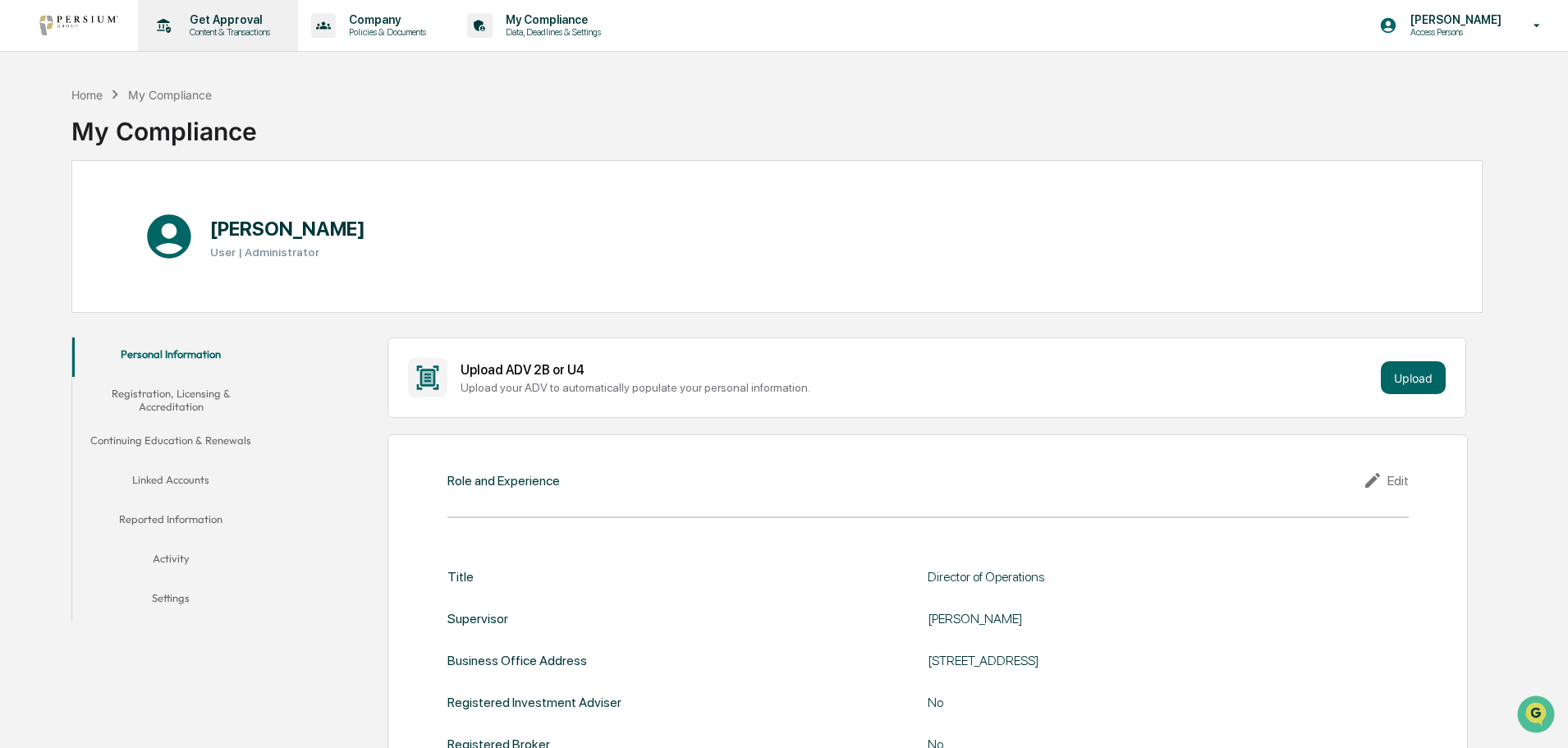 click on "Get Approval" at bounding box center [227, 20] 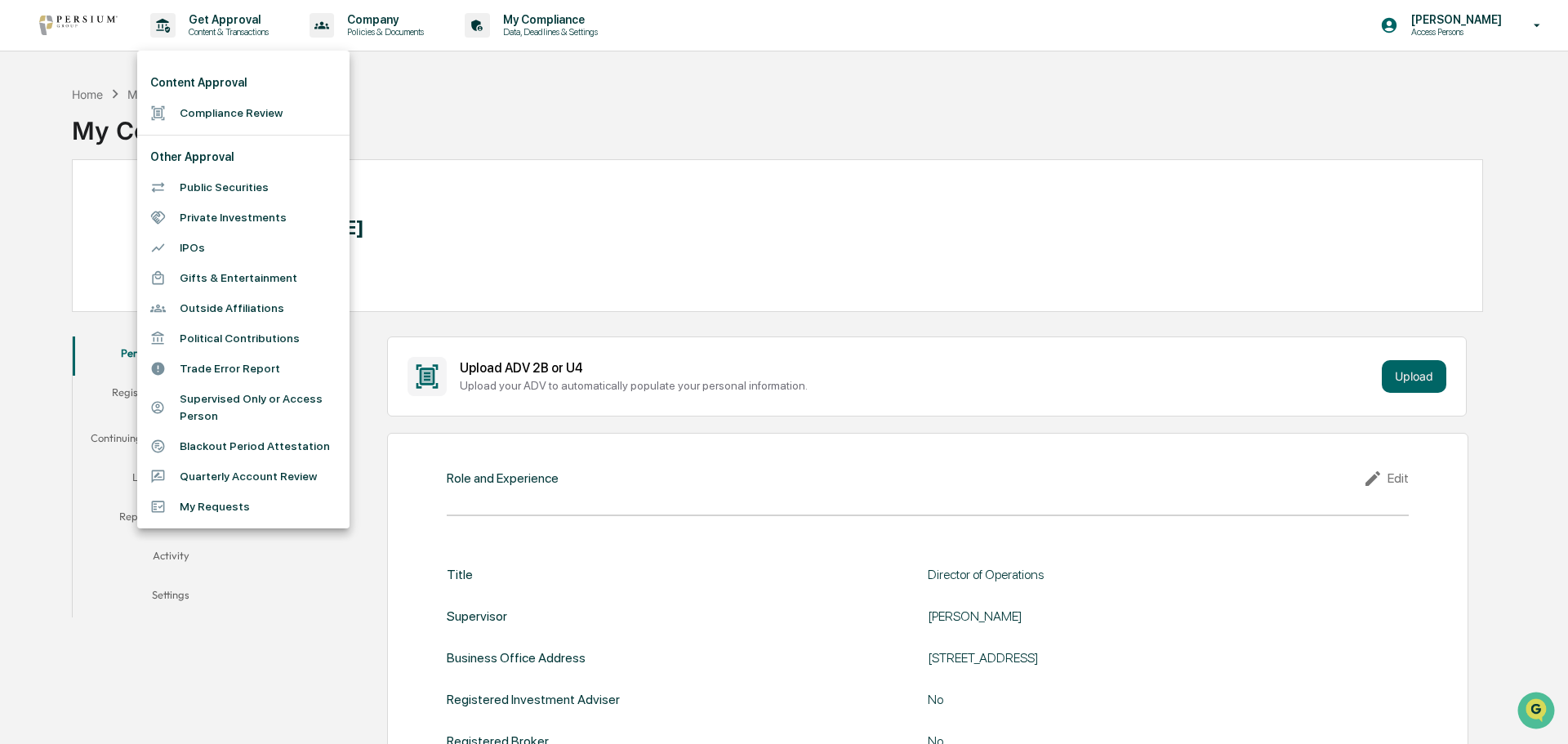 click at bounding box center [784, 372] 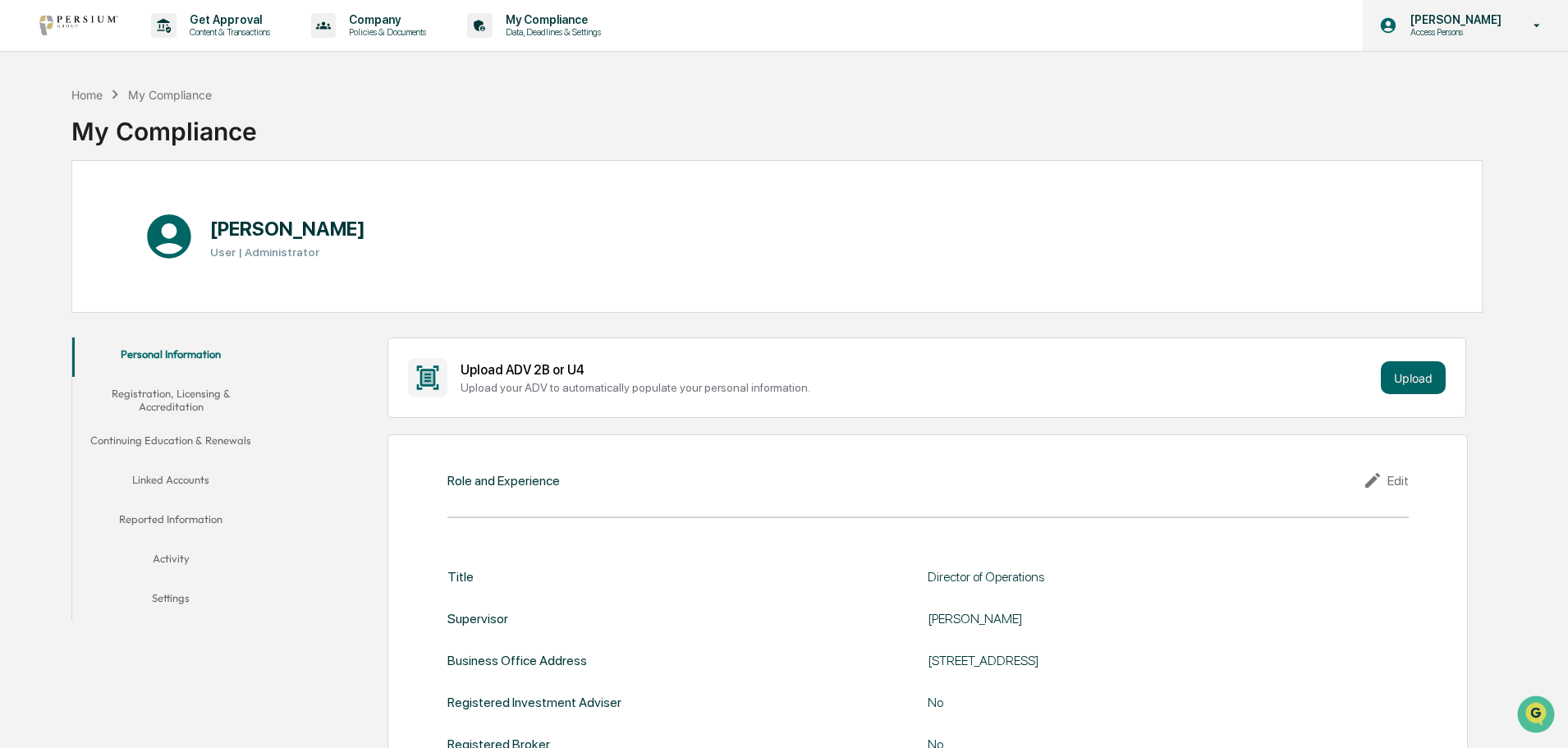 click on "Access Persons" at bounding box center (1453, 32) 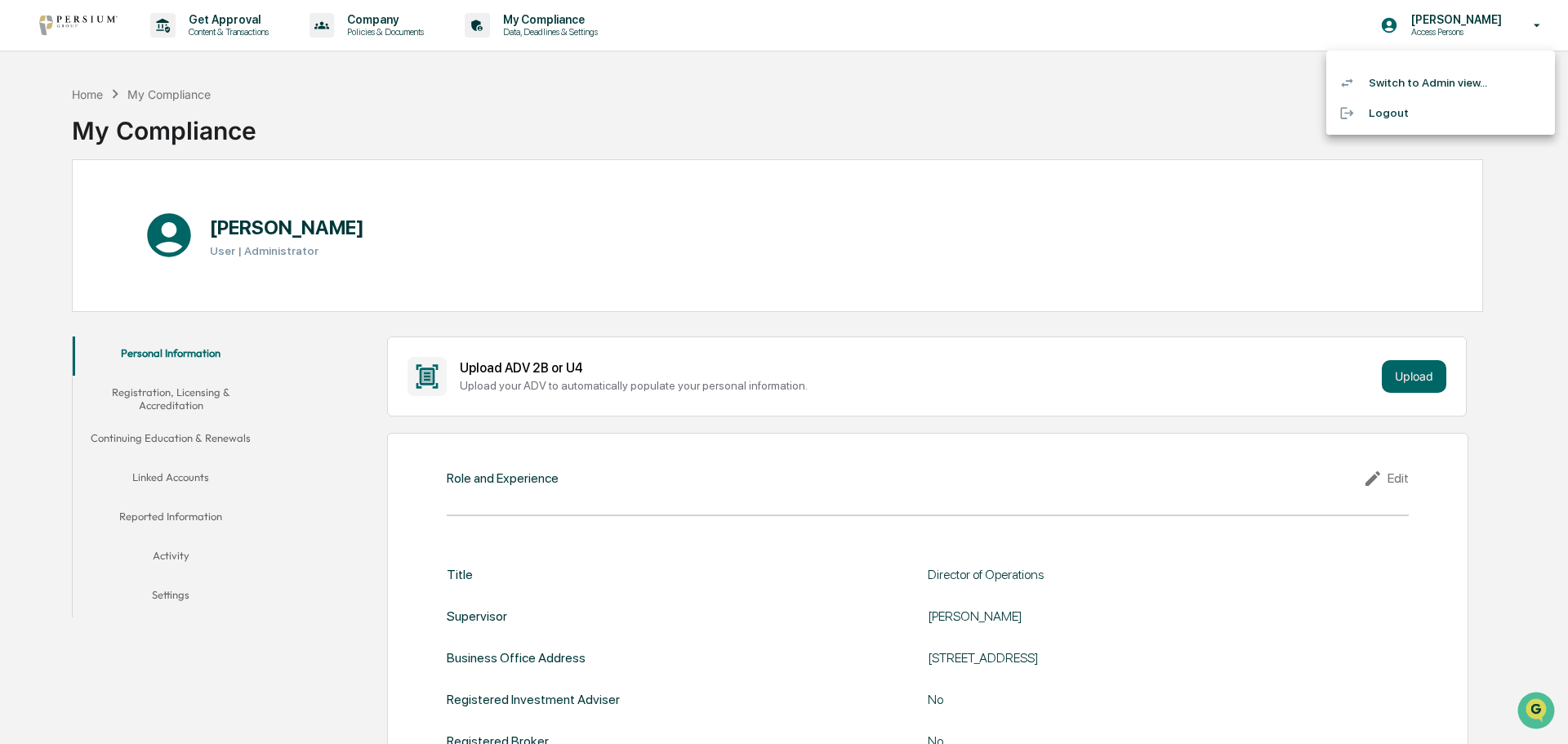 click on "Switch to Admin view..." at bounding box center [1441, 82] 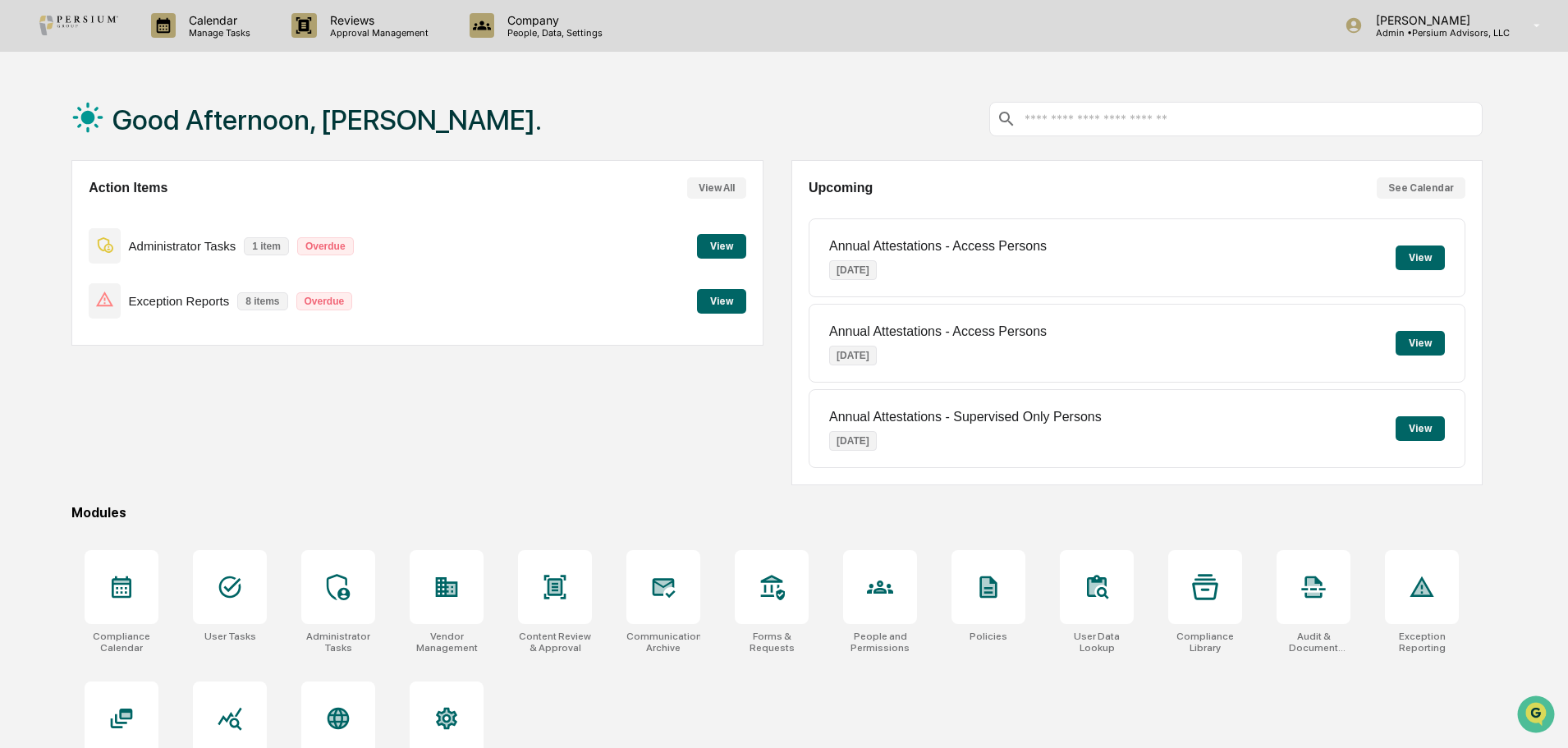 click on "Good Afternoon, [PERSON_NAME]." at bounding box center [777, 119] 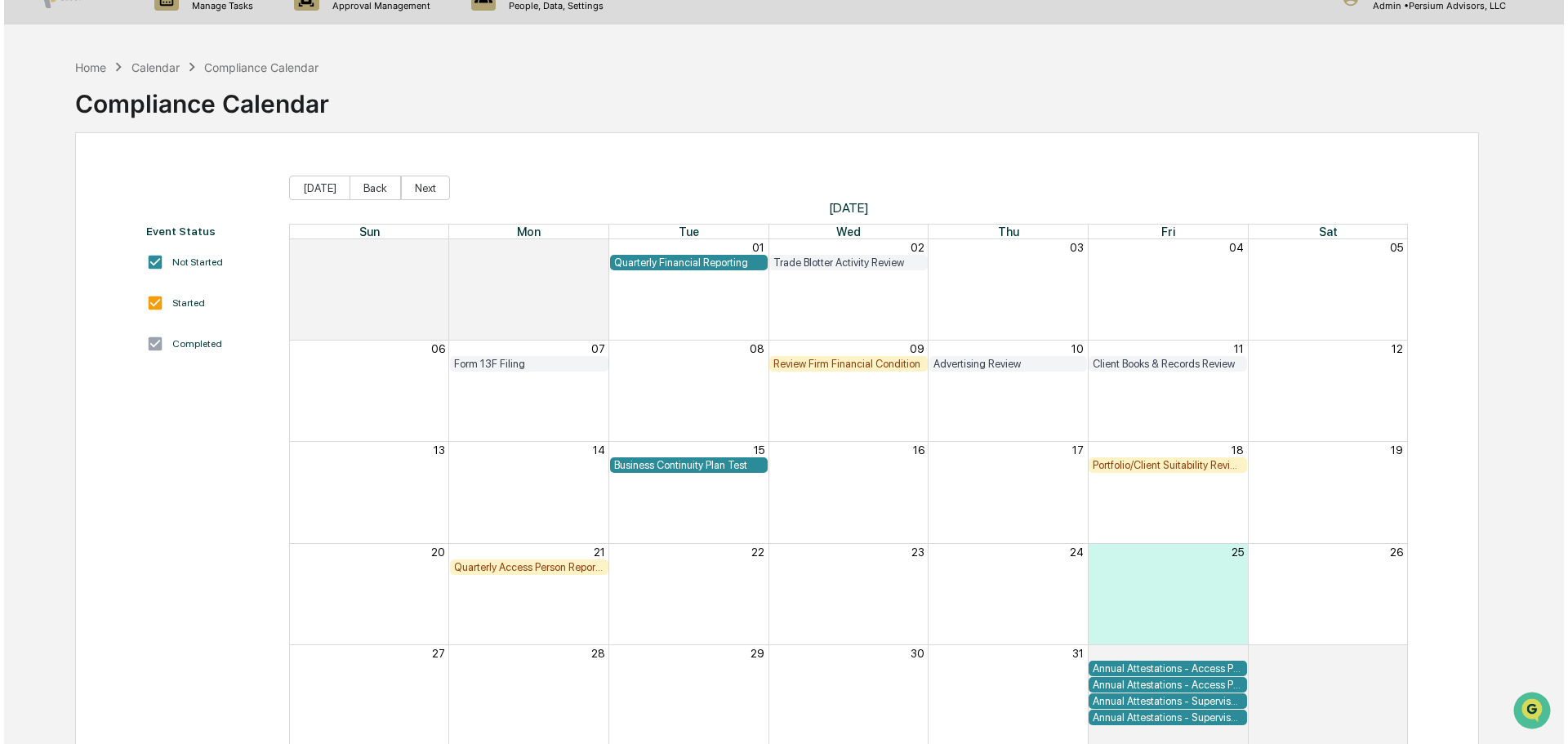 scroll, scrollTop: 0, scrollLeft: 0, axis: both 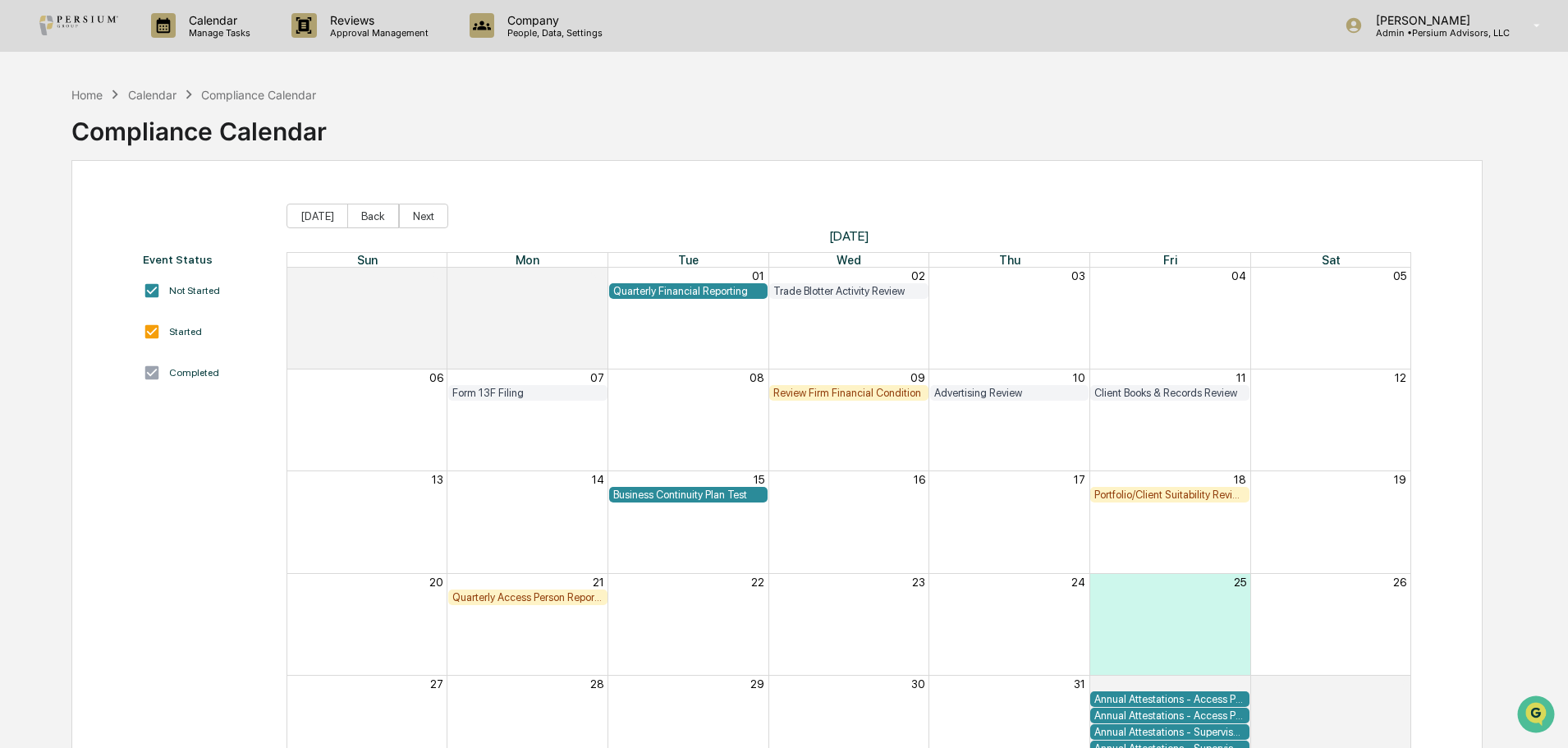 click on "Annual Attestations - Access Persons" at bounding box center [1170, 699] 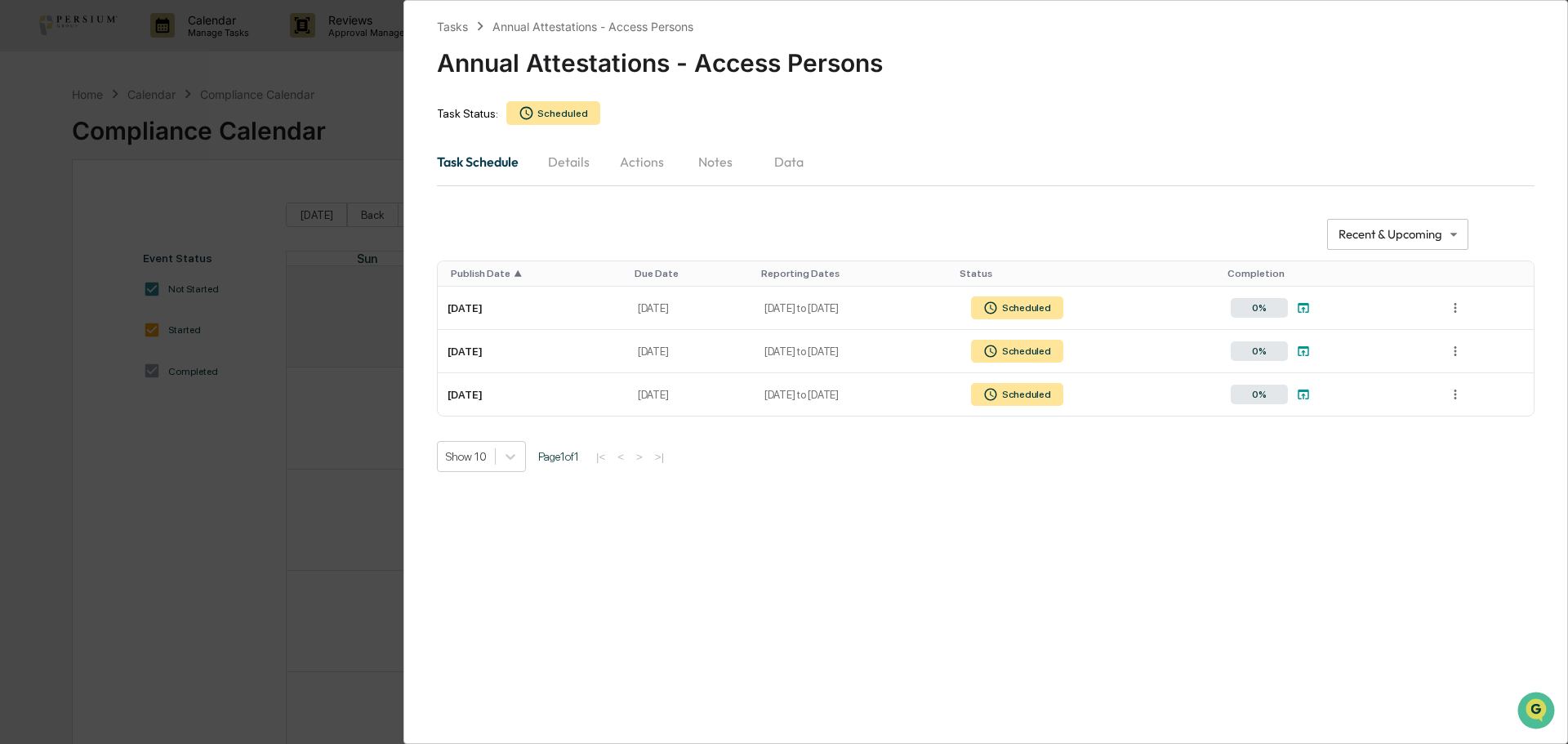 click on "Details" at bounding box center (568, 162) 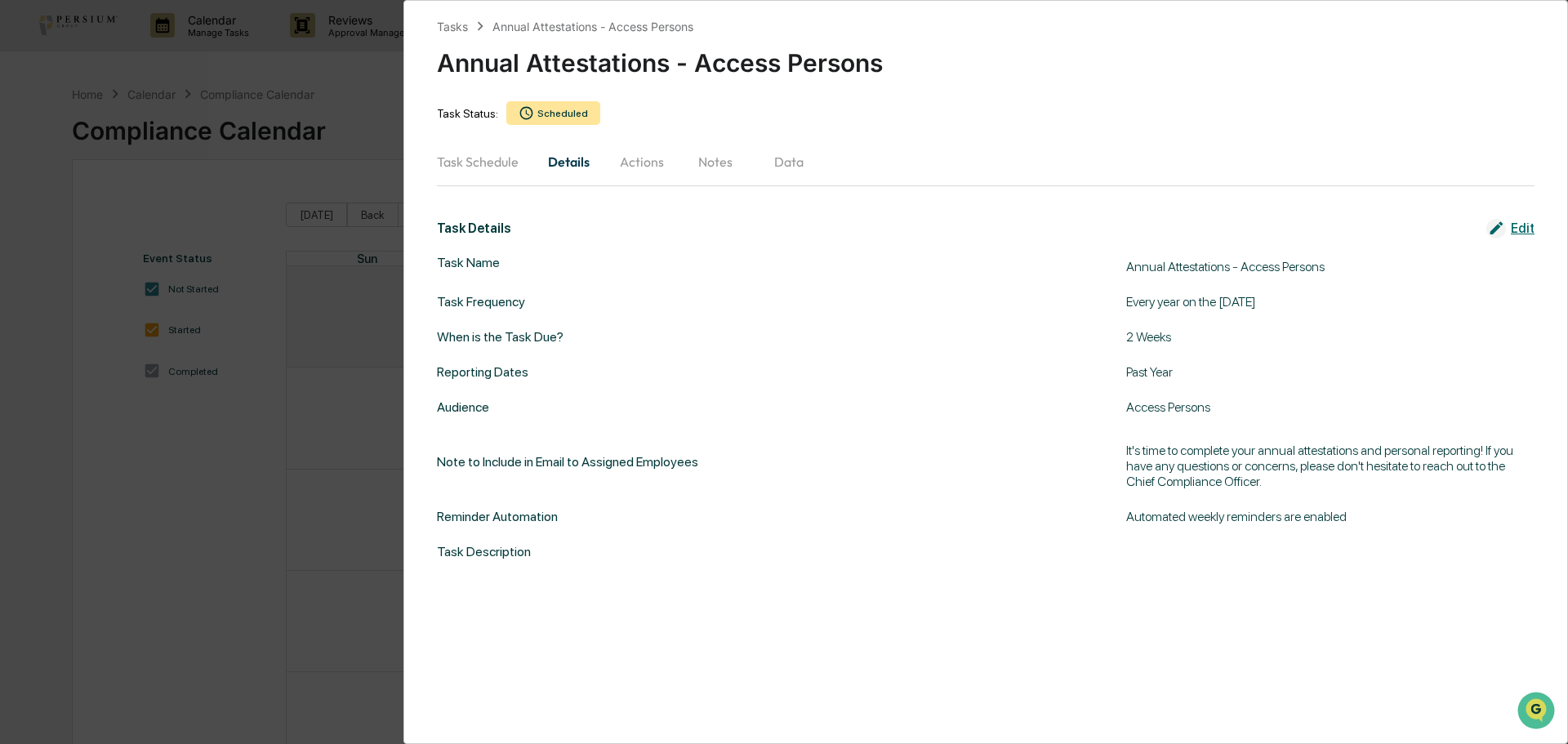 click on "Actions" at bounding box center [642, 162] 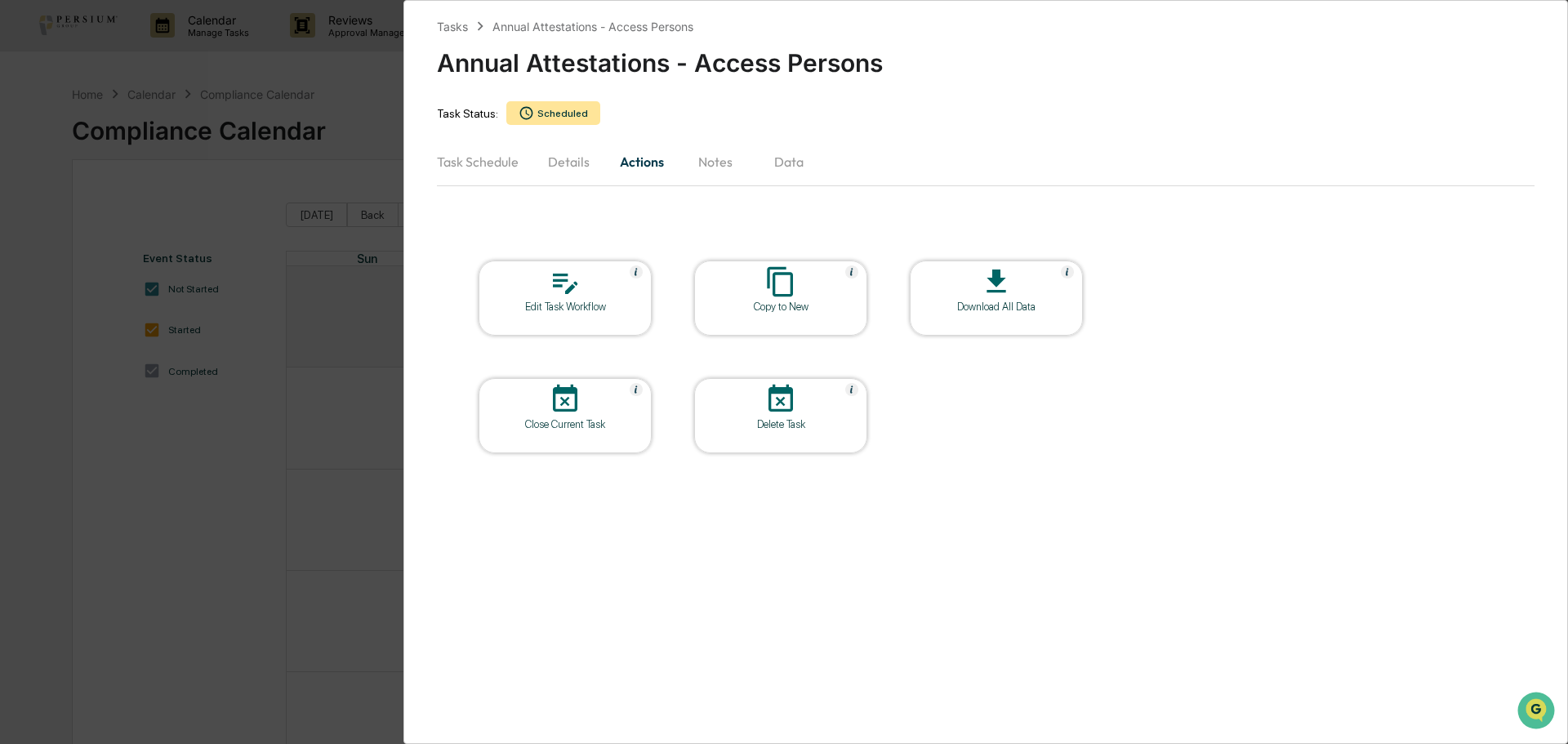 click on "Notes" at bounding box center (715, 162) 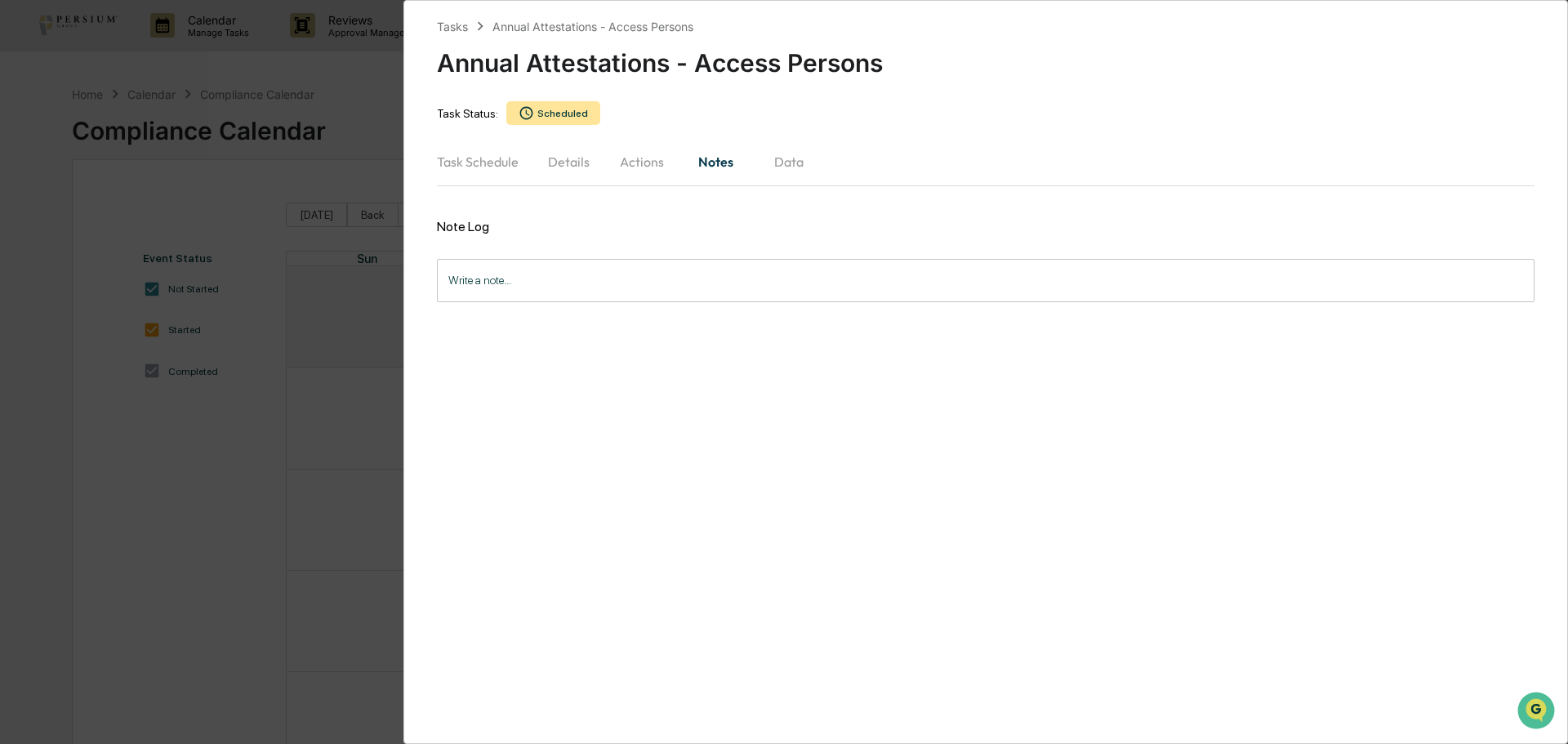click on "Data" at bounding box center (789, 162) 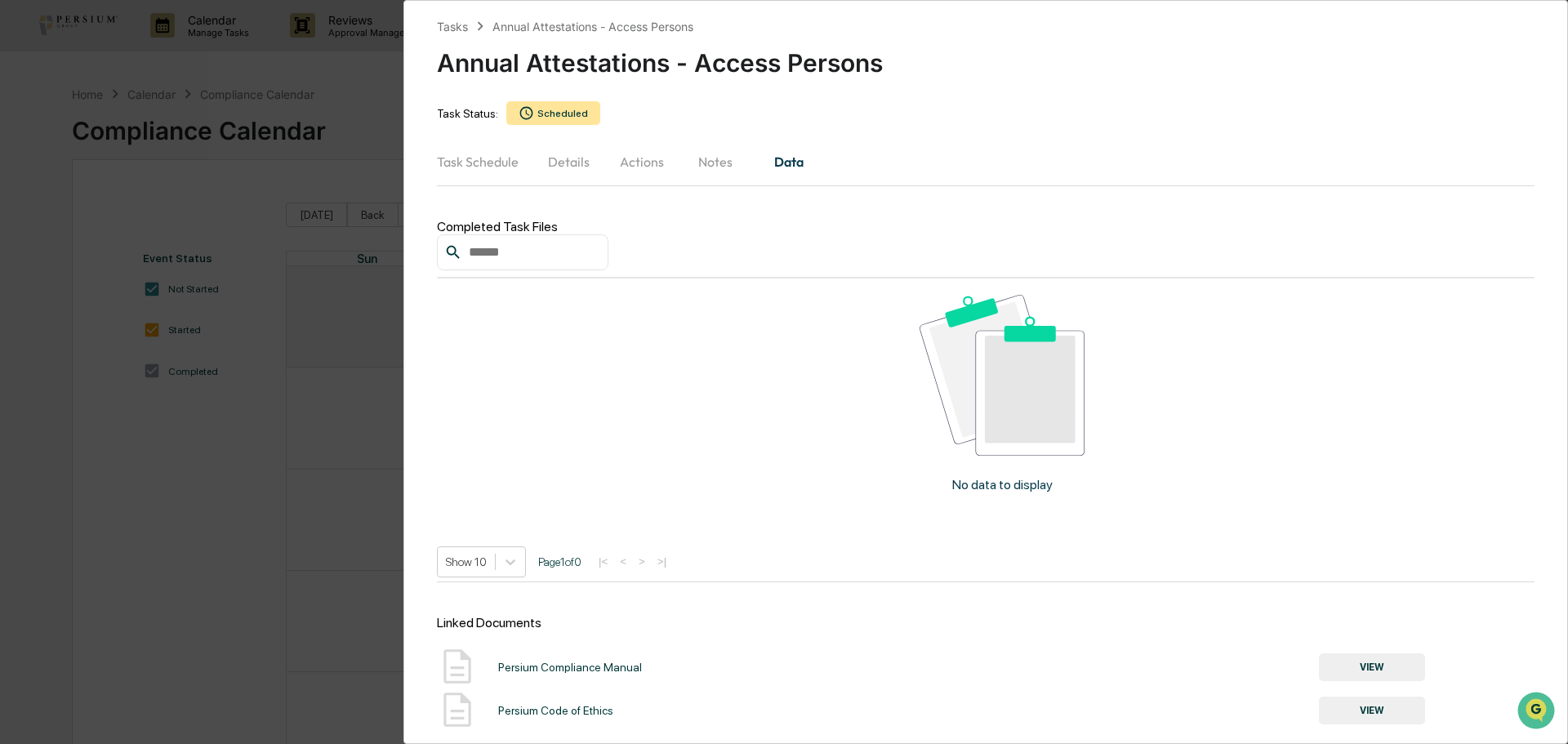 click on "Details" at bounding box center [568, 162] 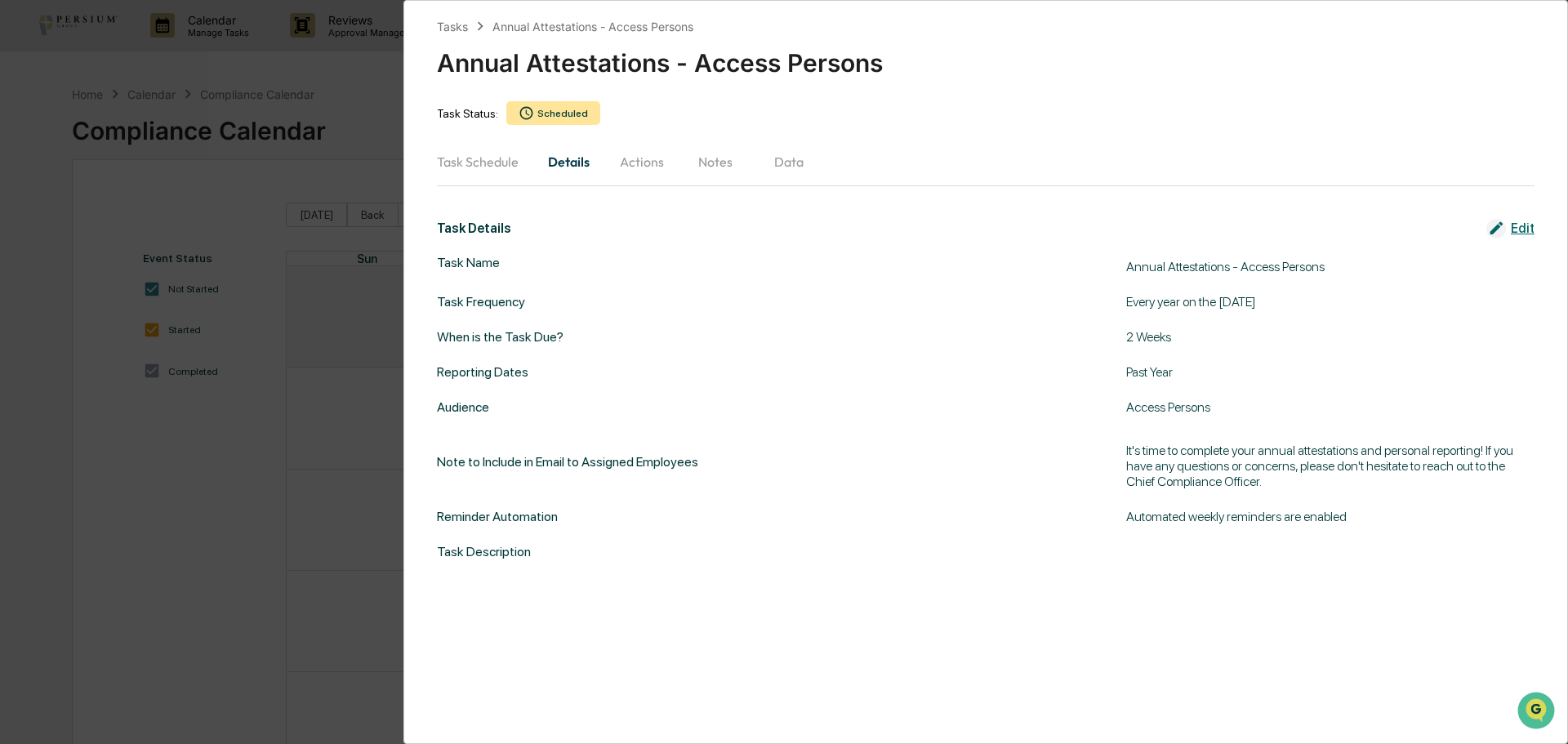 click on "Edit" at bounding box center [1510, 229] 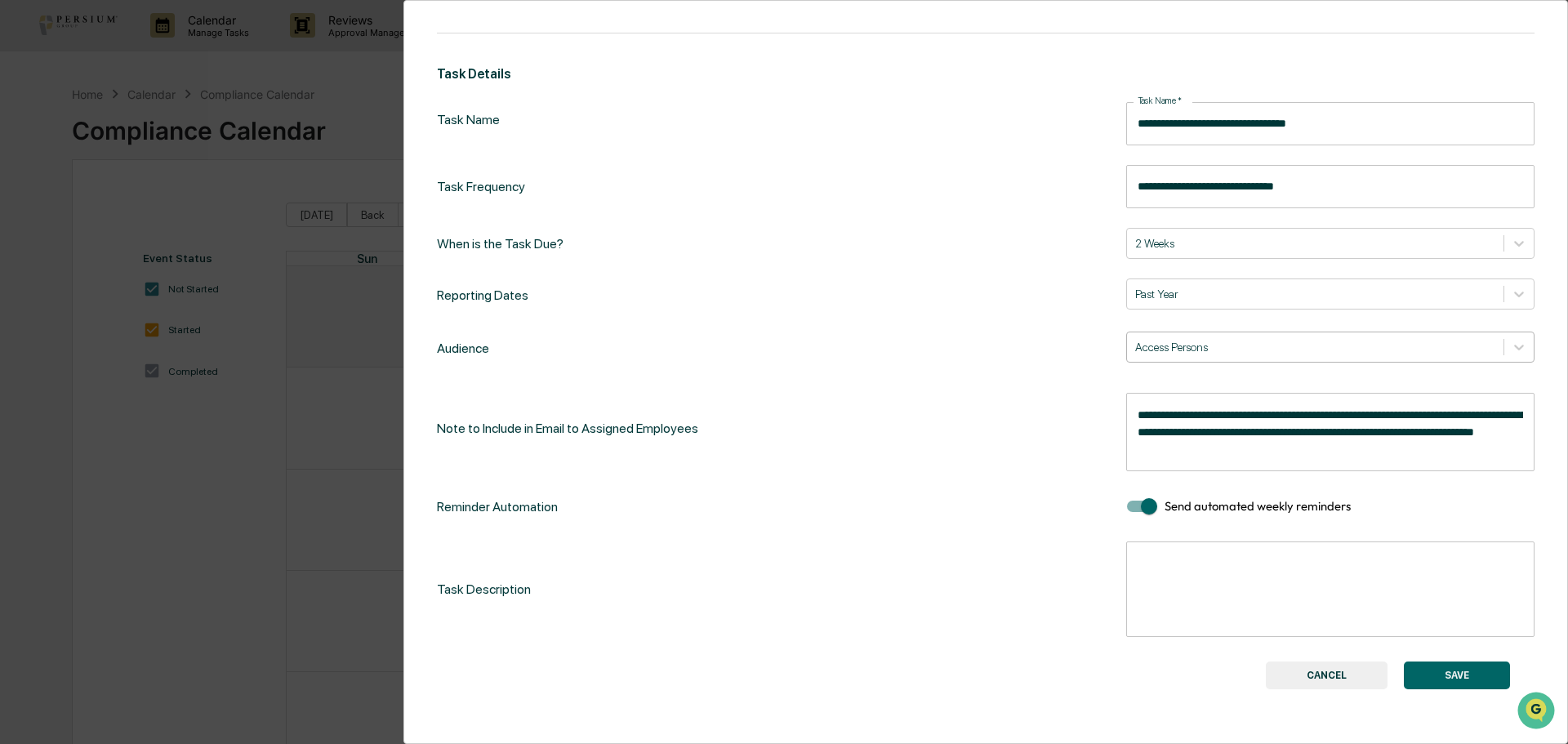 scroll, scrollTop: 154, scrollLeft: 0, axis: vertical 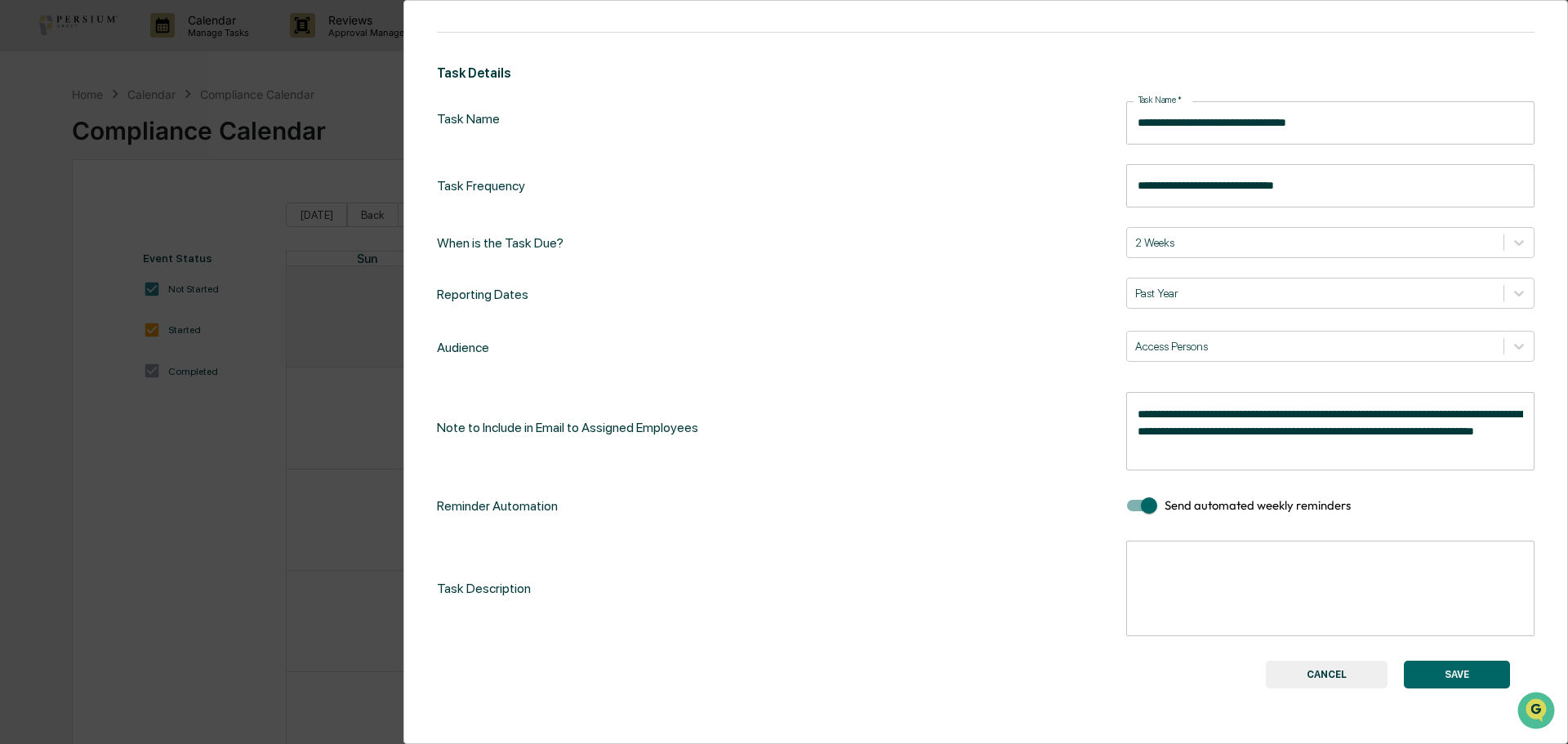 click on "CANCEL" at bounding box center [1326, 675] 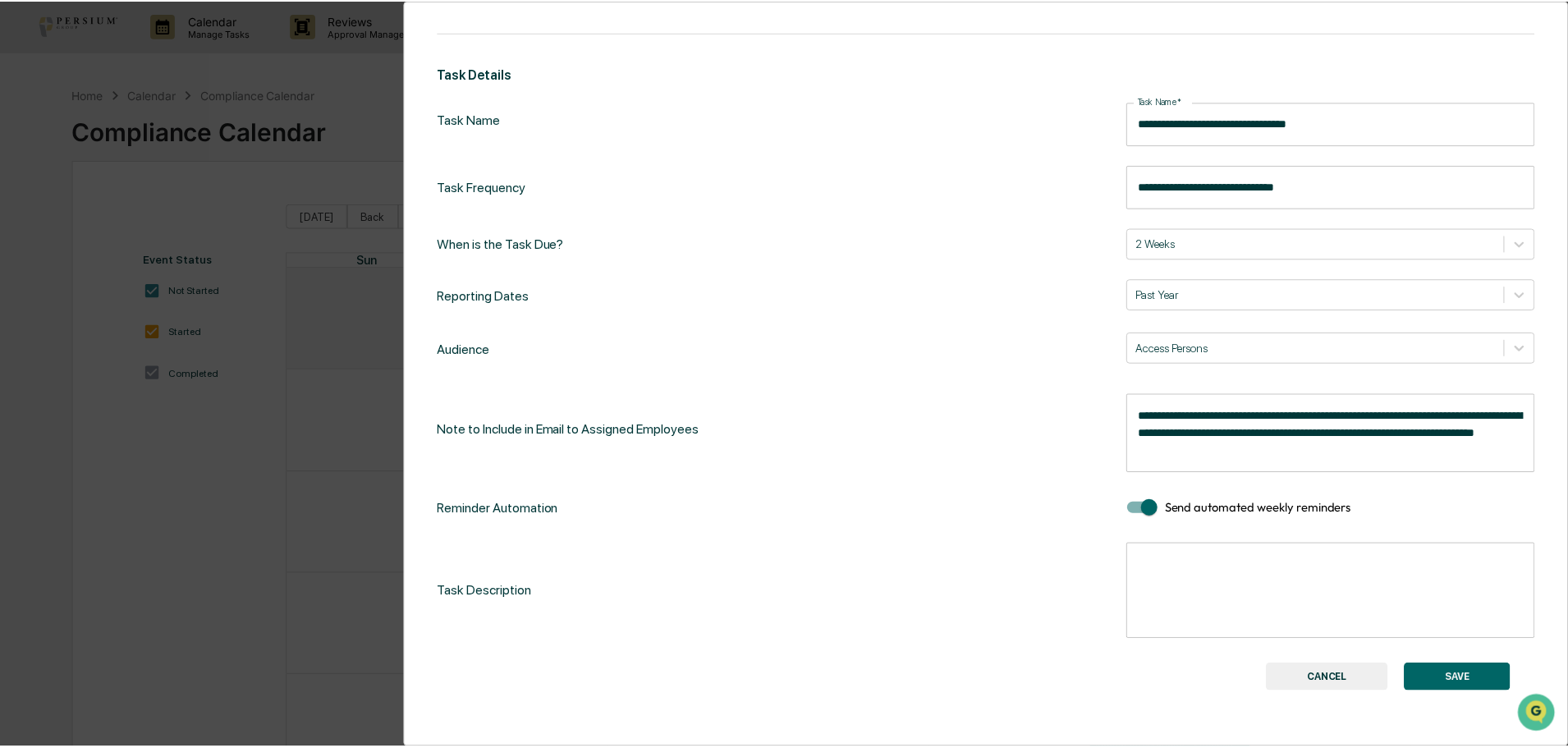 scroll, scrollTop: 0, scrollLeft: 0, axis: both 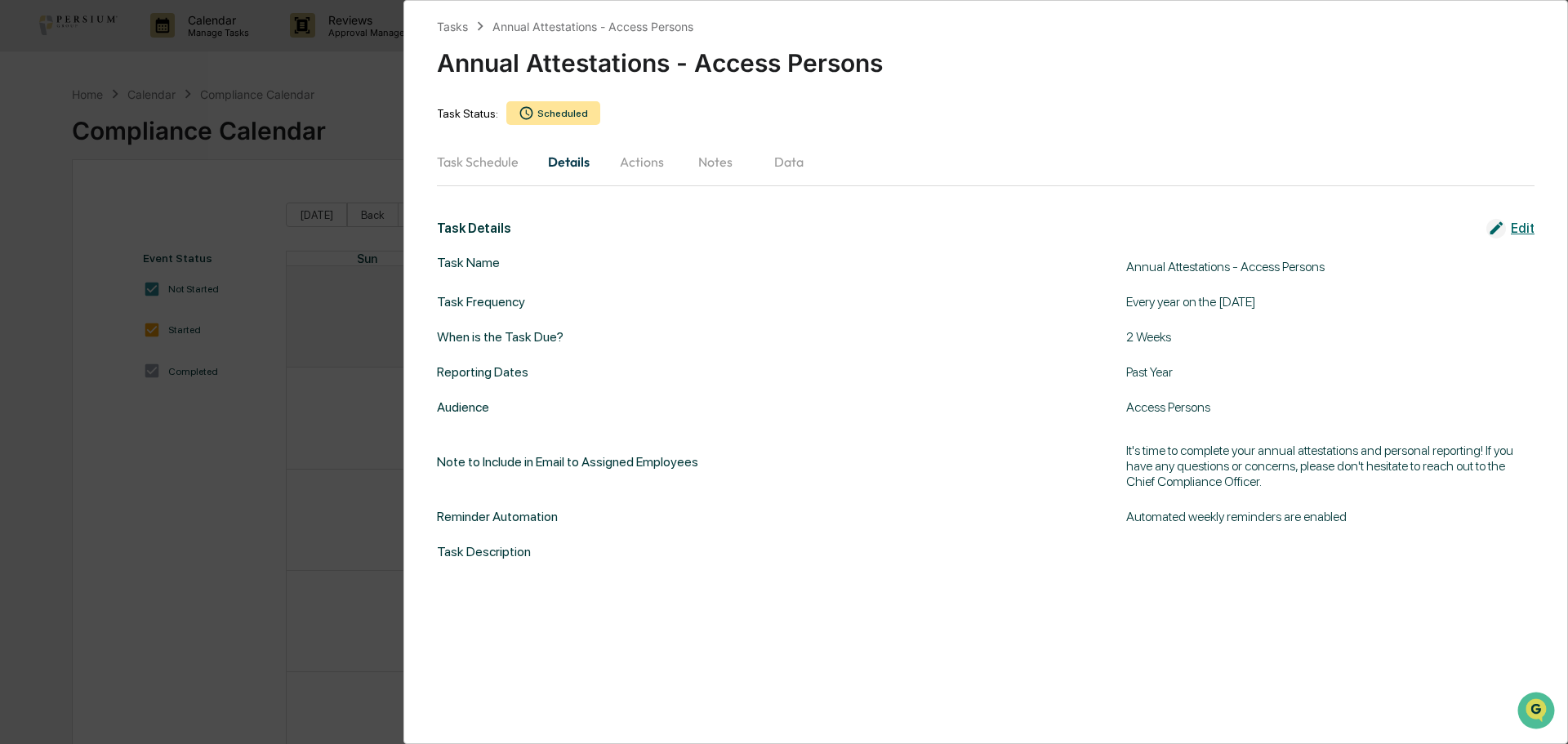 click on "Actions" at bounding box center [642, 162] 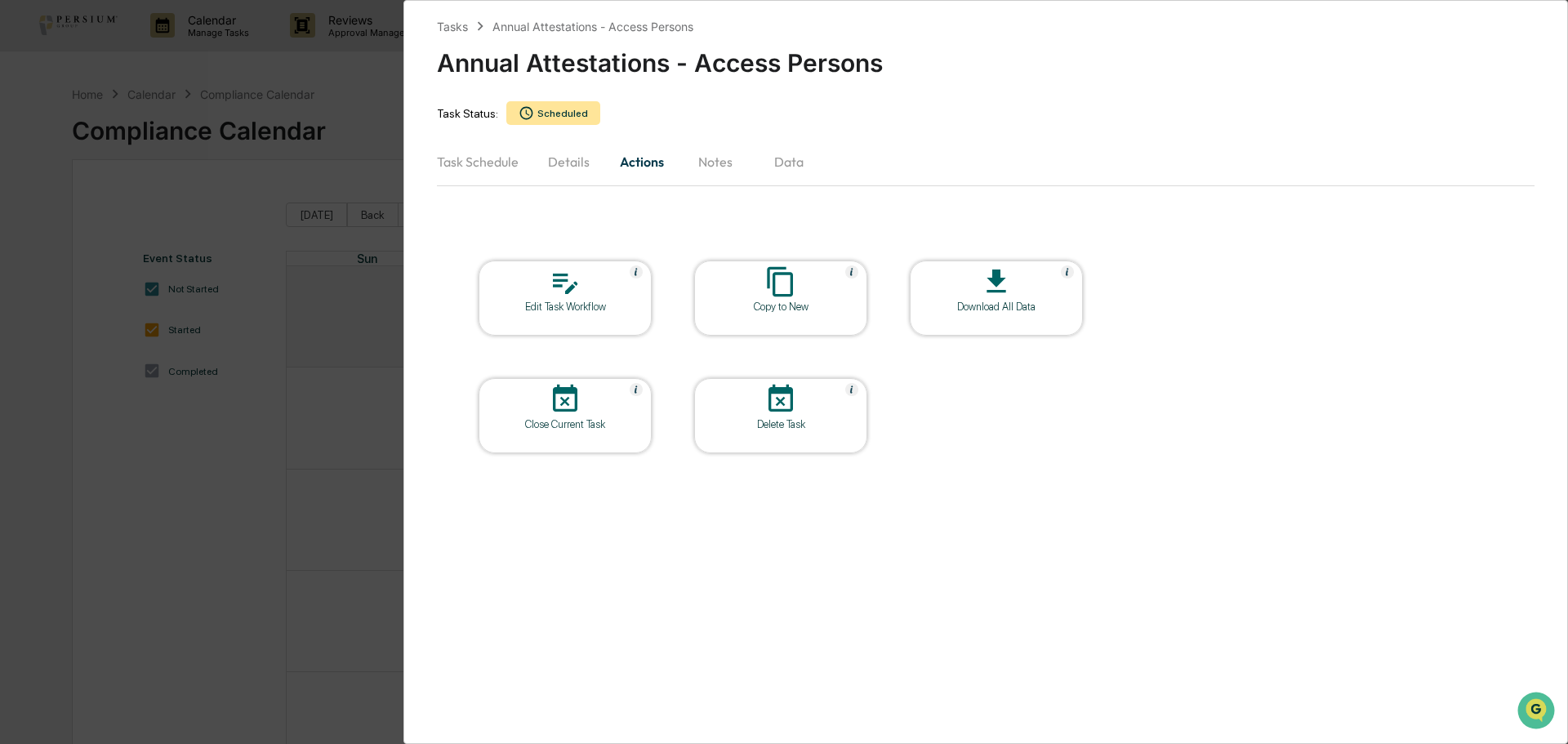 click on "Task Schedule" at bounding box center (484, 162) 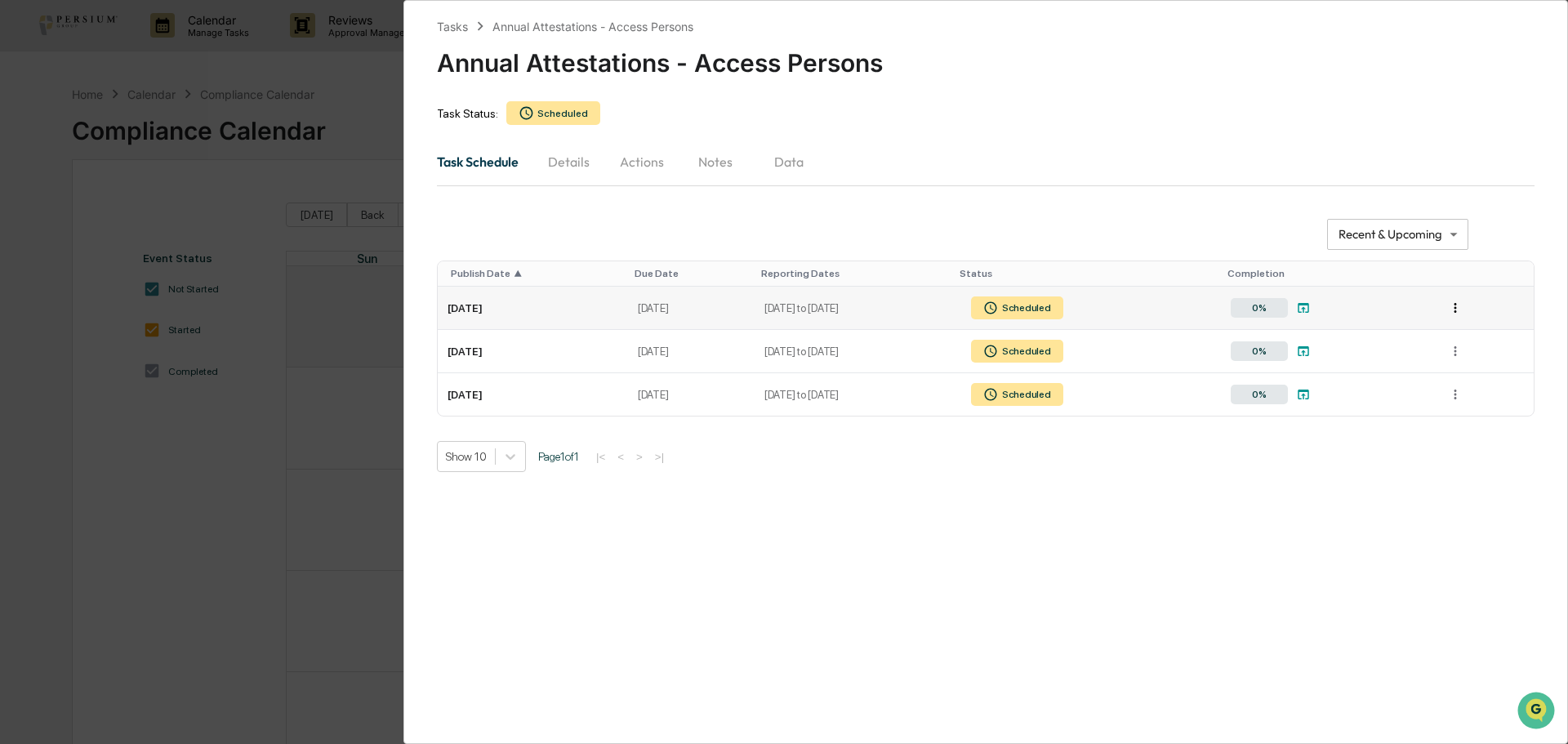 click on "**********" at bounding box center [784, 372] 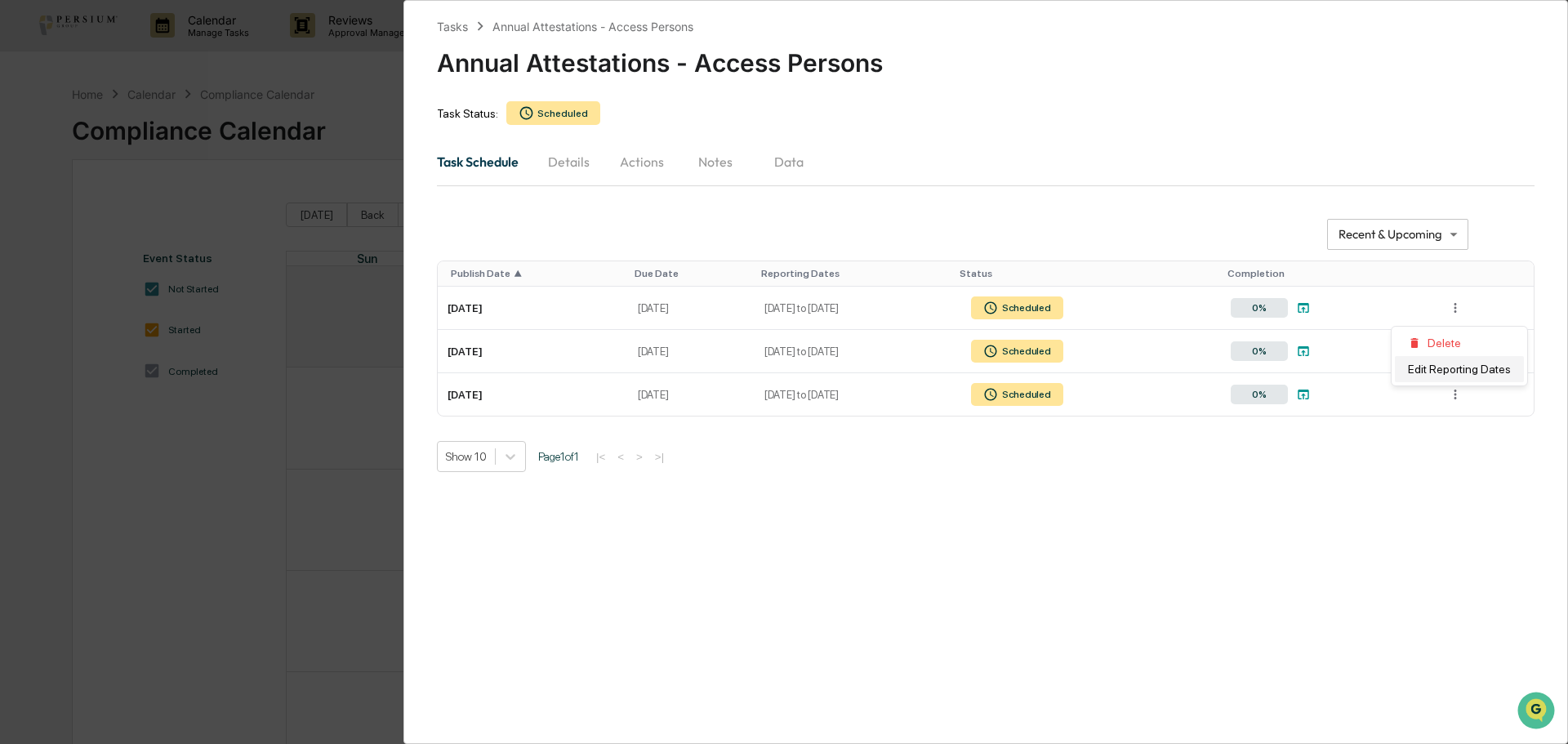 click on "Edit Reporting Dates" at bounding box center [1459, 369] 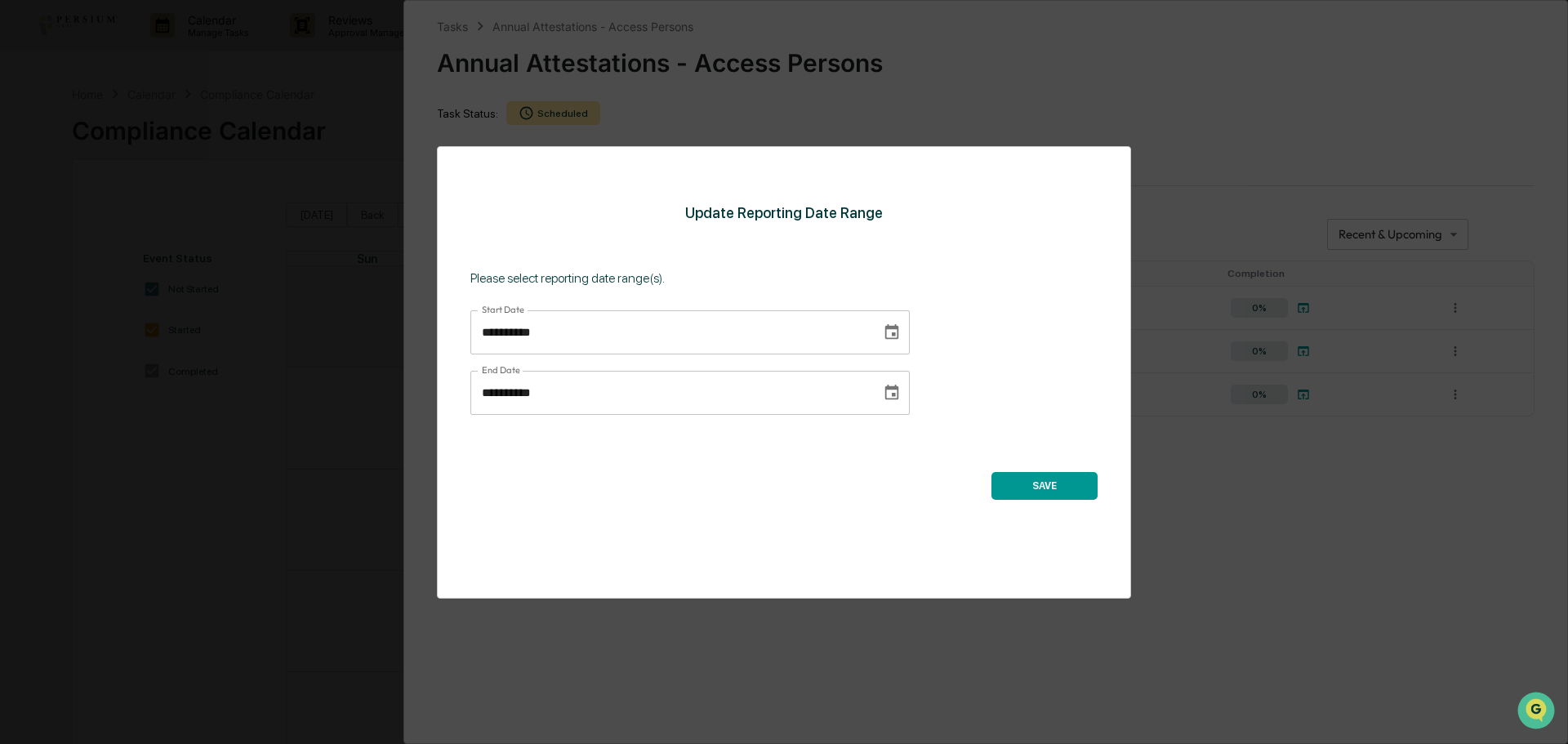 click on "**********" at bounding box center (784, 363) 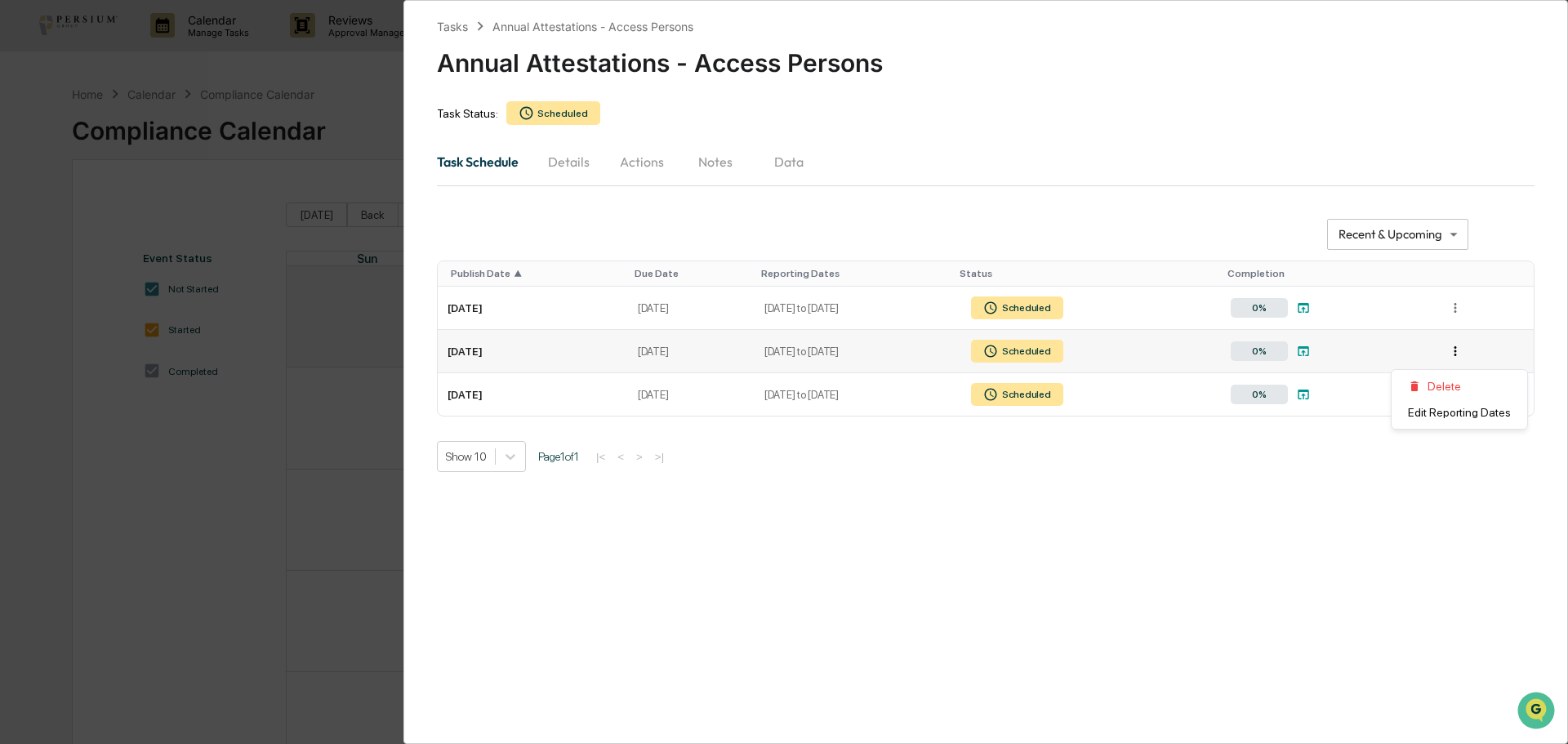 click on "**********" at bounding box center [784, 372] 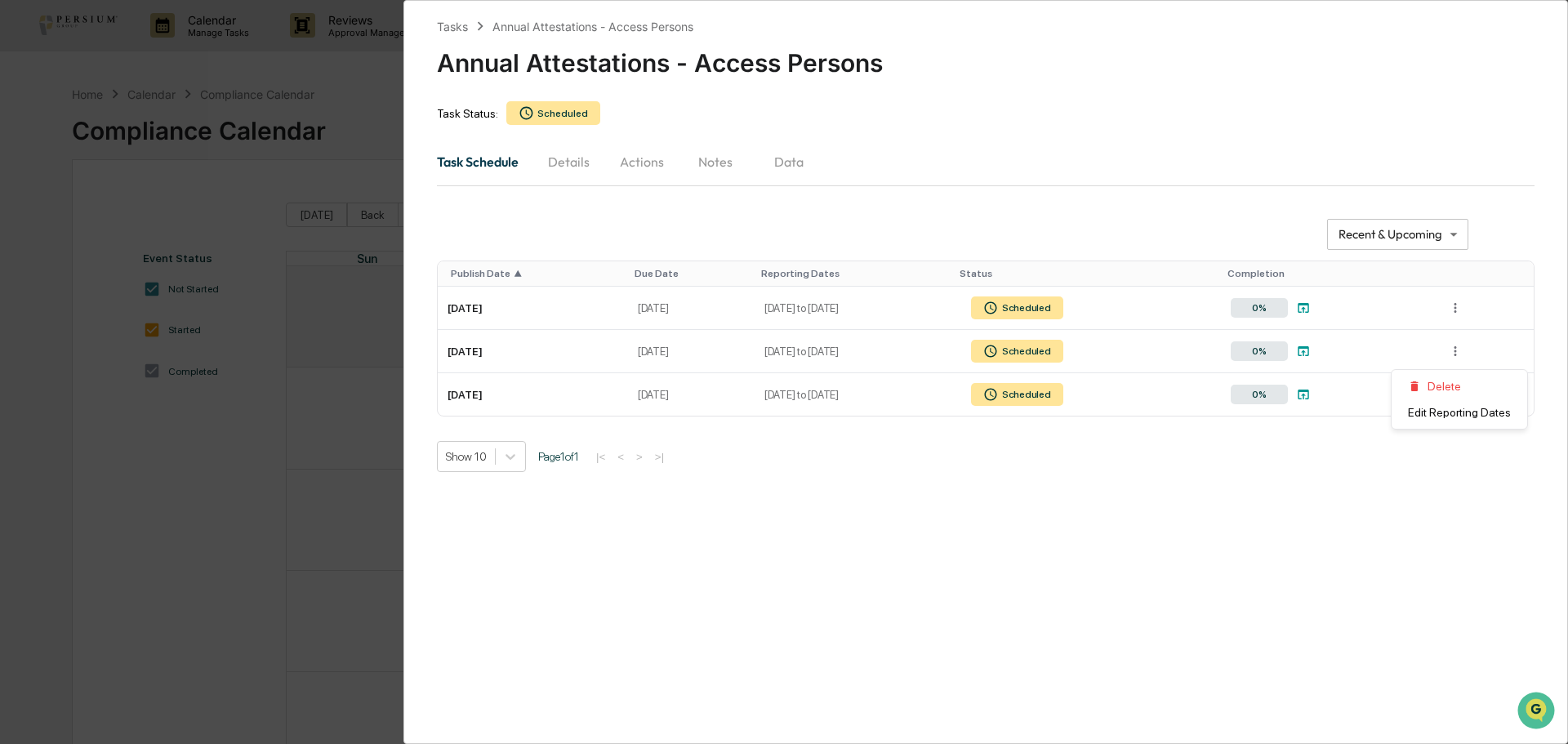 click on "**********" at bounding box center (784, 372) 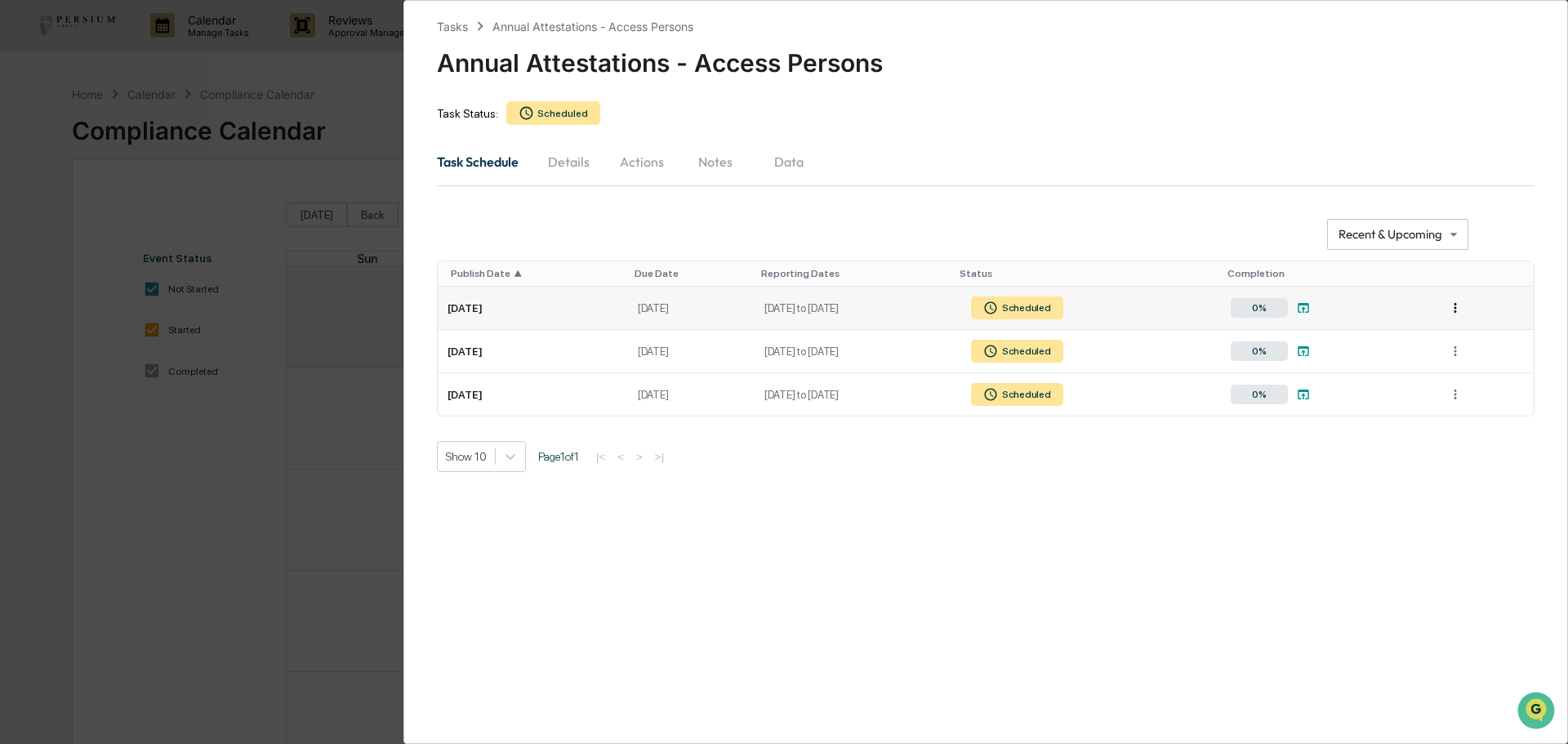 click on "**********" at bounding box center (784, 372) 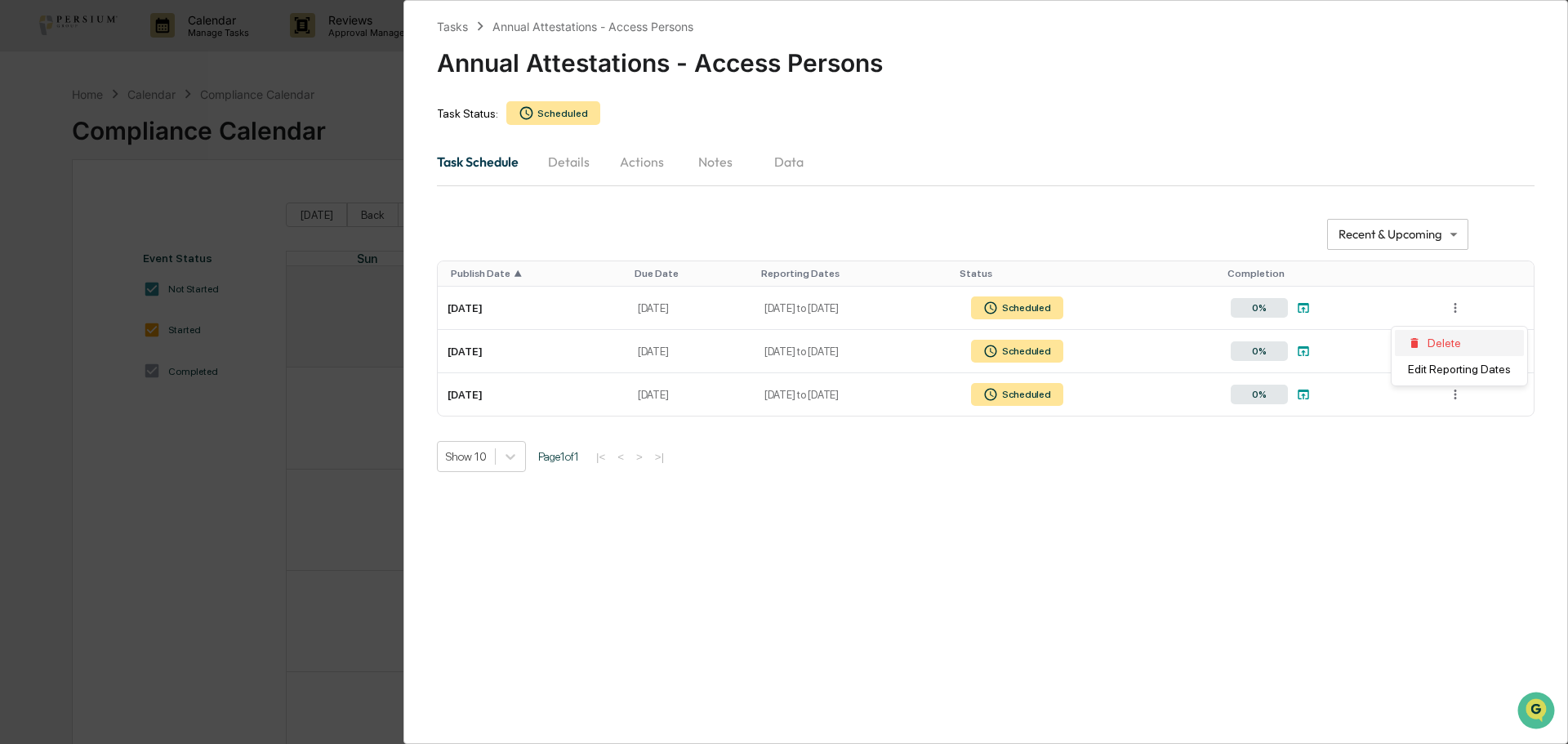 click on "Delete" at bounding box center (1459, 343) 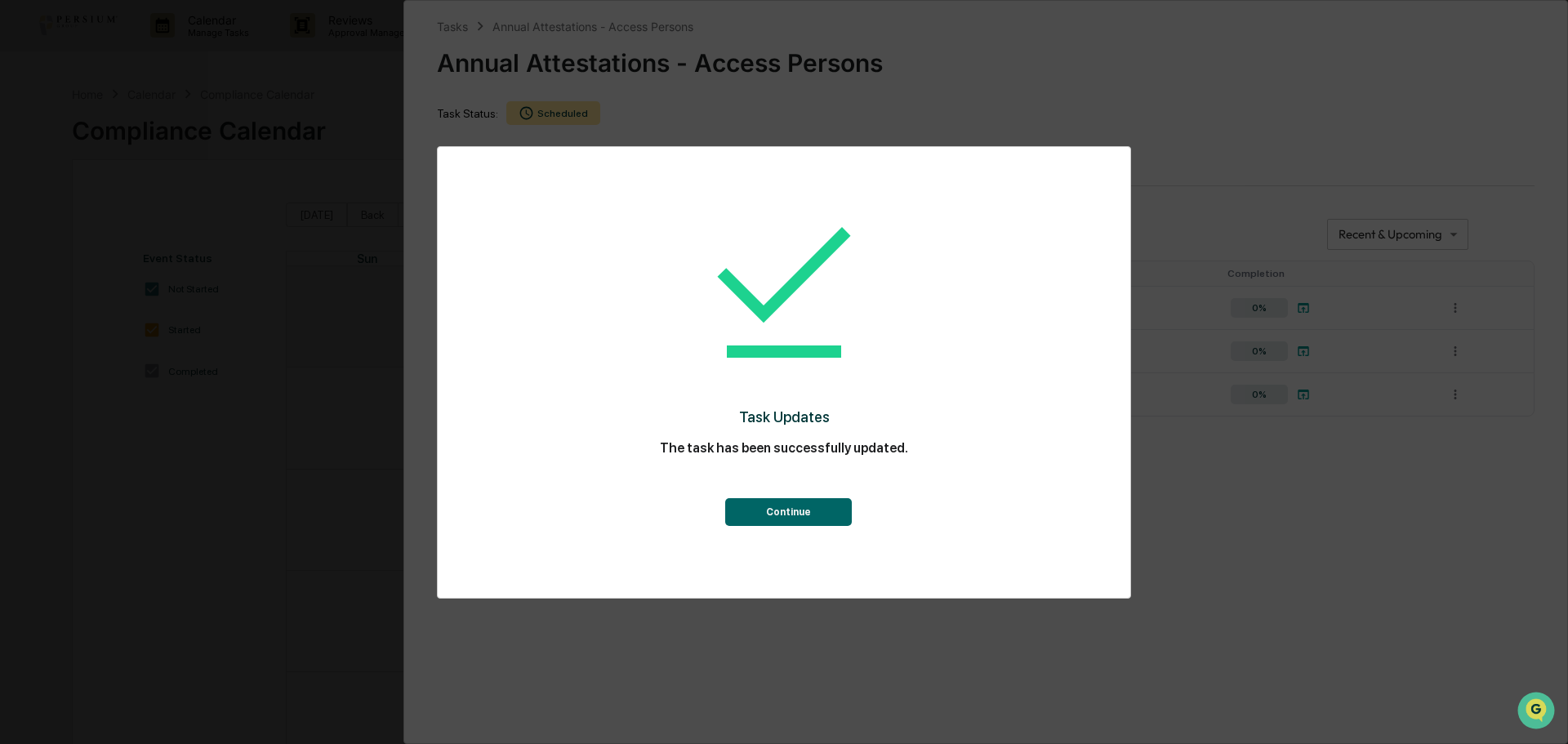 click on "Continue" at bounding box center [784, 496] 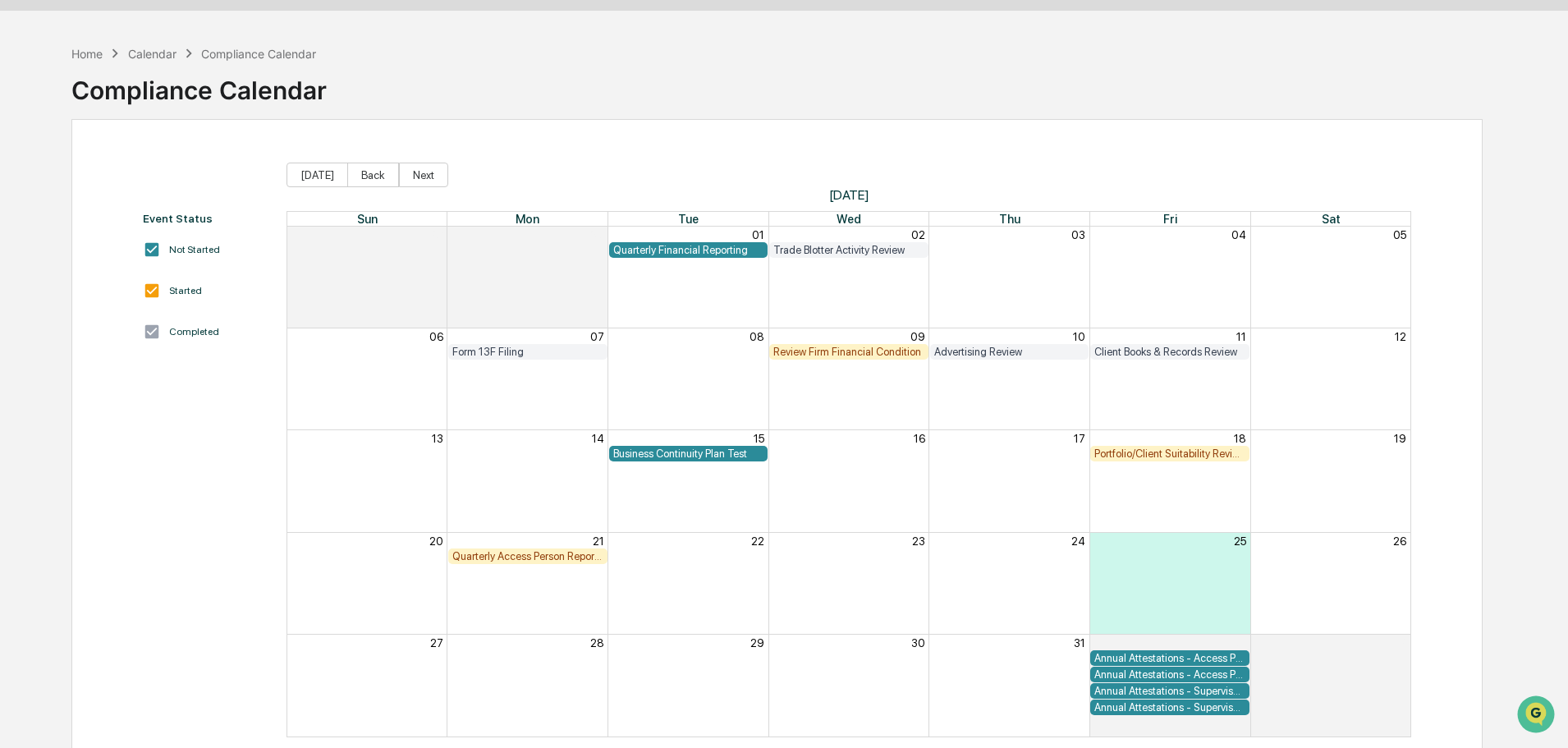 scroll, scrollTop: 78, scrollLeft: 0, axis: vertical 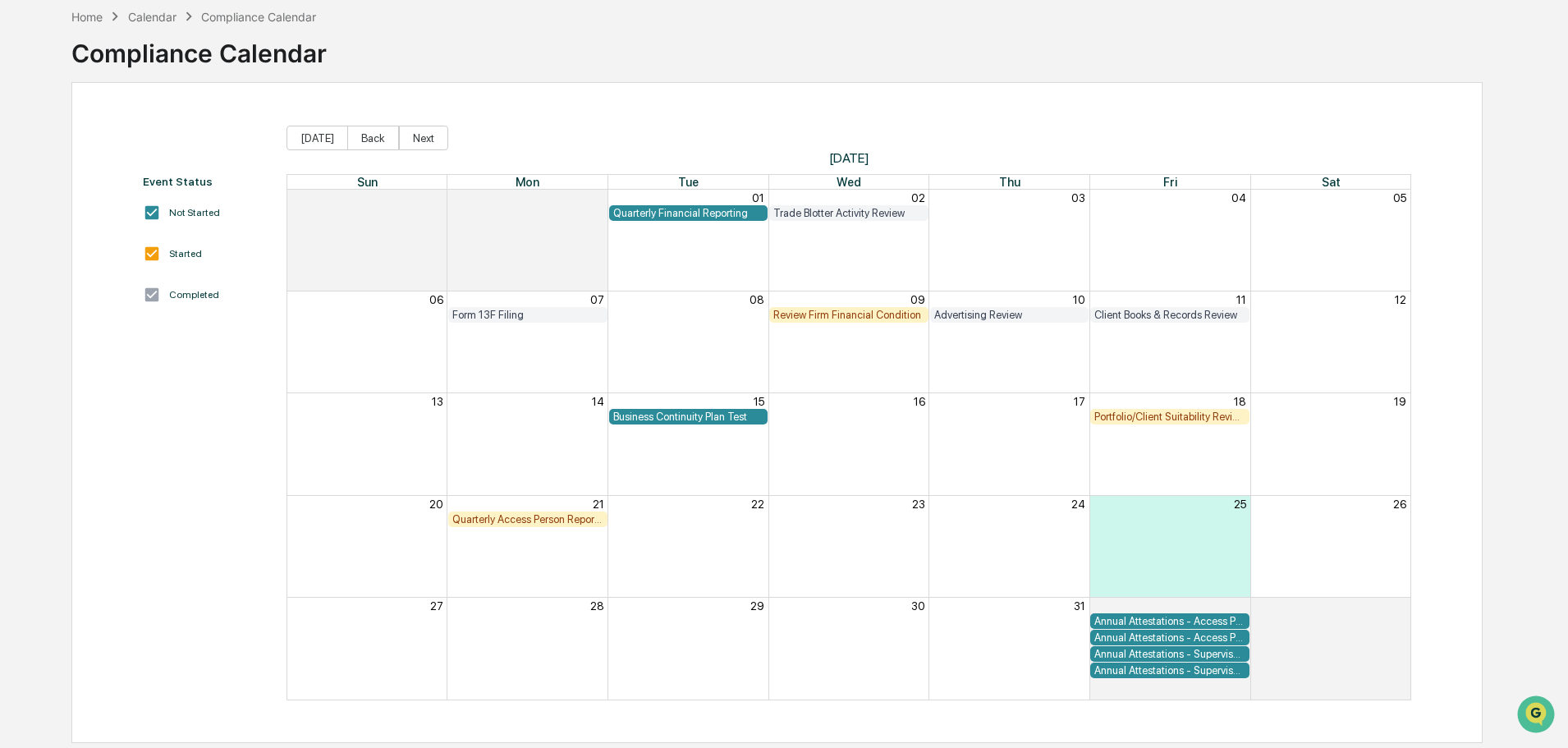 click on "Annual Attestations - Access Persons" at bounding box center [1170, 621] 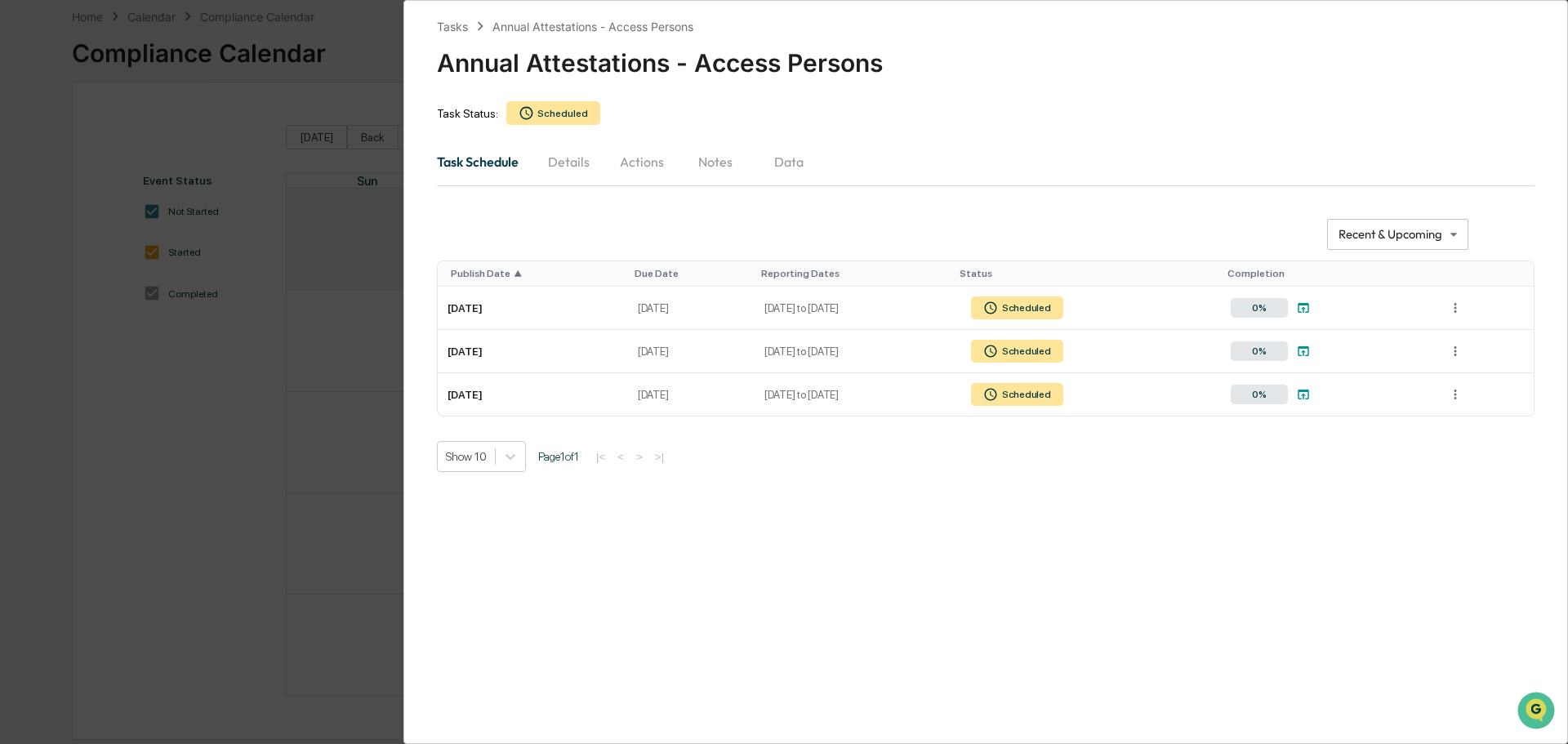 click on "**********" at bounding box center [784, 372] 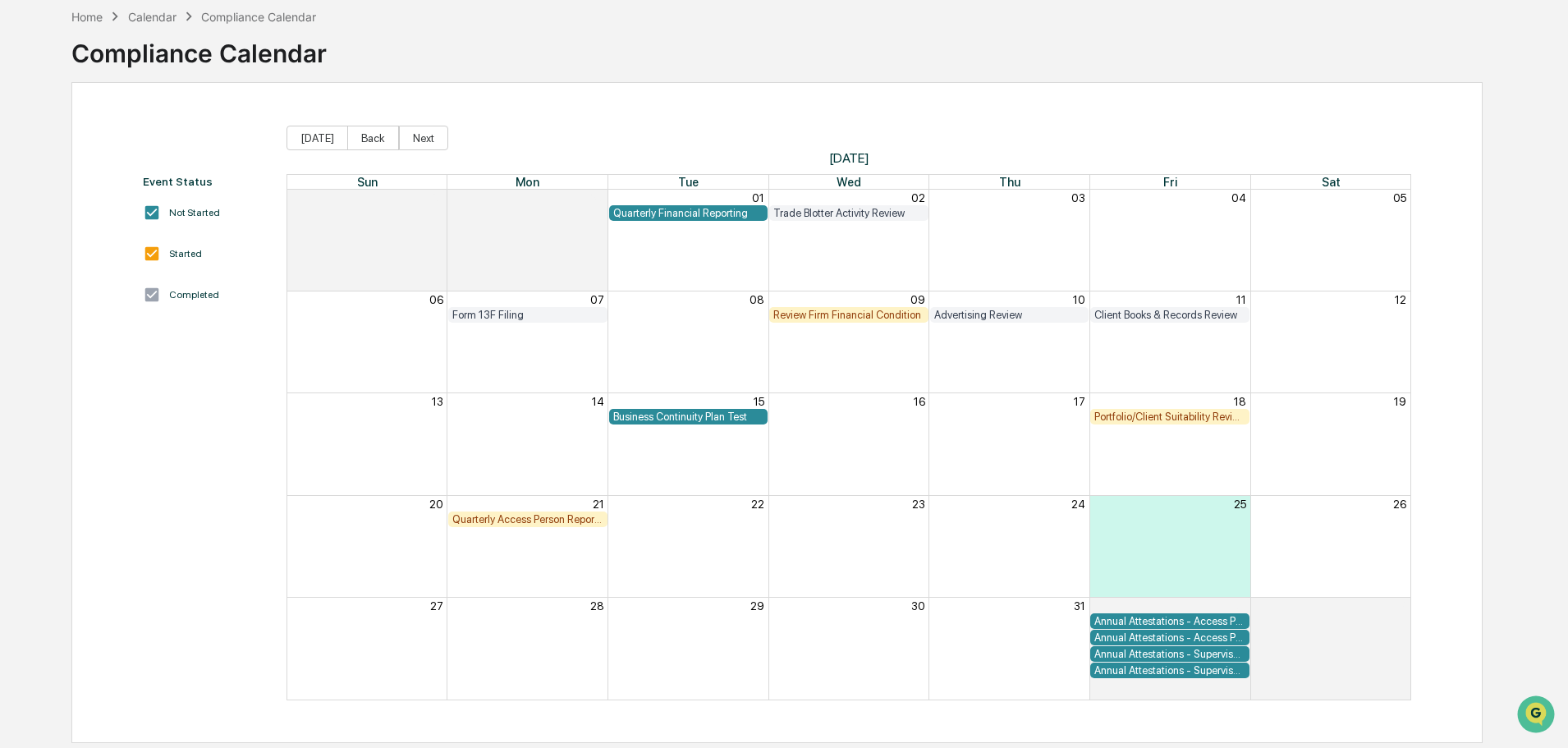 click on "Annual Attestations - Access Persons" at bounding box center (1170, 637) 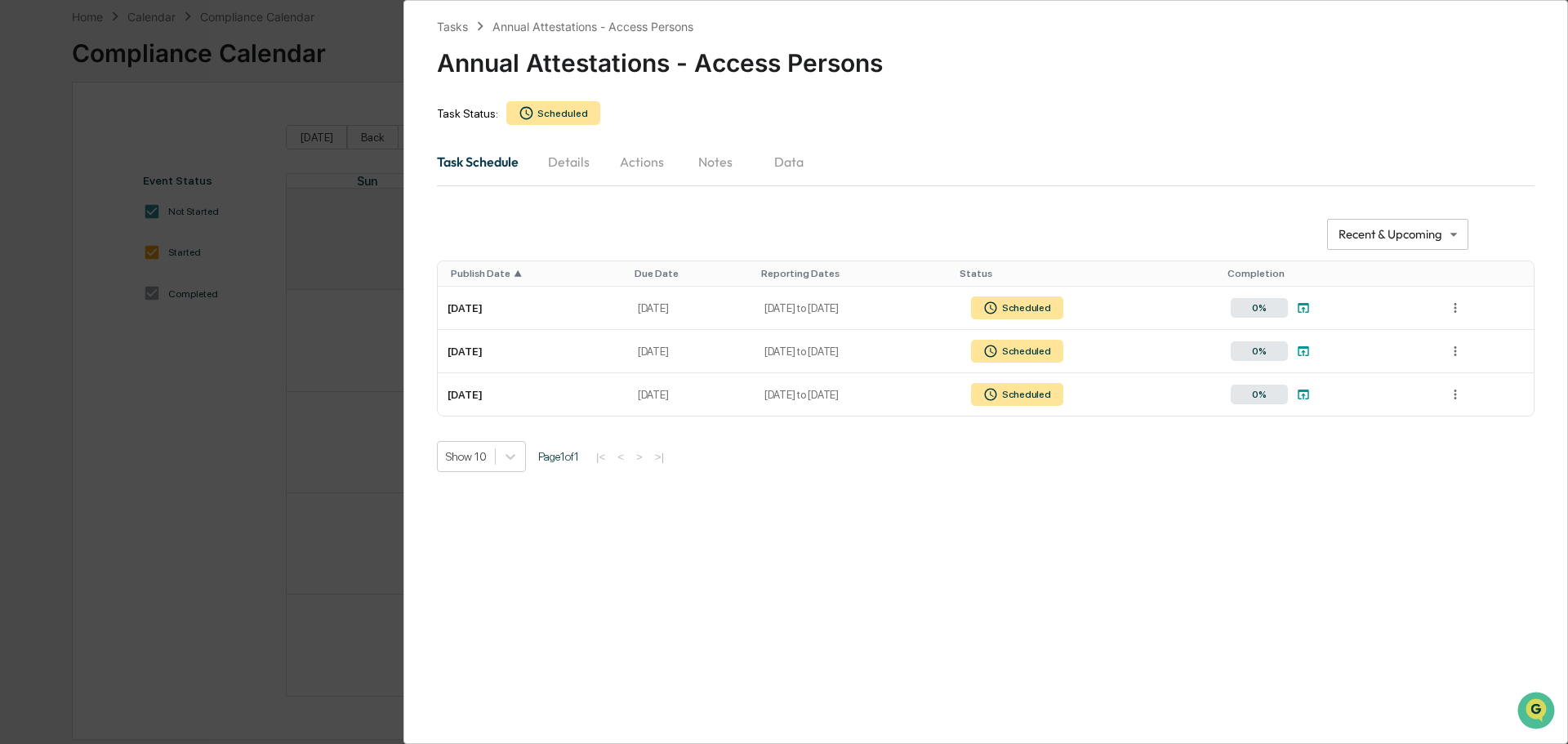 click on "**********" at bounding box center [784, 372] 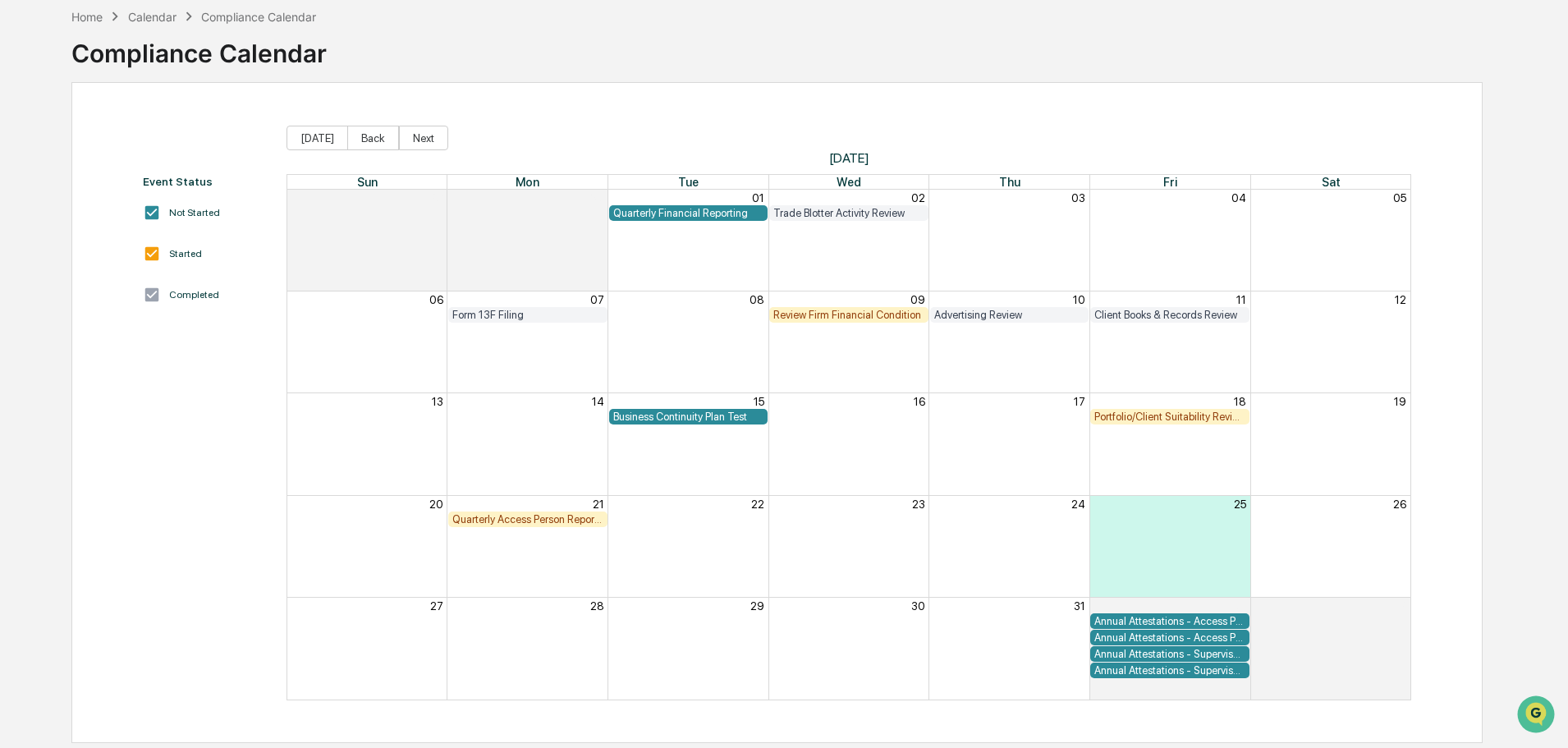 click on "Annual Attestations - Supervised Only Persons" at bounding box center [1170, 654] 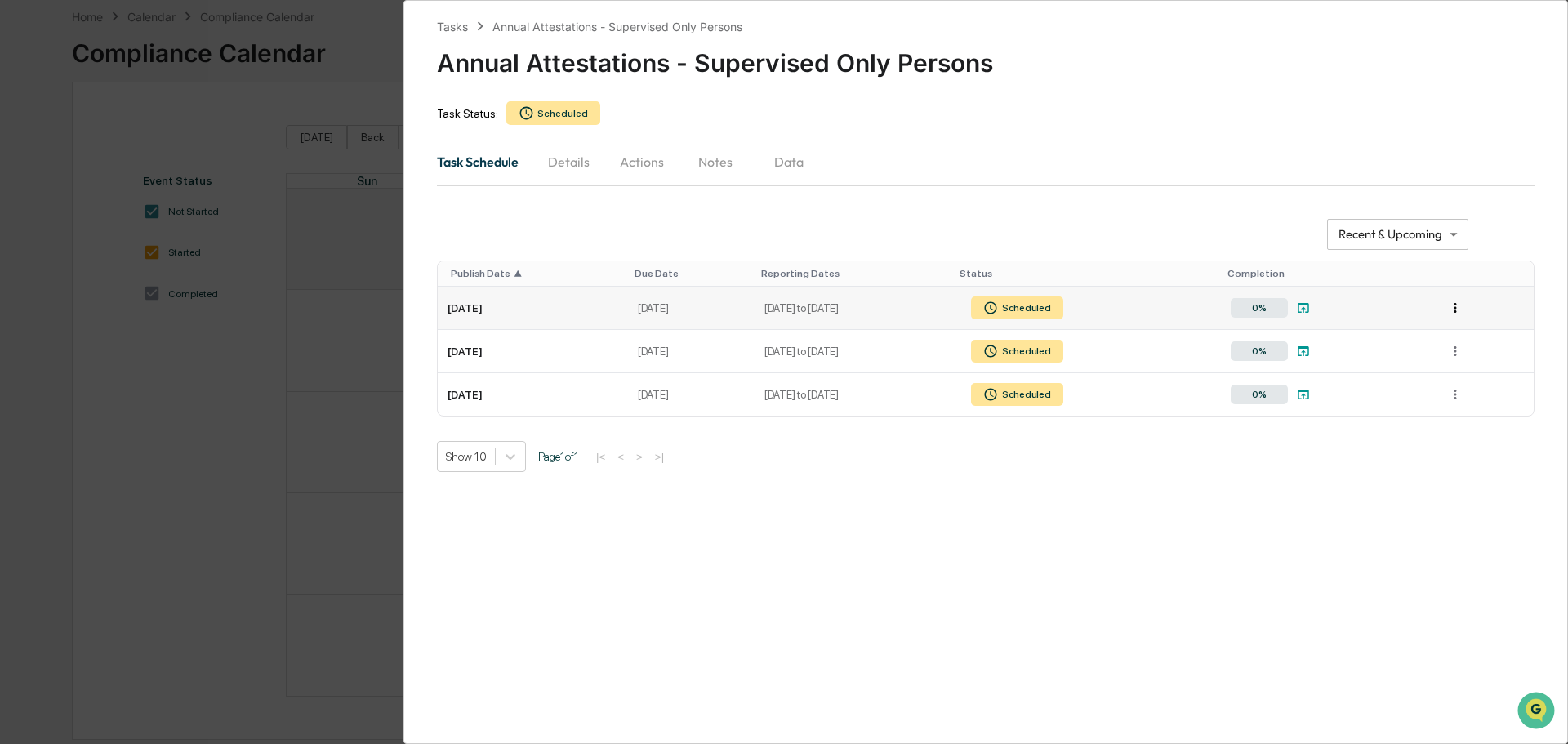 click on "**********" at bounding box center [784, 294] 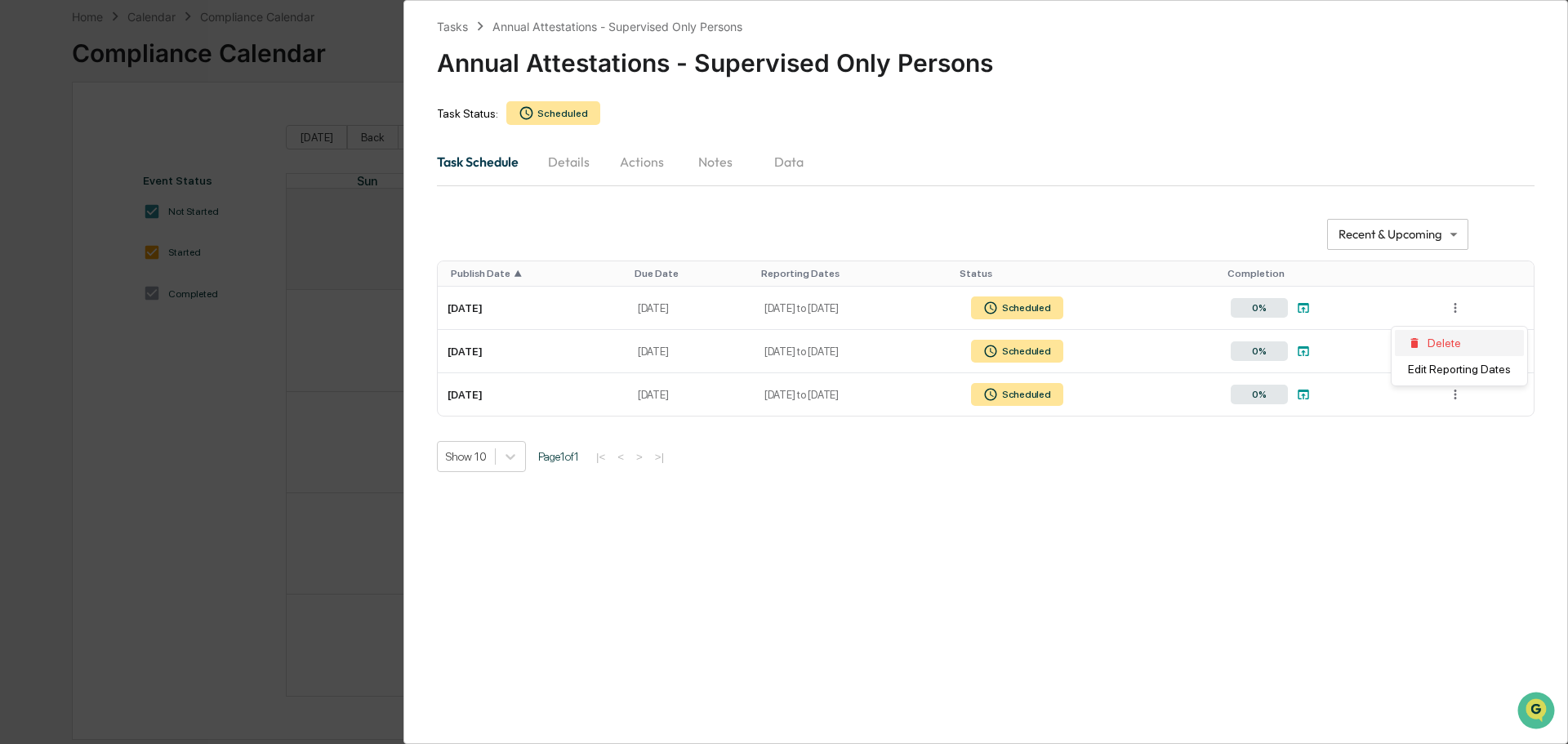 click on "Delete" at bounding box center [1459, 343] 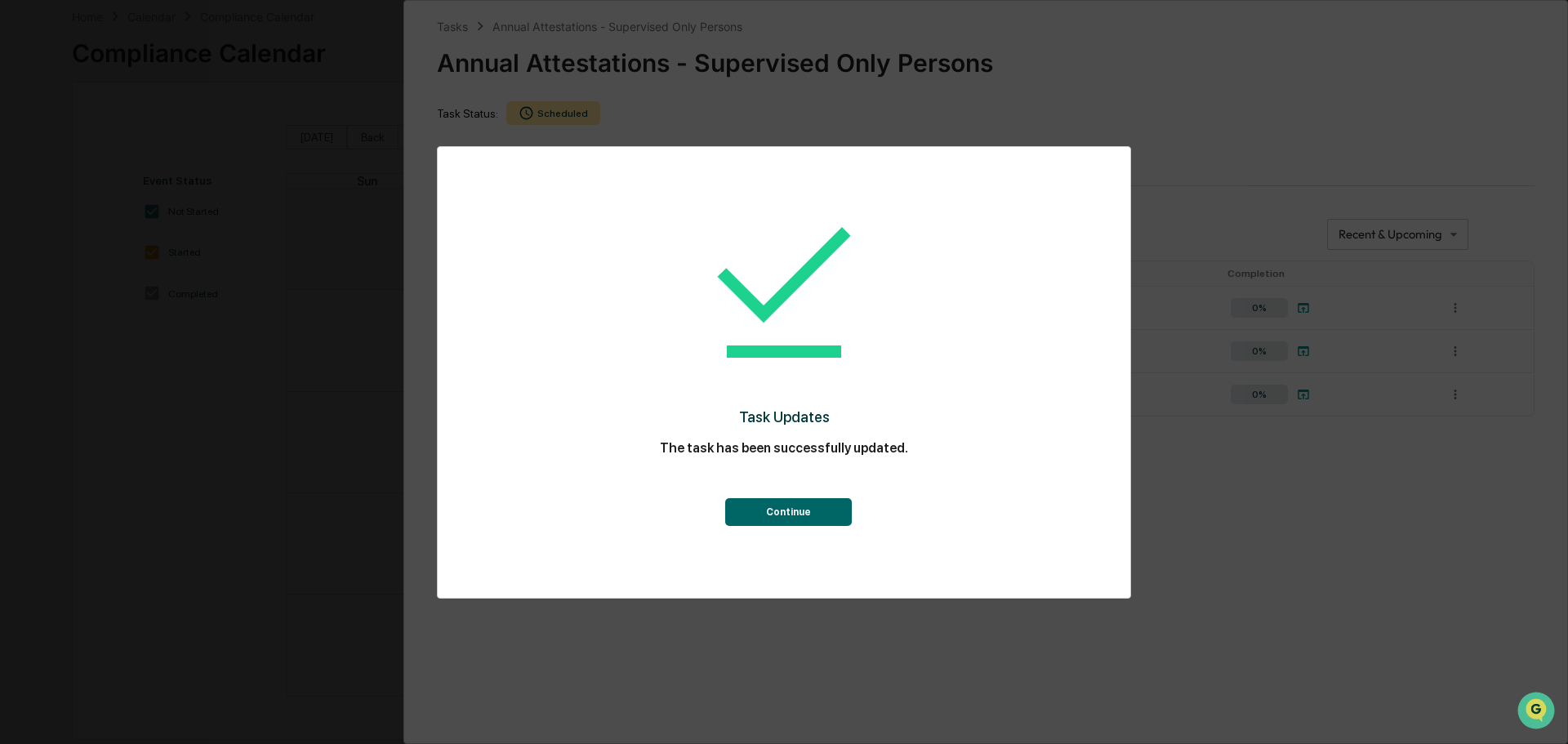 click on "Task Updates The task has been successfully updated. Continue" at bounding box center [784, 372] 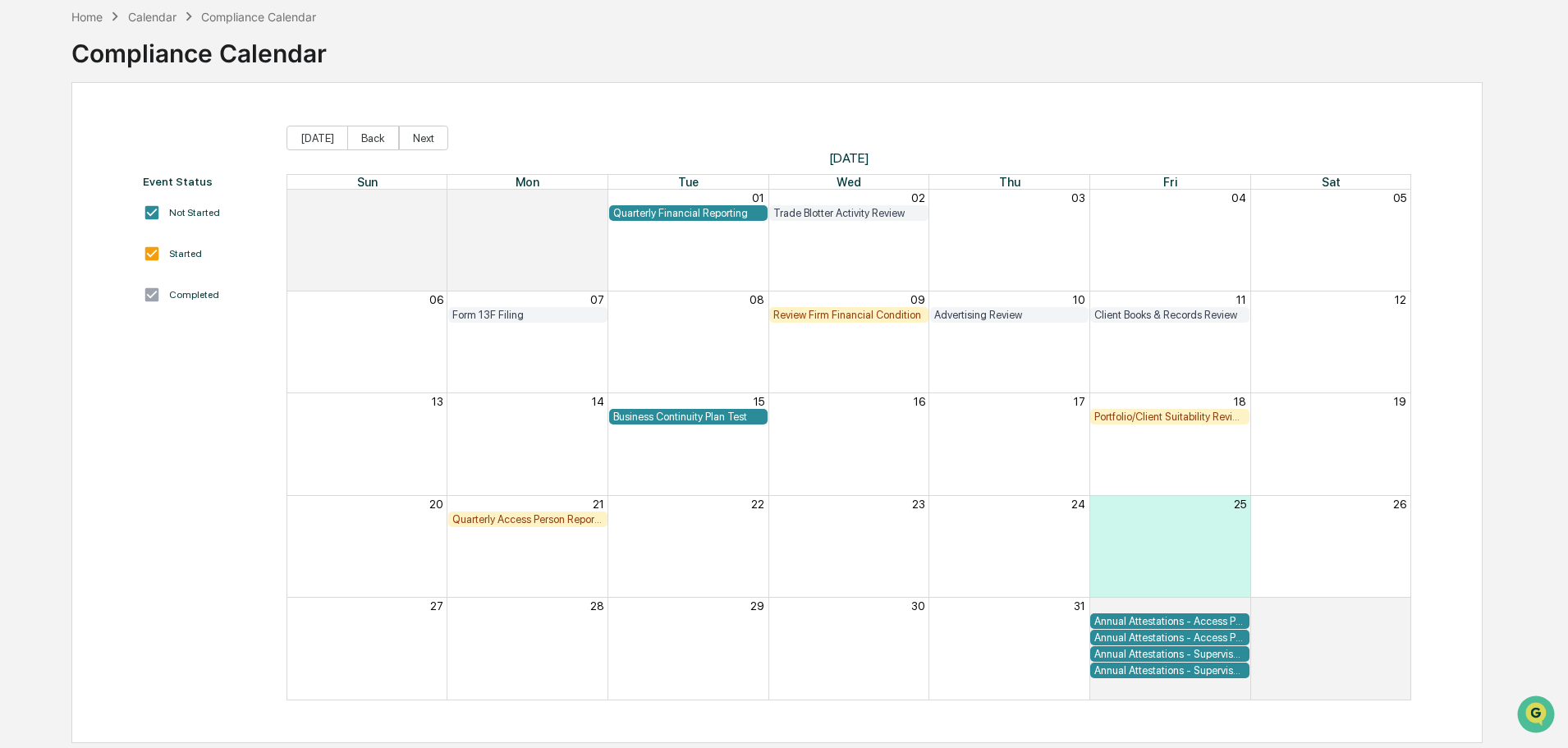click on "Annual Attestations - Supervised Only Persons" at bounding box center (1170, 670) 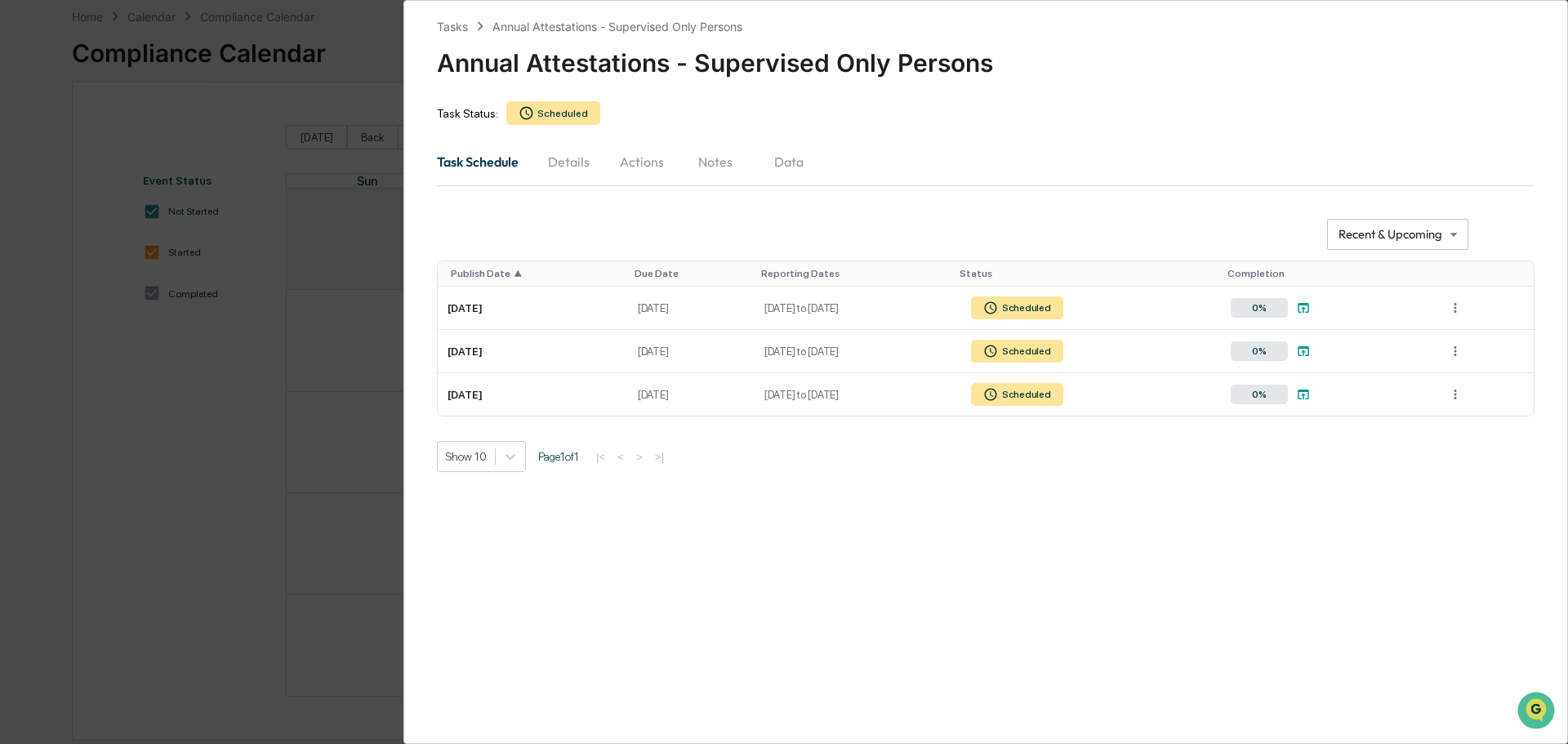 click on "**********" at bounding box center (784, 372) 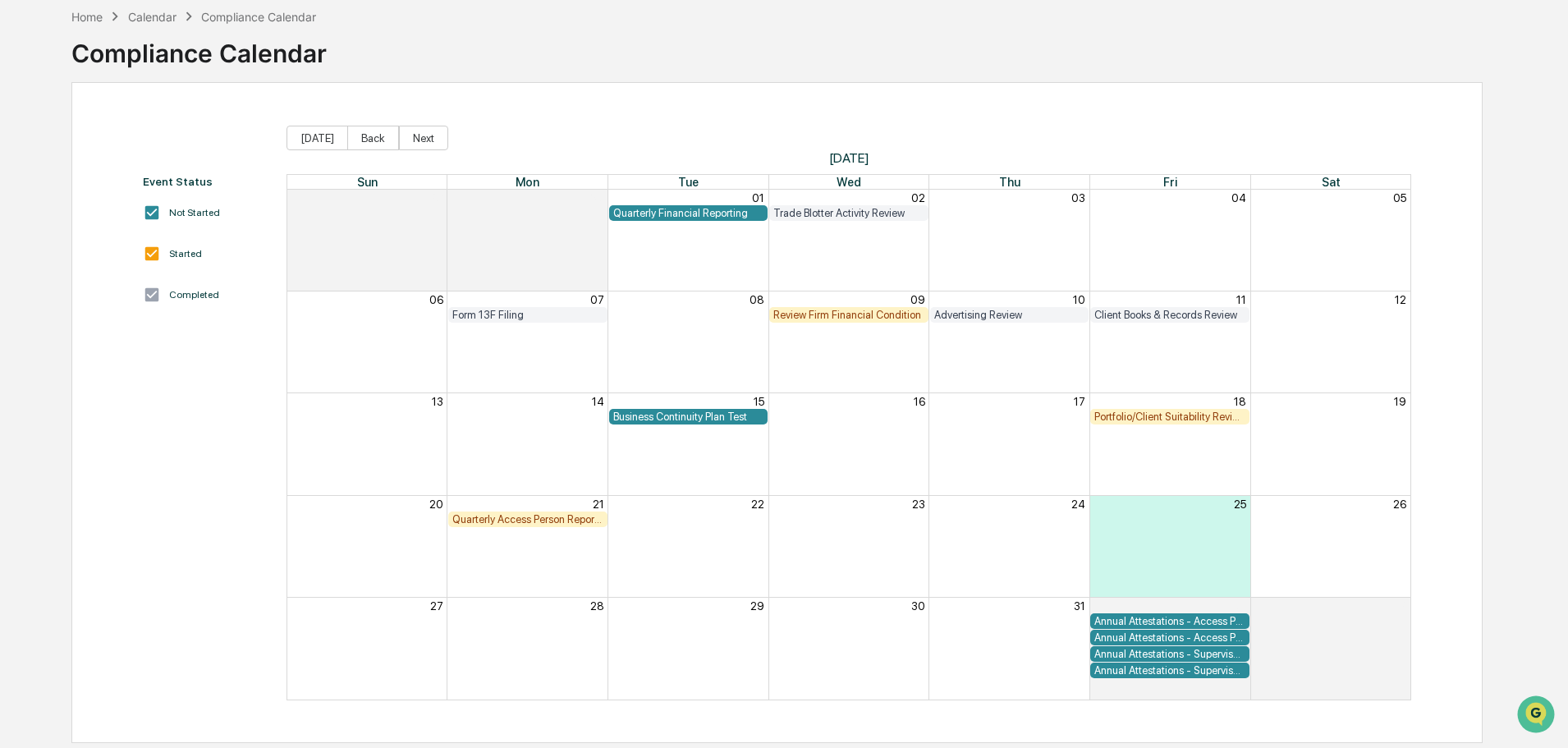 click on "Annual Attestations - Supervised Only Persons" at bounding box center [1170, 654] 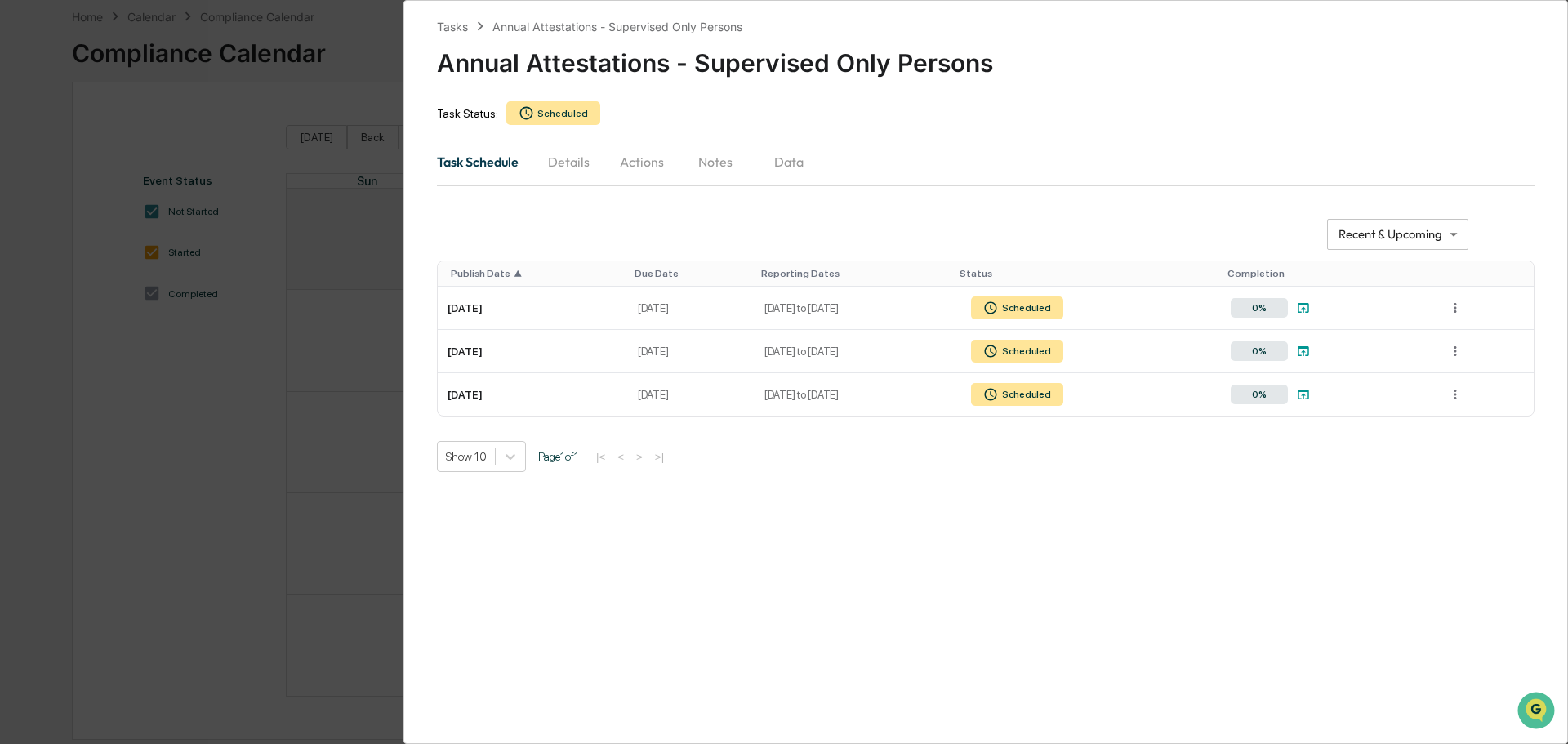 click on "**********" at bounding box center [784, 372] 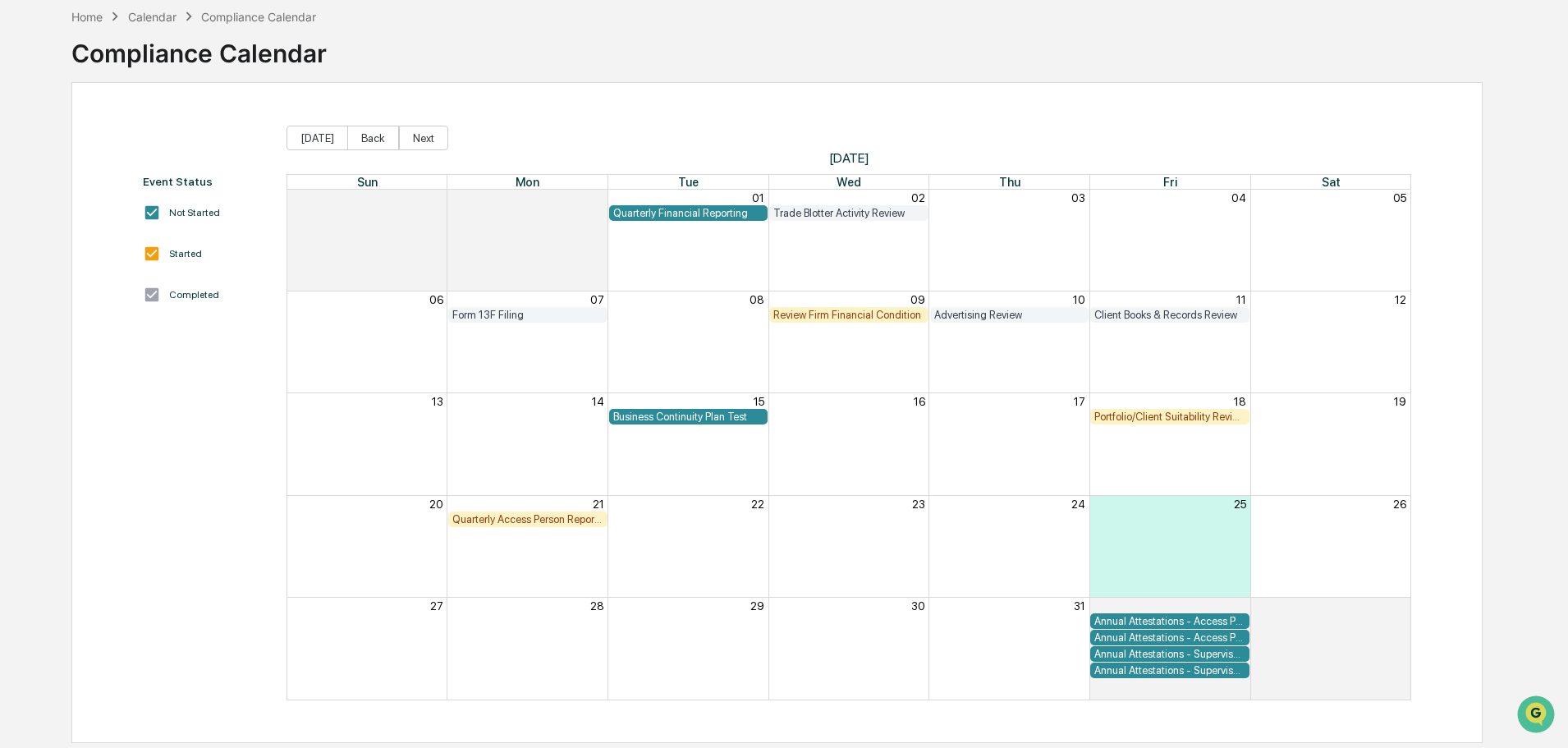 click on "Annual Attestations - Supervised Only Persons" at bounding box center [1170, 670] 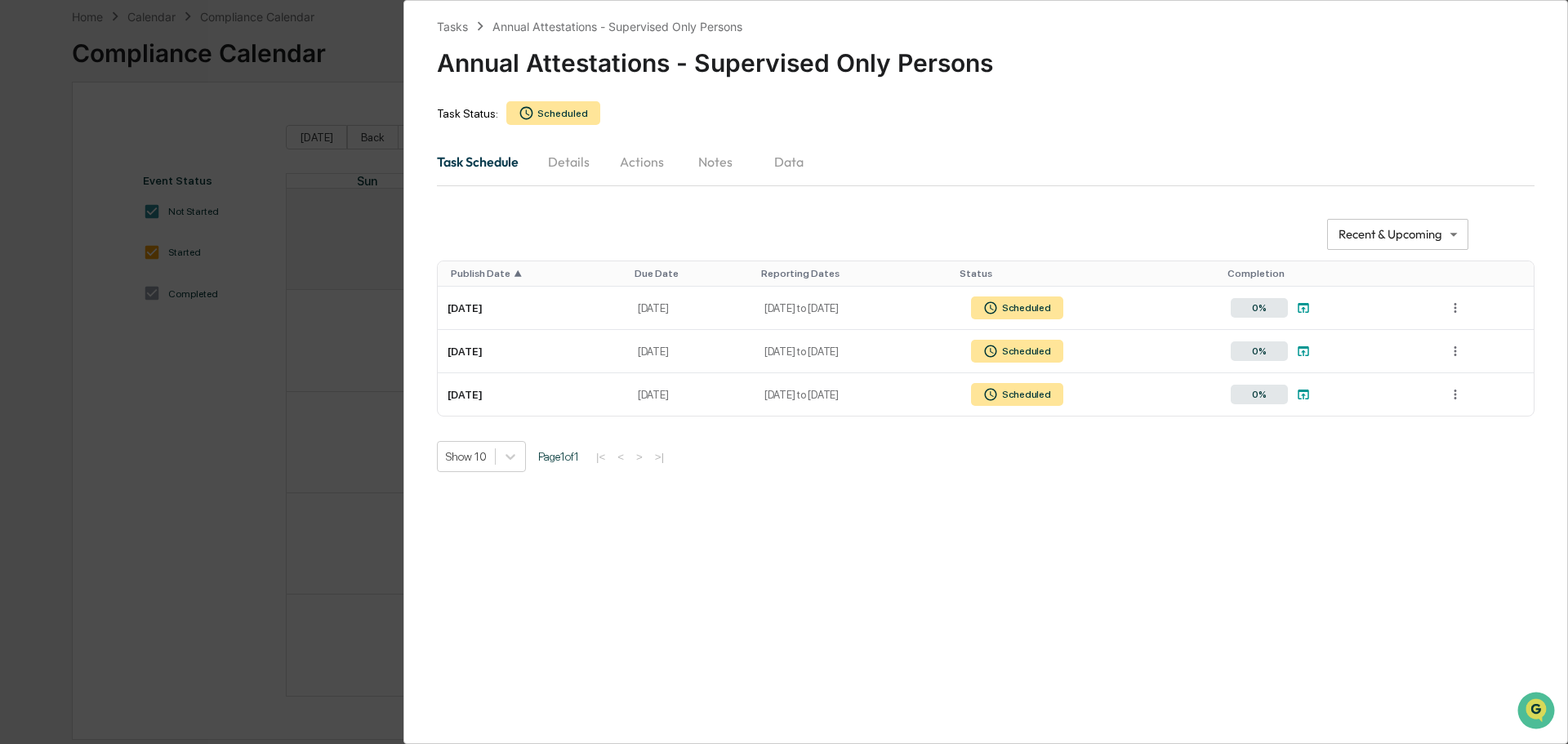 click on "**********" at bounding box center [784, 372] 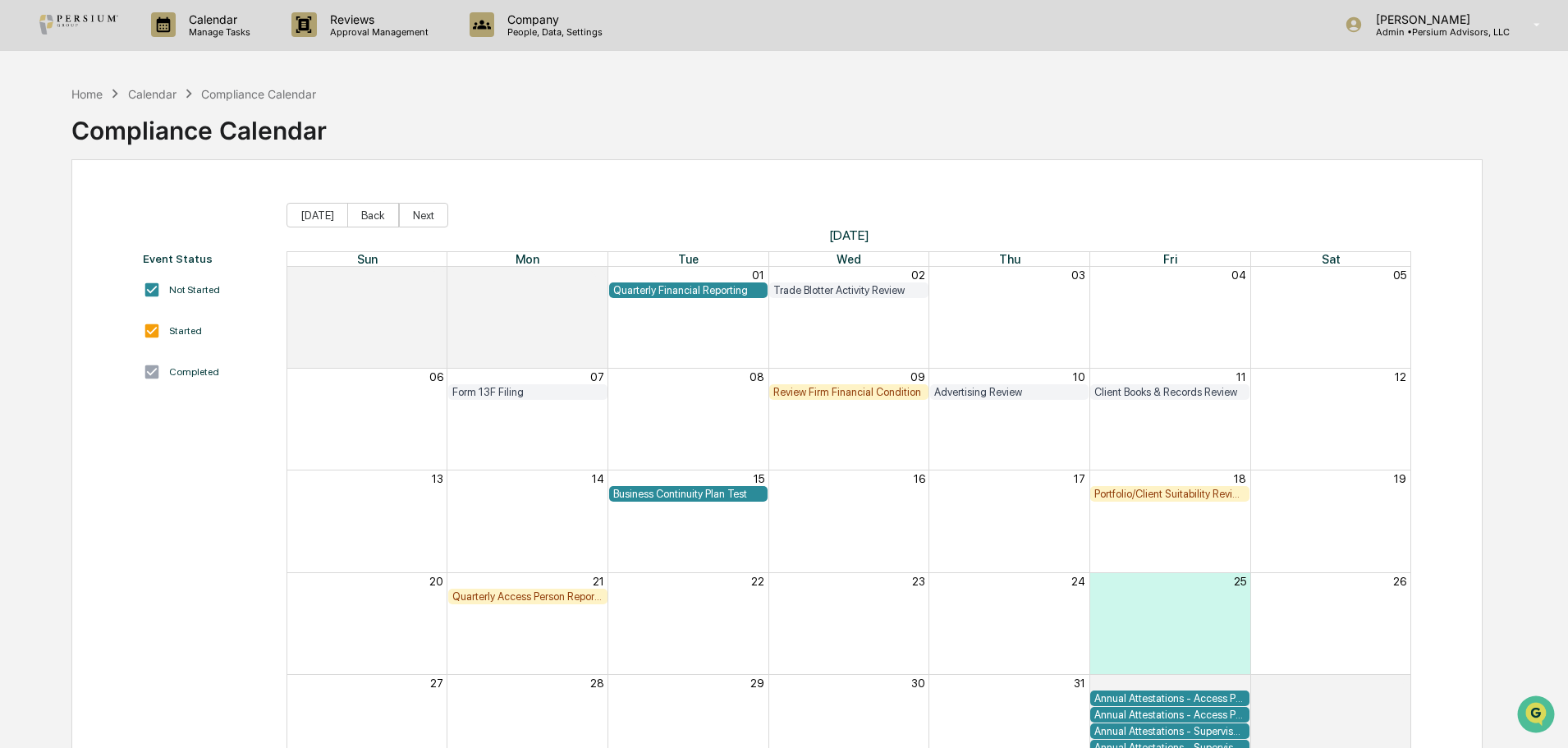 scroll, scrollTop: 0, scrollLeft: 0, axis: both 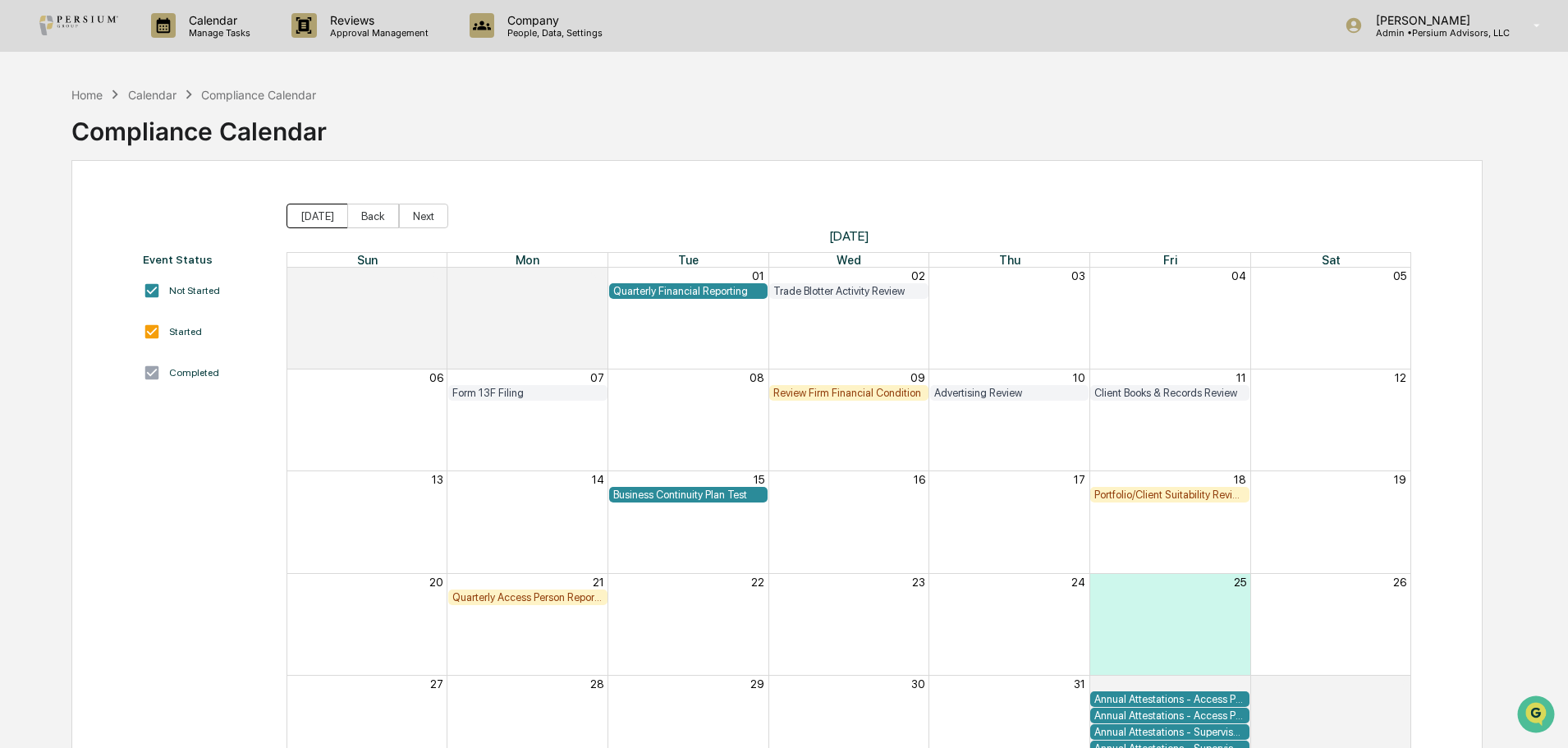 click on "[DATE]" at bounding box center (317, 216) 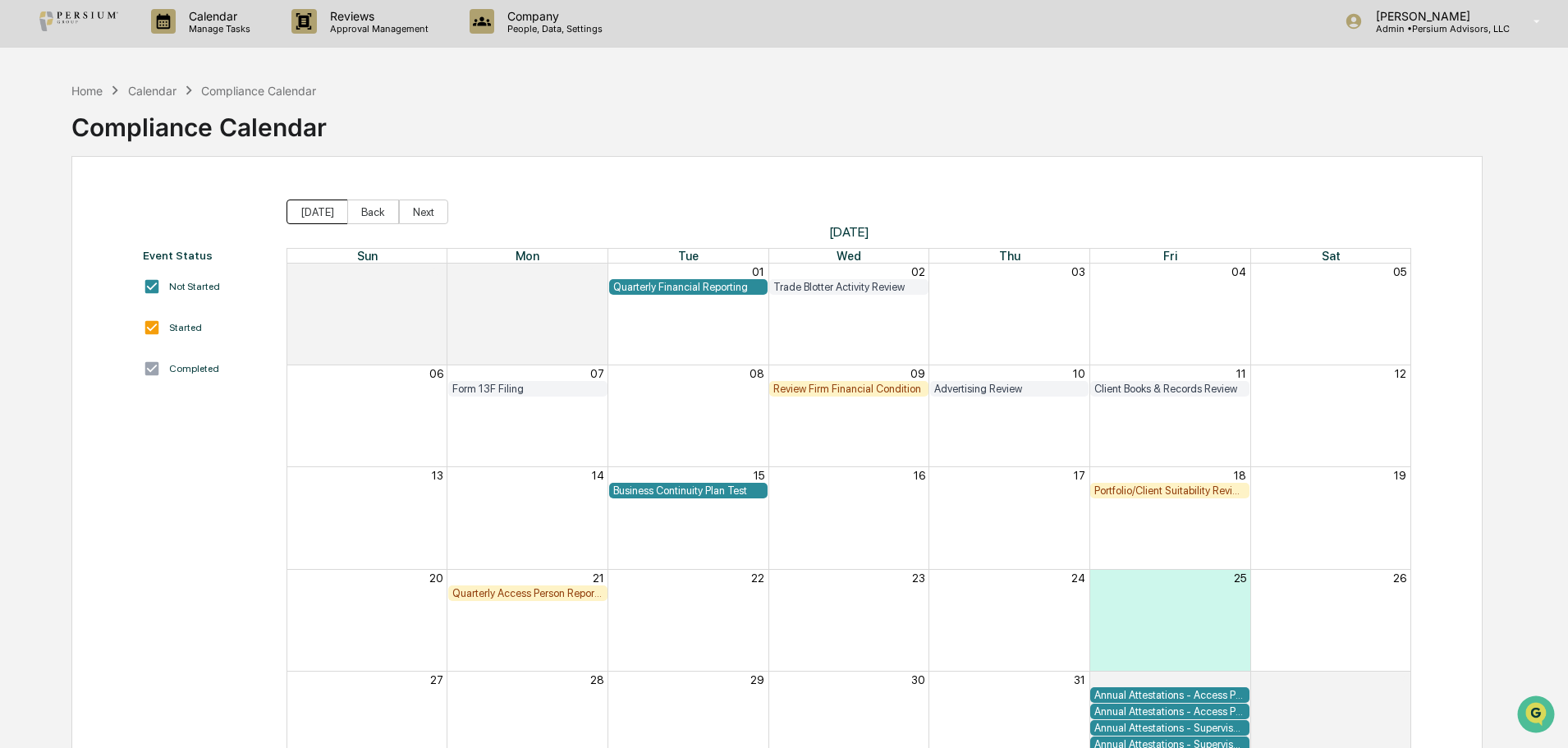 scroll, scrollTop: 0, scrollLeft: 0, axis: both 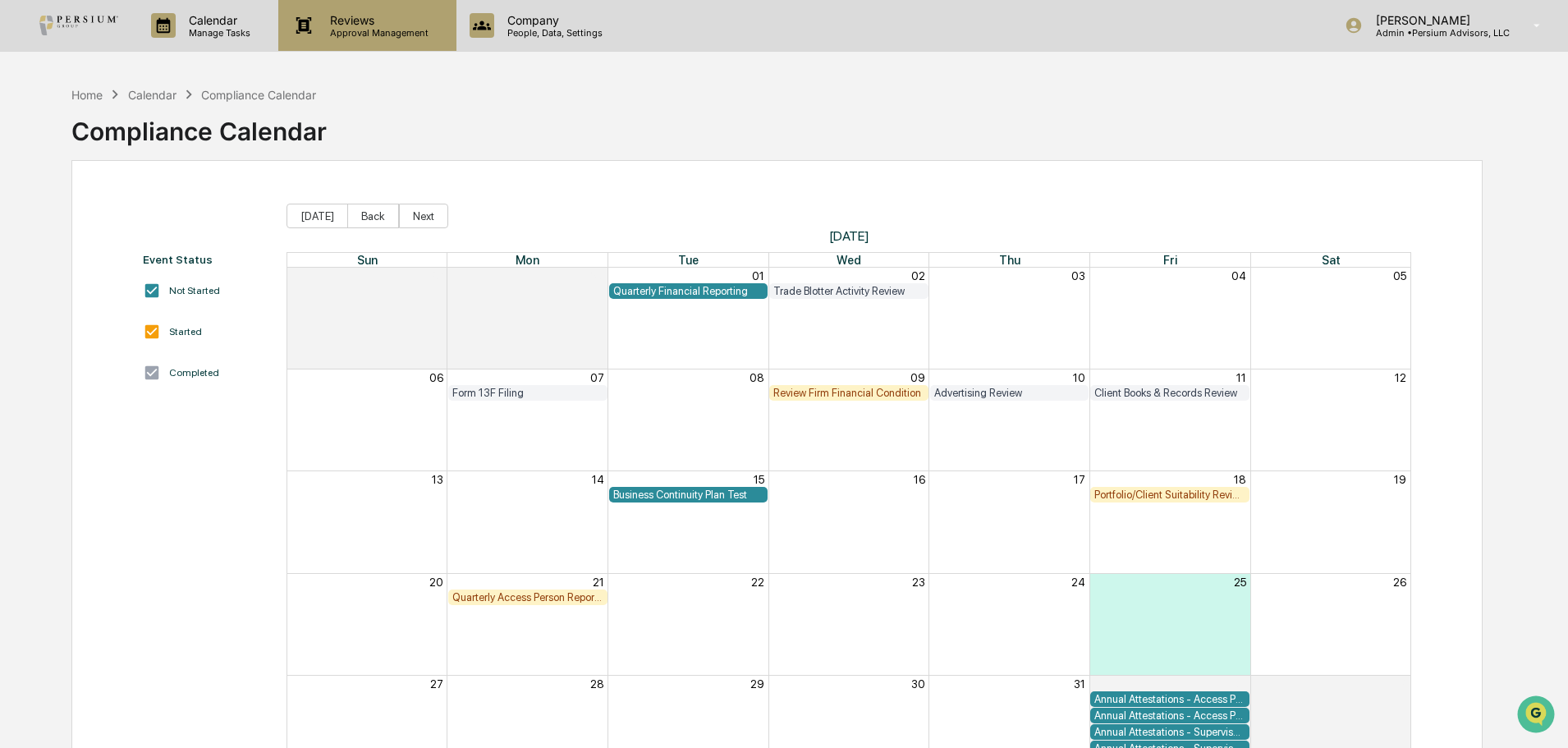 click on "Reviews Approval Management" at bounding box center [367, 25] 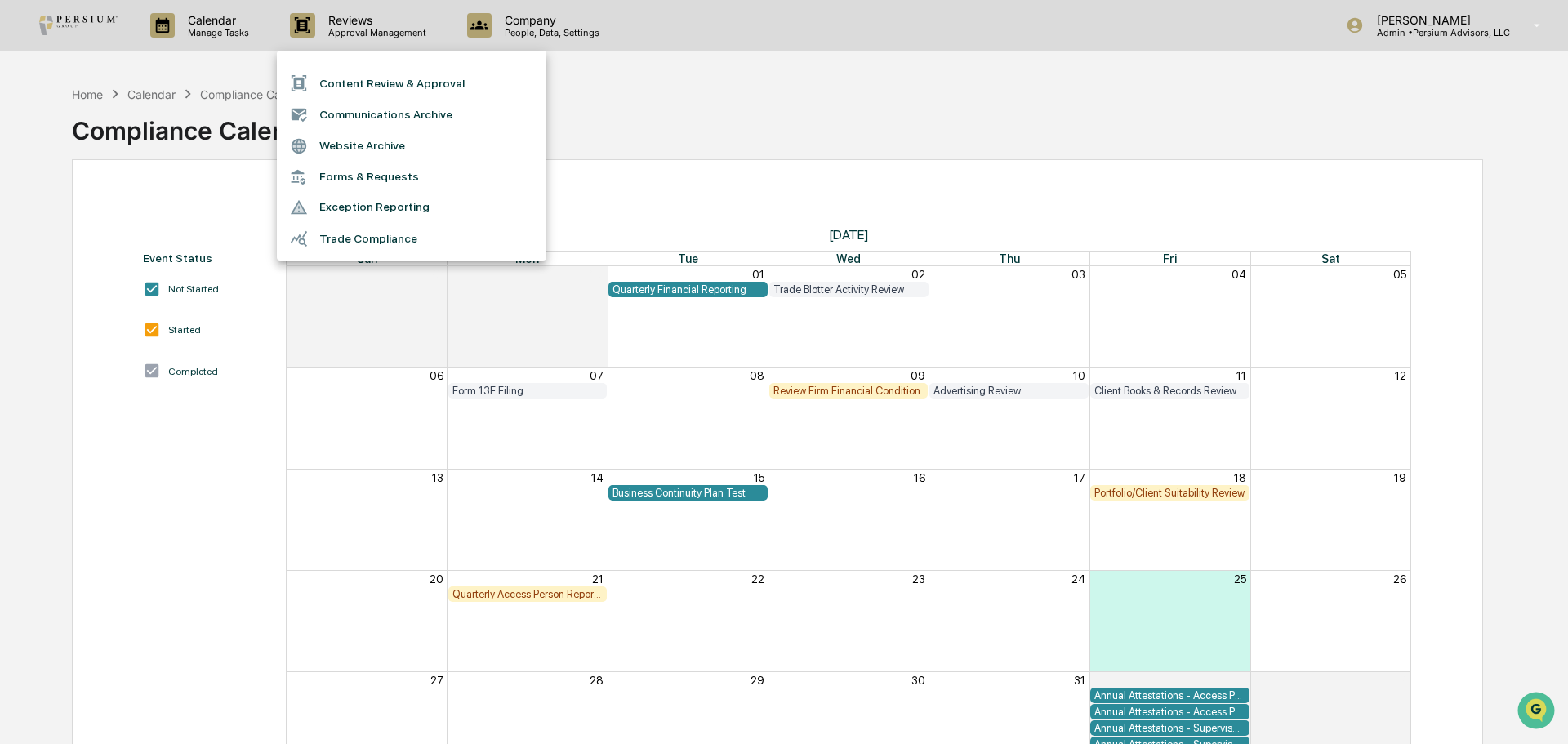click at bounding box center (784, 372) 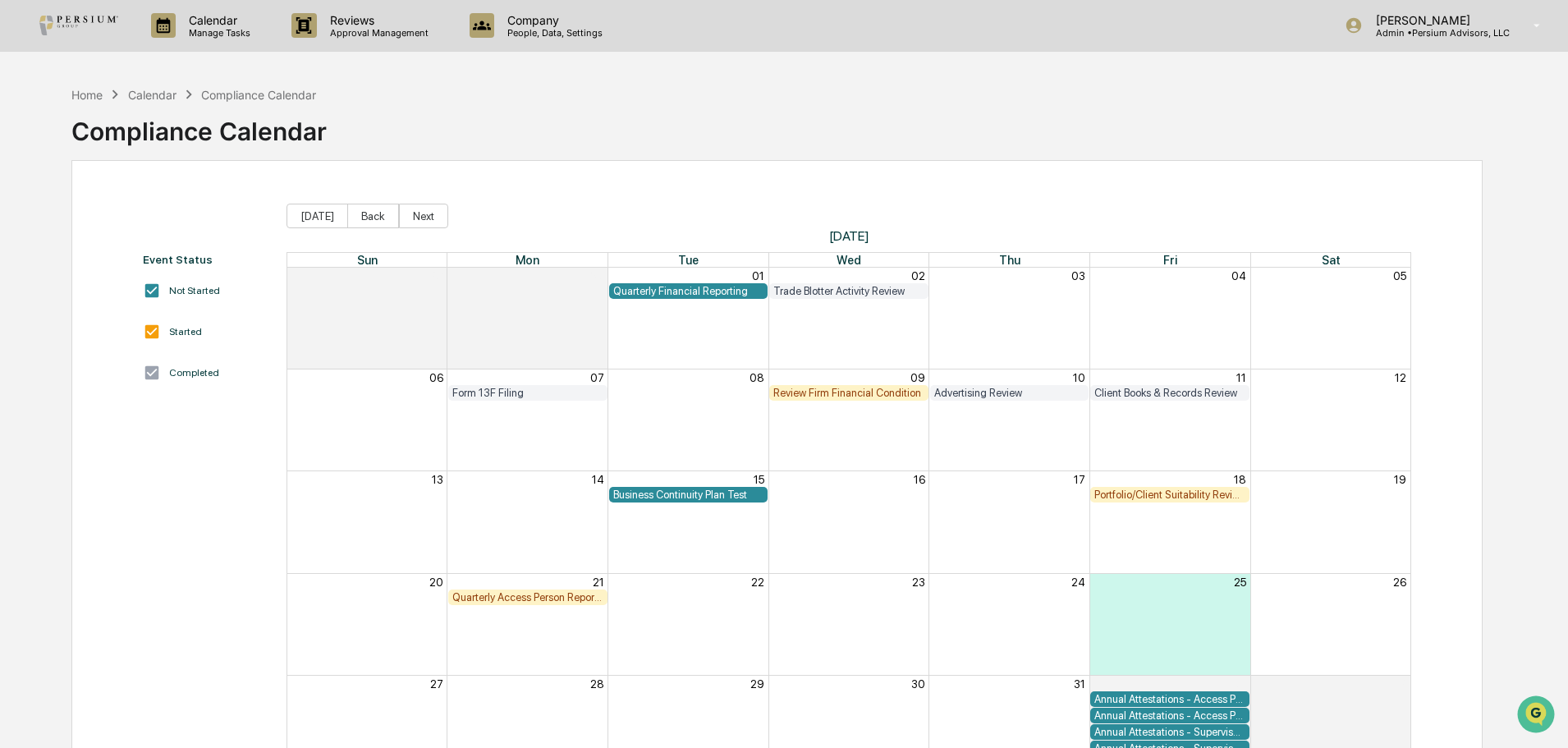 click on "Manage Tasks" at bounding box center [217, 33] 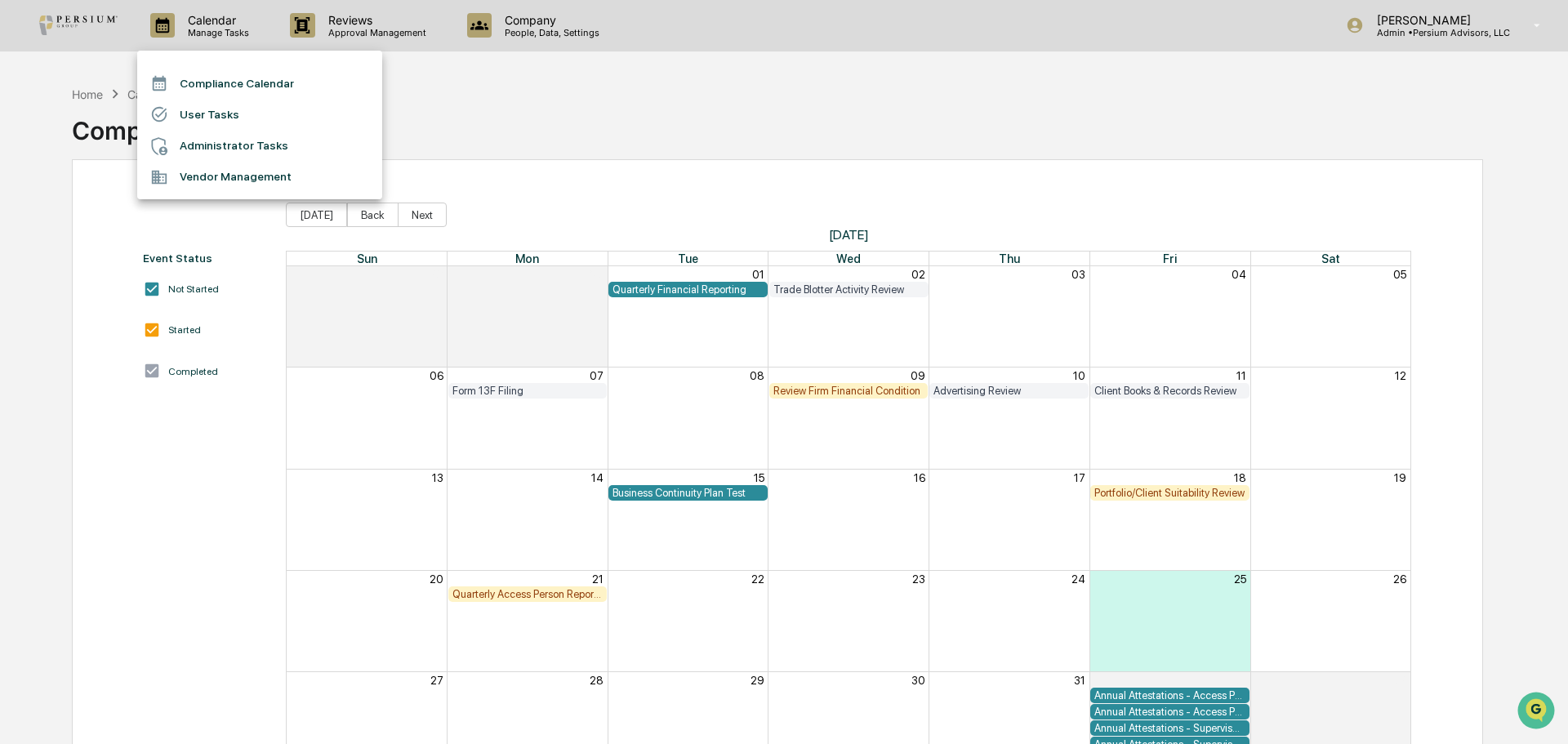 click on "Administrator Tasks" at bounding box center [260, 146] 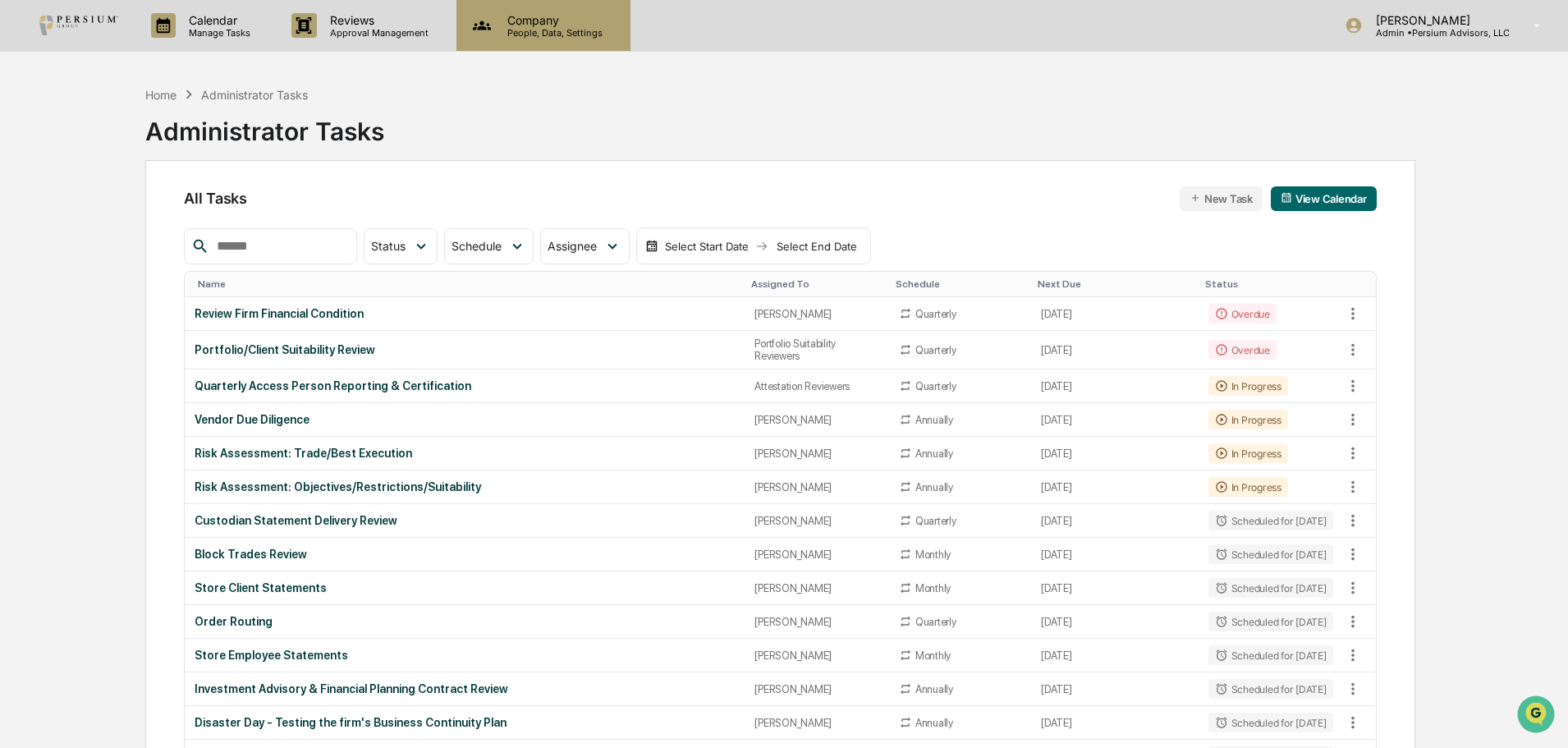 click on "People, Data, Settings" at bounding box center (552, 33) 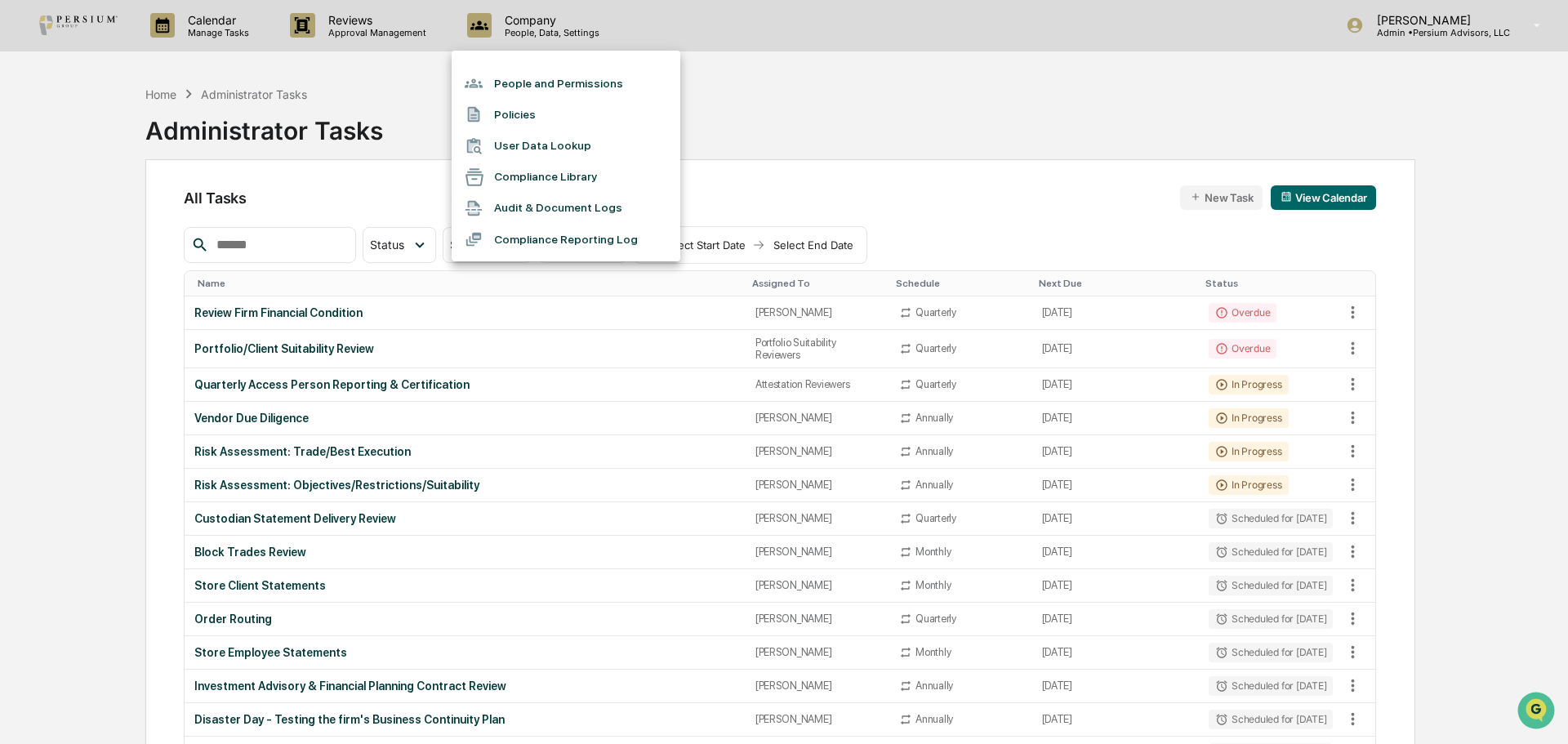 click on "User Data Lookup" at bounding box center [566, 146] 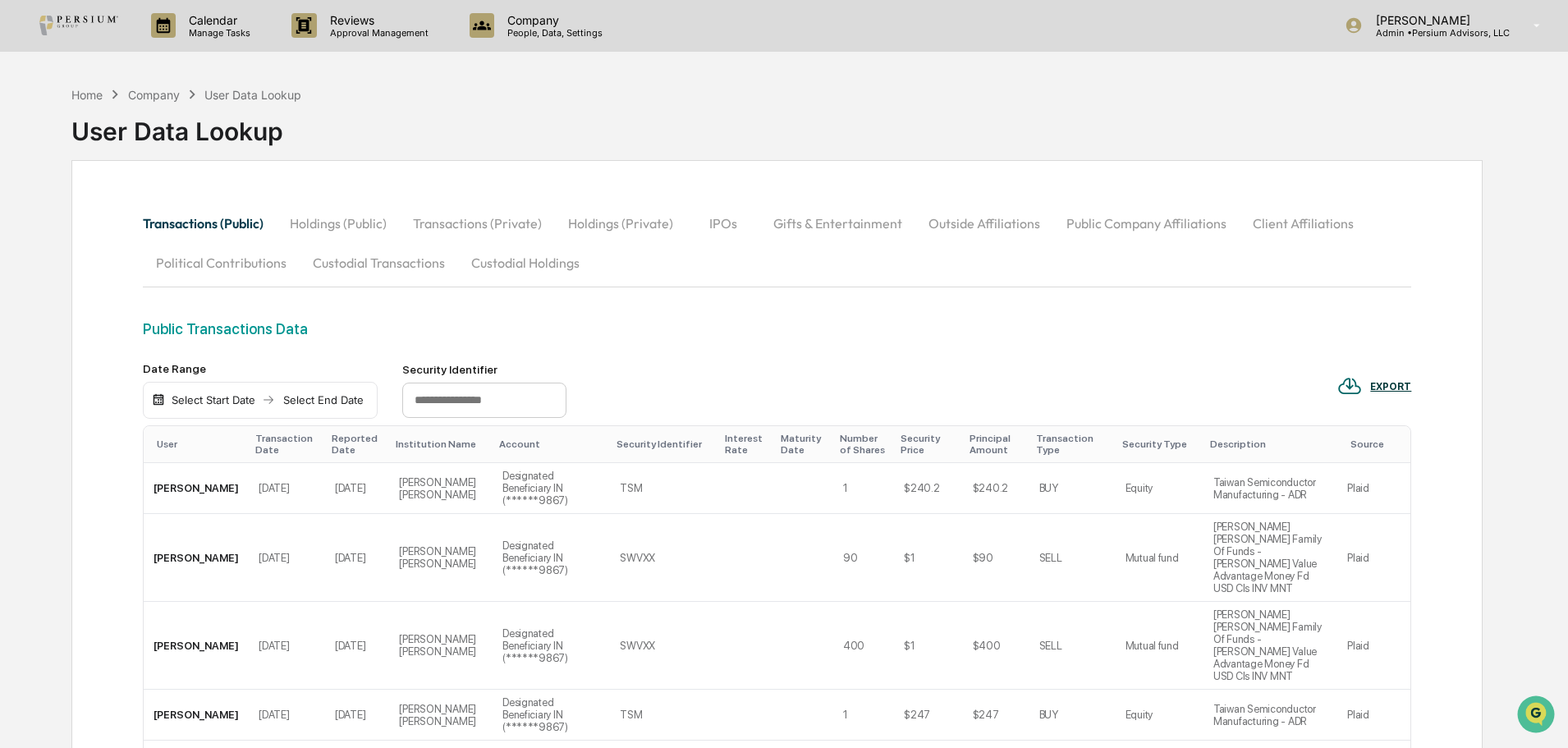 click on "Holdings (Public)" at bounding box center [338, 223] 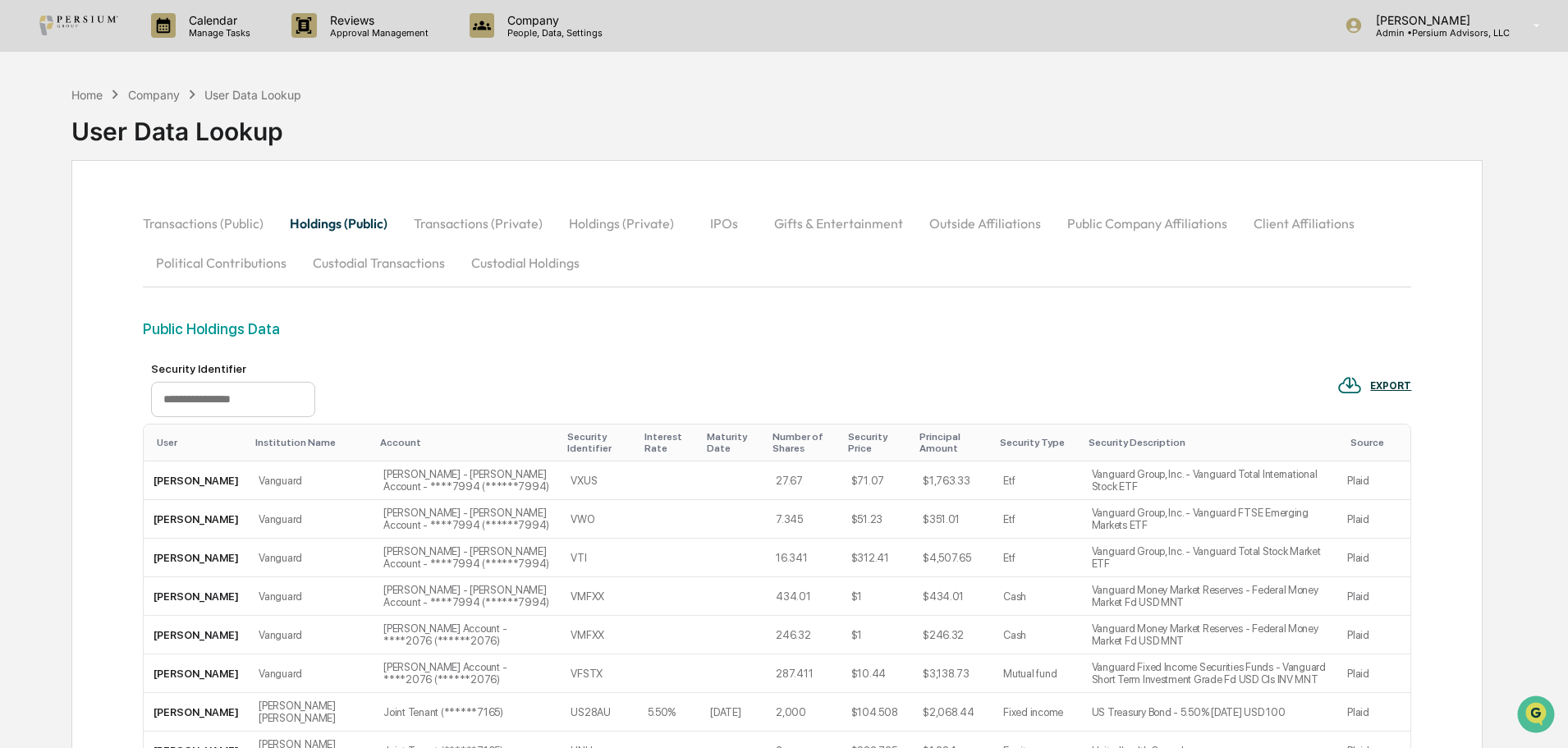 click on "Transactions (Public)" at bounding box center (209, 223) 